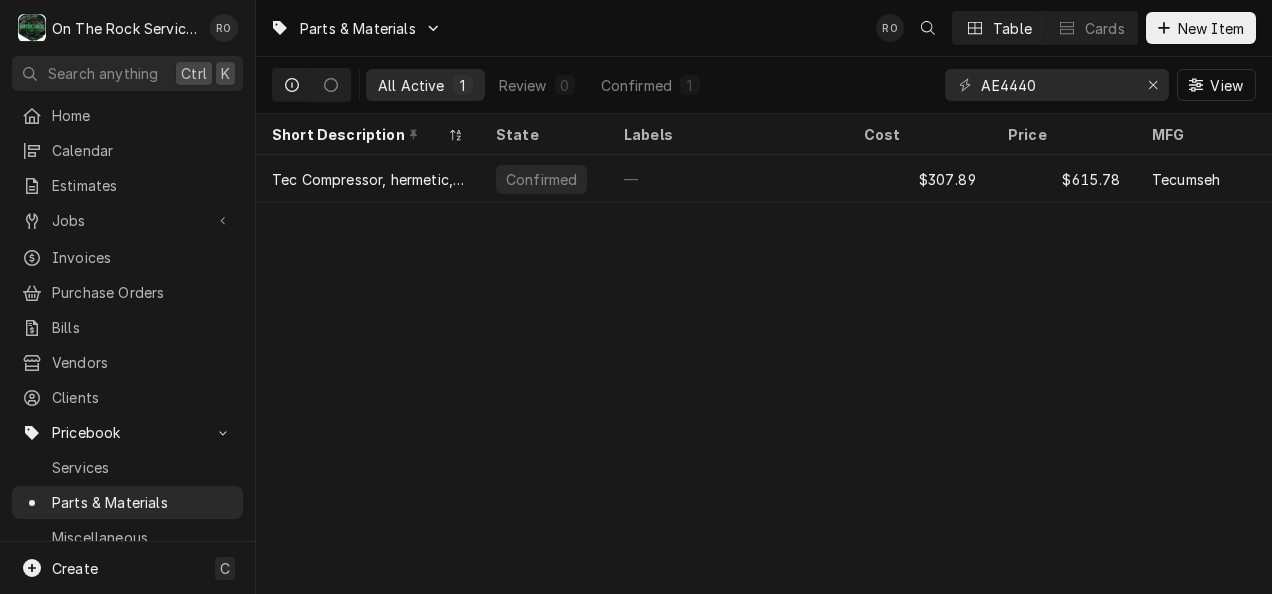 scroll, scrollTop: 0, scrollLeft: 0, axis: both 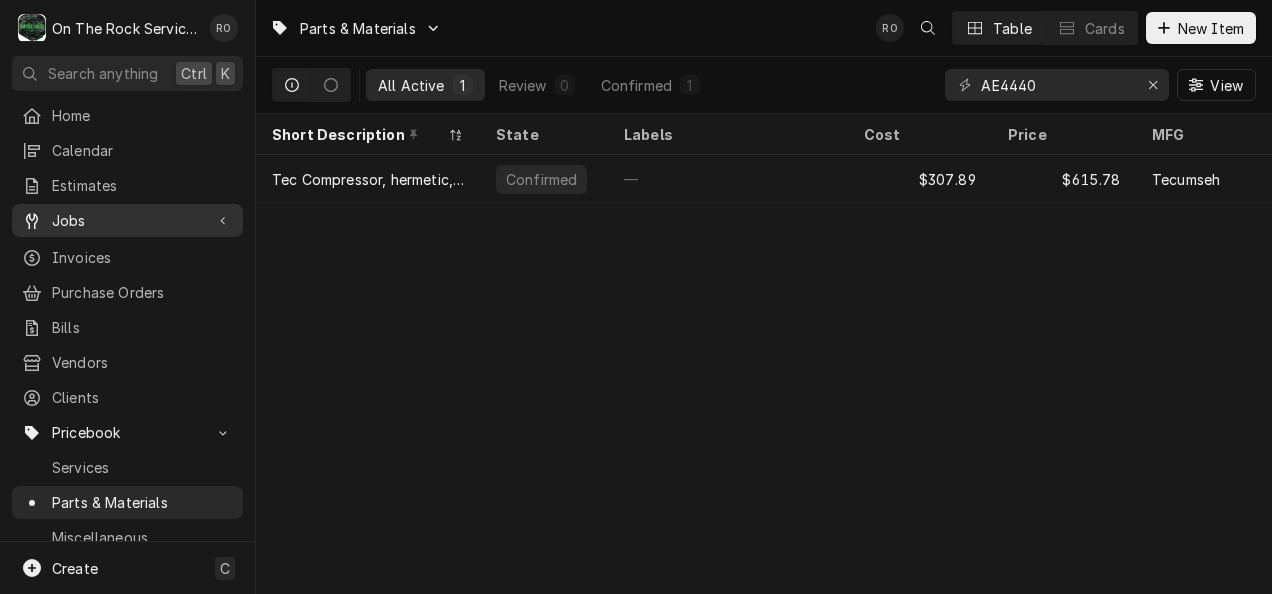click on "Jobs" at bounding box center [127, 220] 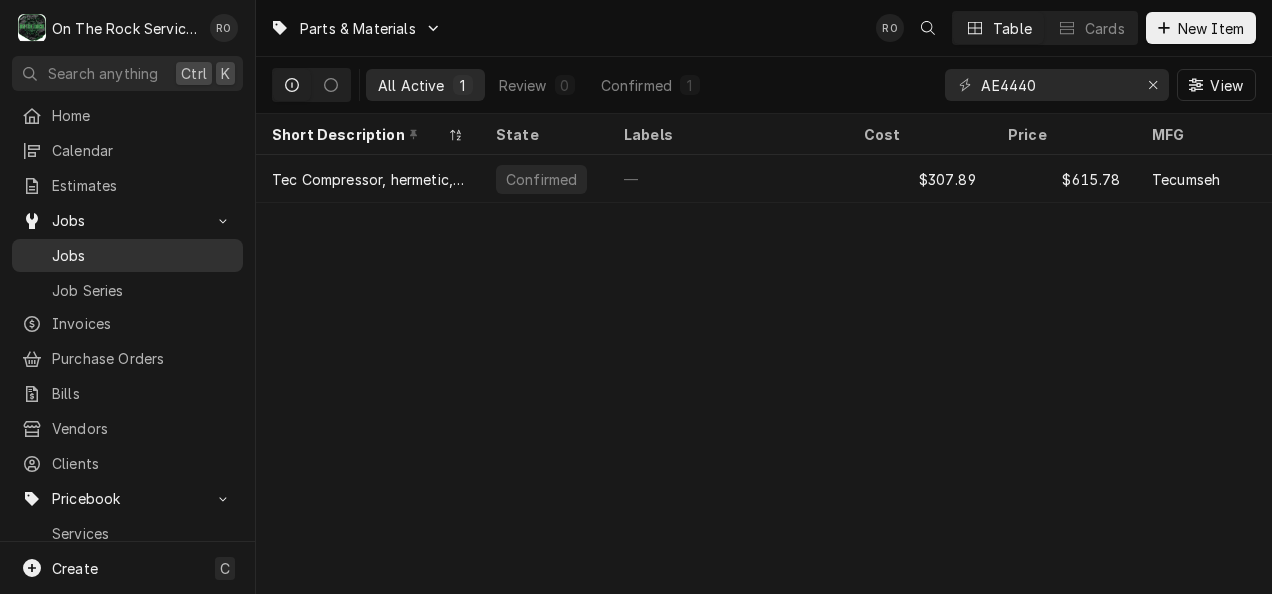 click on "Jobs" at bounding box center [127, 255] 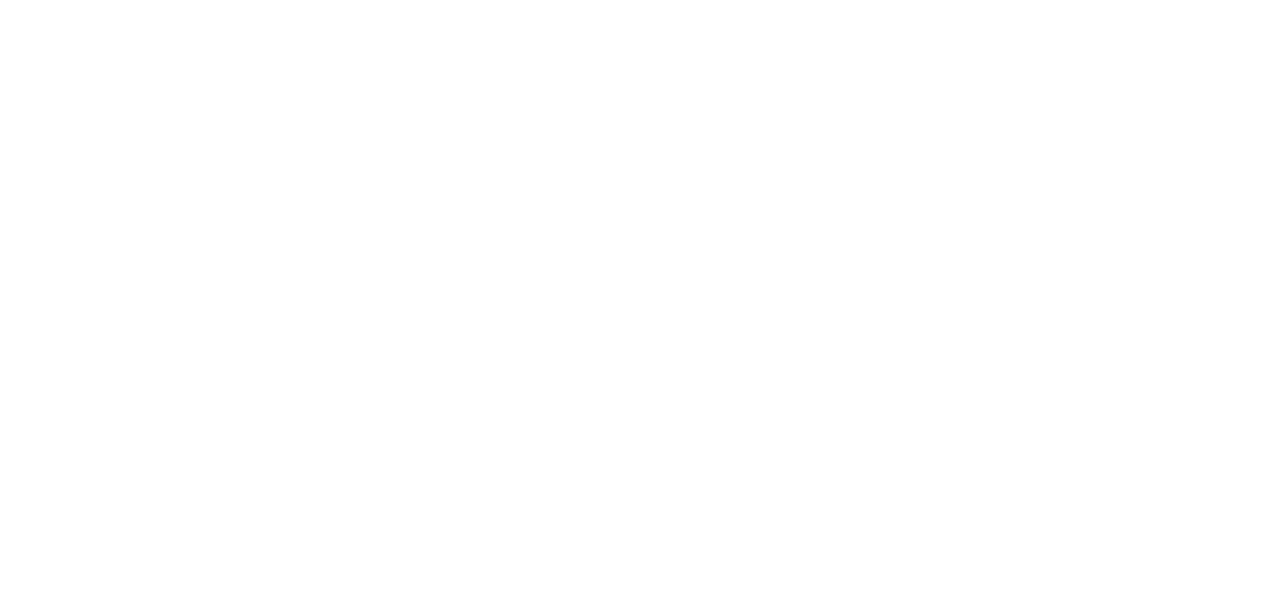 scroll, scrollTop: 0, scrollLeft: 0, axis: both 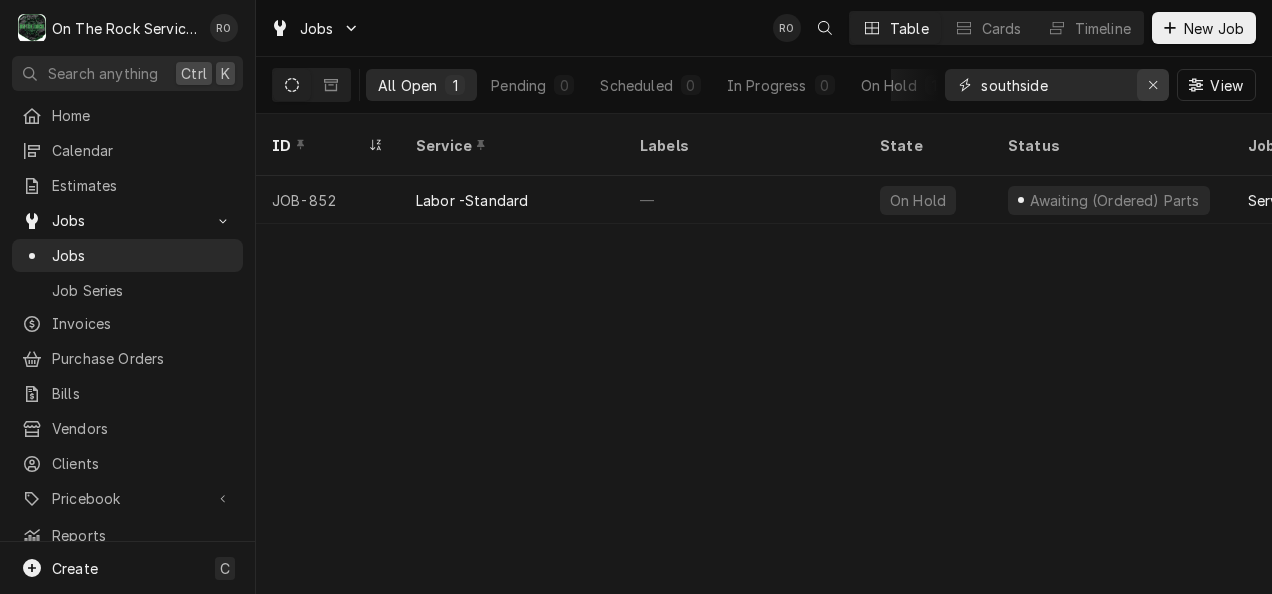 click 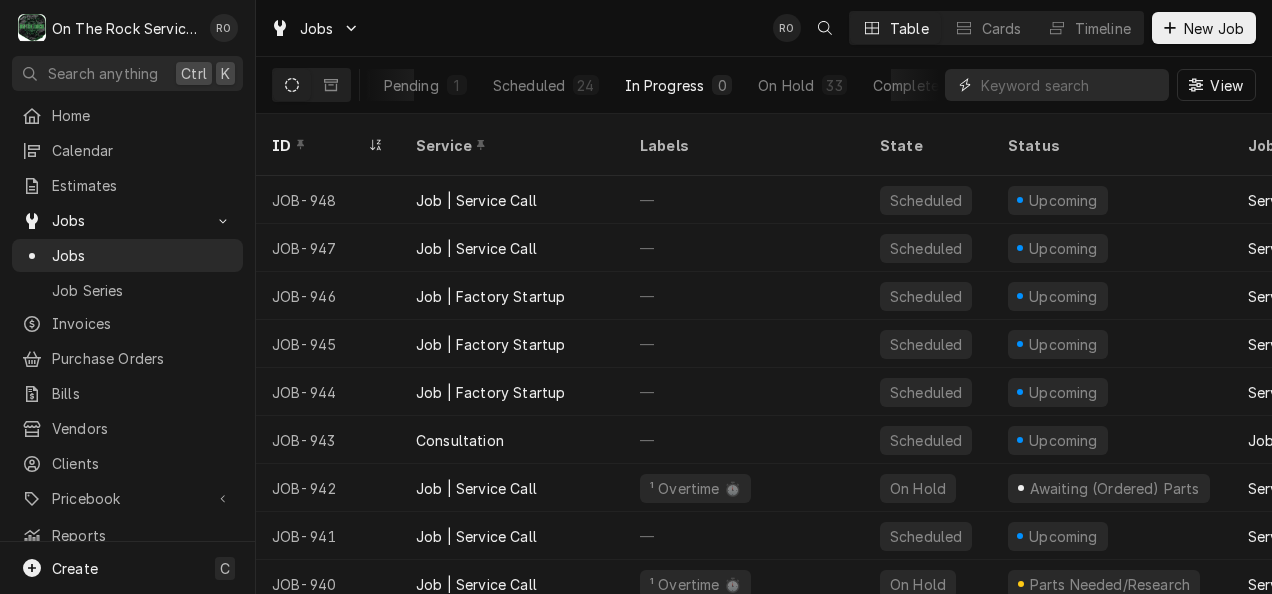 scroll, scrollTop: 0, scrollLeft: 110, axis: horizontal 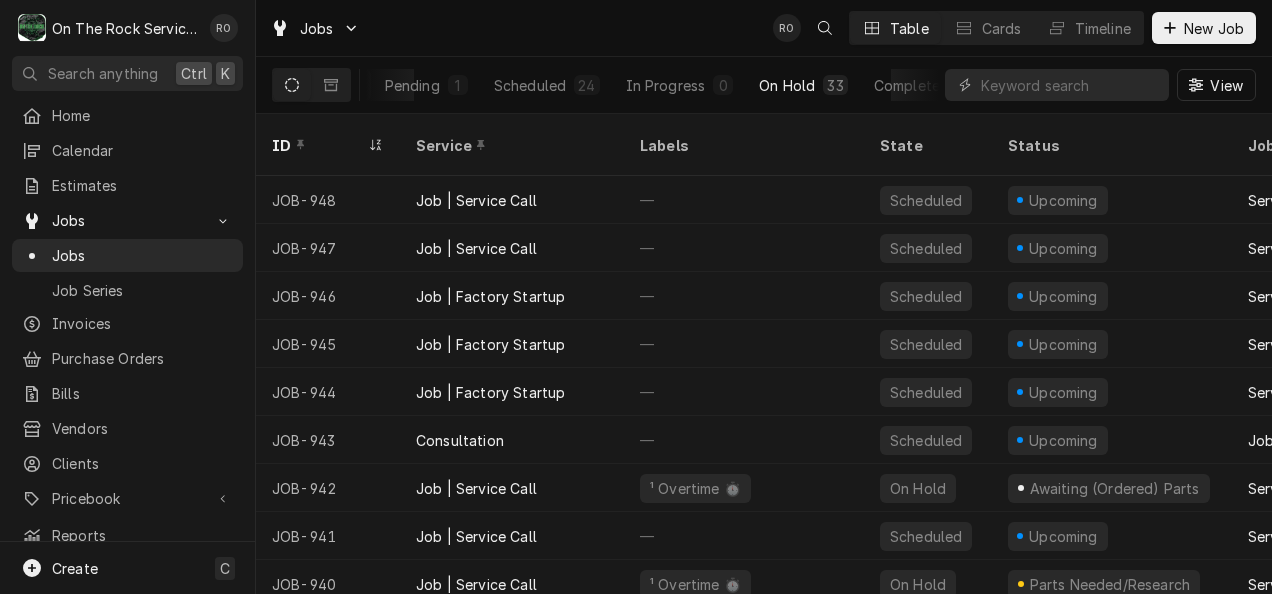 click on "On Hold" at bounding box center [787, 85] 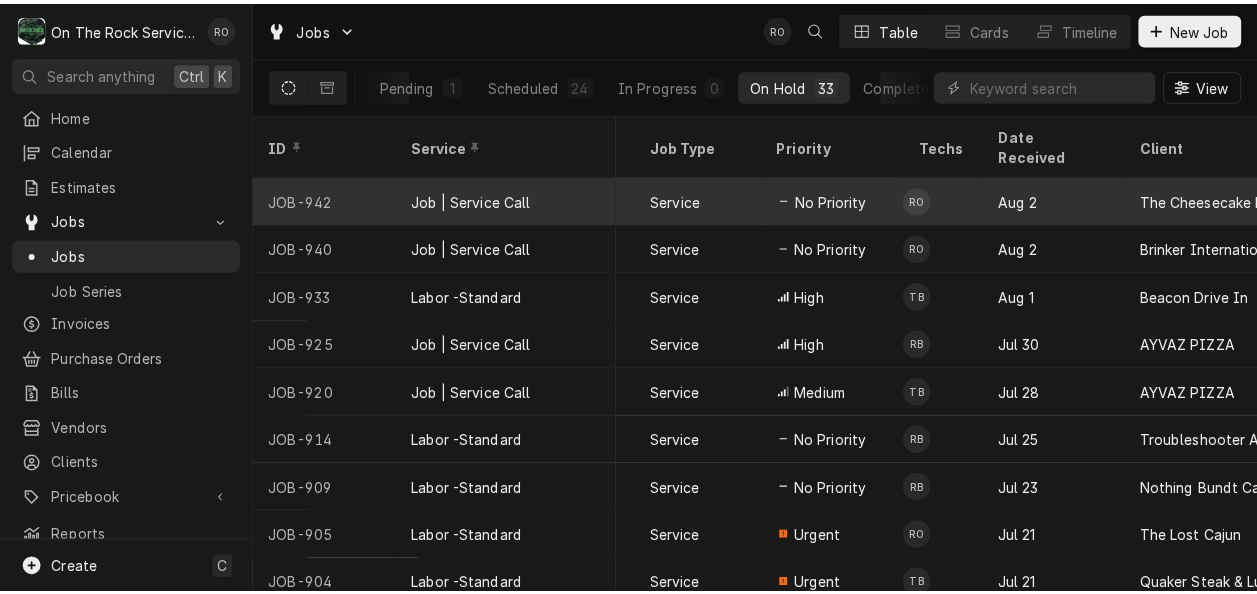 scroll, scrollTop: 0, scrollLeft: 503, axis: horizontal 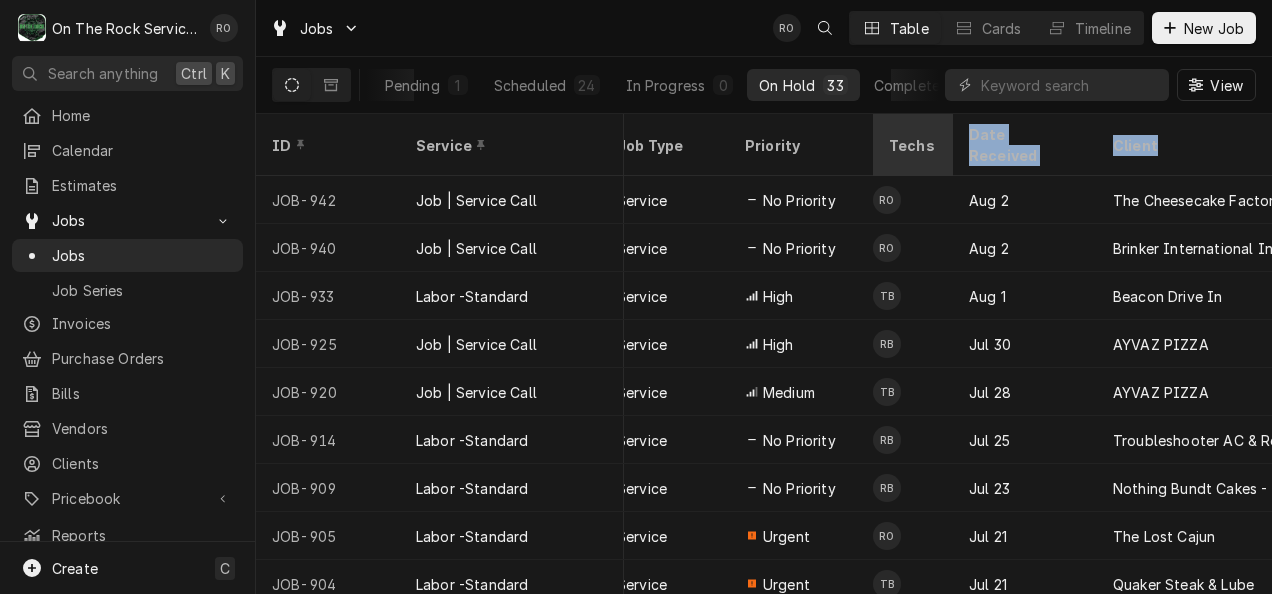 drag, startPoint x: 1170, startPoint y: 133, endPoint x: 952, endPoint y: 140, distance: 218.11235 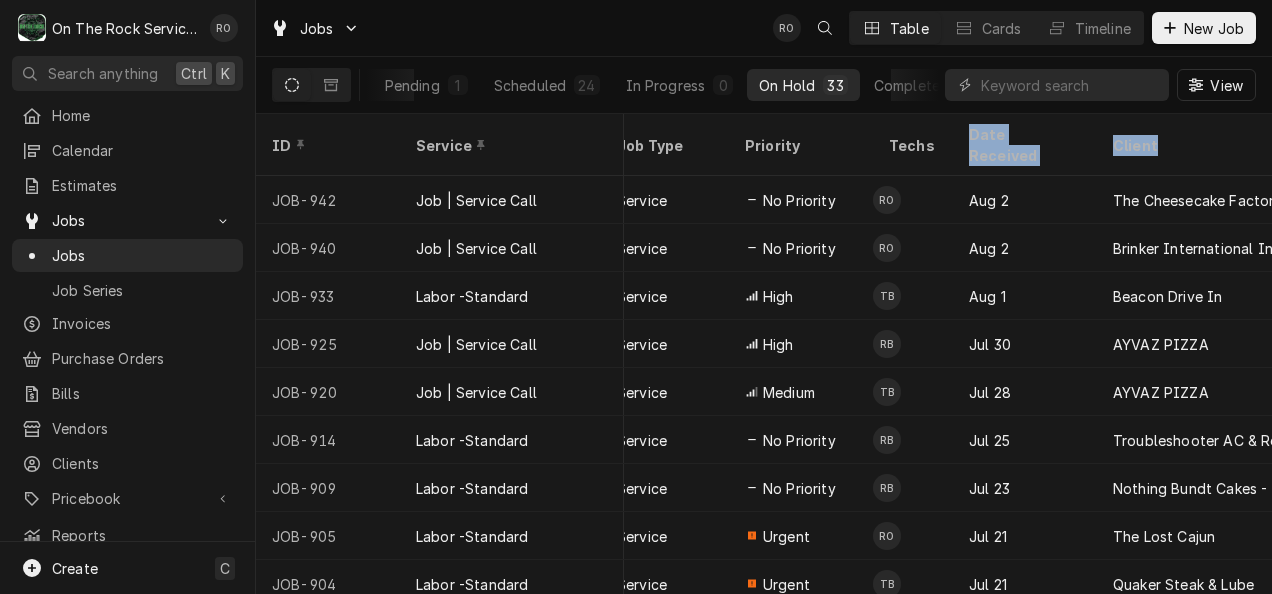 drag, startPoint x: 952, startPoint y: 140, endPoint x: 1237, endPoint y: 93, distance: 288.84946 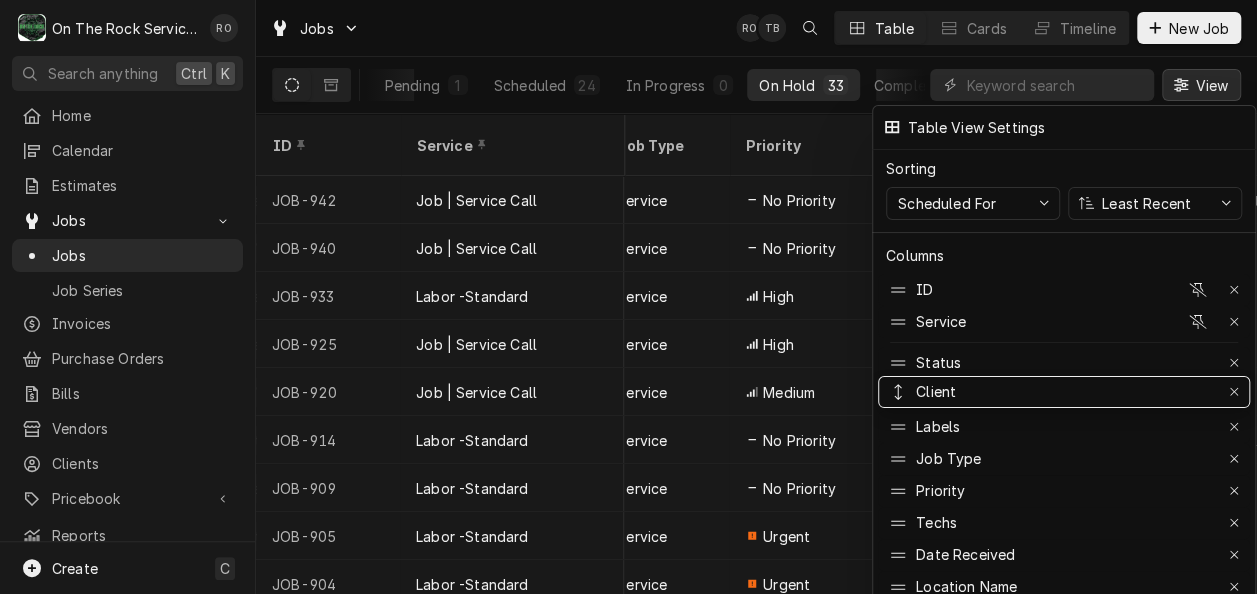 drag, startPoint x: 1009, startPoint y: 537, endPoint x: 998, endPoint y: 374, distance: 163.37074 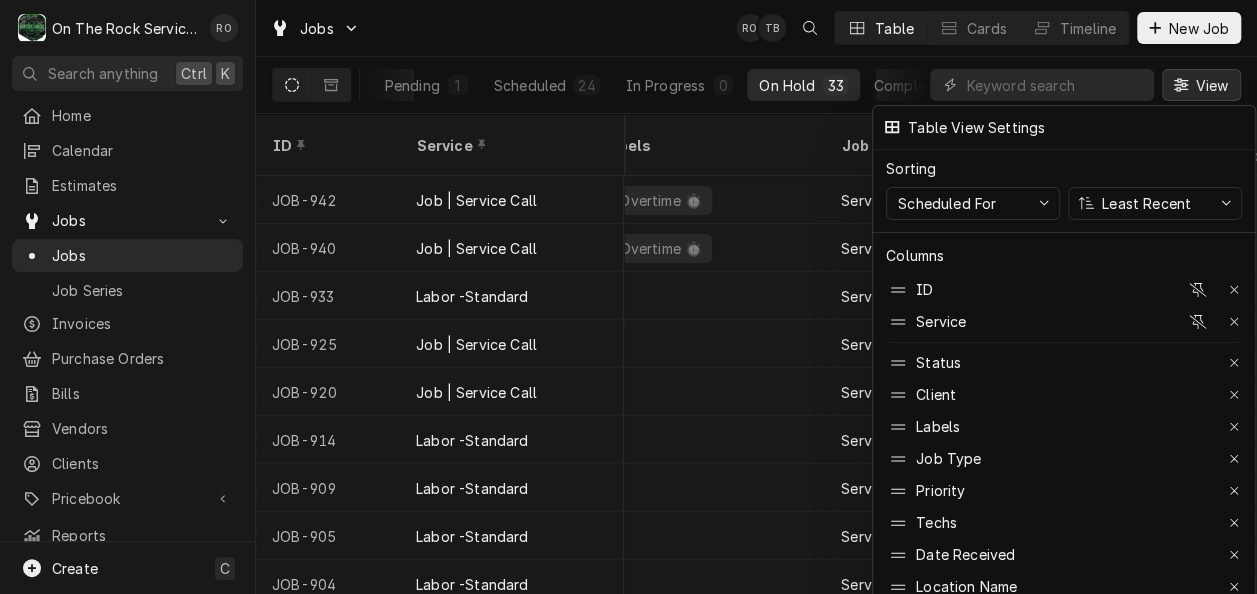 click at bounding box center [628, 297] 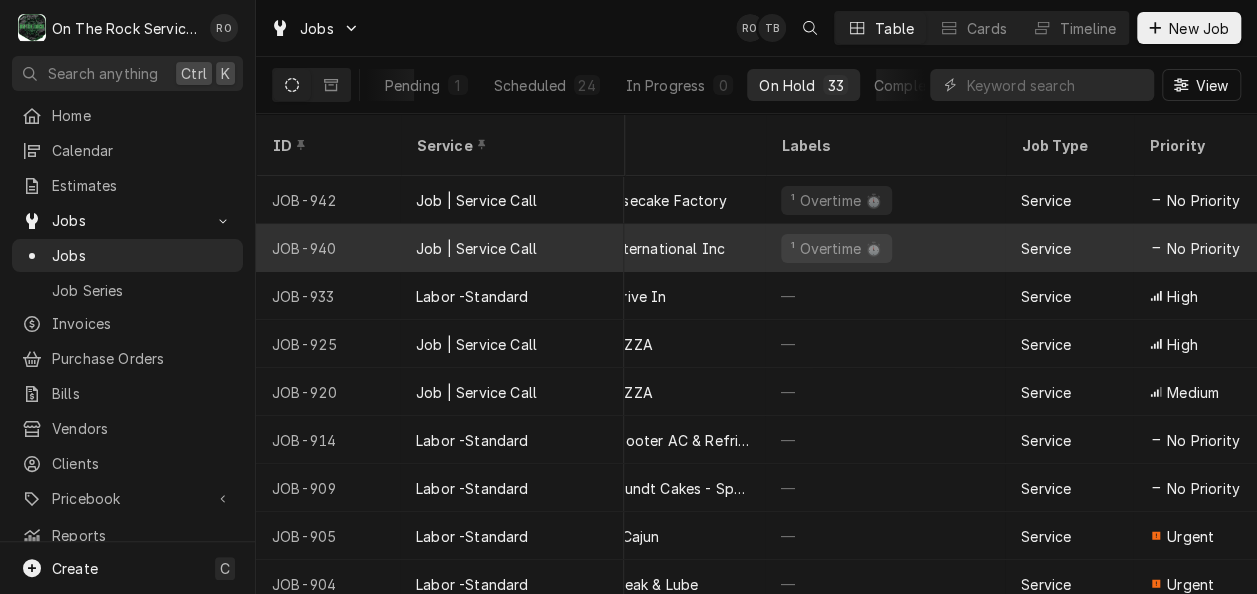 scroll, scrollTop: 0, scrollLeft: 0, axis: both 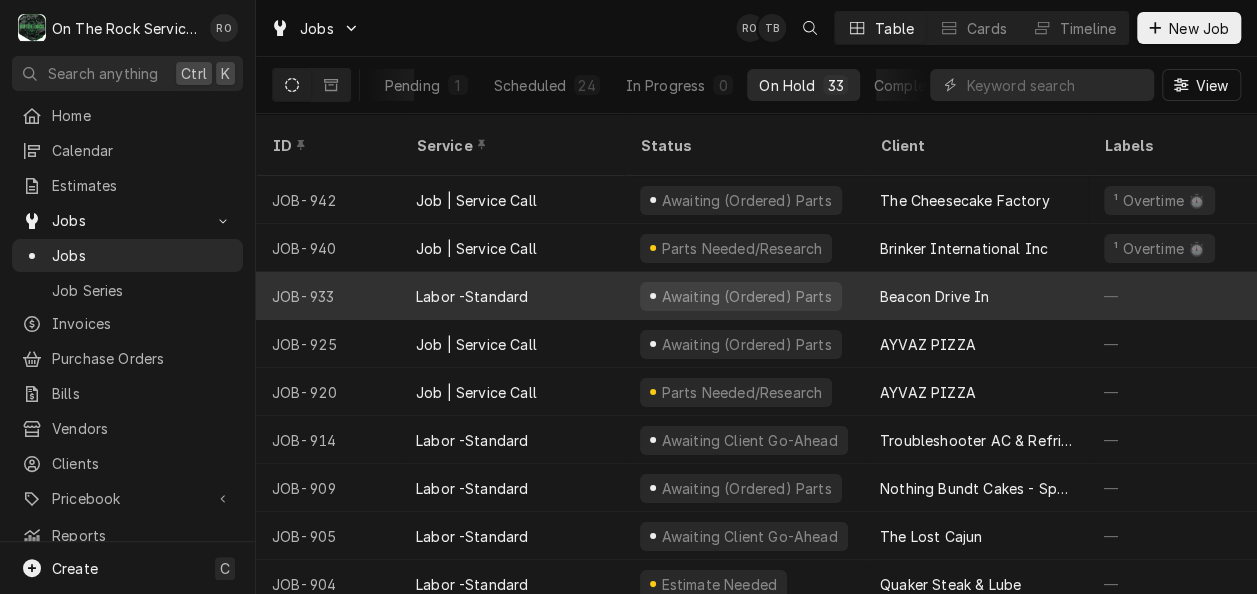 click on "Labor -Standard" at bounding box center (512, 296) 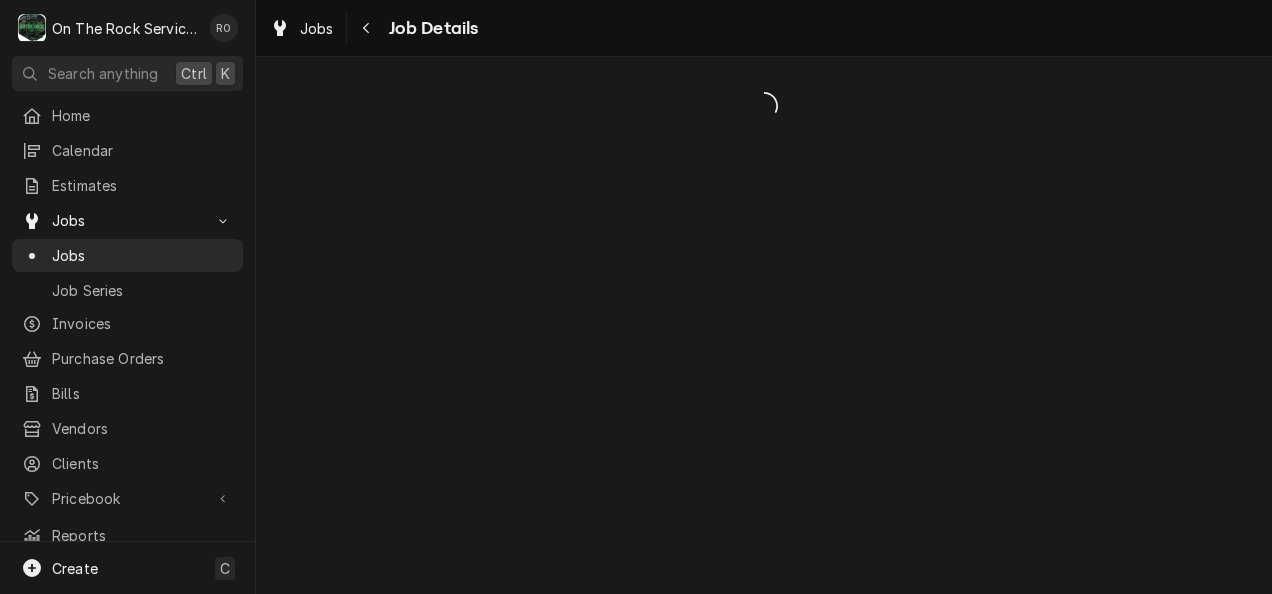 scroll, scrollTop: 0, scrollLeft: 0, axis: both 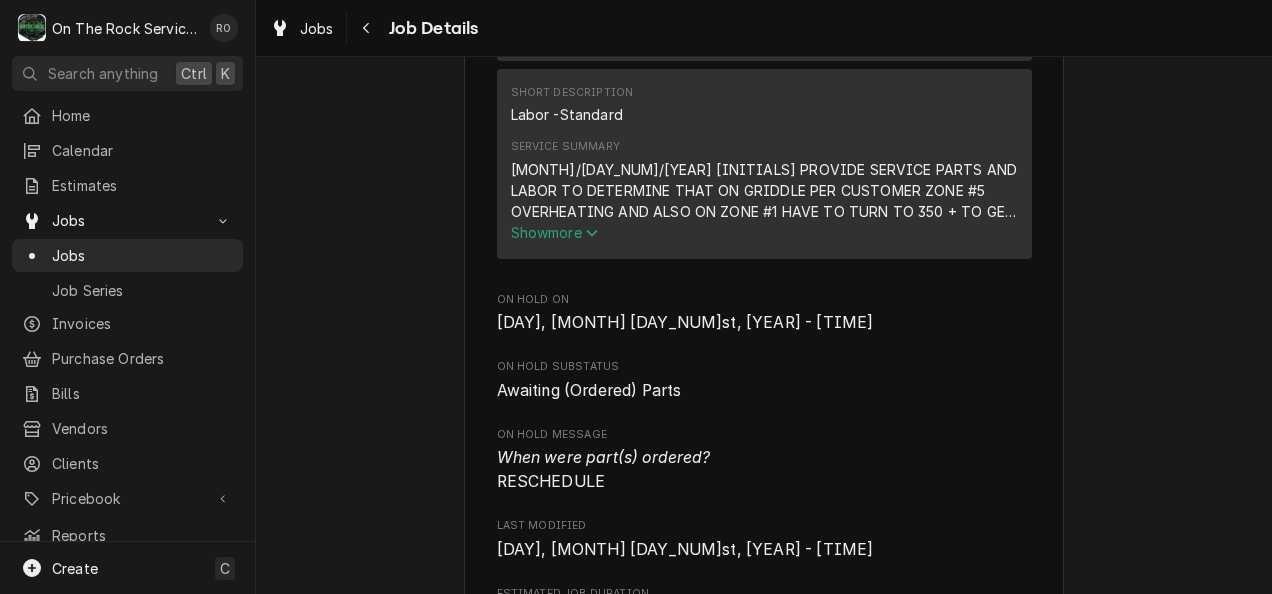 click on "Show  more" at bounding box center [555, 232] 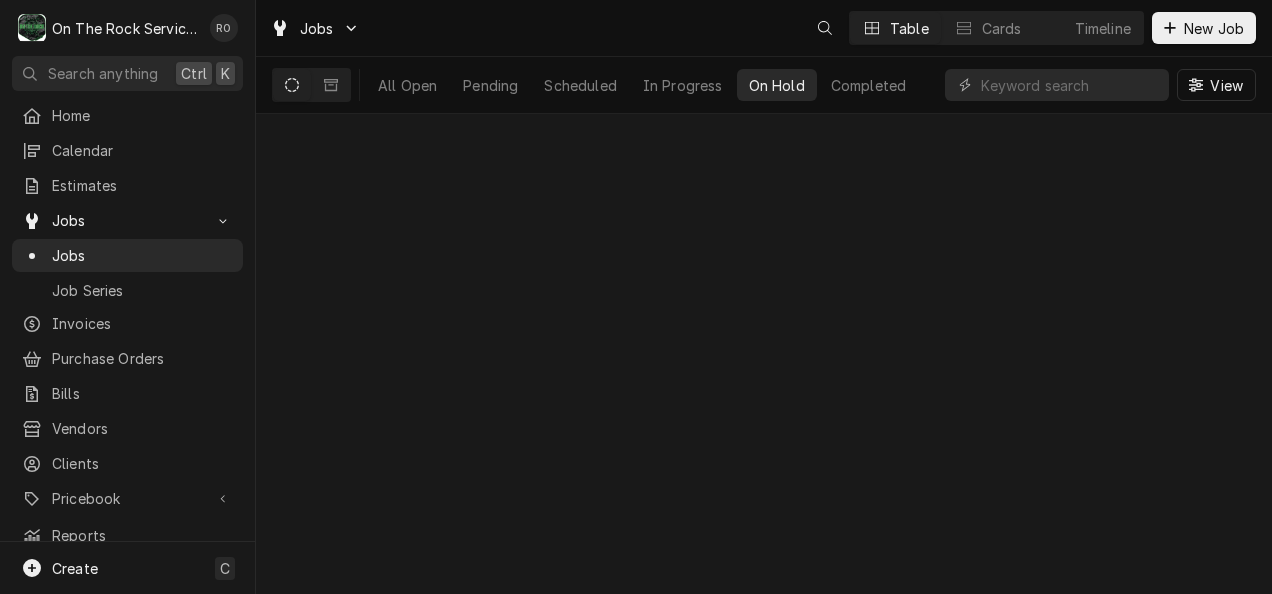 scroll, scrollTop: 0, scrollLeft: 0, axis: both 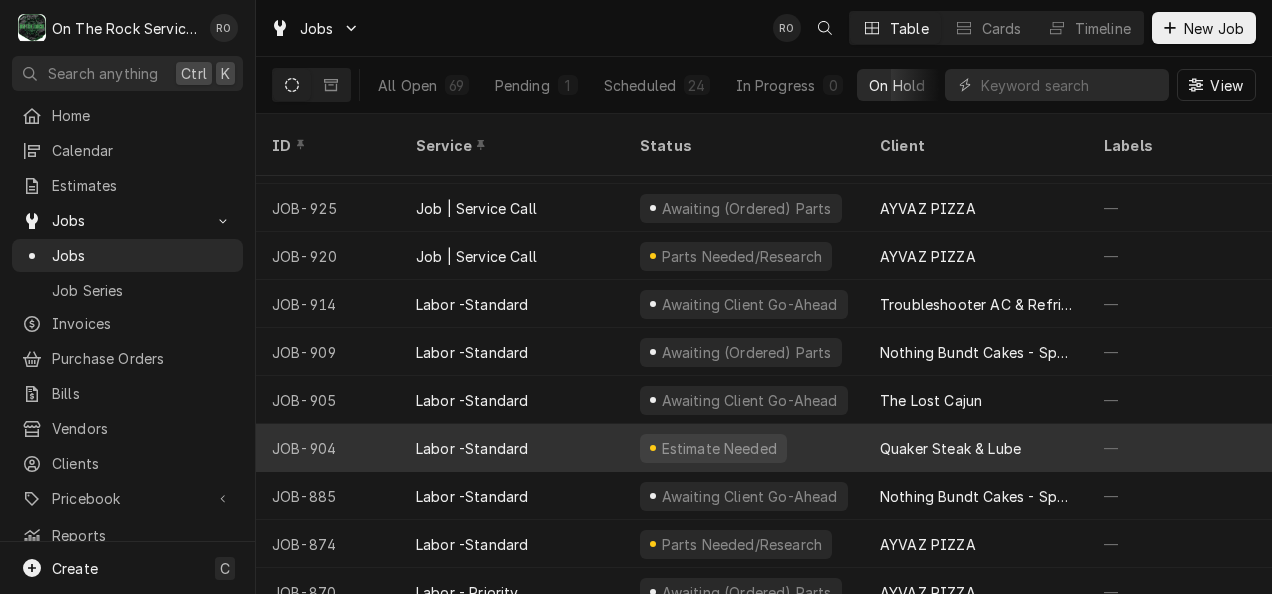 click on "Labor -Standard" at bounding box center [472, 448] 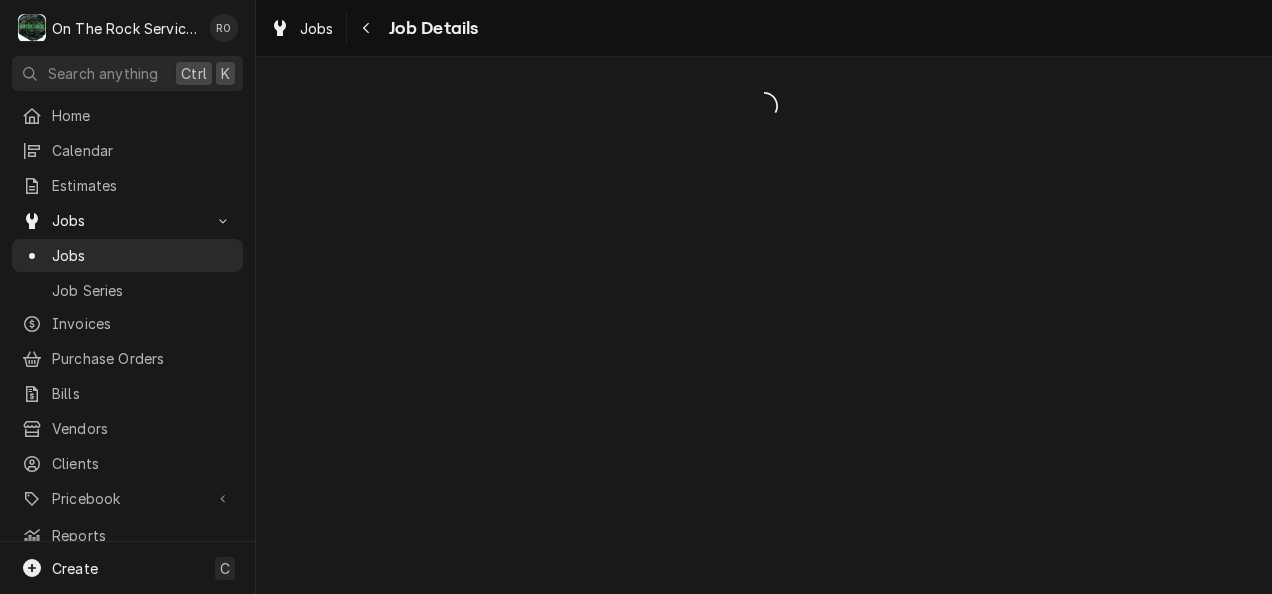 scroll, scrollTop: 0, scrollLeft: 0, axis: both 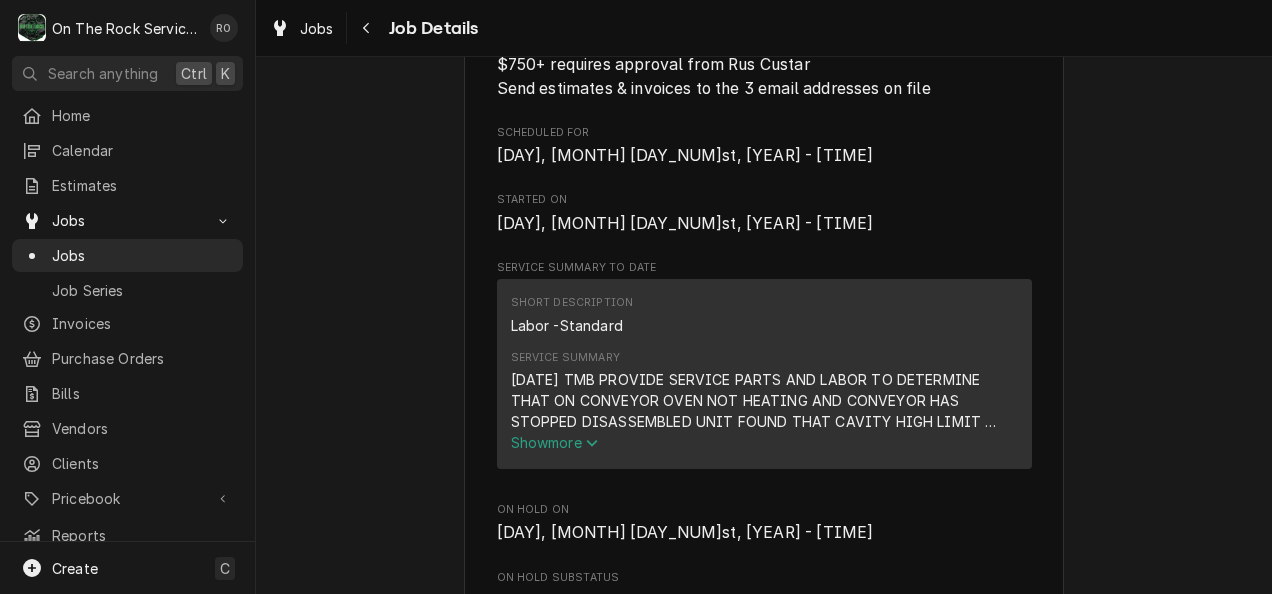 click on "[DATE] TMB PROVIDE SERVICE PARTS AND LABOR TO DETERMINE THAT ON CONVEYOR OVEN NOT HEATING AND CONVEYOR HAS STOPPED DISASSEMBLED UNIT FOUND THAT CAVITY HIGH LIMIT TRIPPED. RESET AND TESTED. FOUND THAT WHEN OVEN IS IN OFF POSITION COOLING FANS ARE OPERATING AT HALF SPEED AND WHEN OVEN ON MOTORS NOT TURNING AT ALL. TEMPORARILY BYPASS FAN SWITCH TO ALLOW FANS TO RUN CONTINUALLY TO PREVENT LIMIT TRIPPING. UNIT CURRENTLY OPERATIONAL. WILL QUOTE FURTHER REPAIRS." at bounding box center [764, 400] 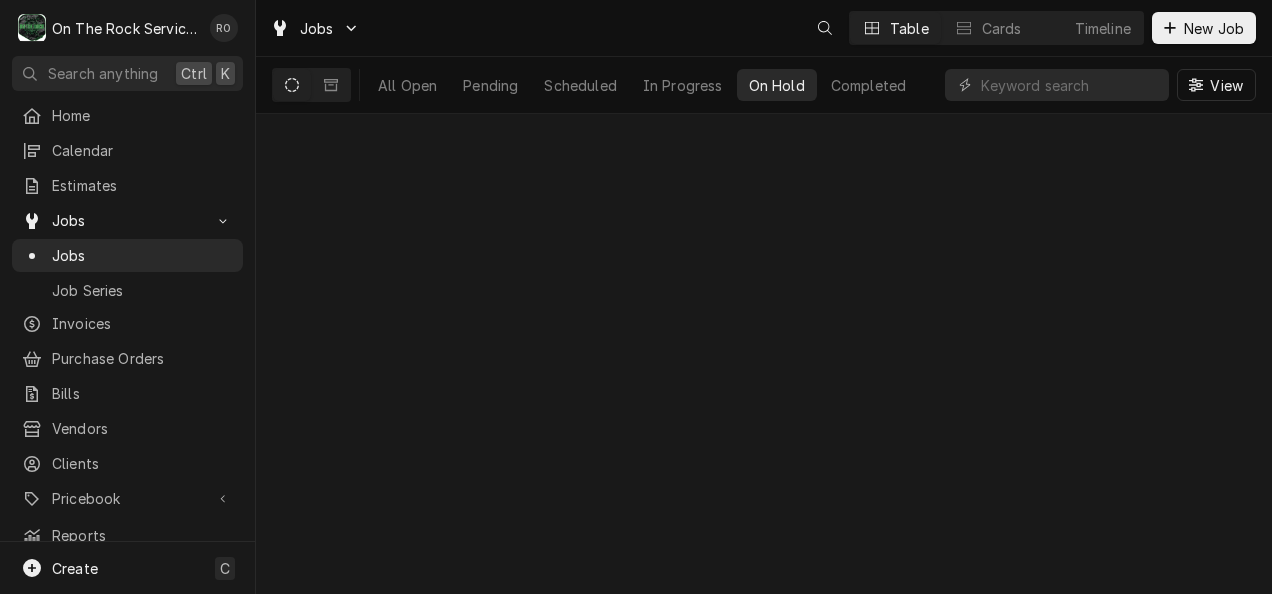 scroll, scrollTop: 0, scrollLeft: 0, axis: both 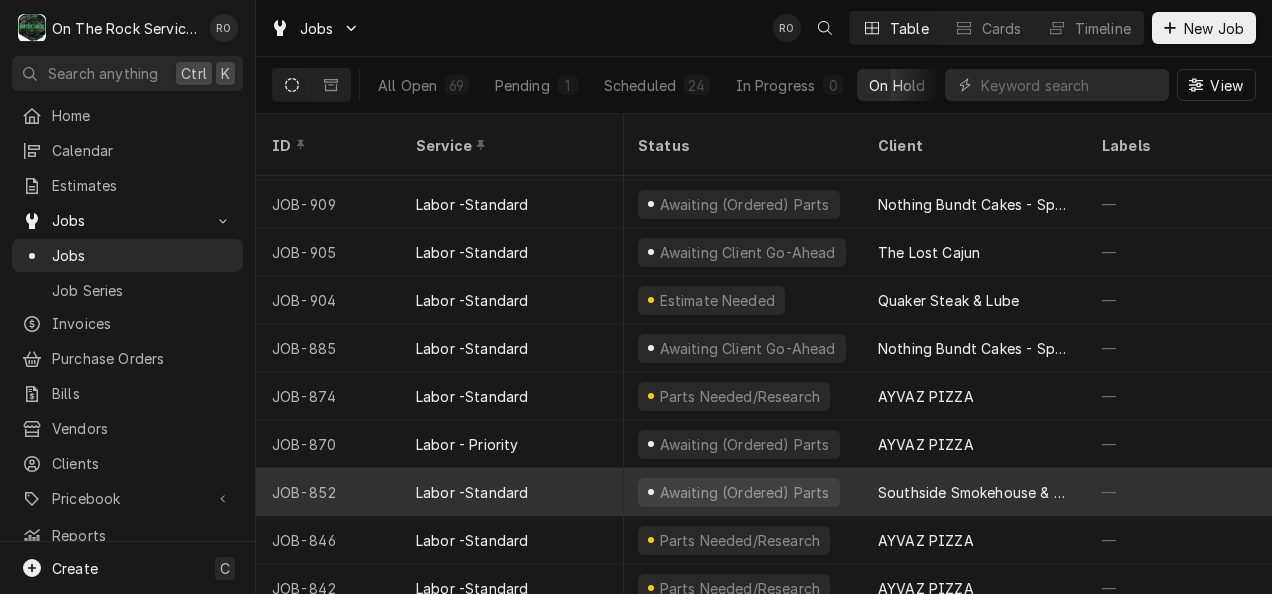 click on "Labor -Standard" at bounding box center [472, 492] 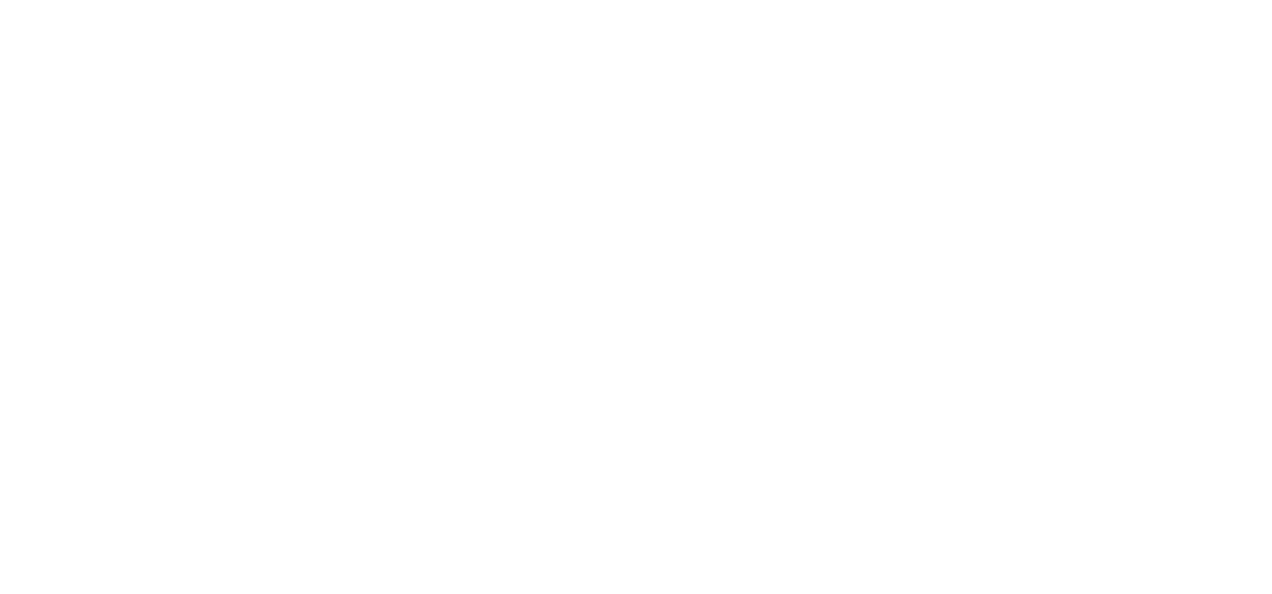 scroll, scrollTop: 0, scrollLeft: 0, axis: both 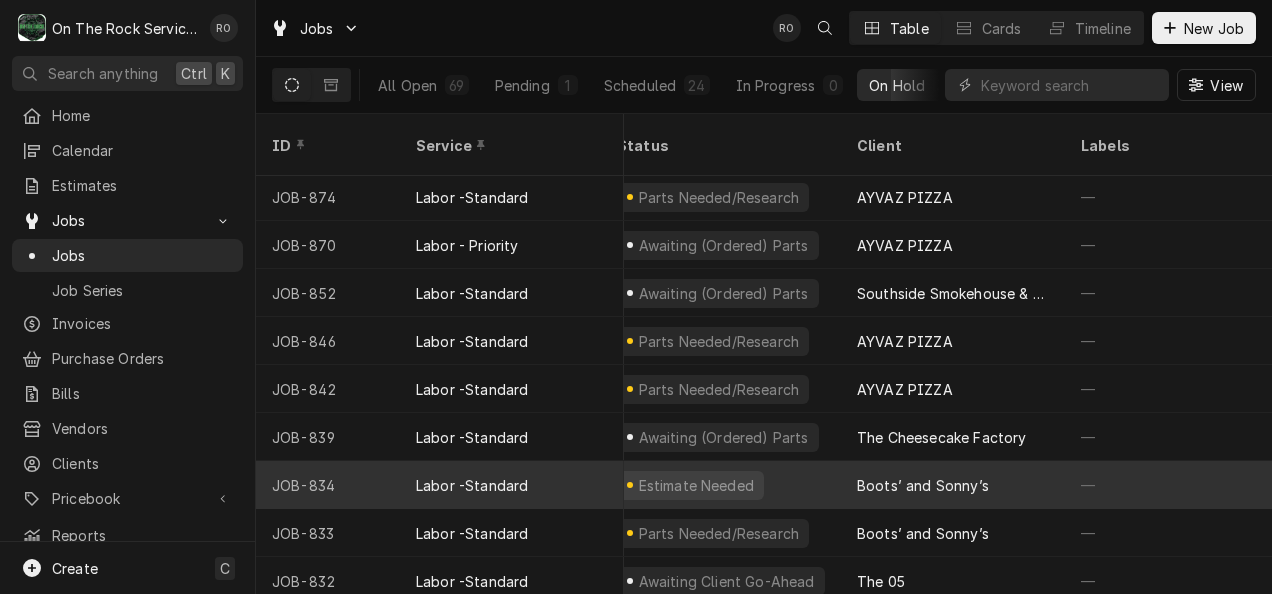 click on "Labor -Standard" at bounding box center (512, 485) 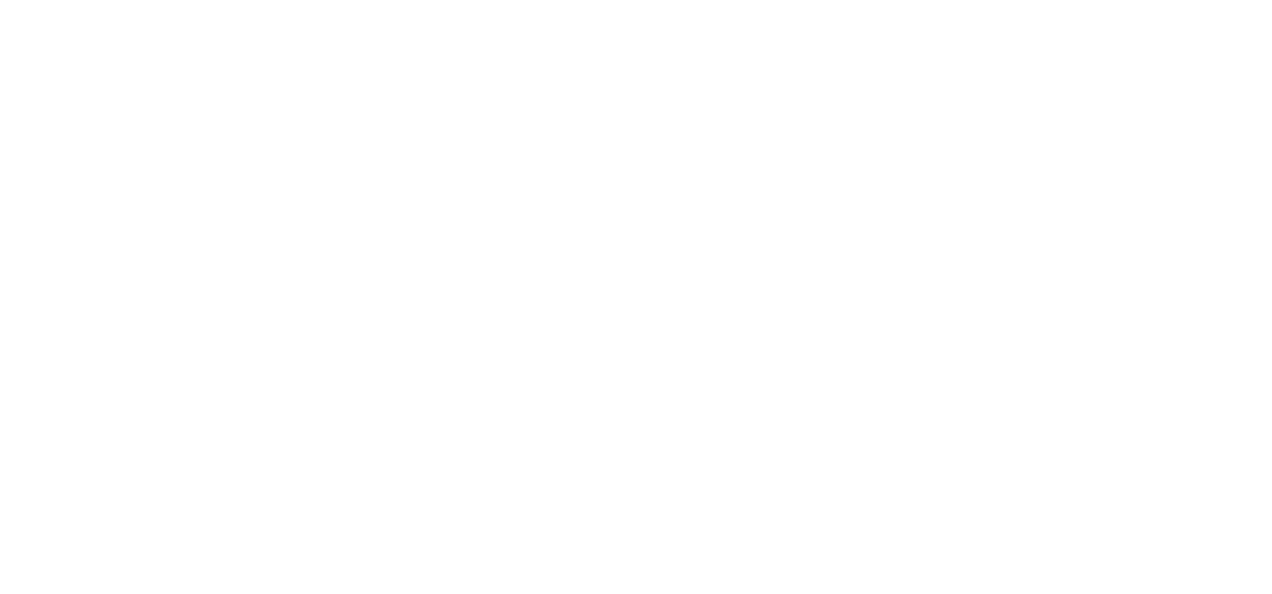 scroll, scrollTop: 0, scrollLeft: 0, axis: both 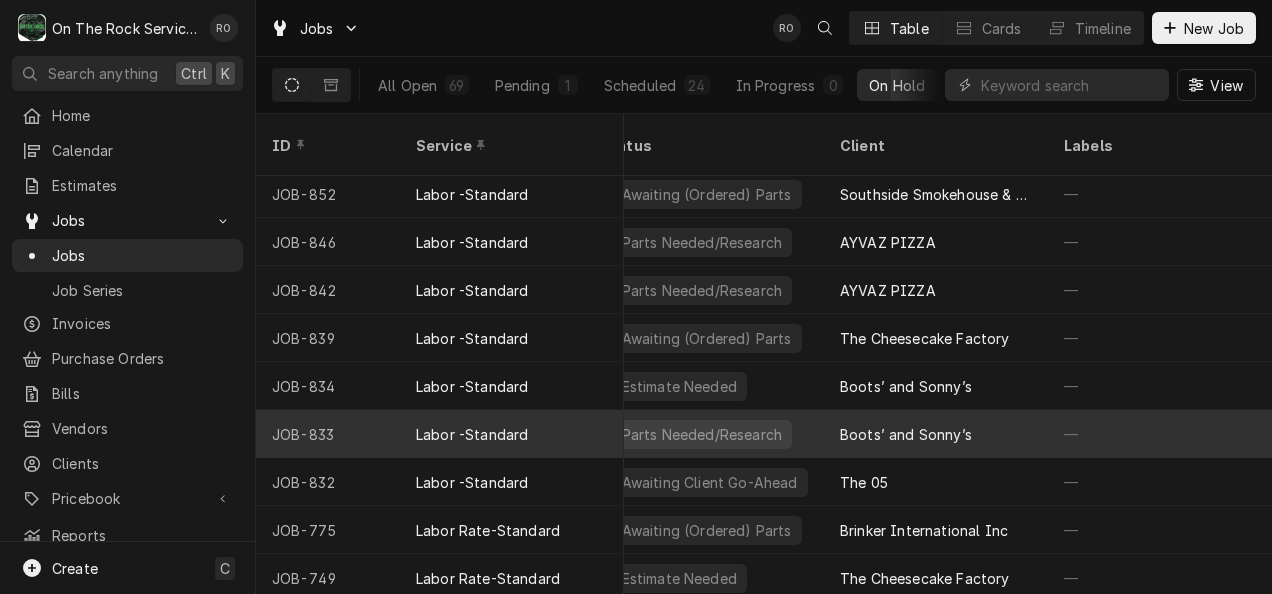 click on "Parts Needed/Research" at bounding box center (701, 434) 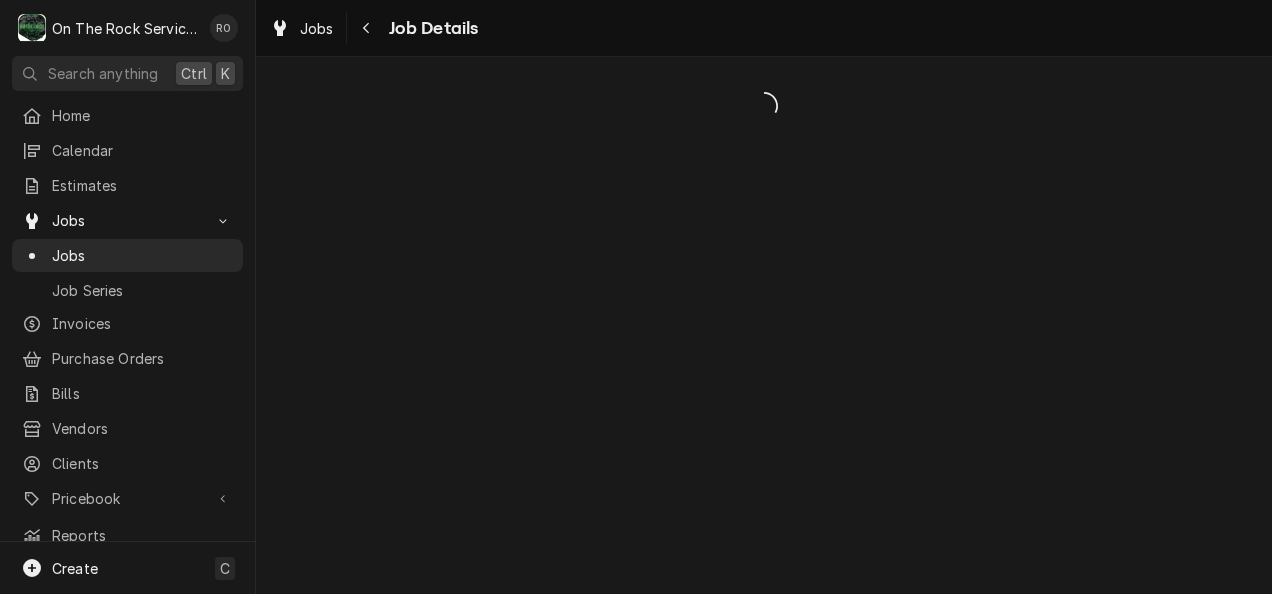 scroll, scrollTop: 0, scrollLeft: 0, axis: both 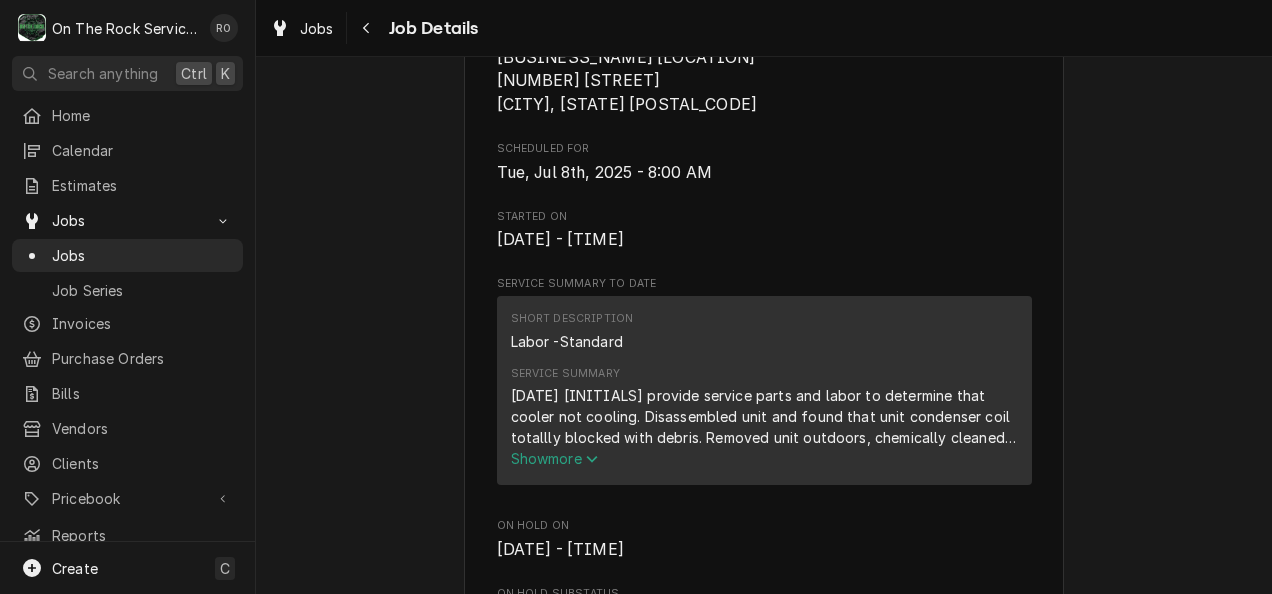click on "Show  more" at bounding box center (555, 458) 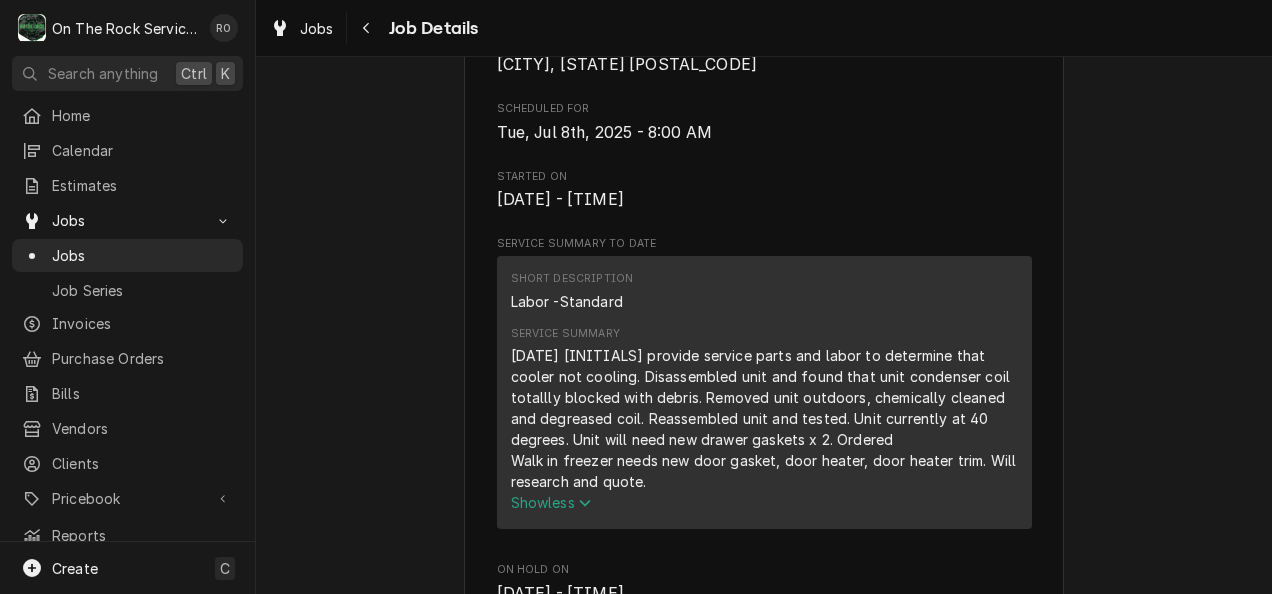 scroll, scrollTop: 555, scrollLeft: 0, axis: vertical 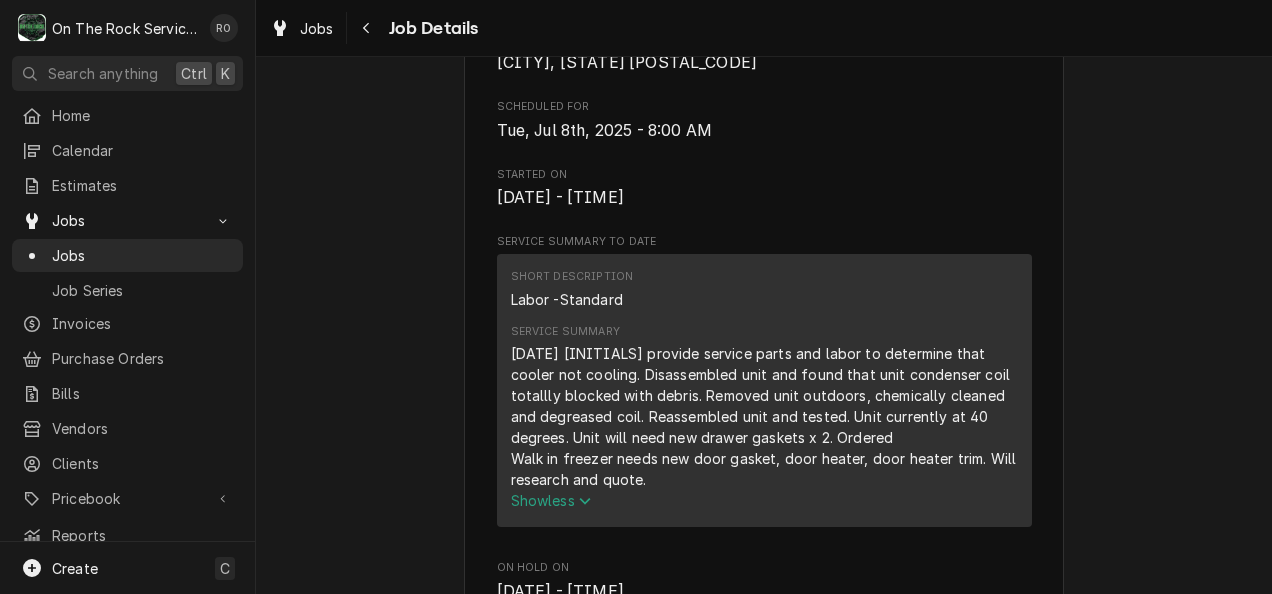 click on "Short Description Labor -Standard Service Summary 7/8/25 tmb provide service parts and labor to determine that cooler not cooling. Disassembled unit and found that unit condenser coil totallly blocked with debris. Removed unit outdoors, chemically cleaned and degreased coil. Reassembled unit and tested. Unit currently at 40 degrees. Unit will need new drawer gaskets x 2. Ordered
Walk in freezer needs new door gasket, door heater, door heater trim. Will research and quote. Show  less" at bounding box center [764, 395] 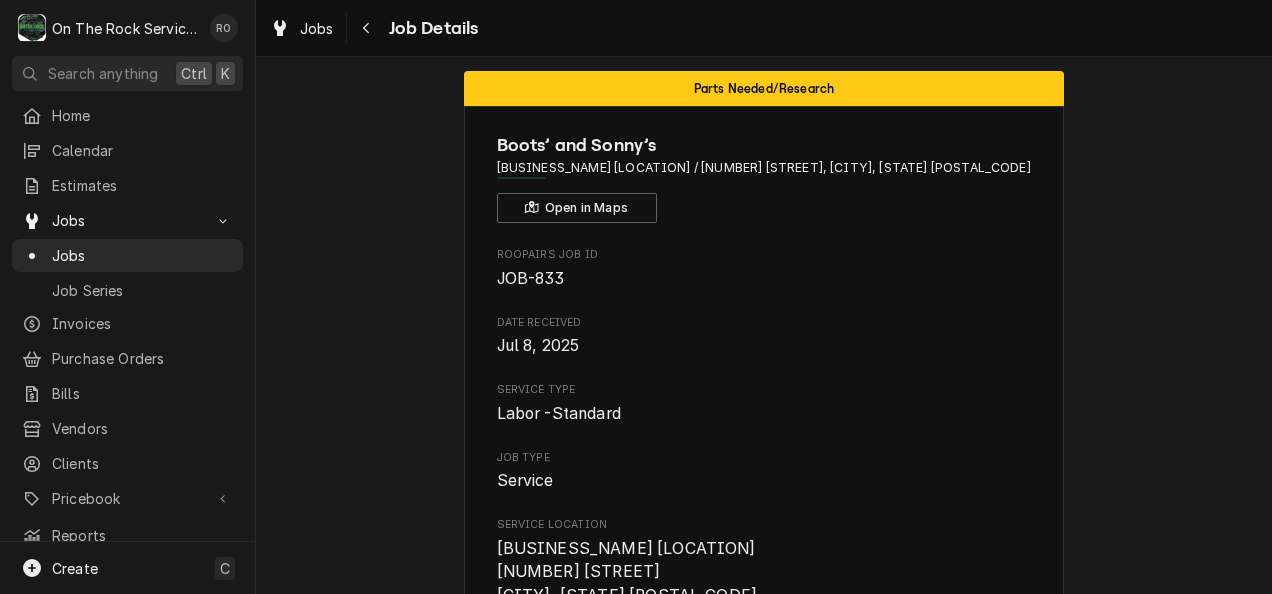scroll, scrollTop: 0, scrollLeft: 0, axis: both 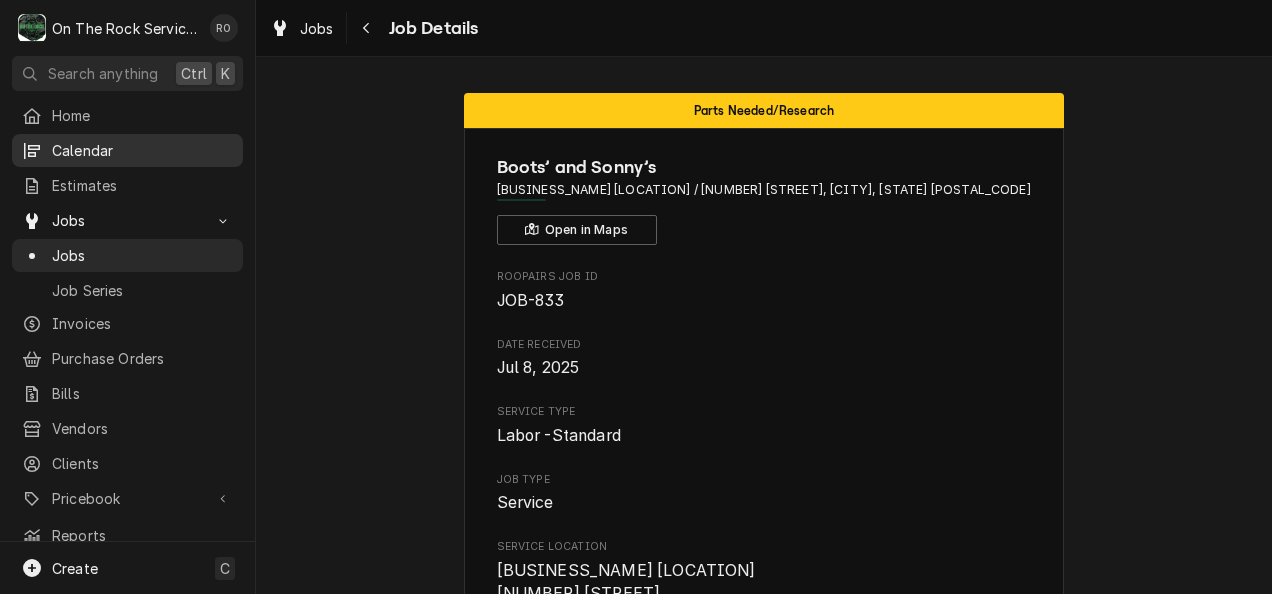 click on "Calendar" at bounding box center (142, 150) 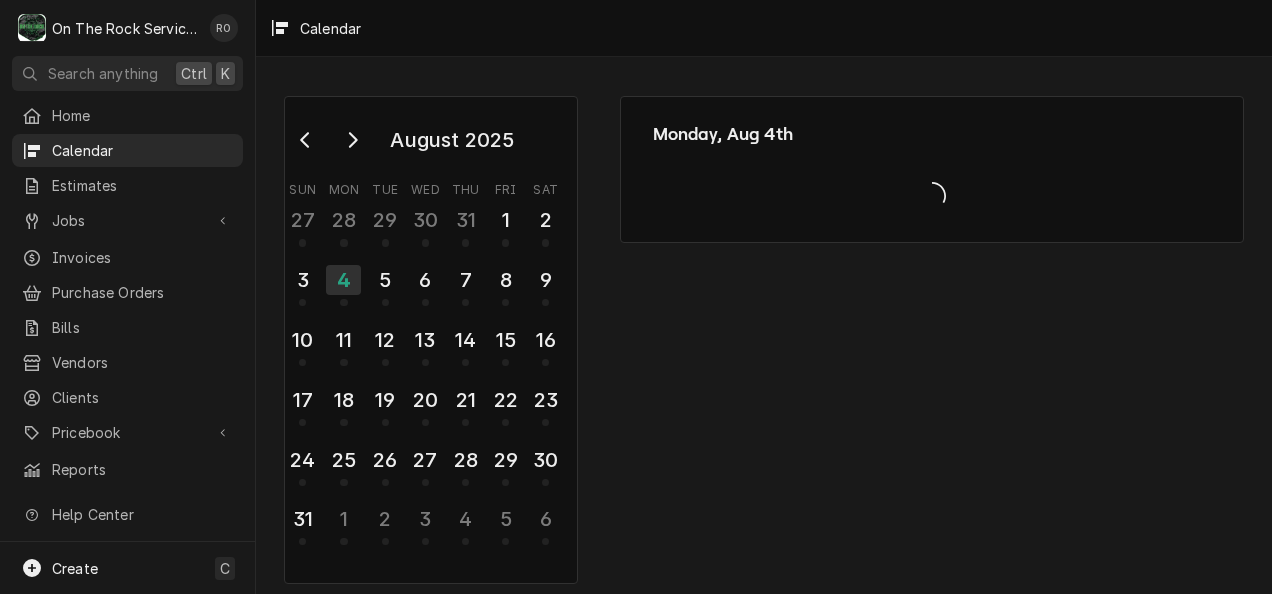 scroll, scrollTop: 0, scrollLeft: 0, axis: both 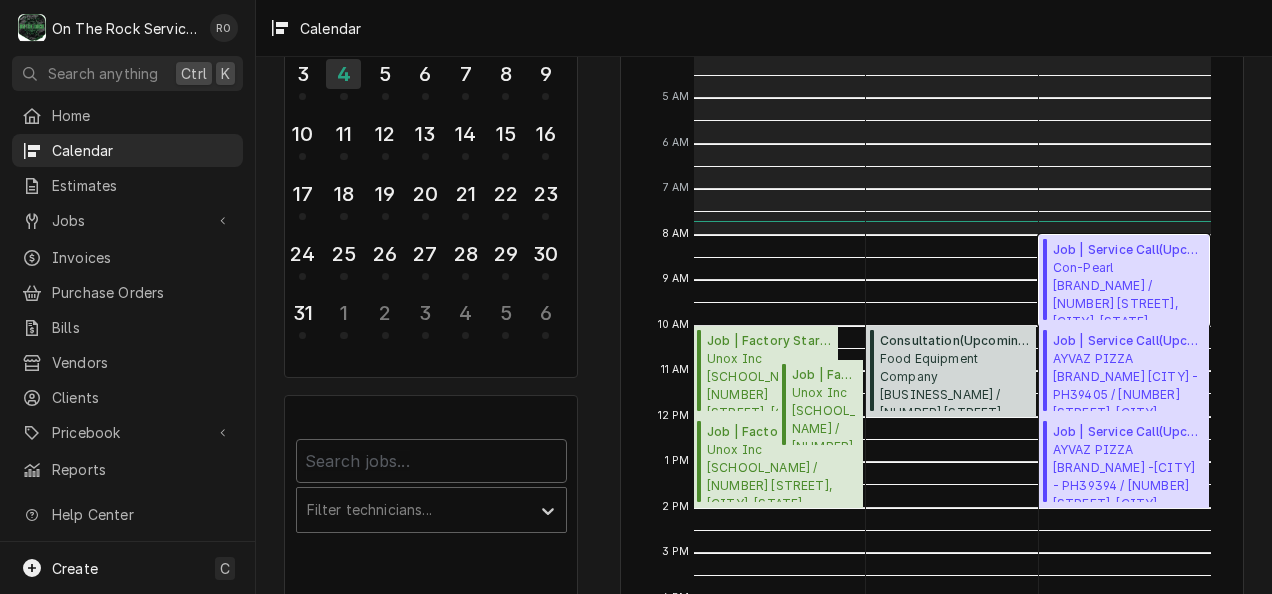 click on "Con-Pearl Con-Pearl / 6400 Augusta Rd, Greenville, SC 29605" at bounding box center [1128, 289] 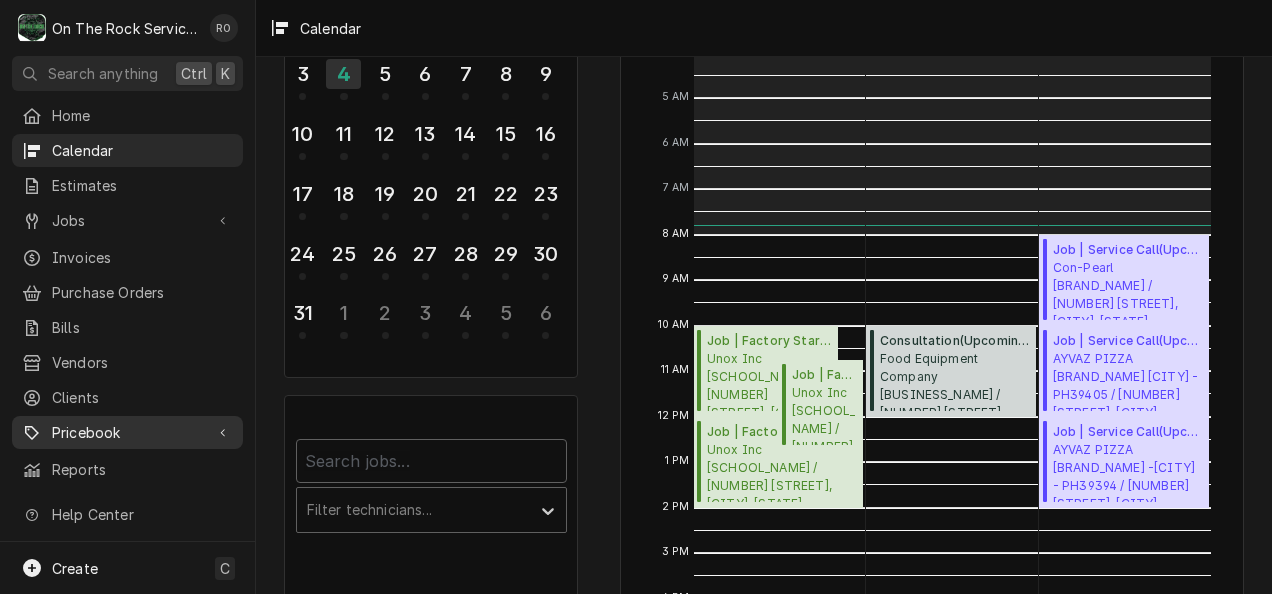 click on "Pricebook" at bounding box center (127, 432) 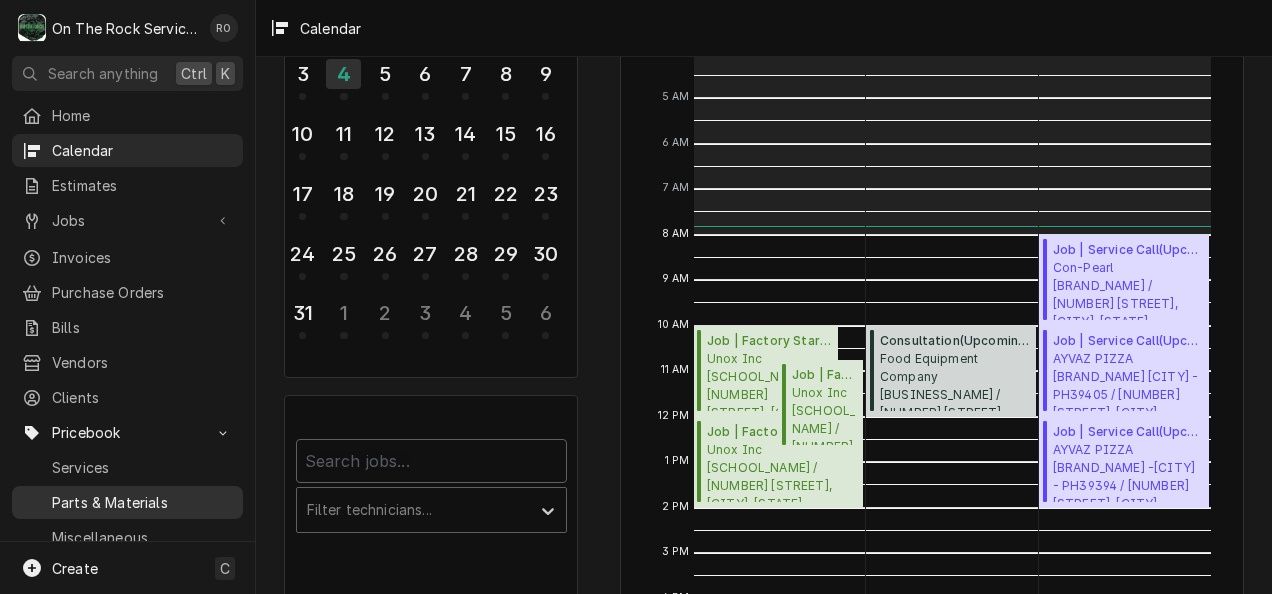click on "Parts & Materials" at bounding box center (142, 502) 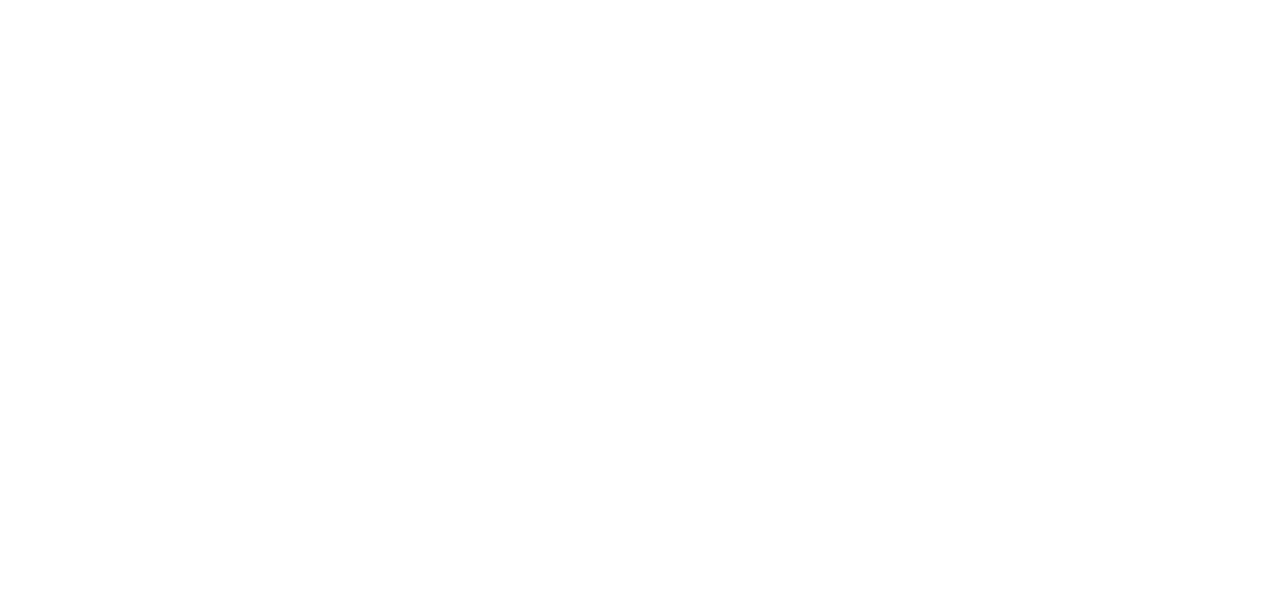 scroll, scrollTop: 0, scrollLeft: 0, axis: both 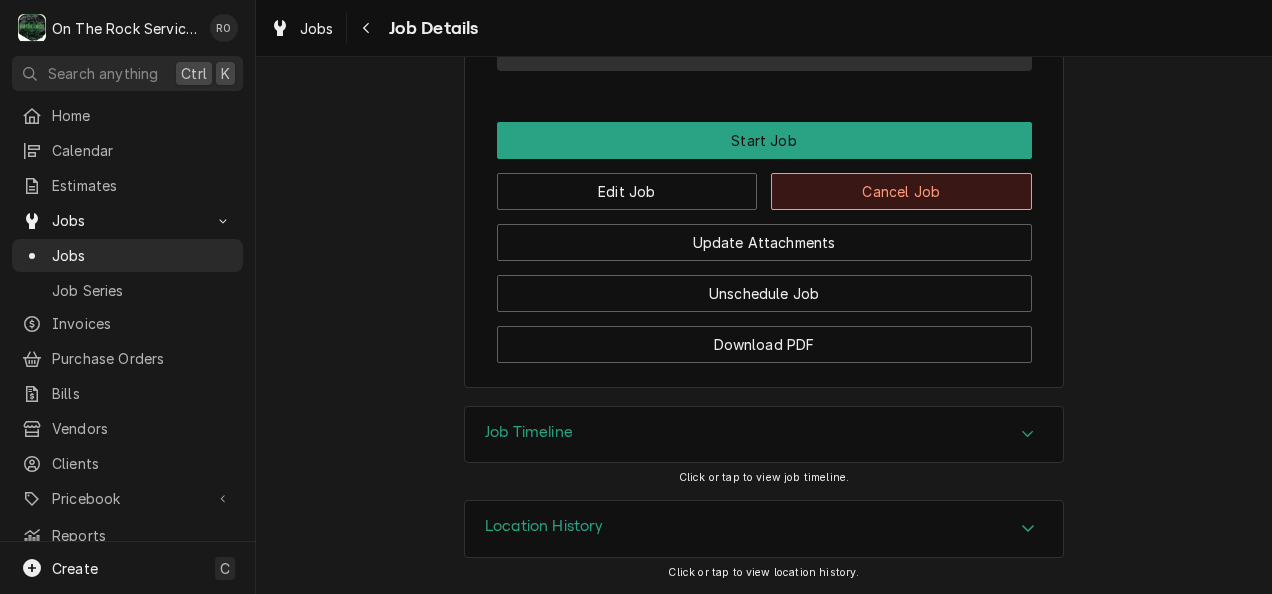 click on "Cancel Job" at bounding box center [901, 191] 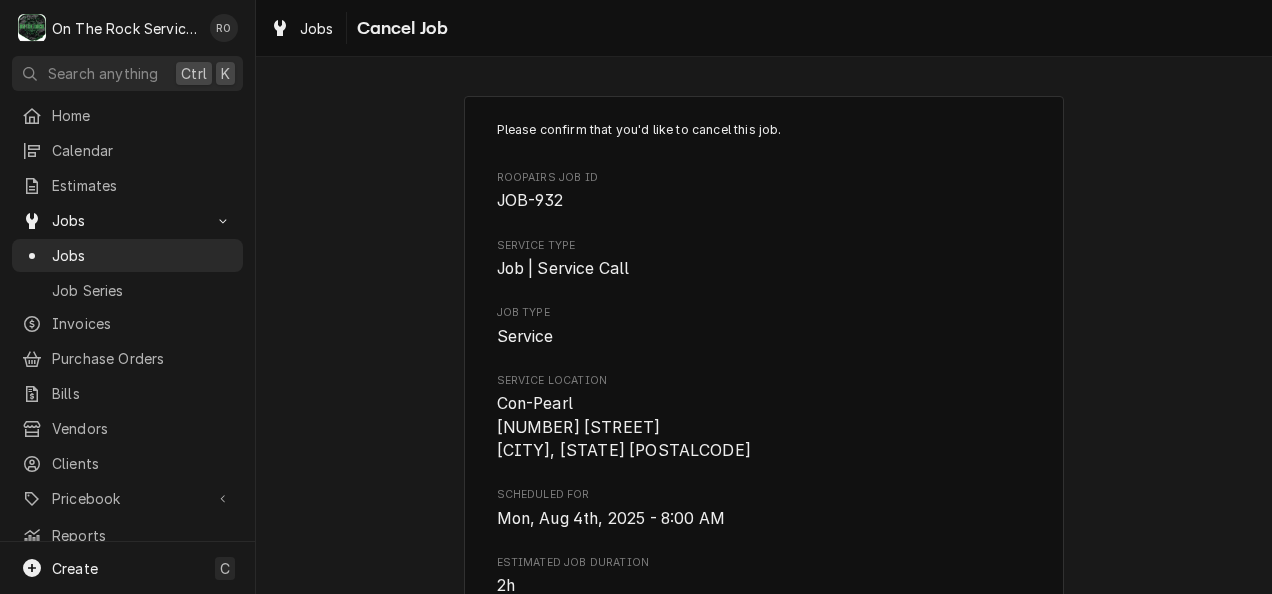 scroll, scrollTop: 336, scrollLeft: 0, axis: vertical 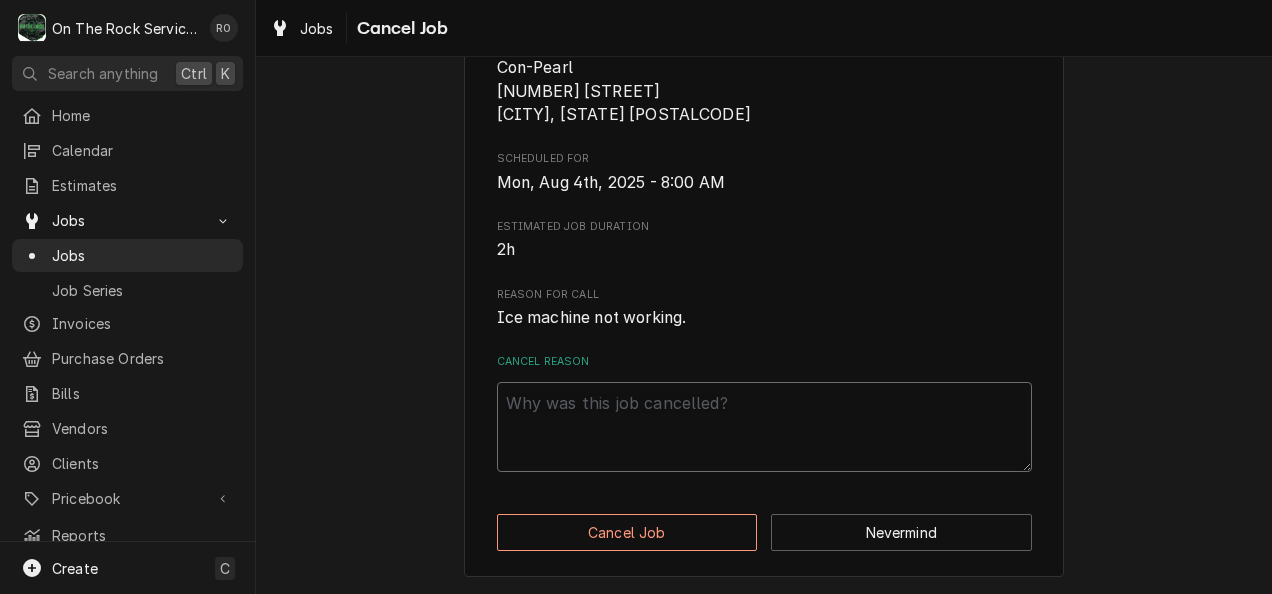 click on "Cancel Reason" at bounding box center (764, 427) 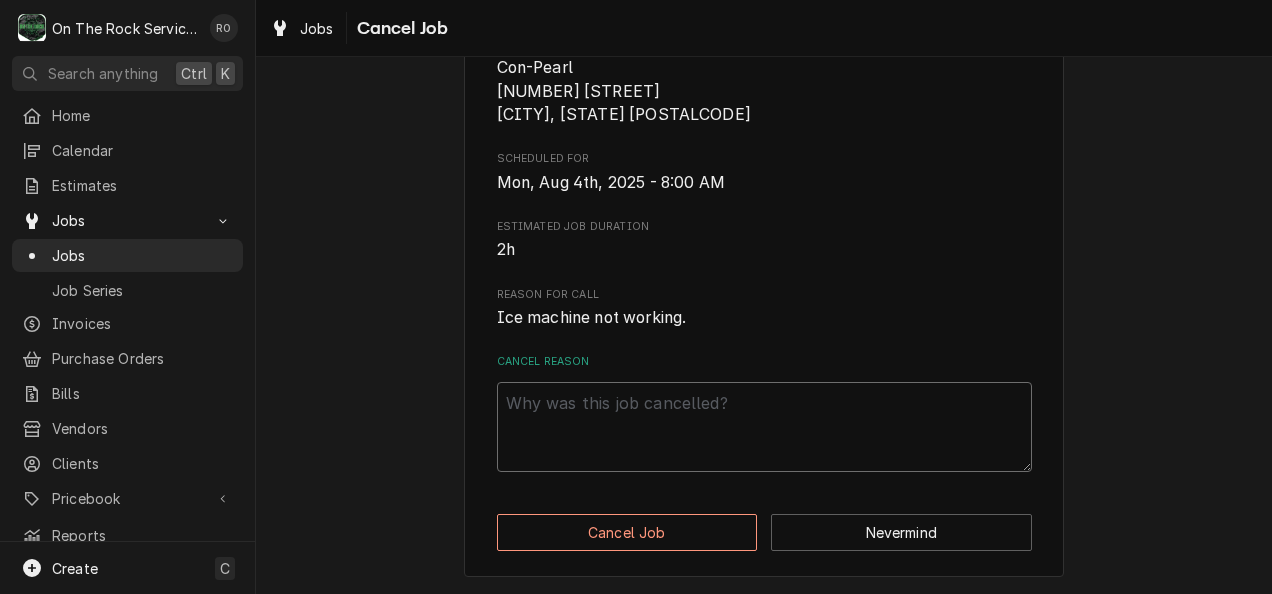 type on "x" 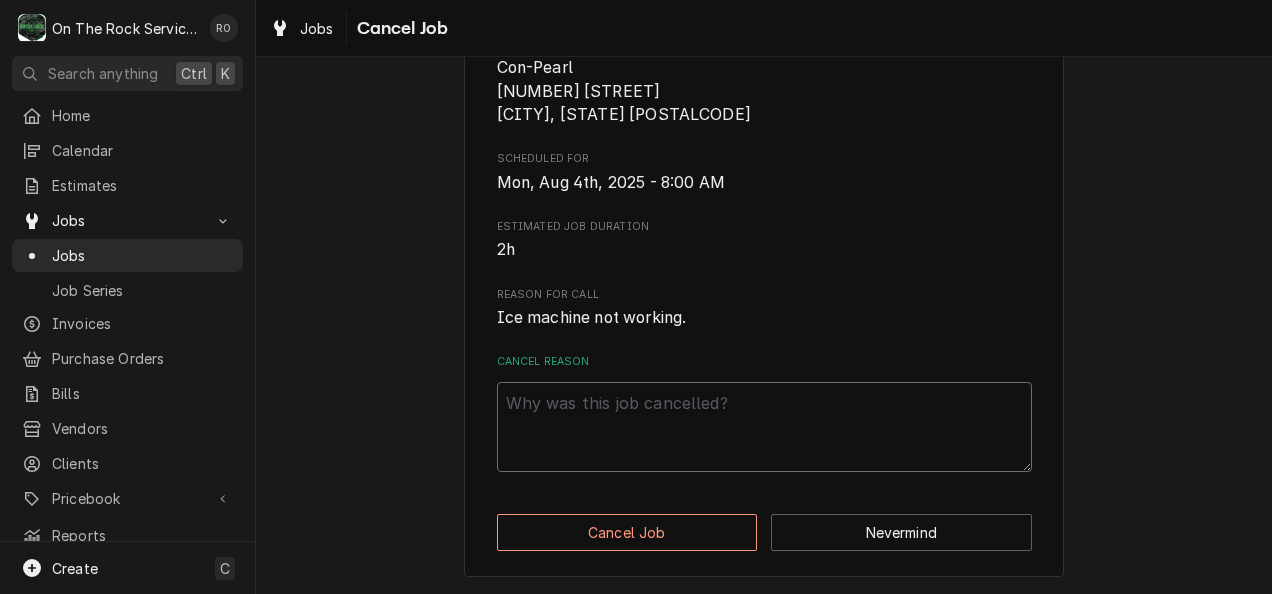 type on "C" 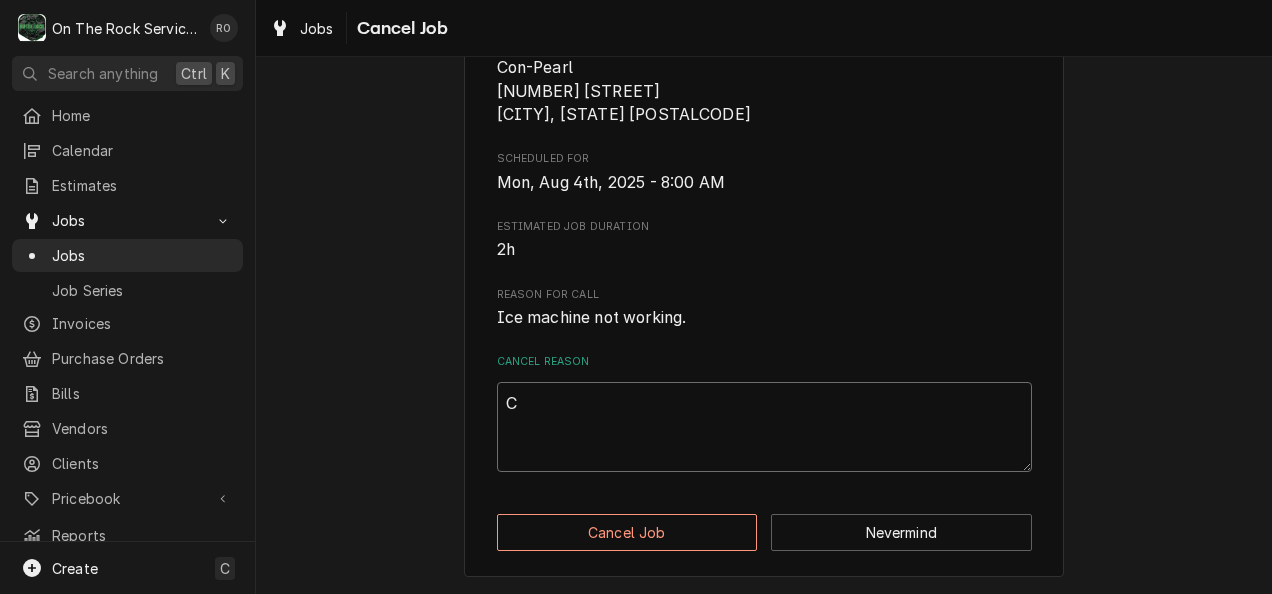type on "x" 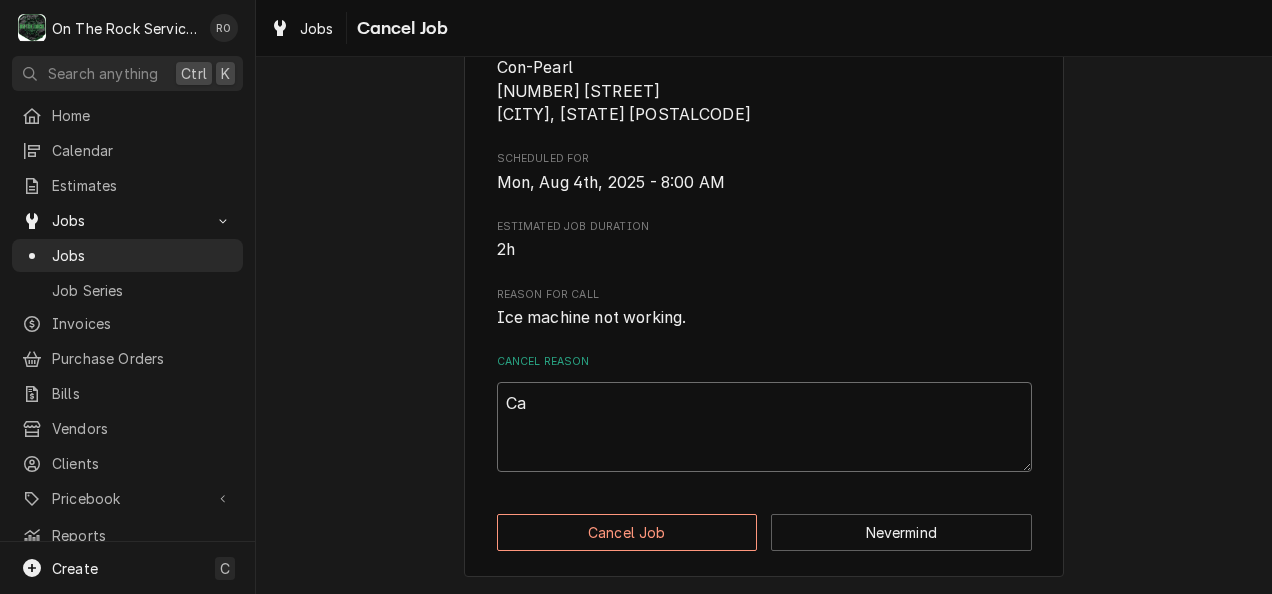 type on "x" 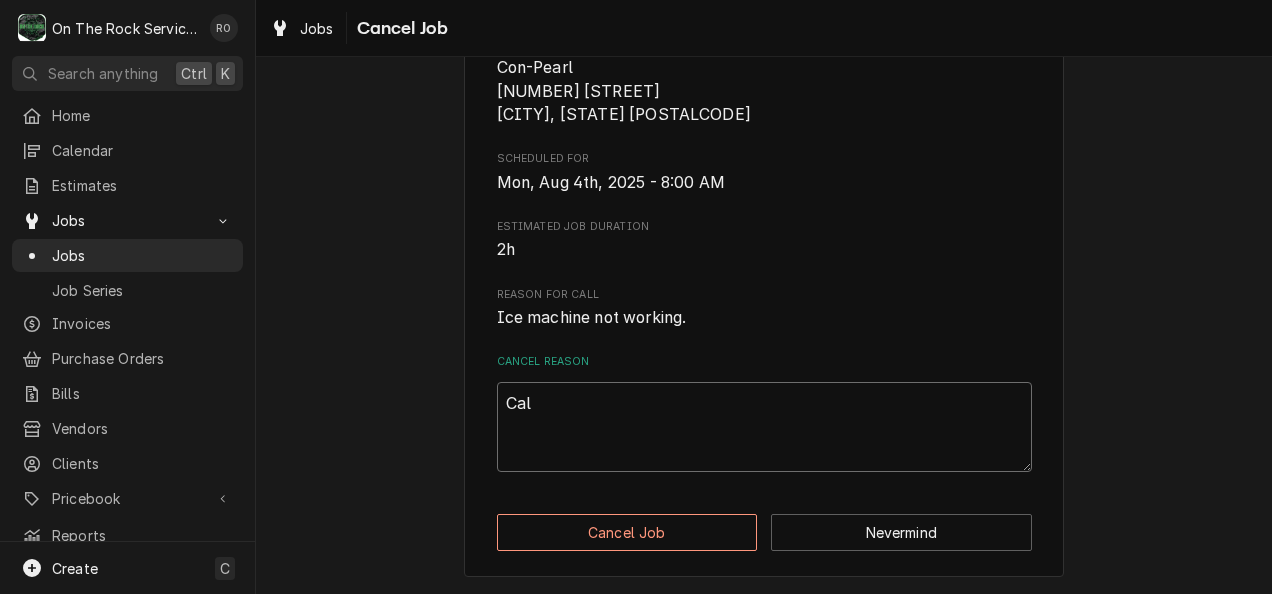 type on "x" 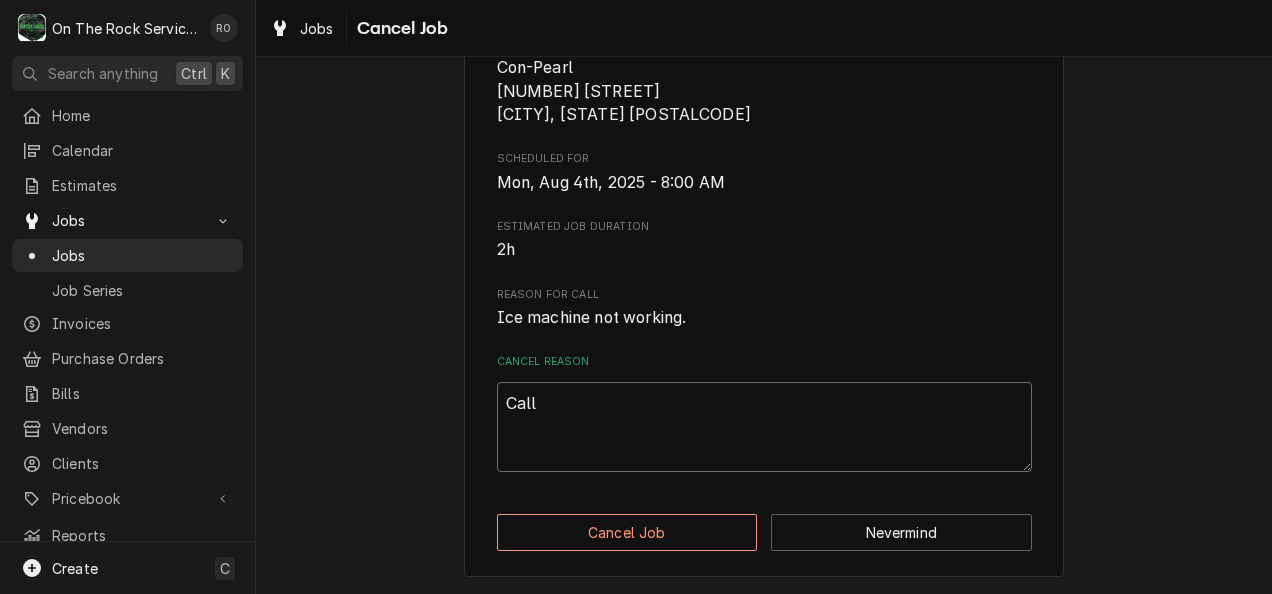 type on "x" 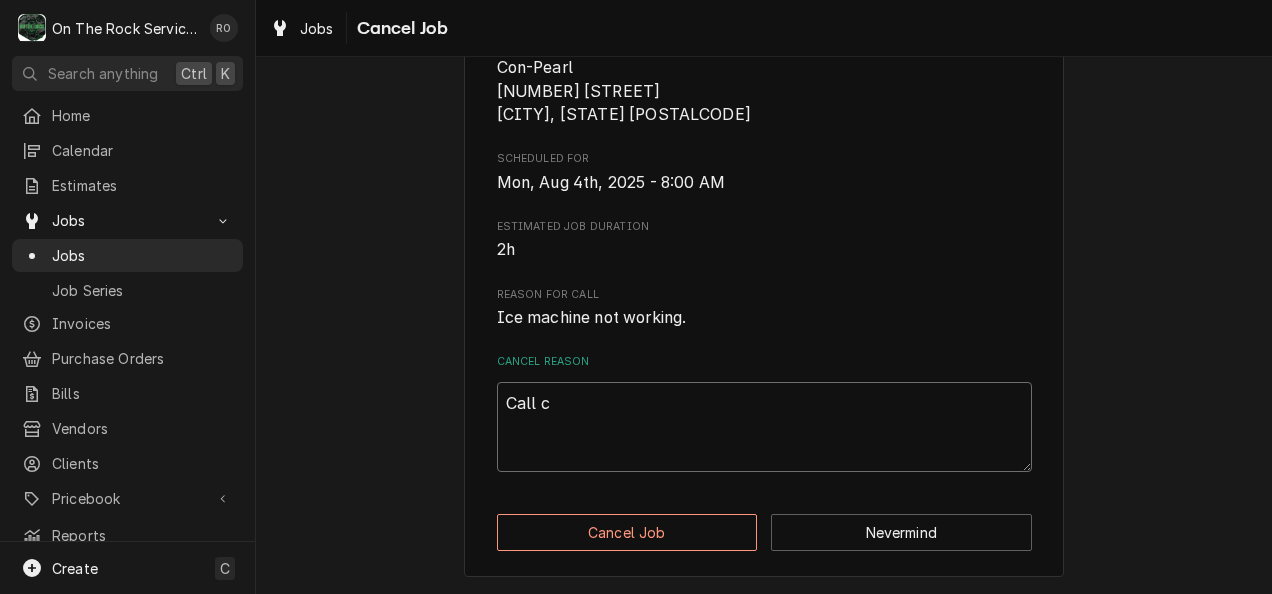 type on "x" 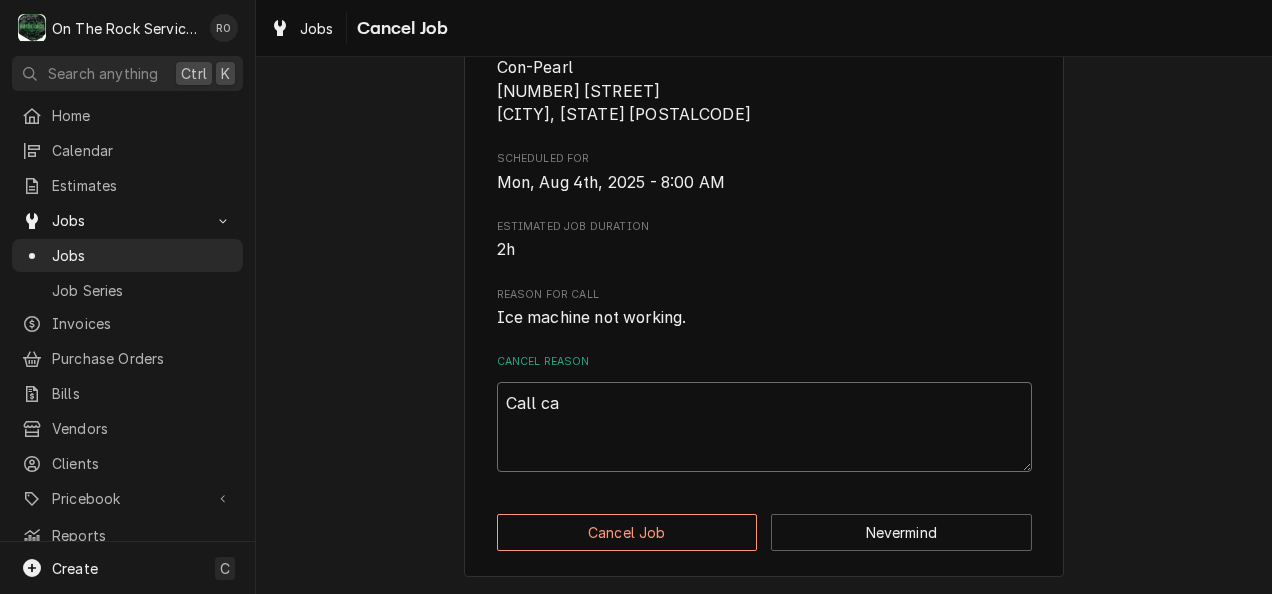 type on "x" 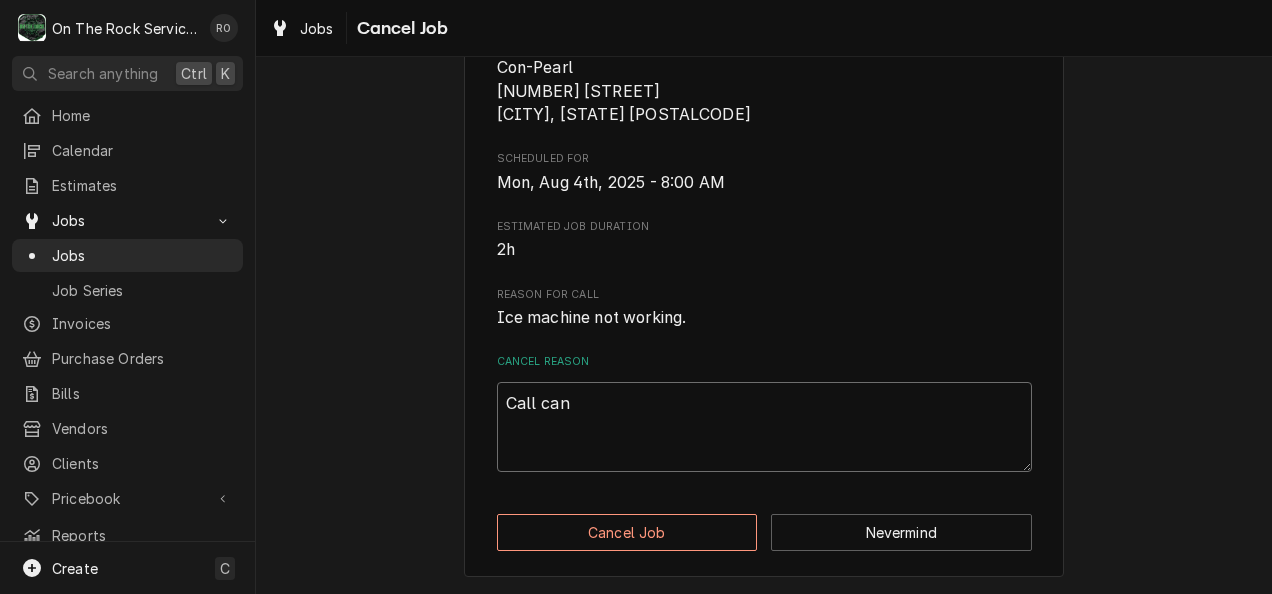 type on "x" 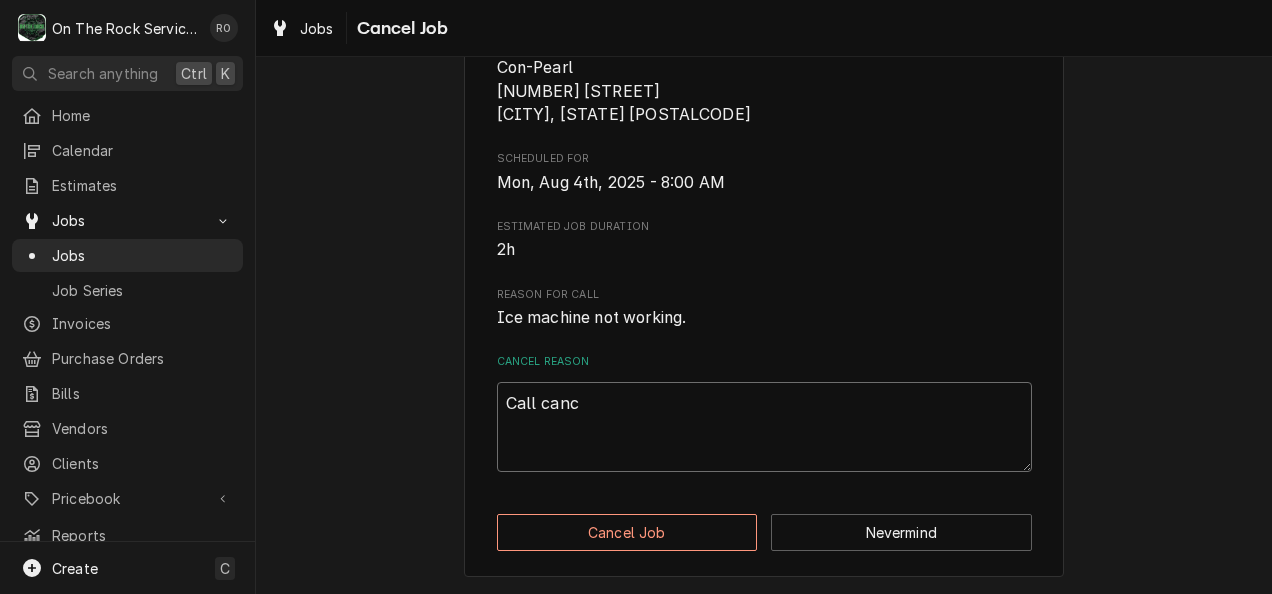 type on "Call cance" 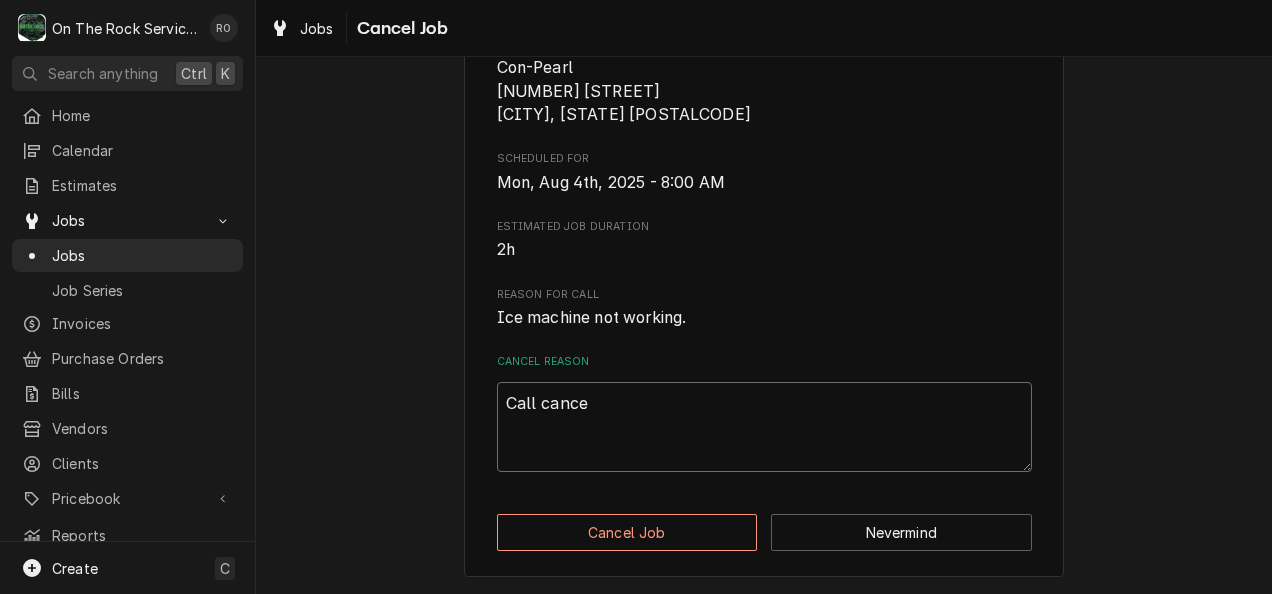 type on "x" 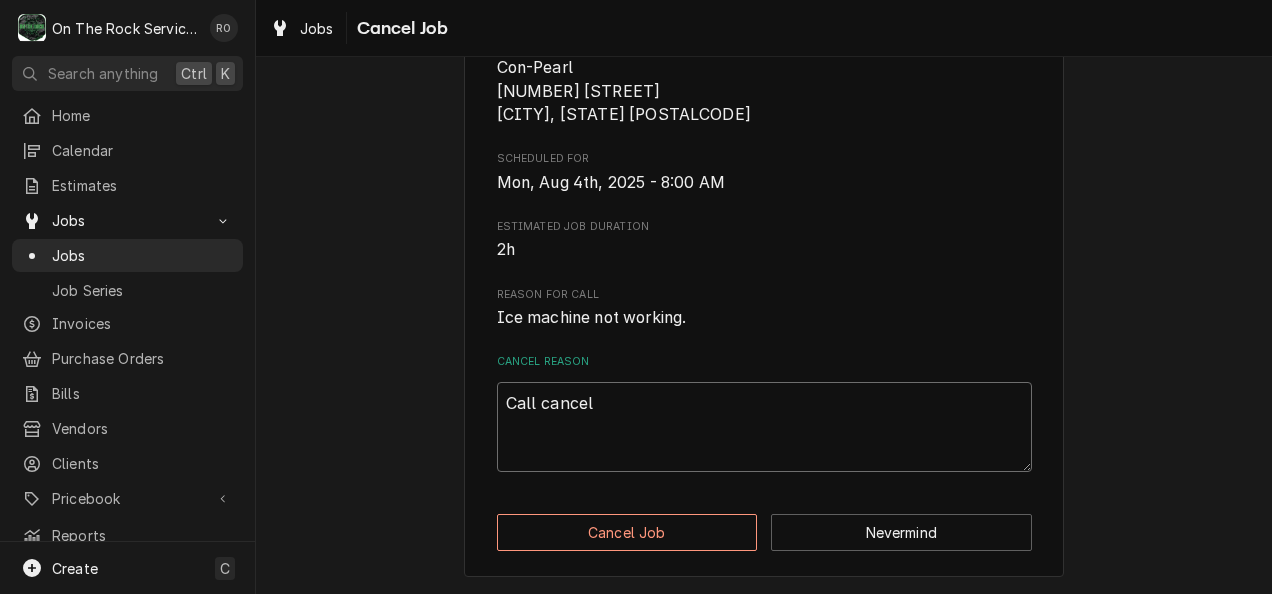 type on "x" 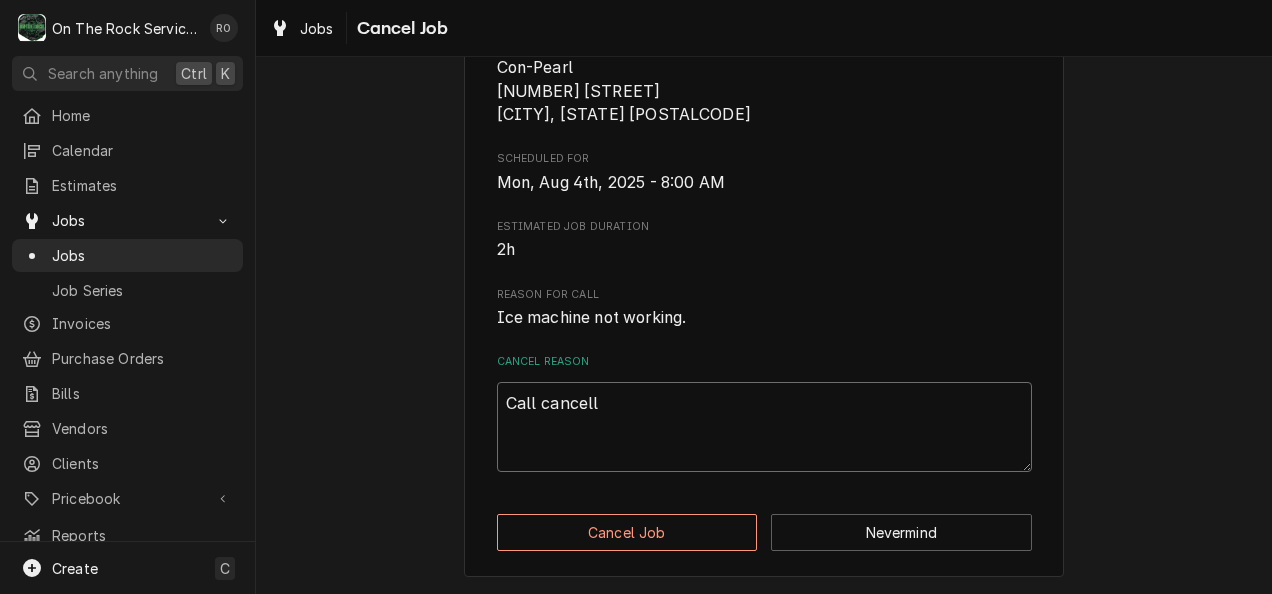 type on "x" 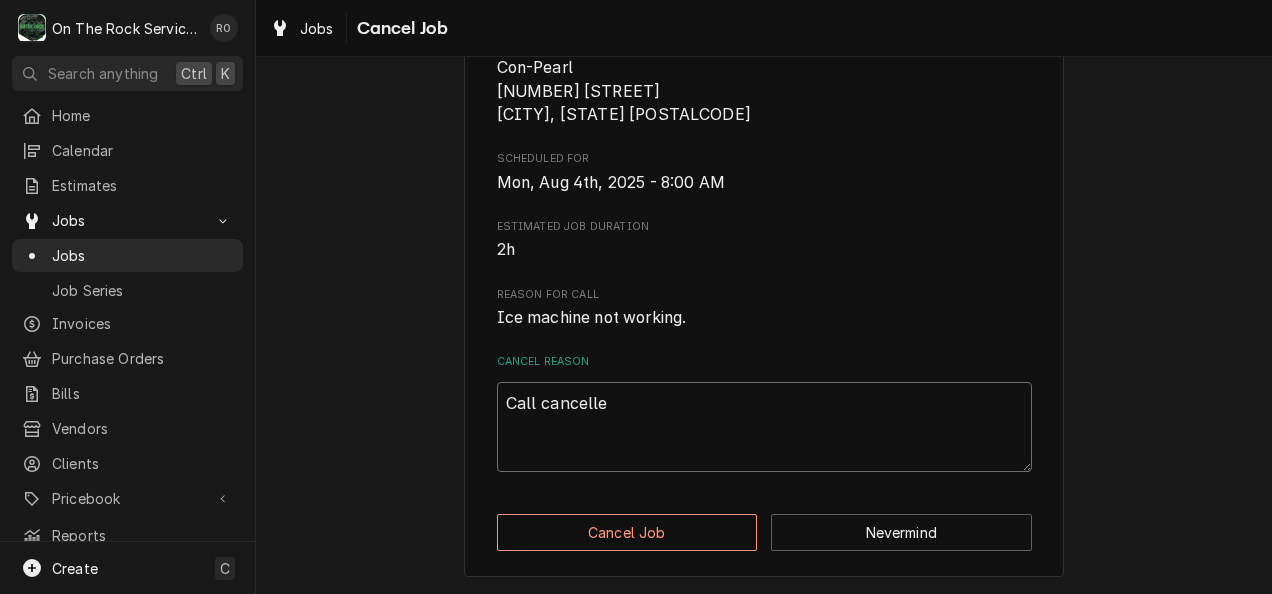 type on "x" 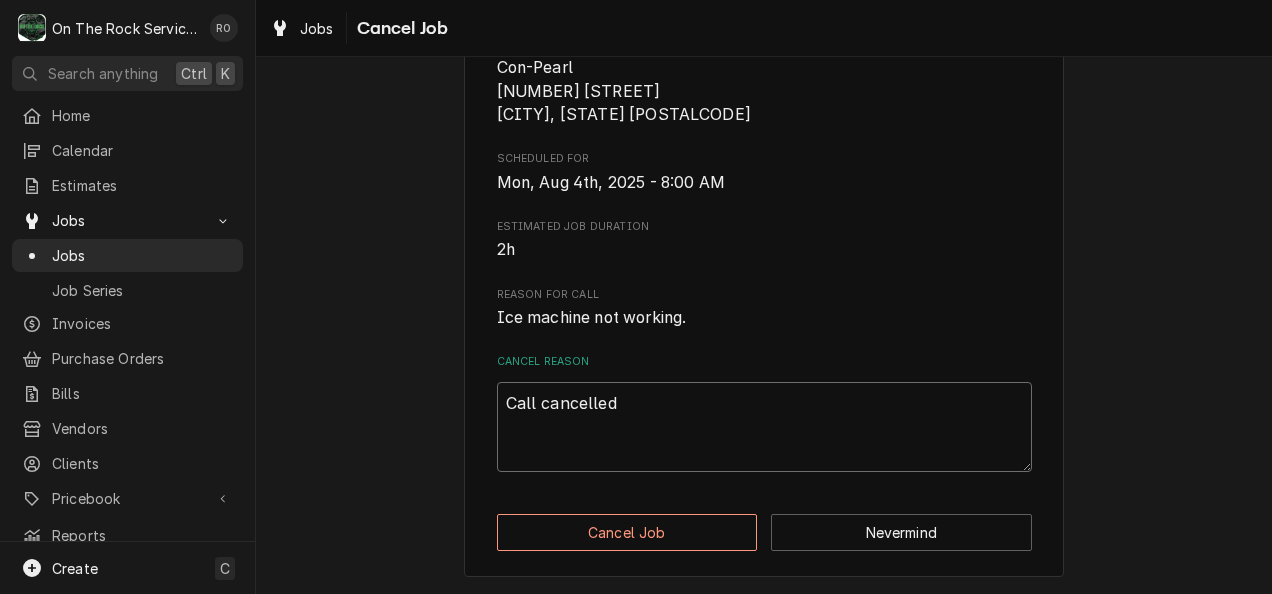 type on "x" 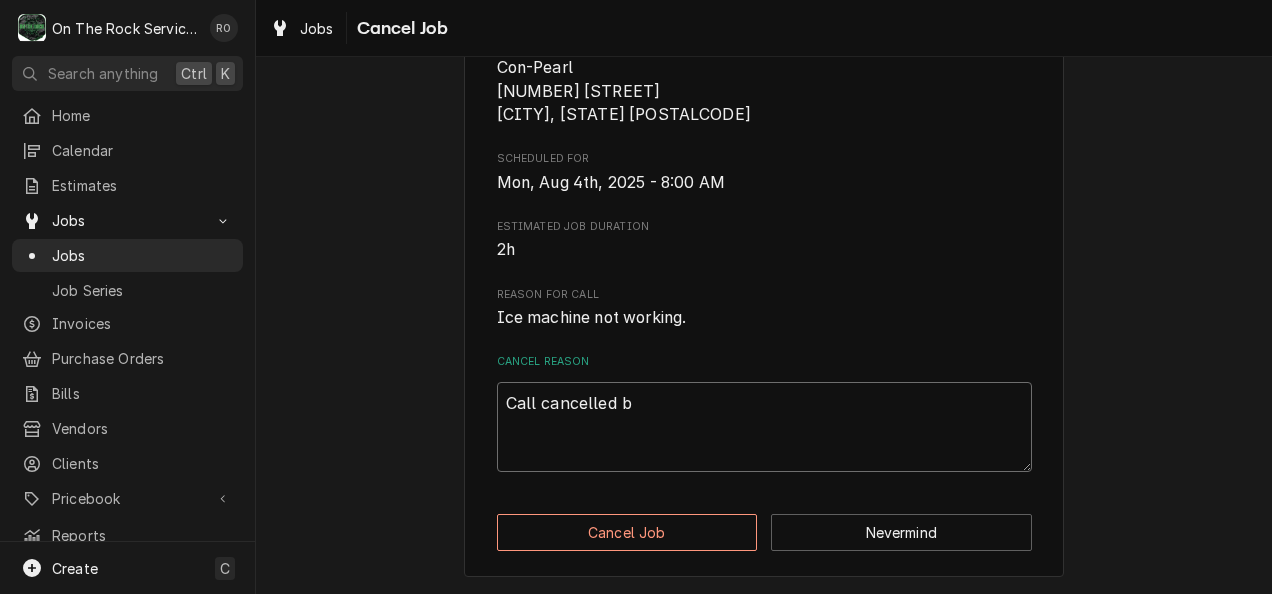 type on "x" 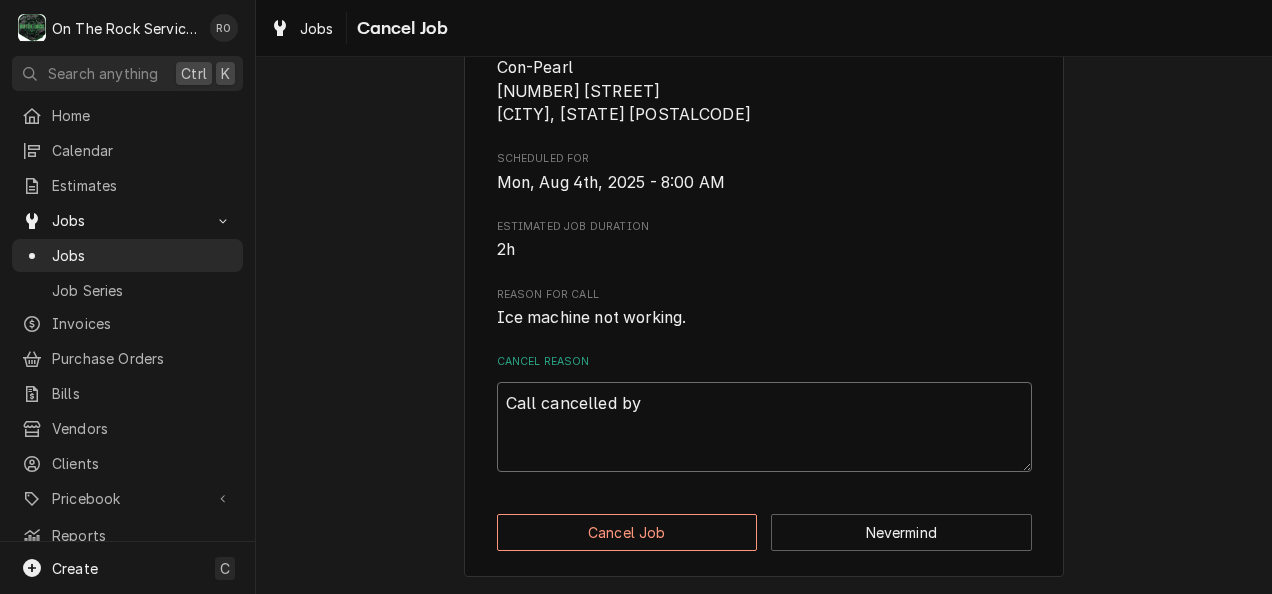 type on "x" 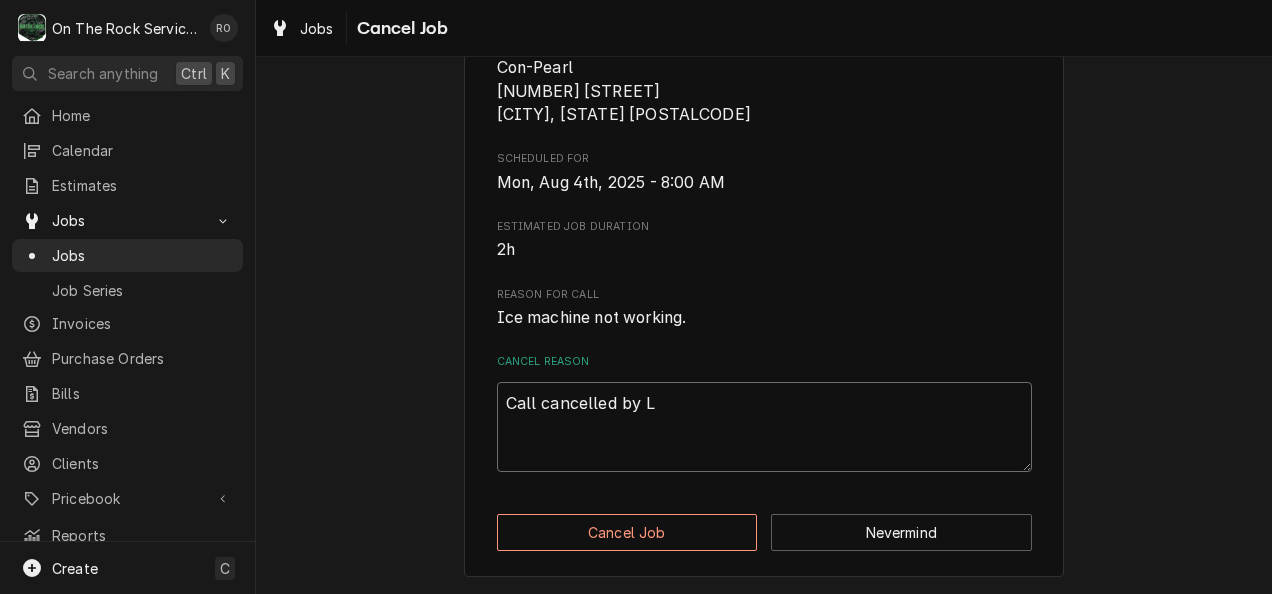 type on "x" 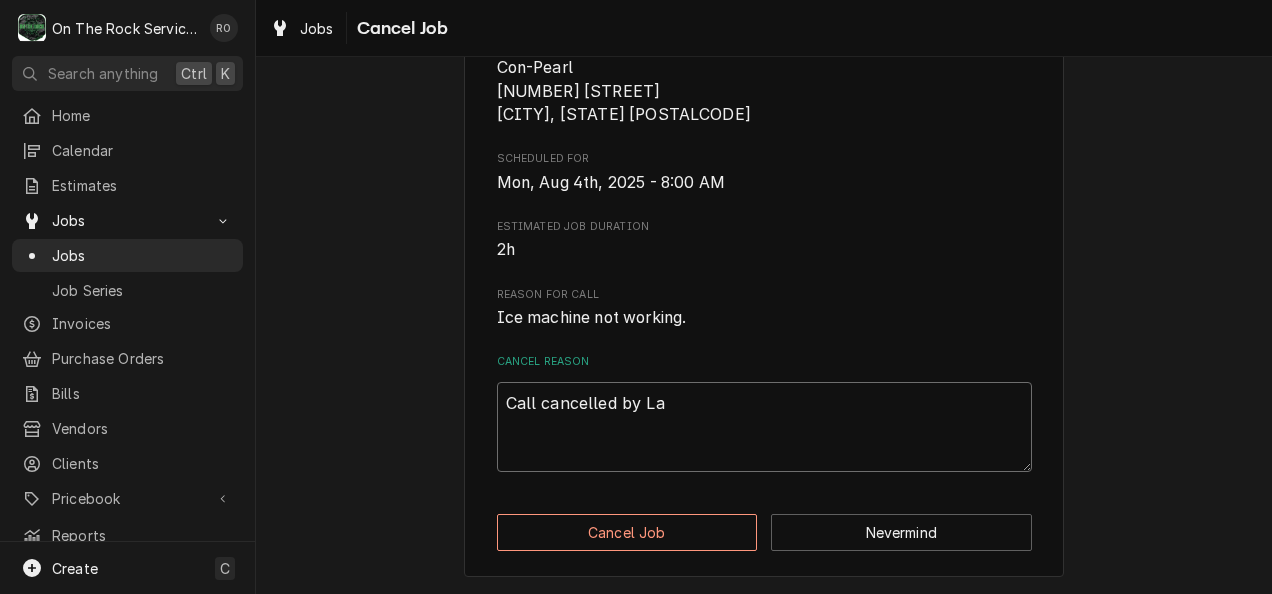 type on "x" 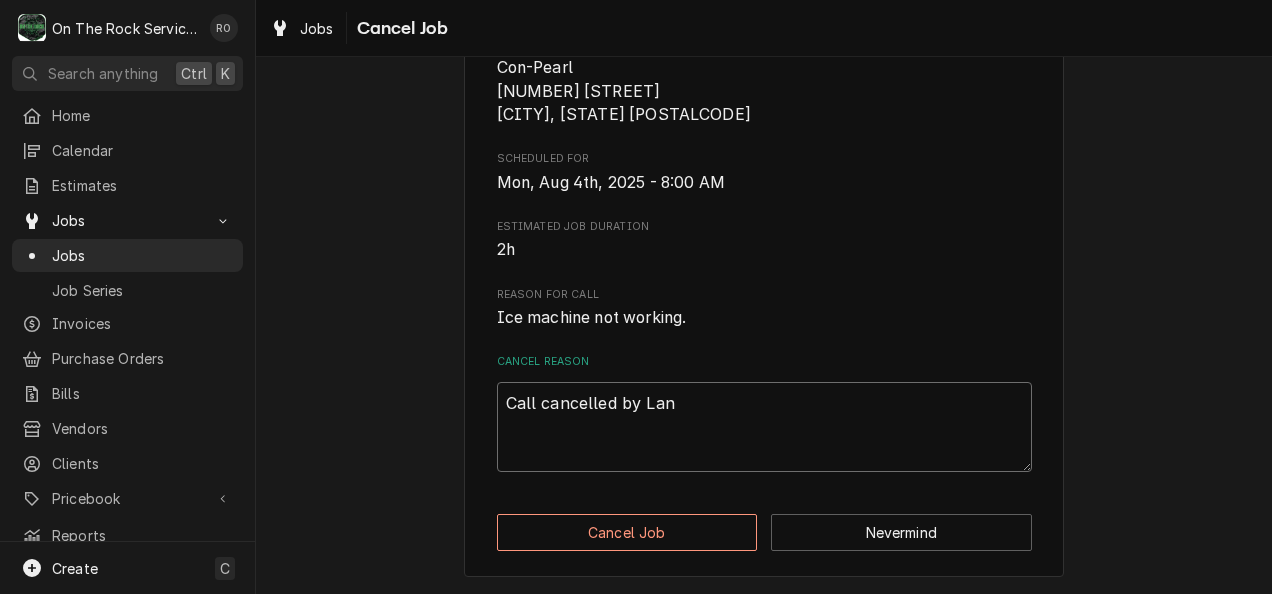 type on "x" 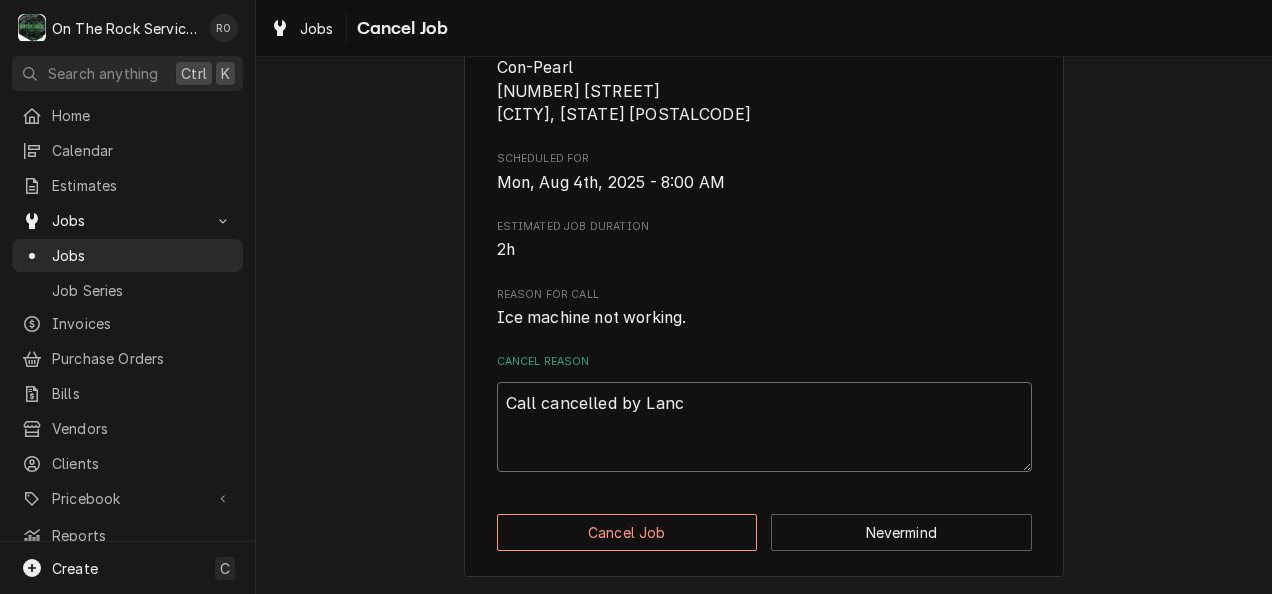 type on "x" 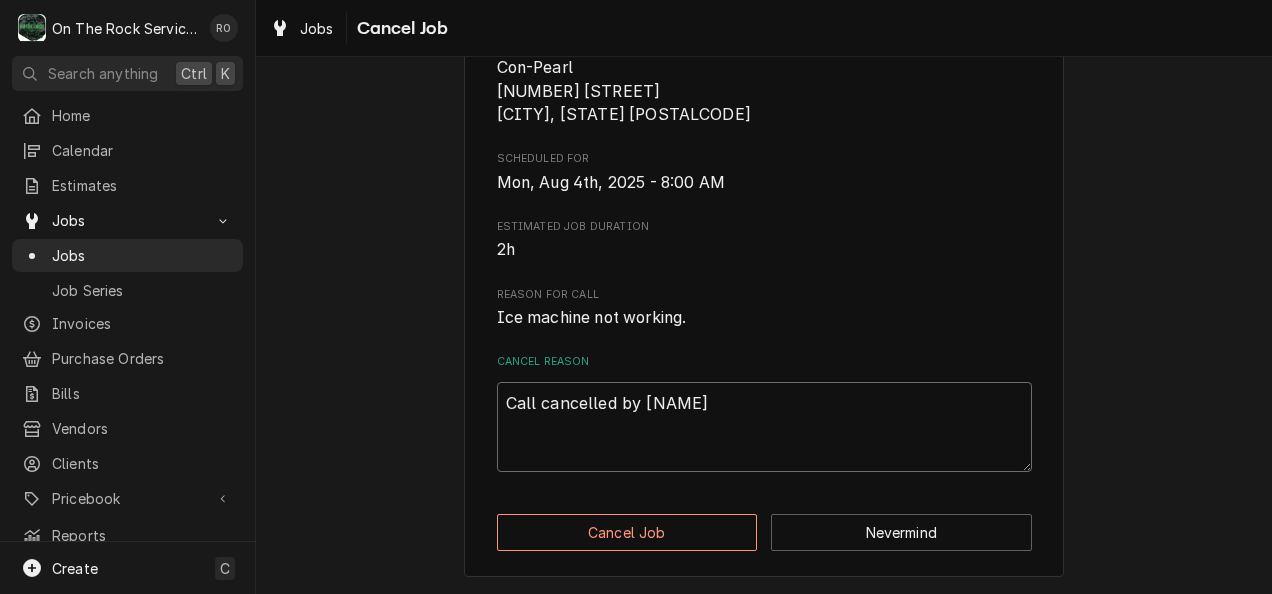 type on "Call cancelled by Lance." 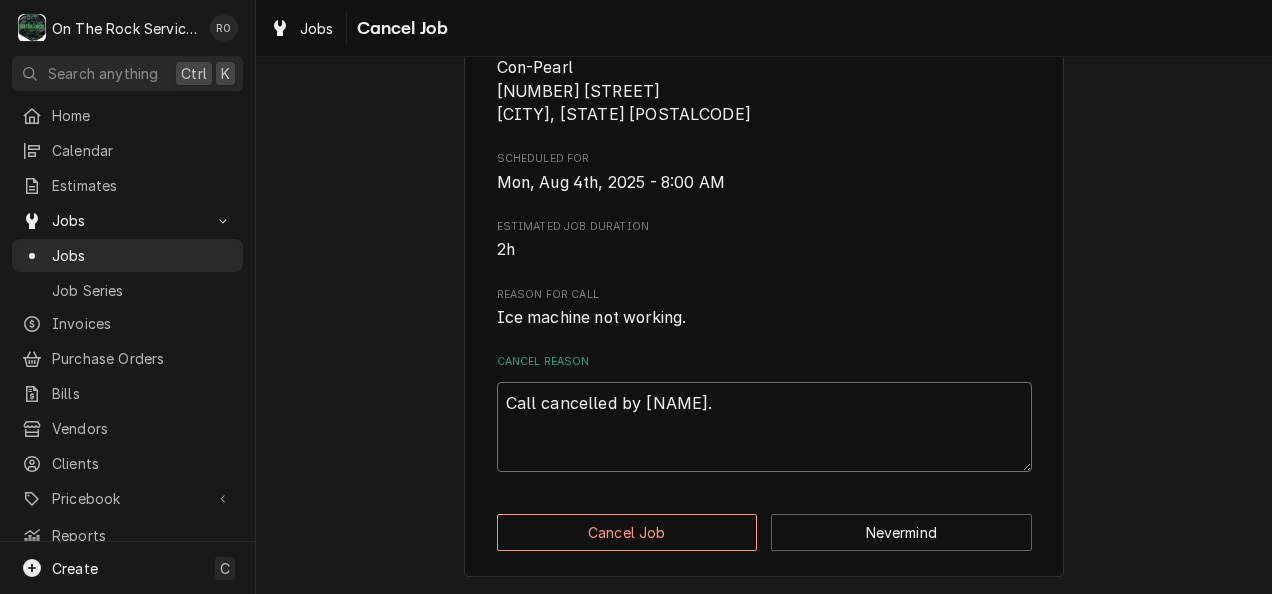 type on "x" 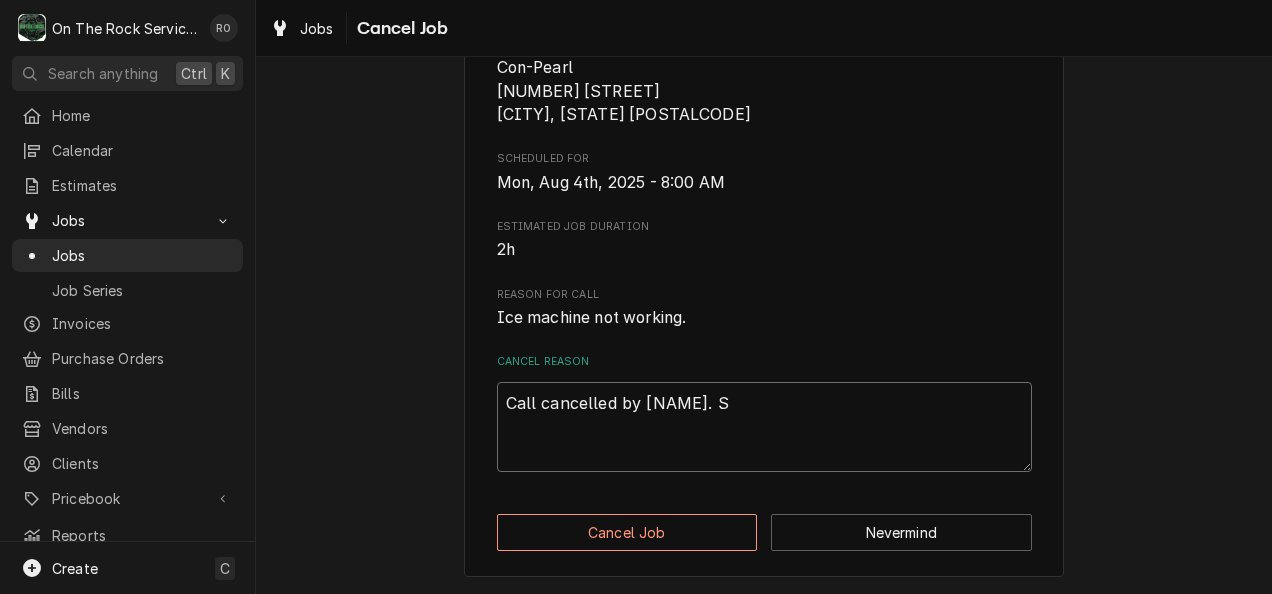 type on "x" 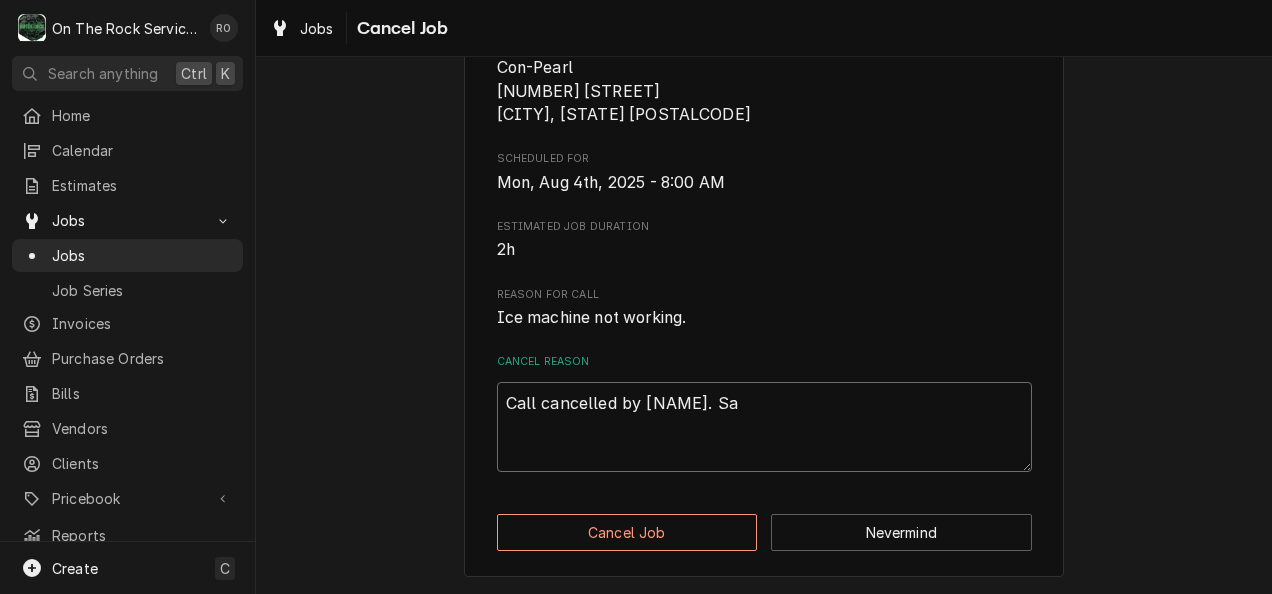 type on "Call cancelled by Lance. Say" 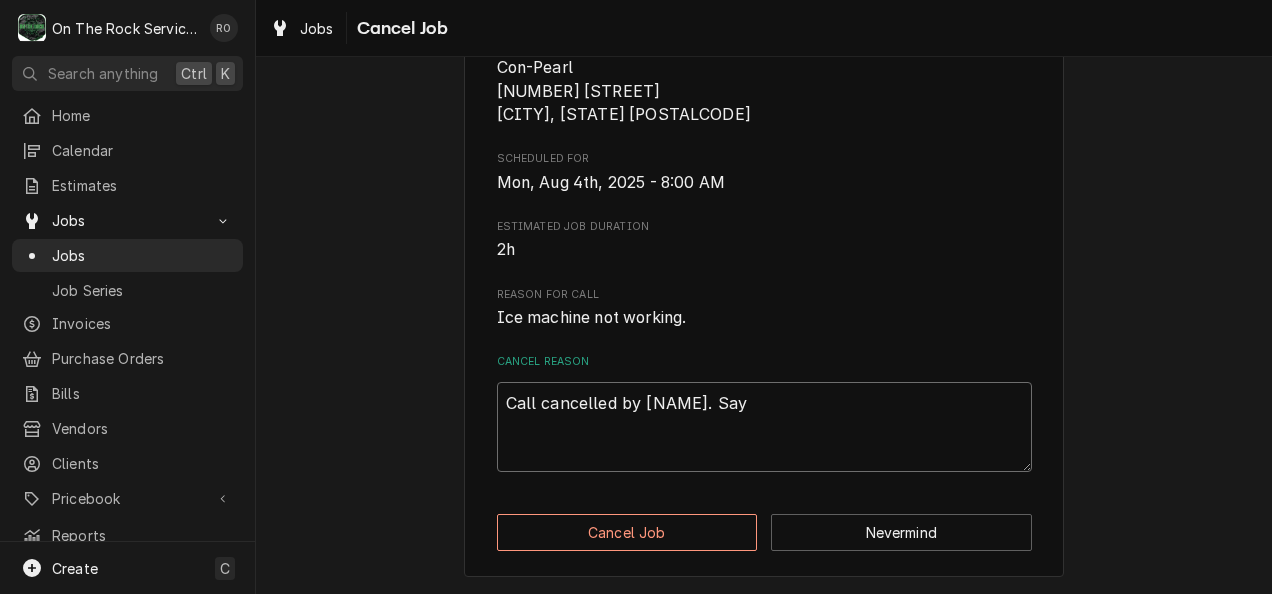 type on "x" 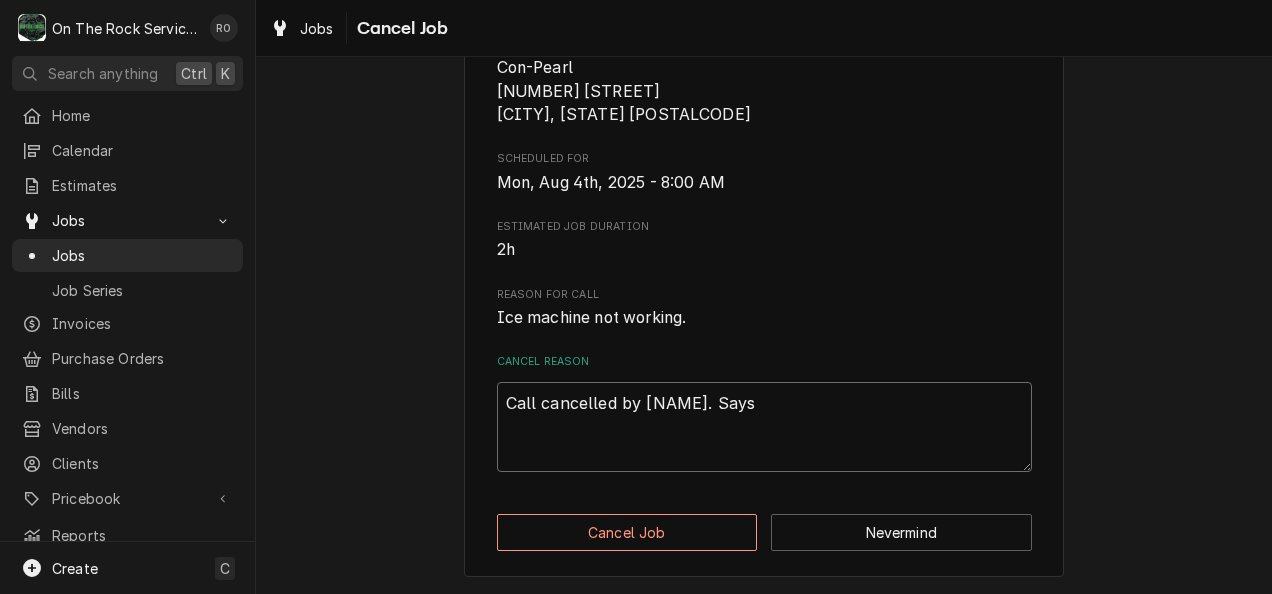 type on "x" 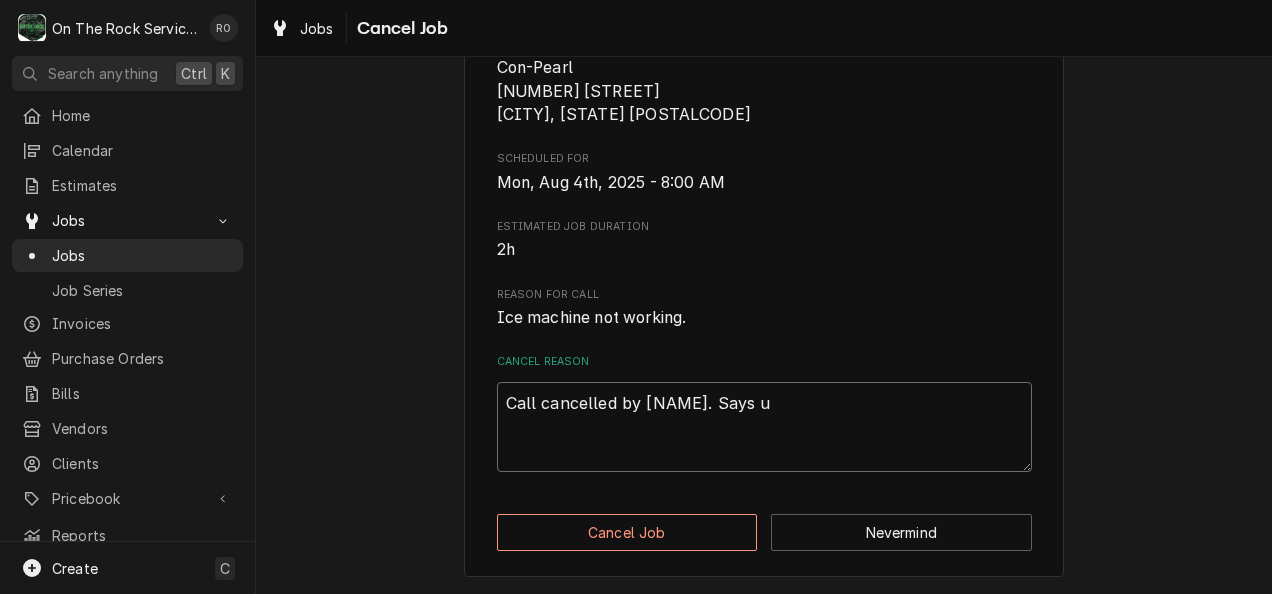 type on "x" 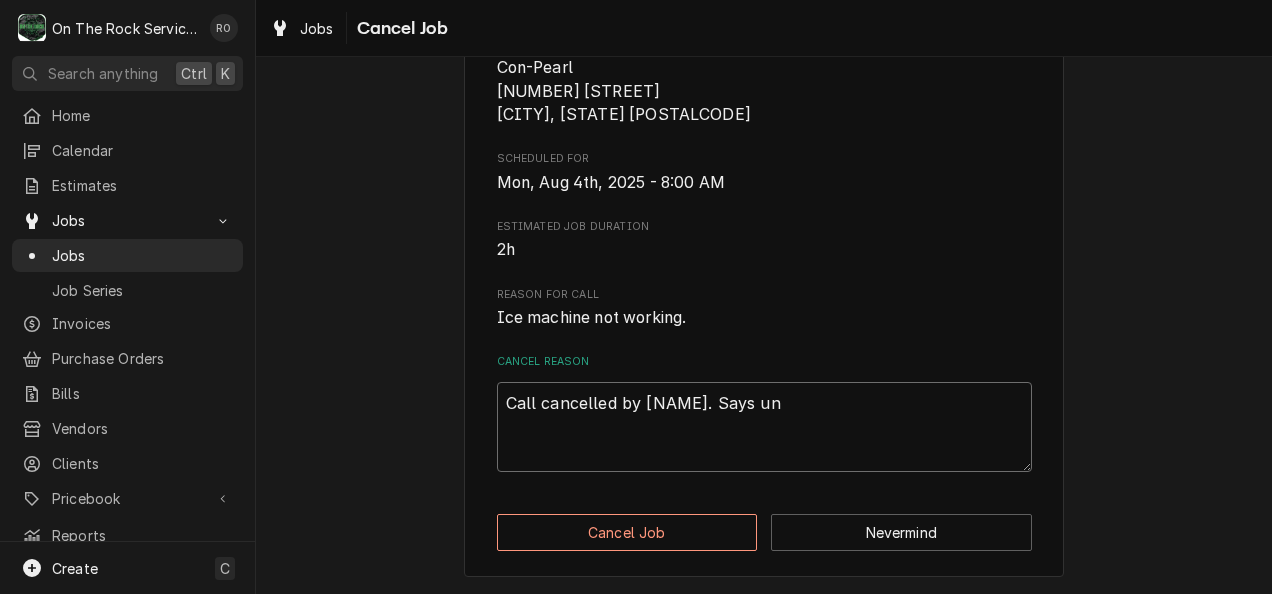 type on "Call cancelled by Lance. Says uni" 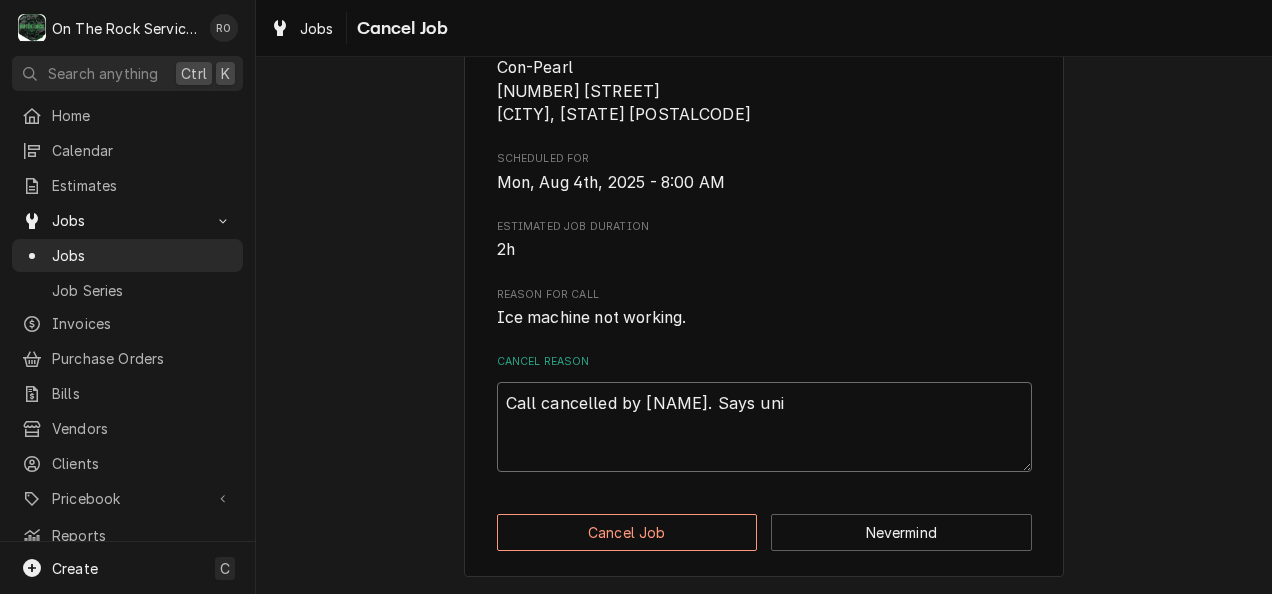 type on "x" 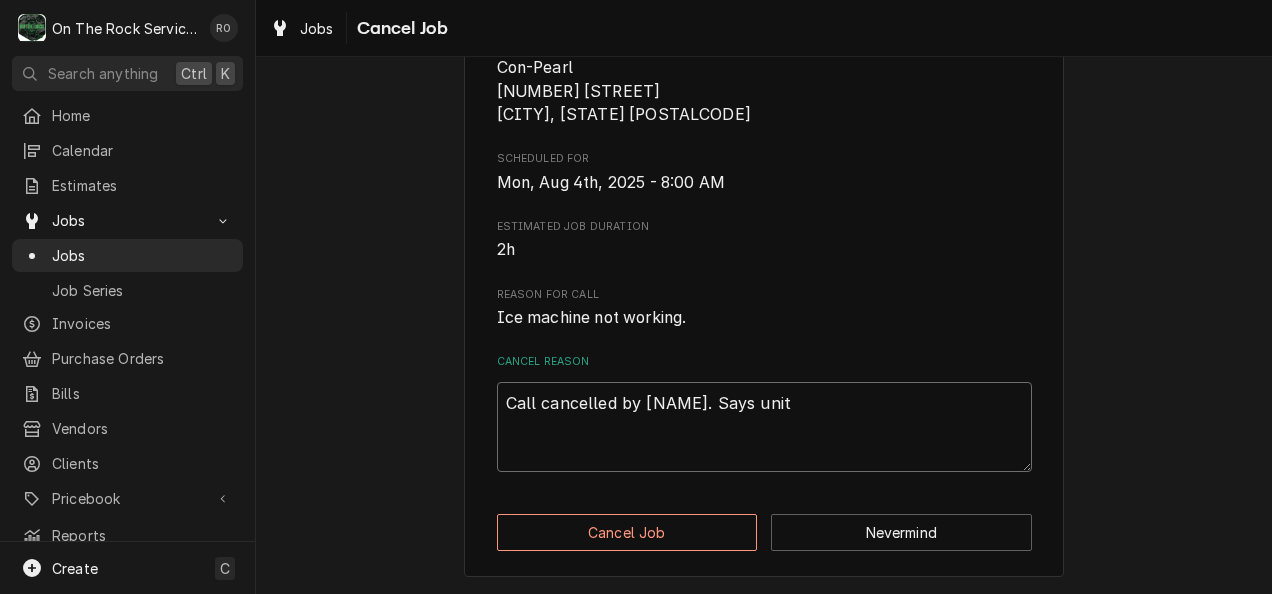 type on "x" 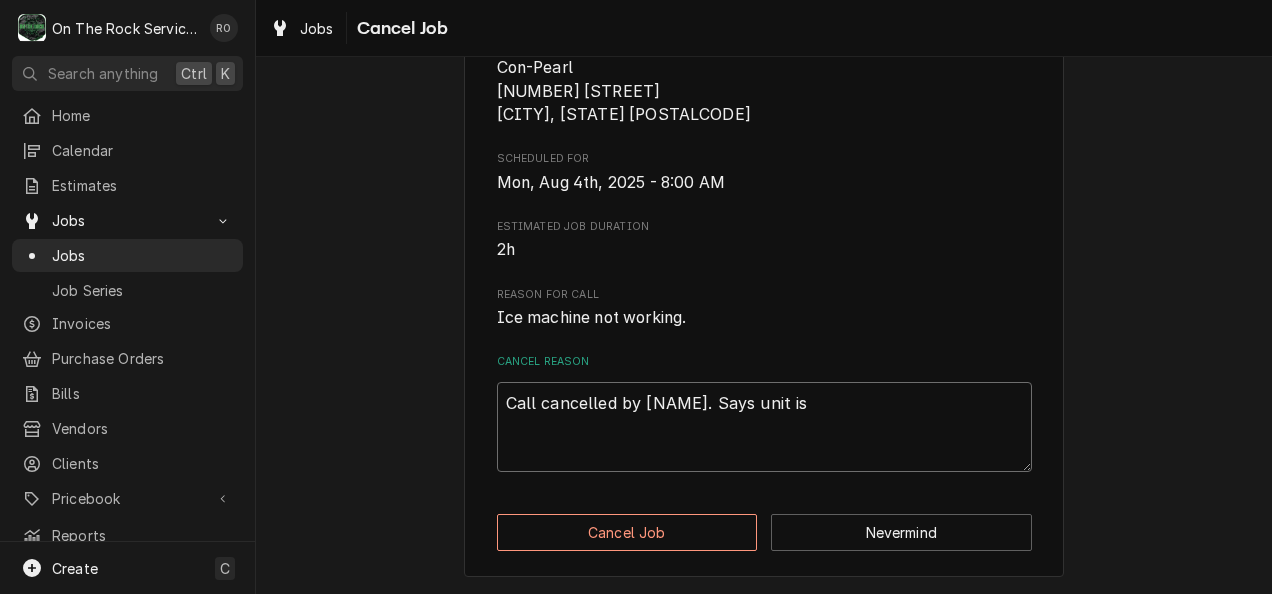 type on "x" 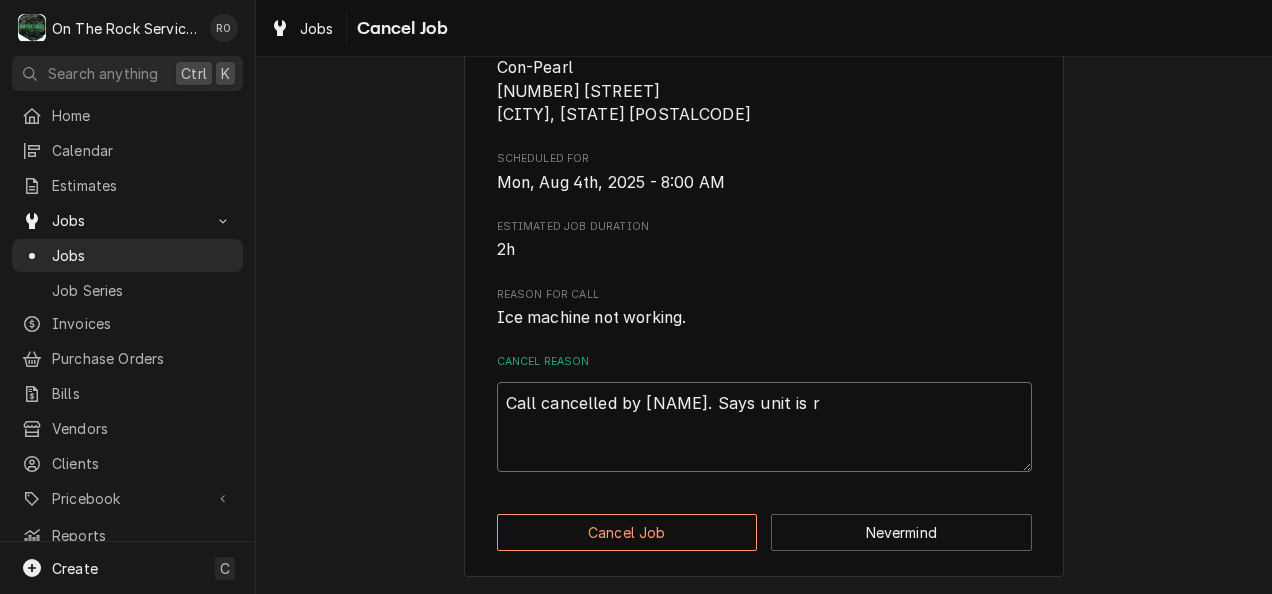 type on "x" 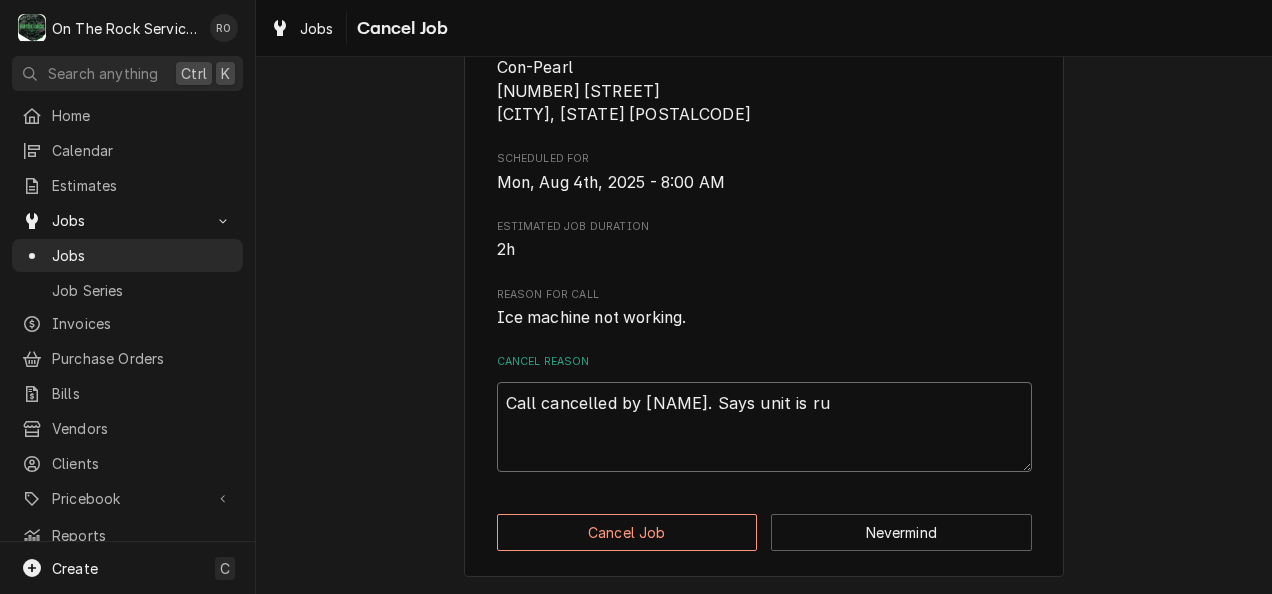 type on "x" 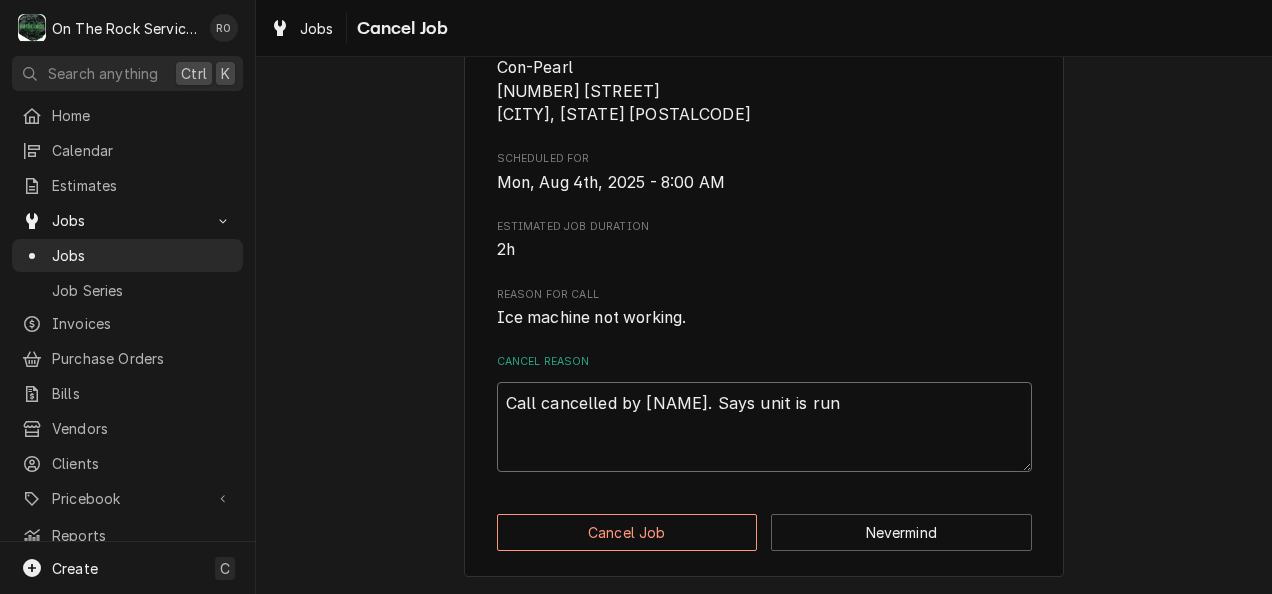 type on "x" 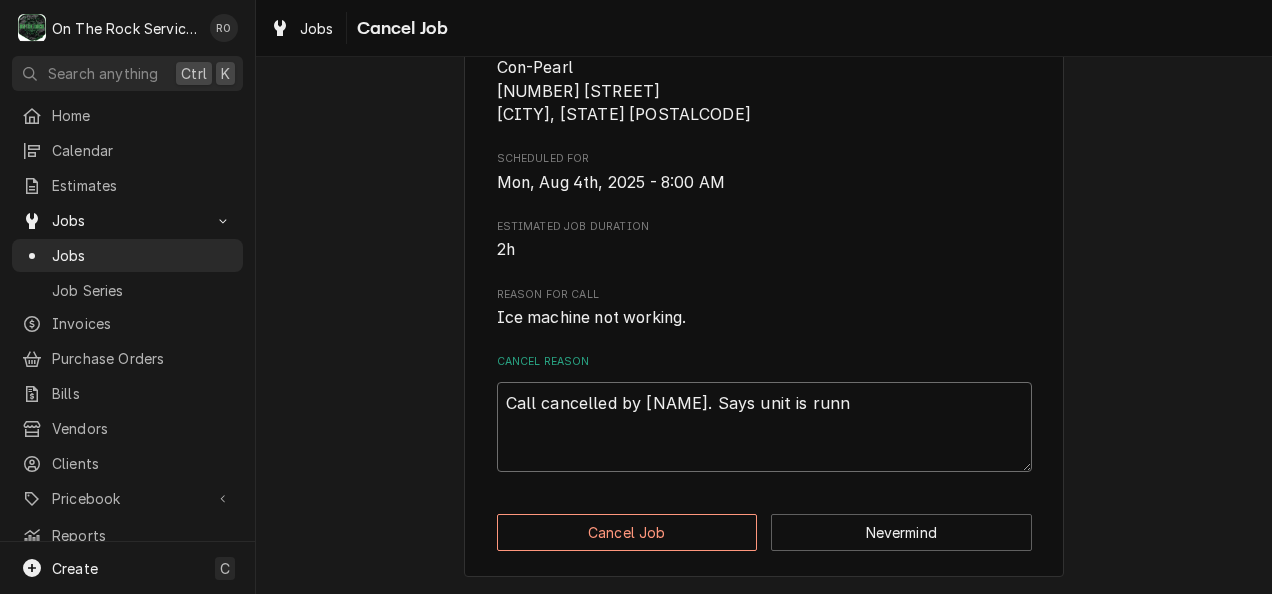type on "x" 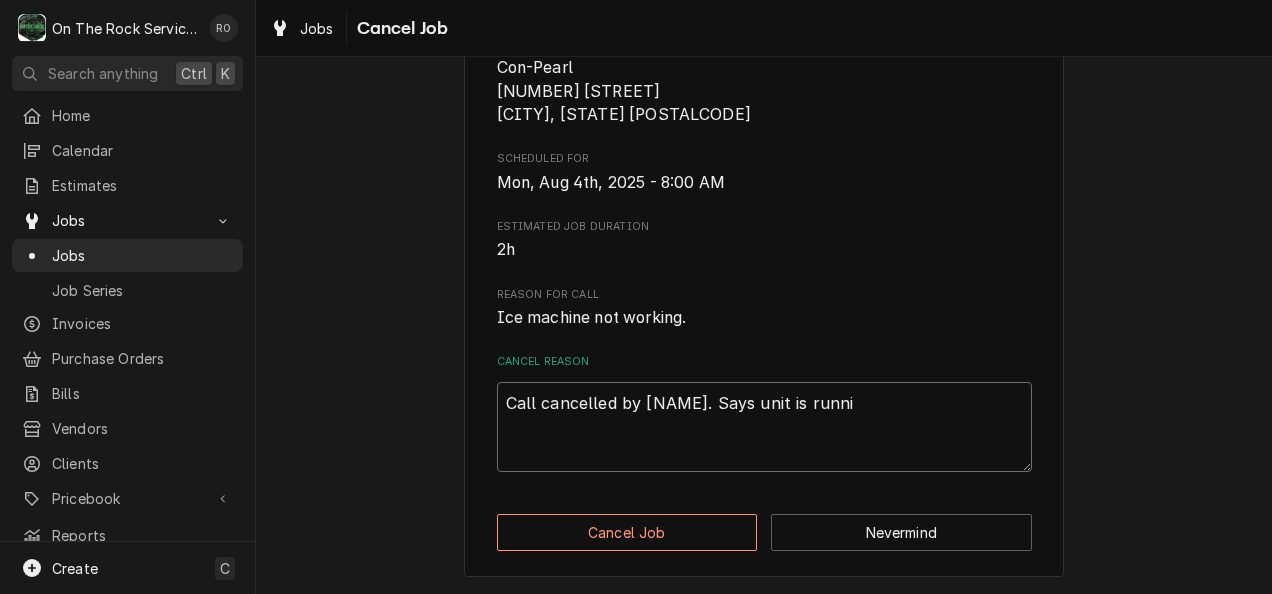 type on "x" 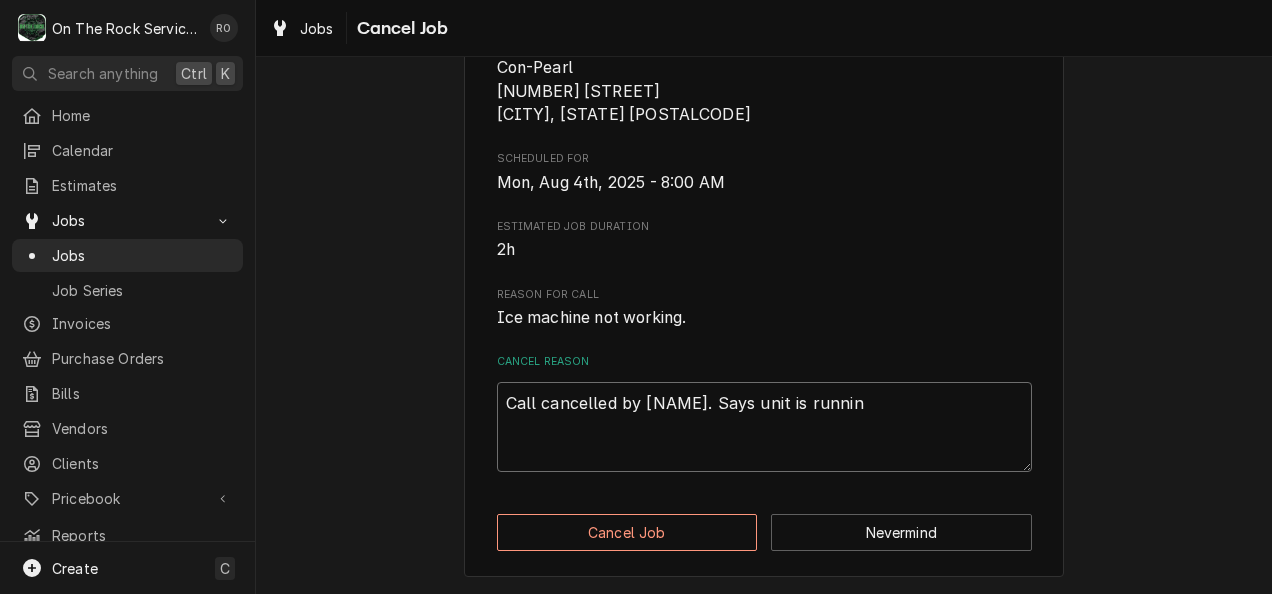 type on "x" 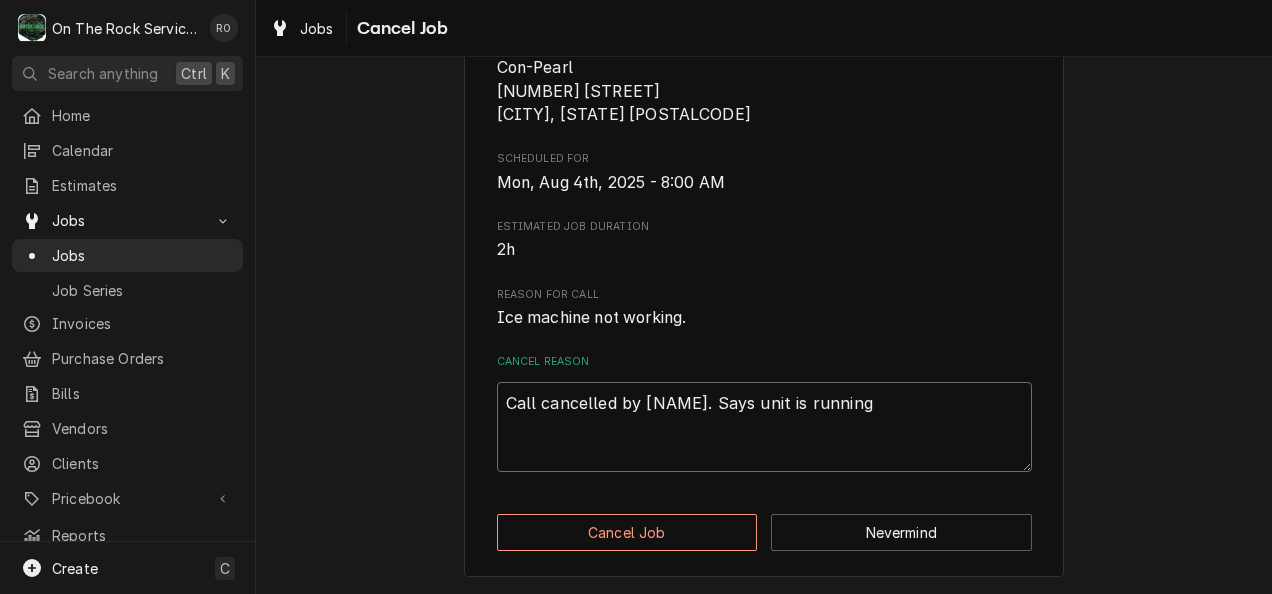 type on "x" 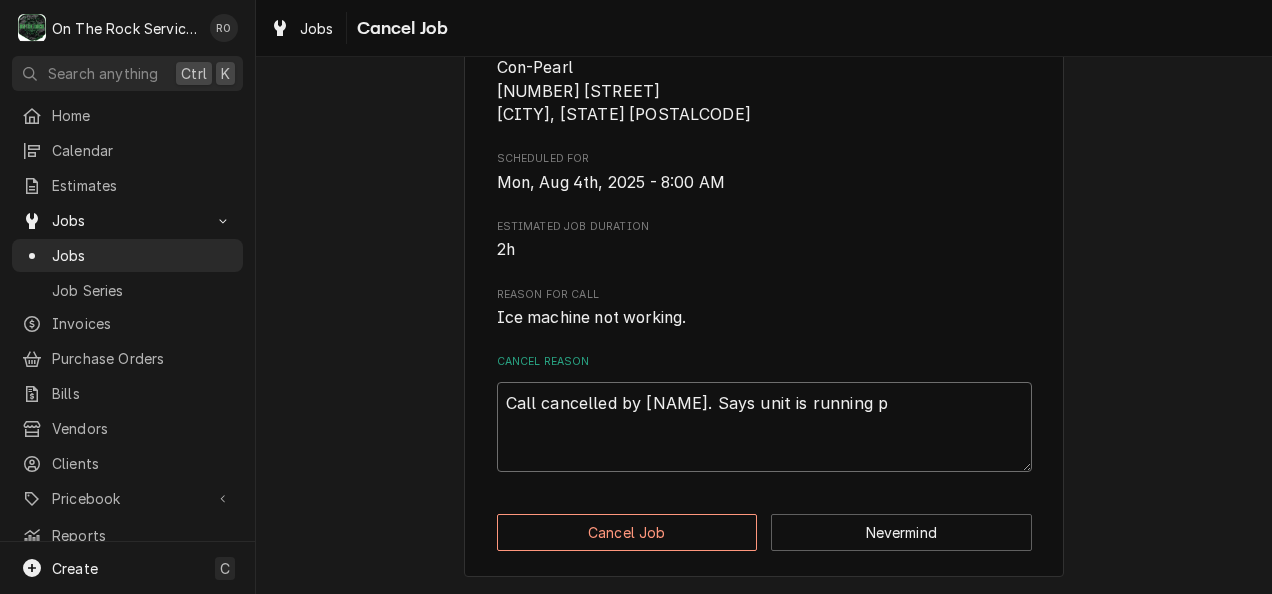 type on "x" 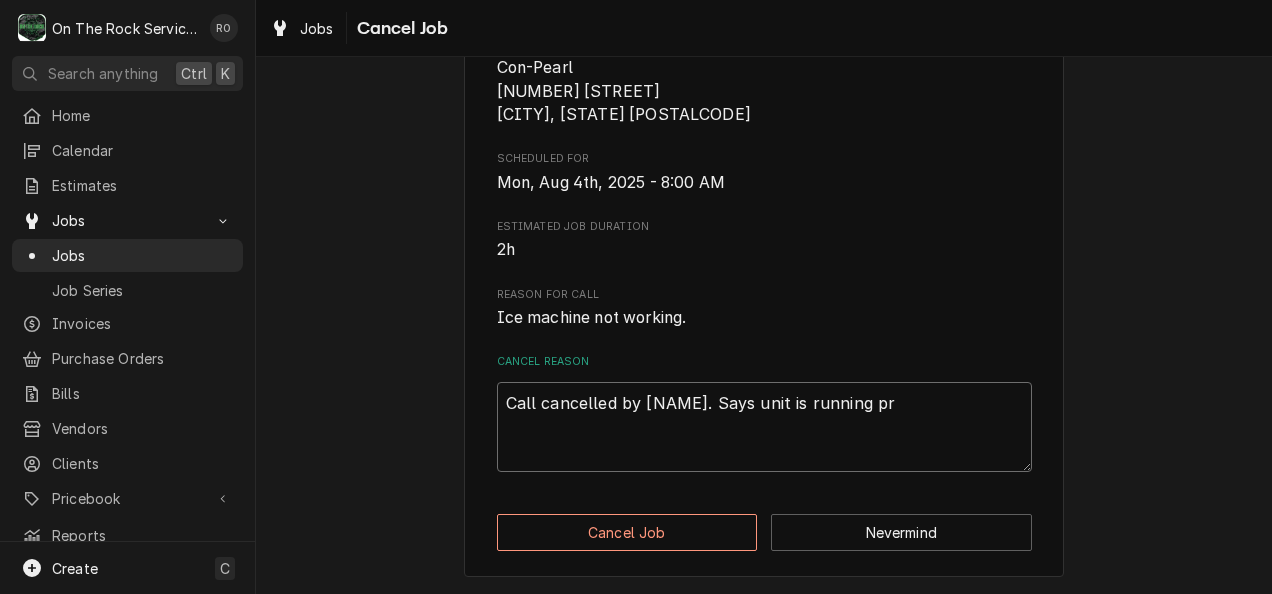 type on "Call cancelled by Lance. Says unit is running pro" 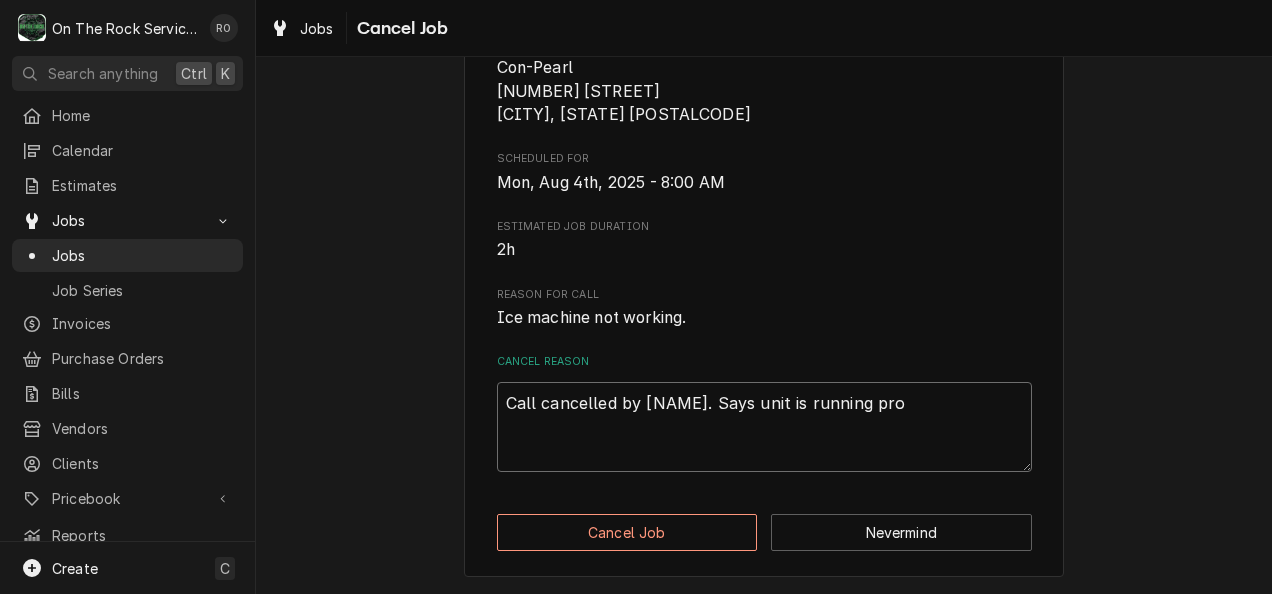 type on "x" 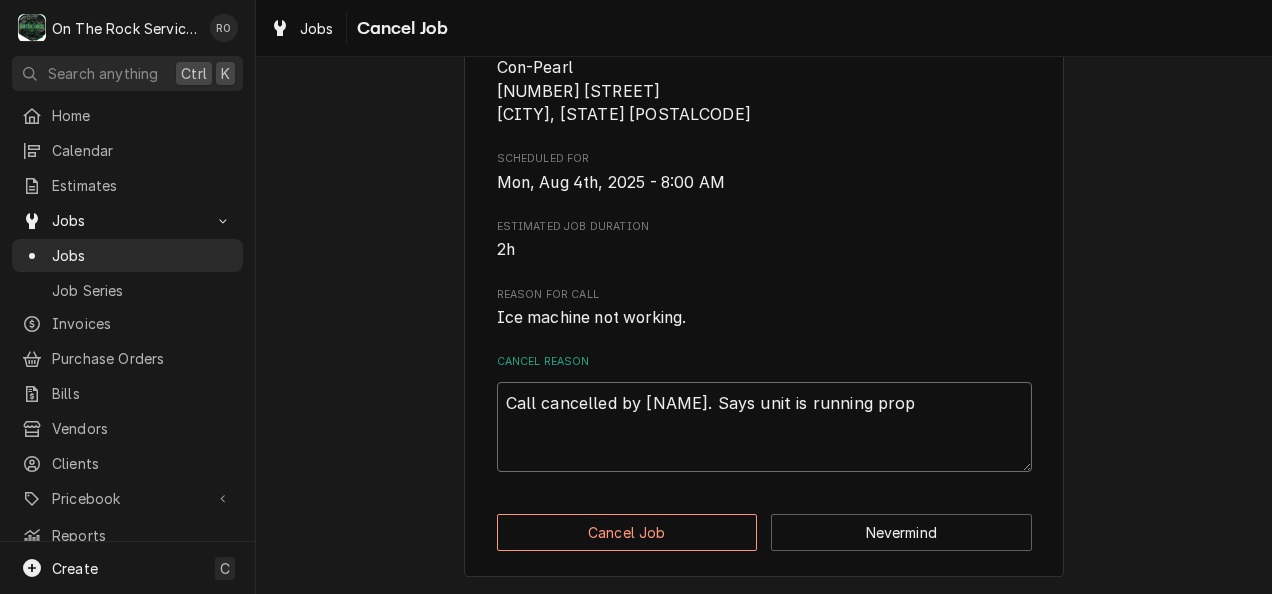 type on "x" 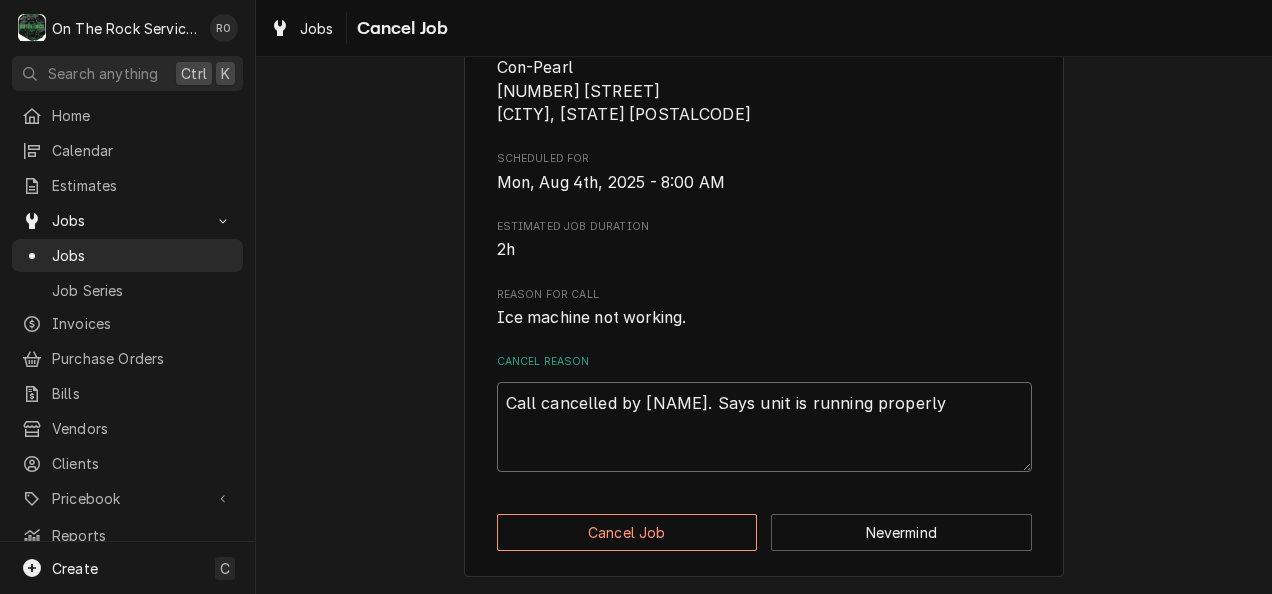 type on "x" 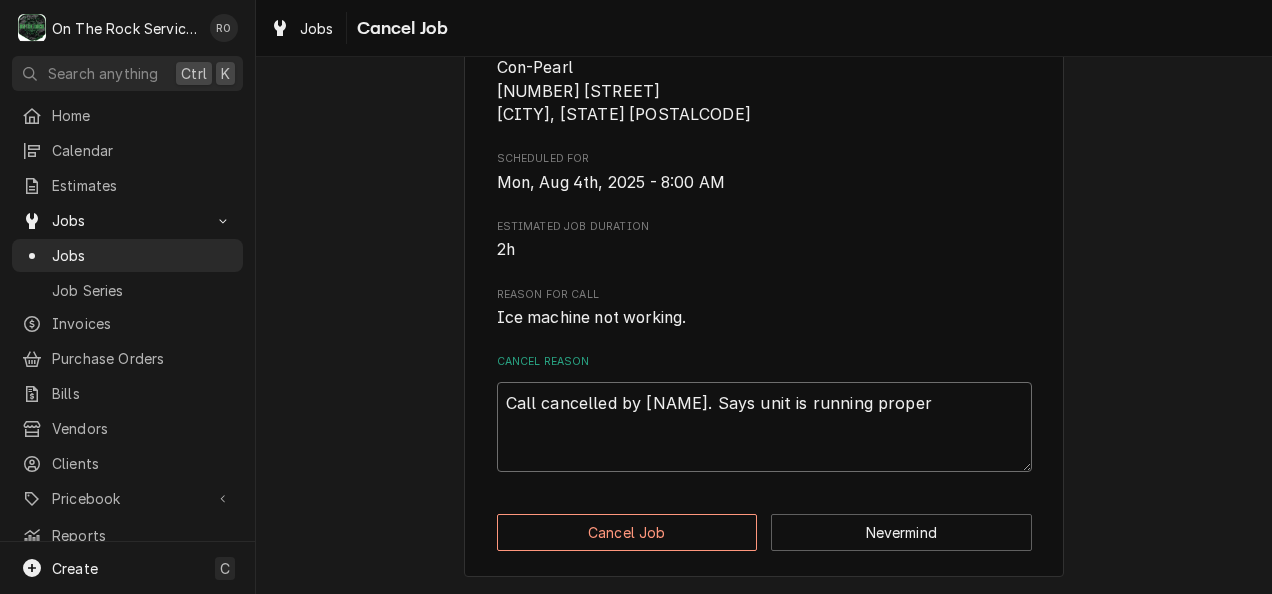 type on "x" 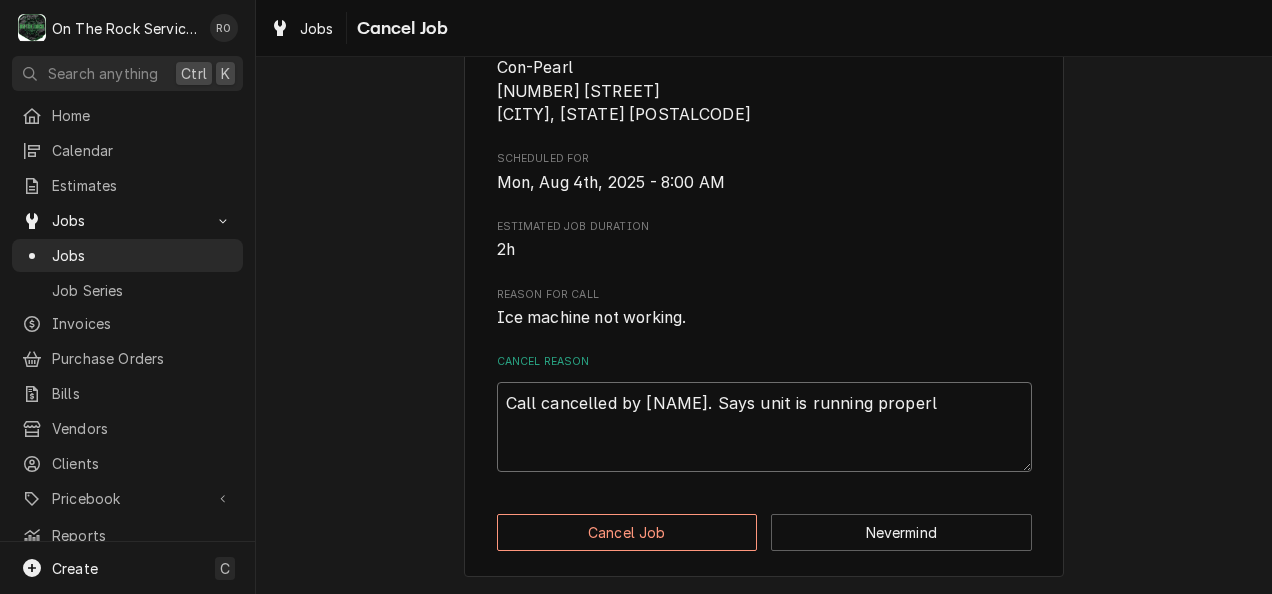 type on "x" 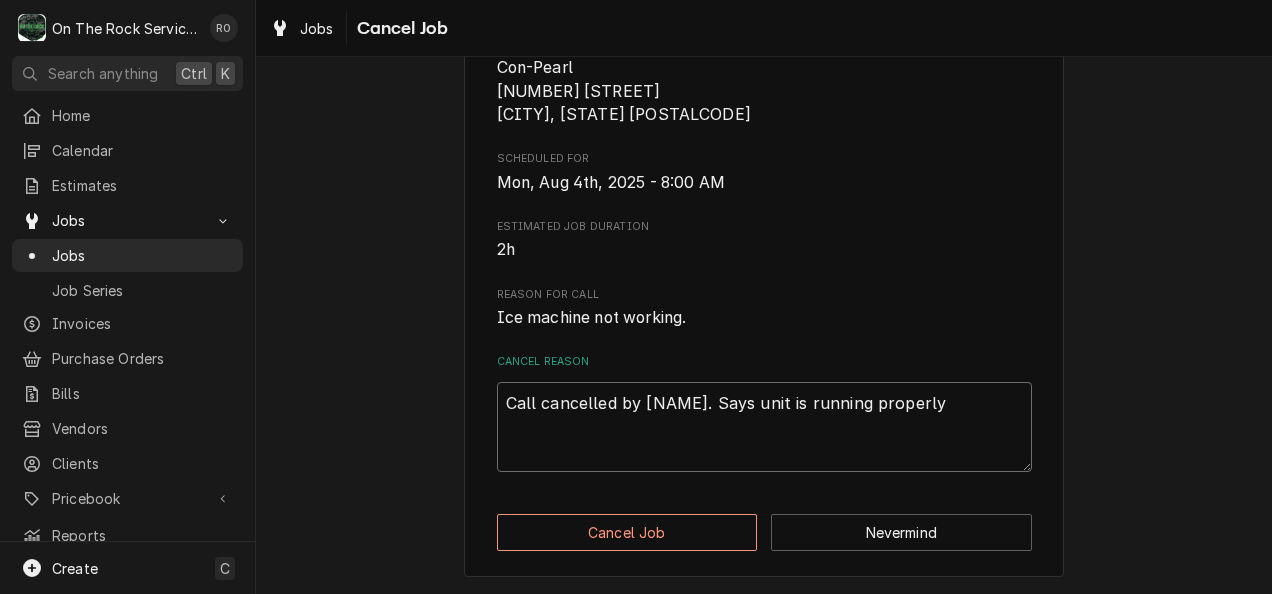 type on "x" 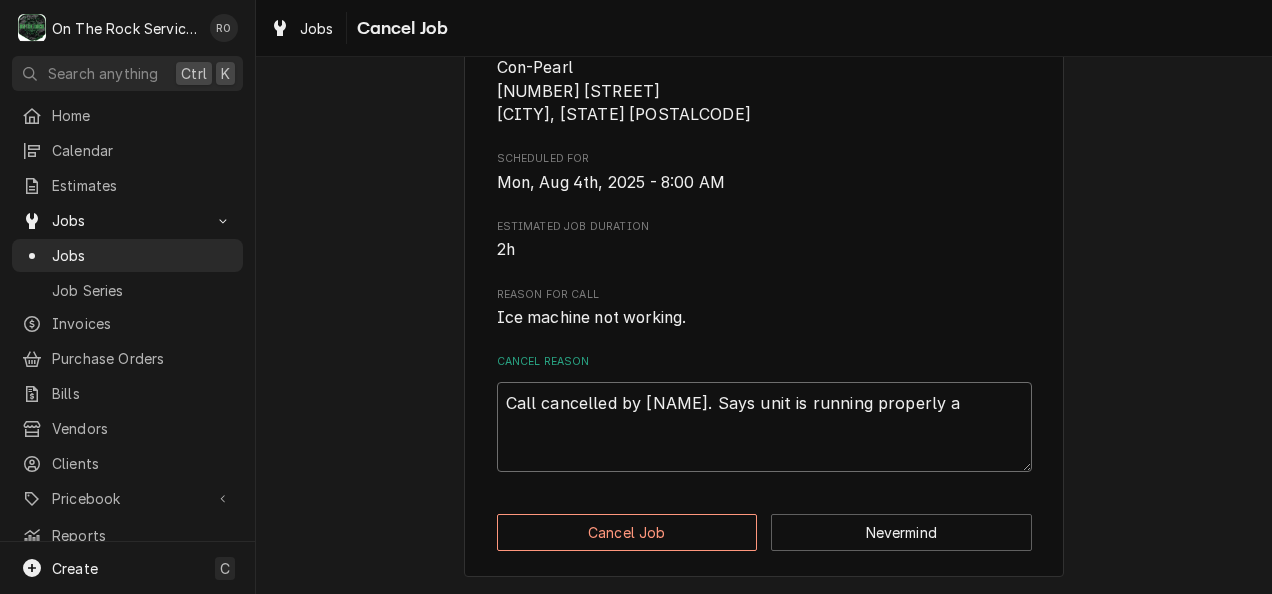 type on "x" 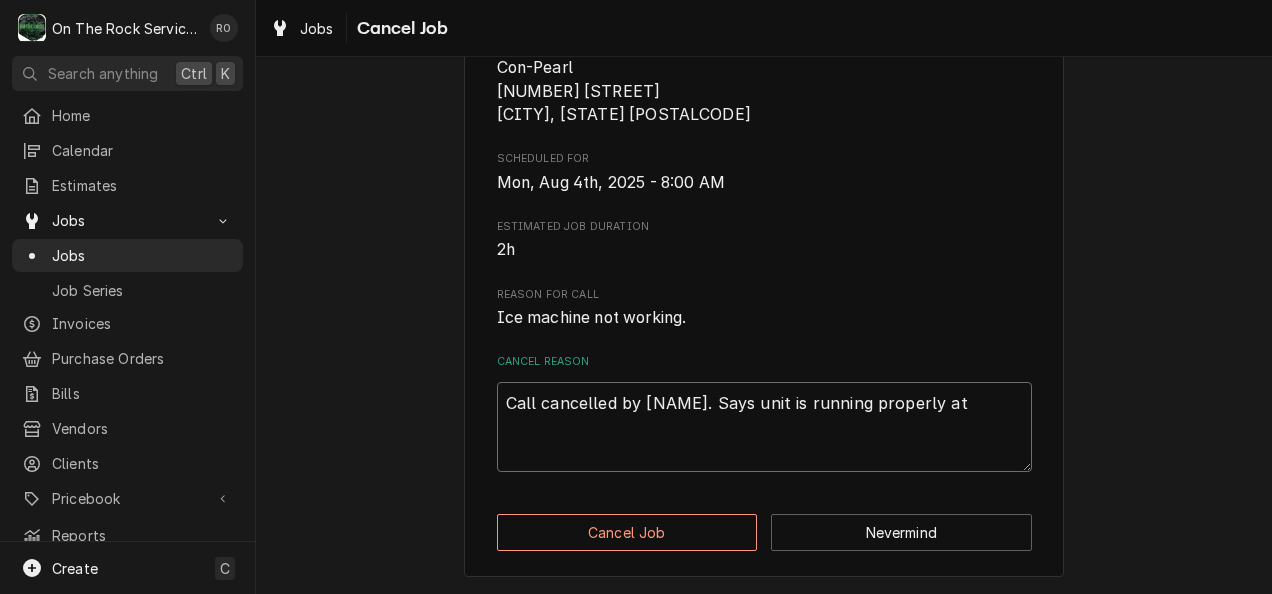 type on "x" 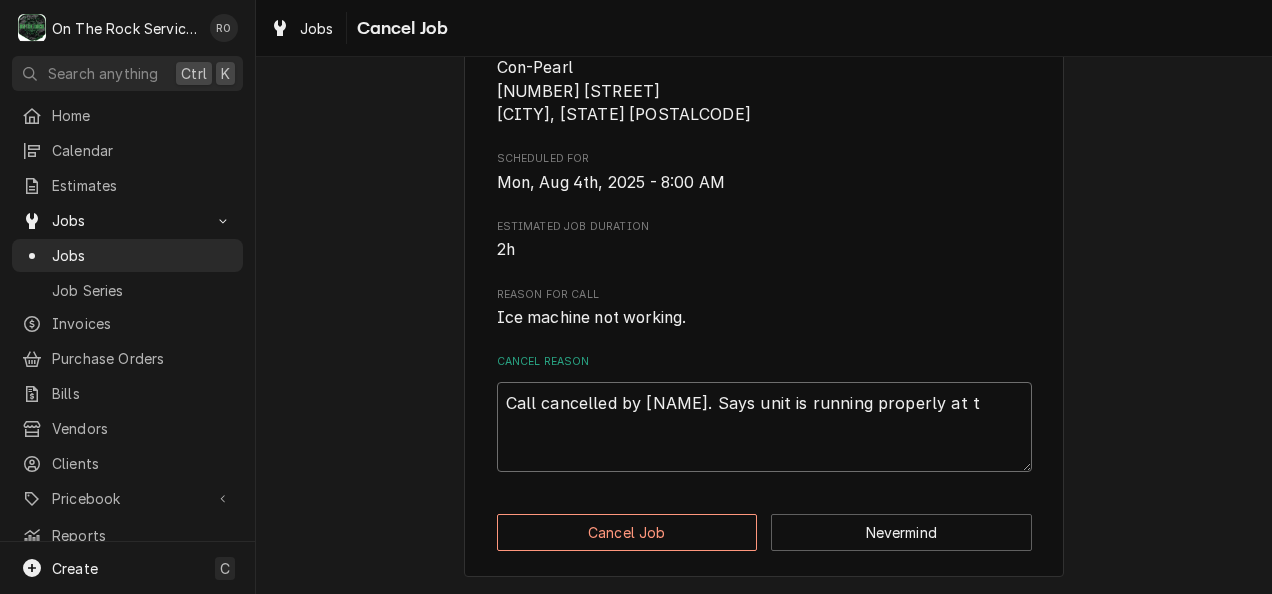 type on "x" 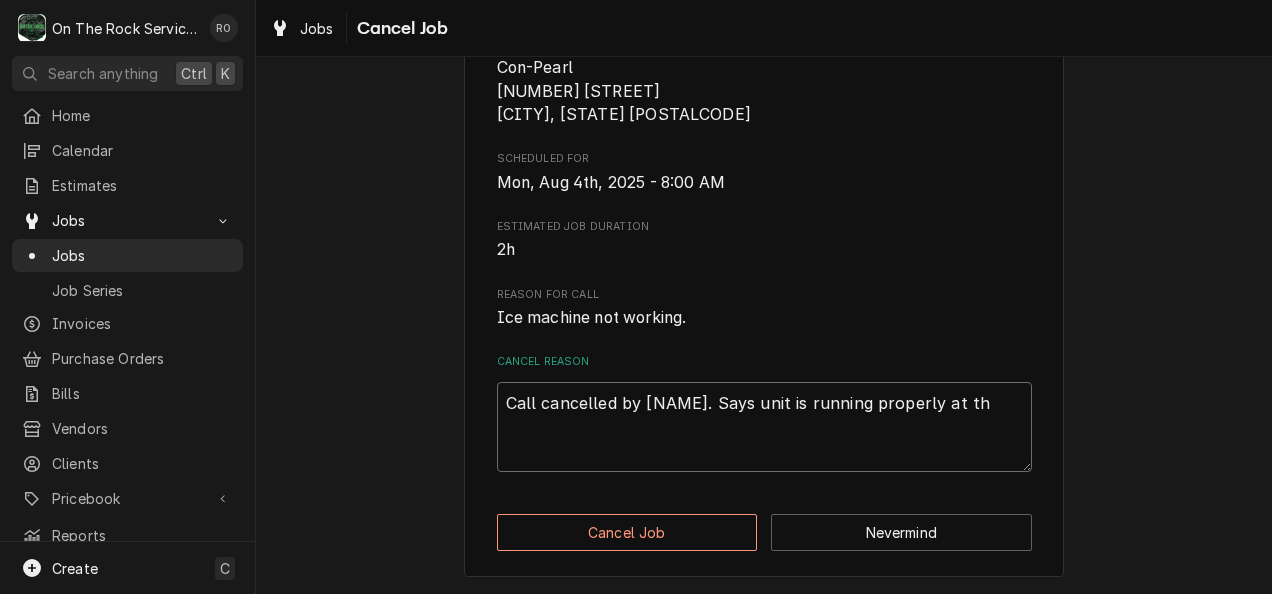 type on "x" 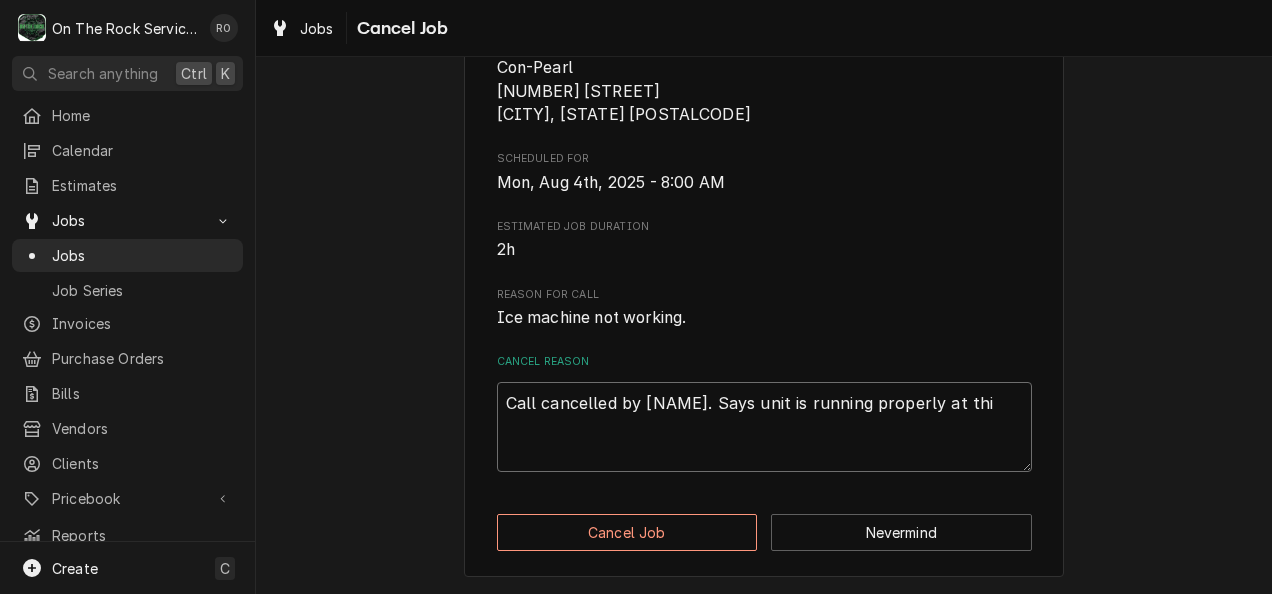 type on "x" 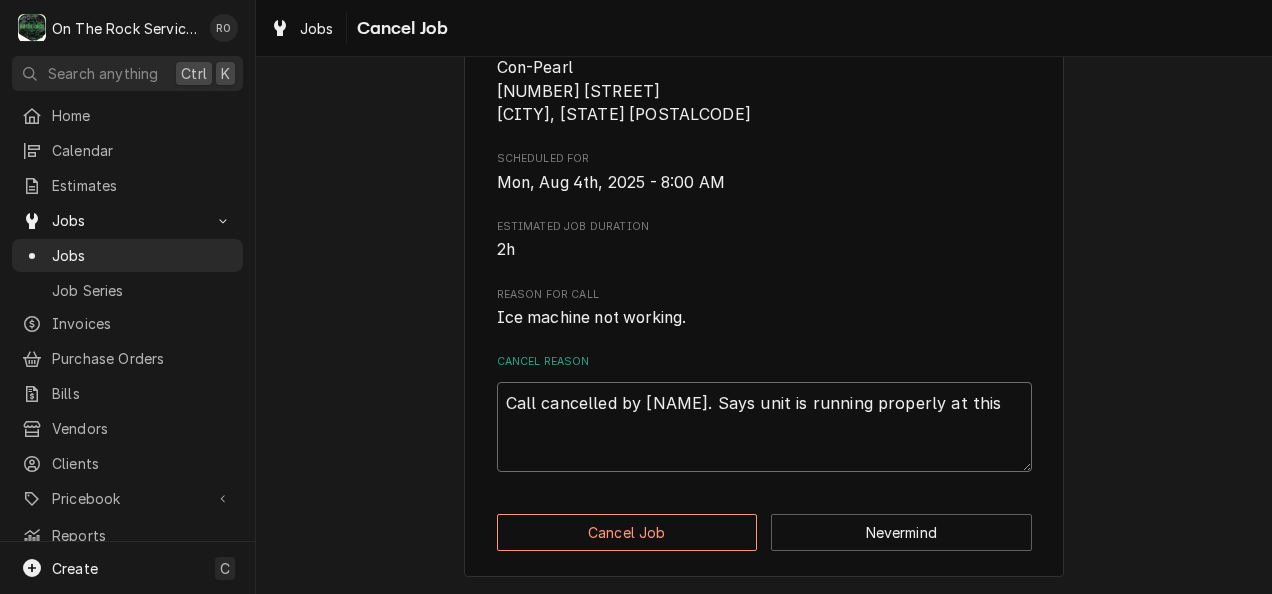 type on "x" 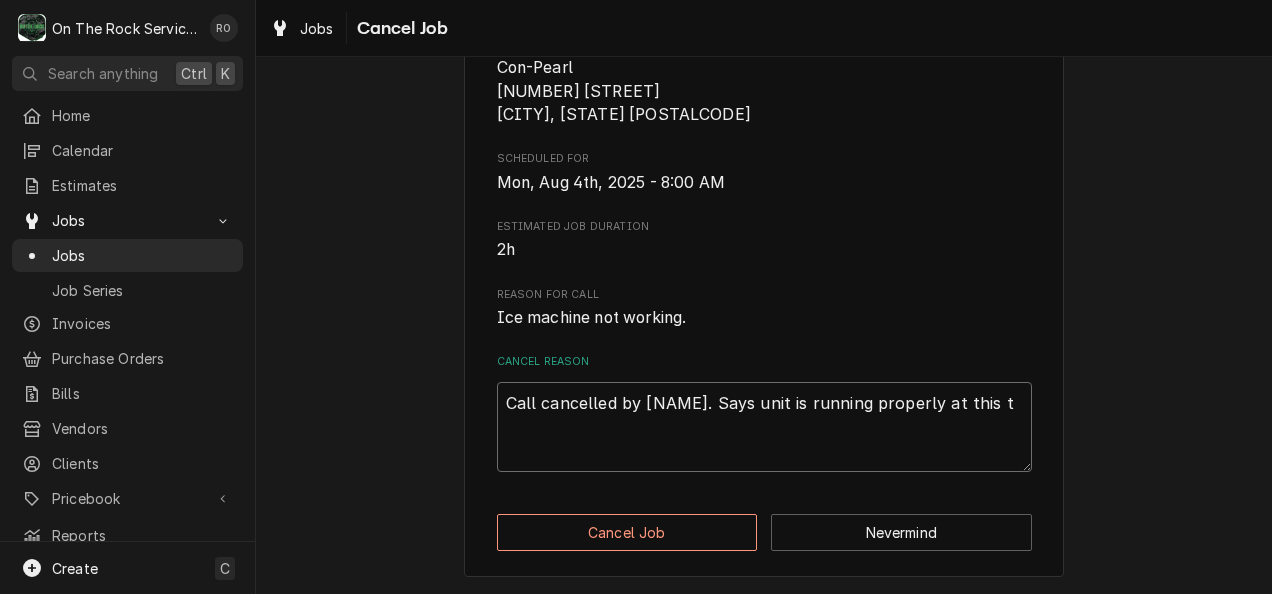 type on "x" 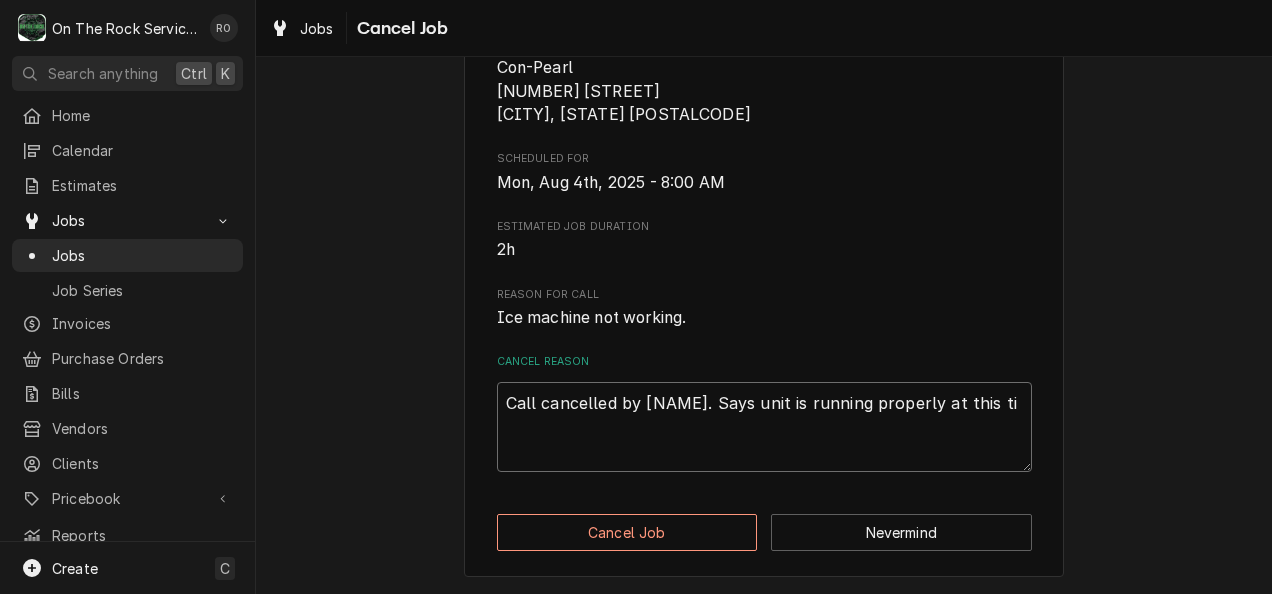 type on "x" 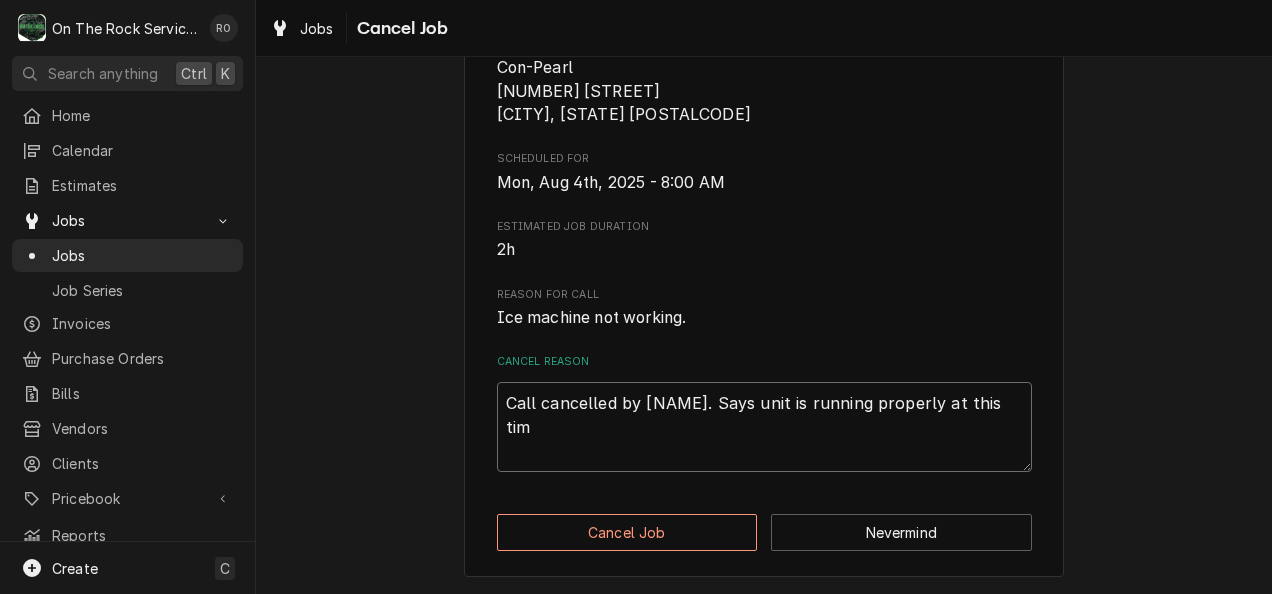 type on "x" 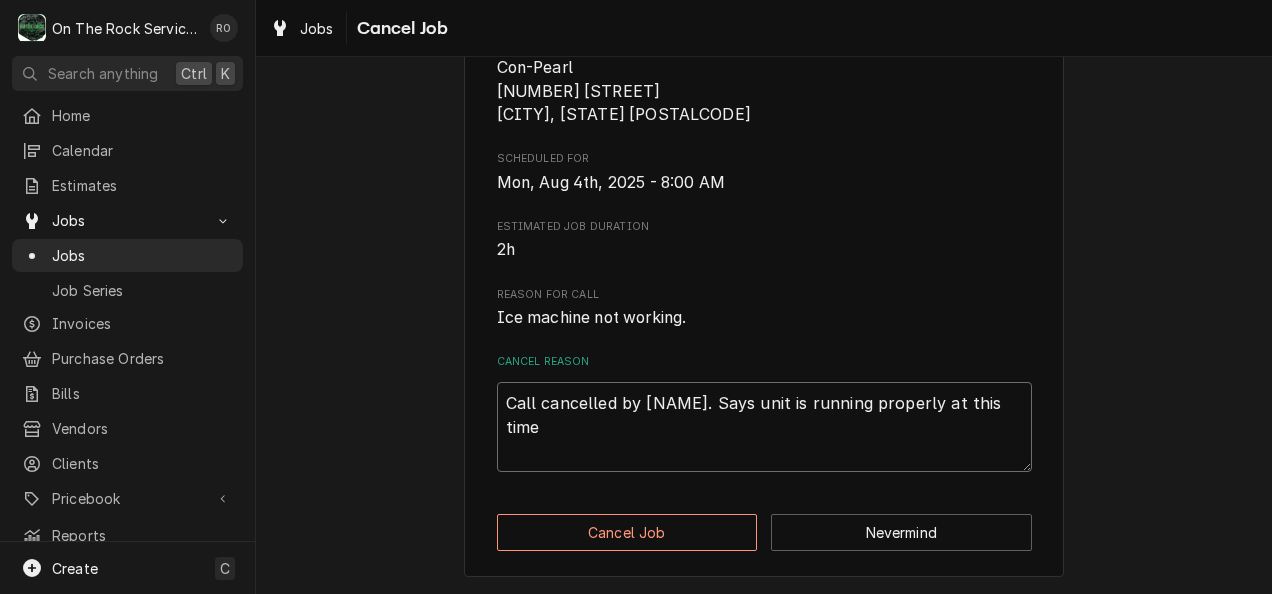 type on "x" 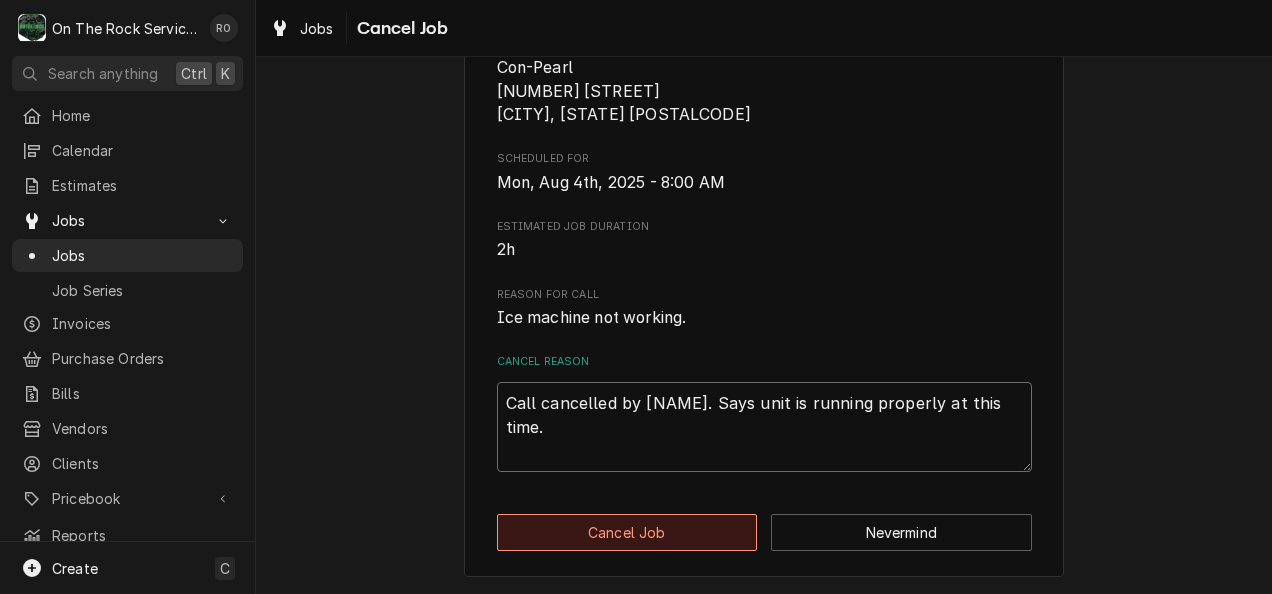 type on "Call cancelled by Lance. Says unit is running properly at this time." 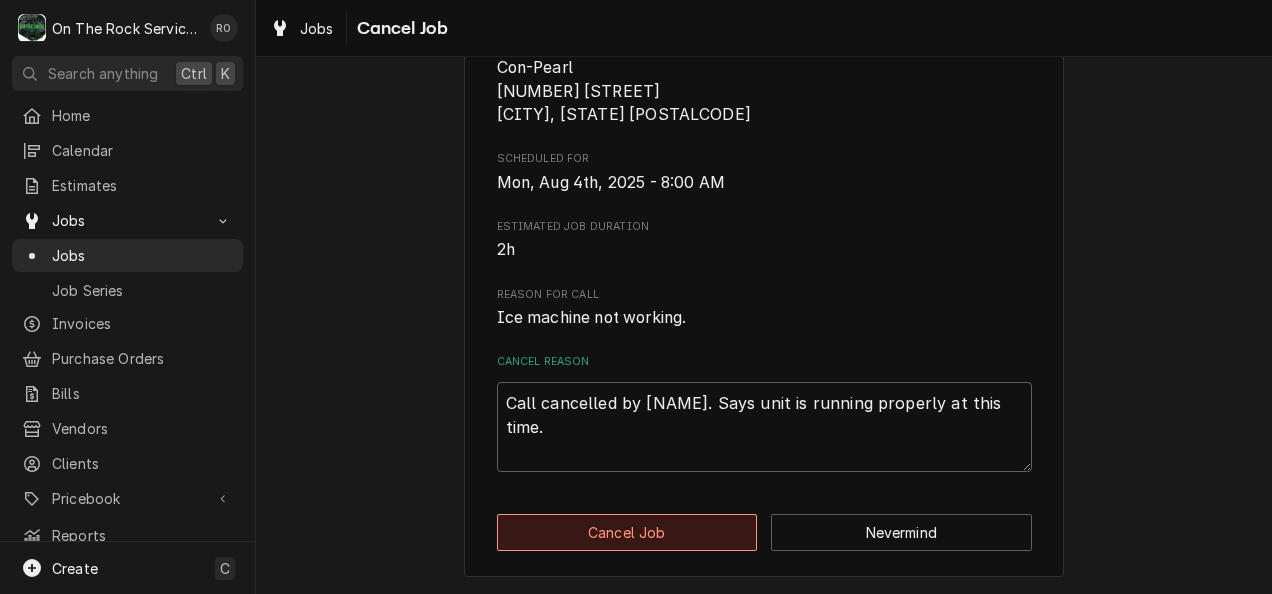 click on "Cancel Job" at bounding box center (627, 532) 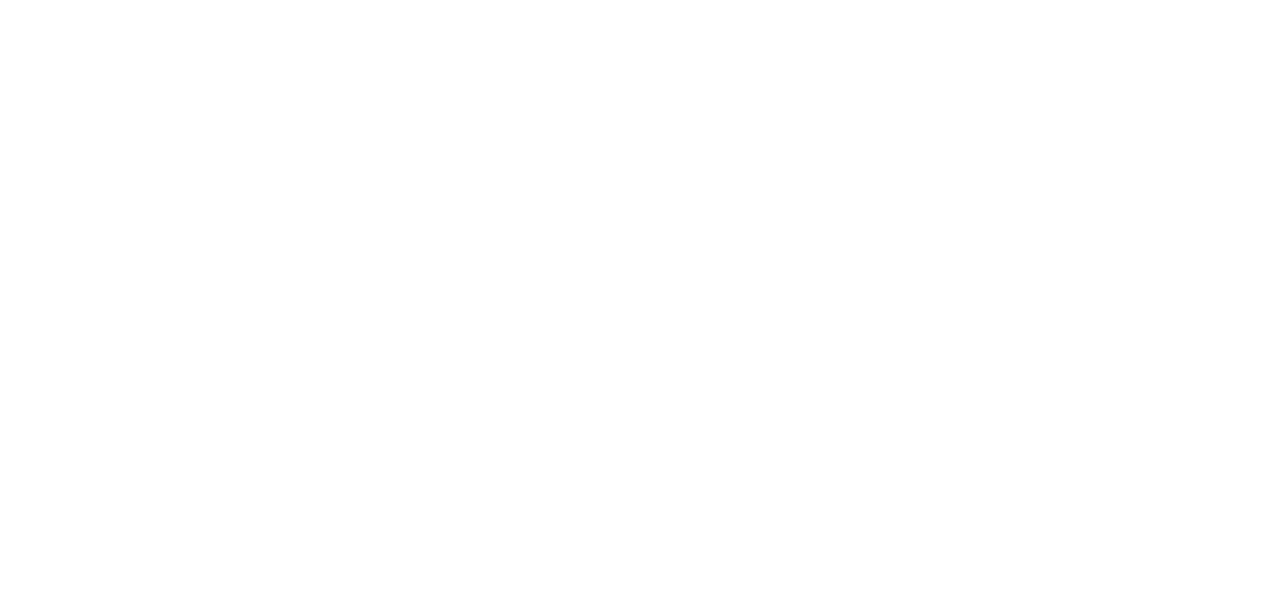 scroll, scrollTop: 0, scrollLeft: 0, axis: both 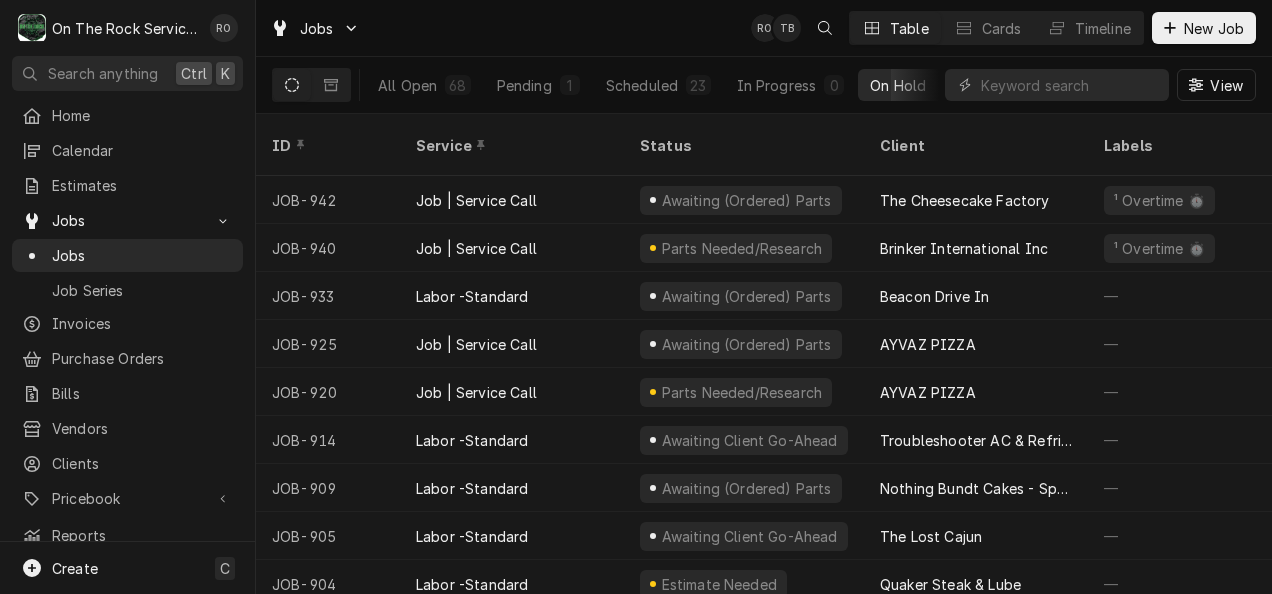 drag, startPoint x: 497, startPoint y: 326, endPoint x: 564, endPoint y: 41, distance: 292.76953 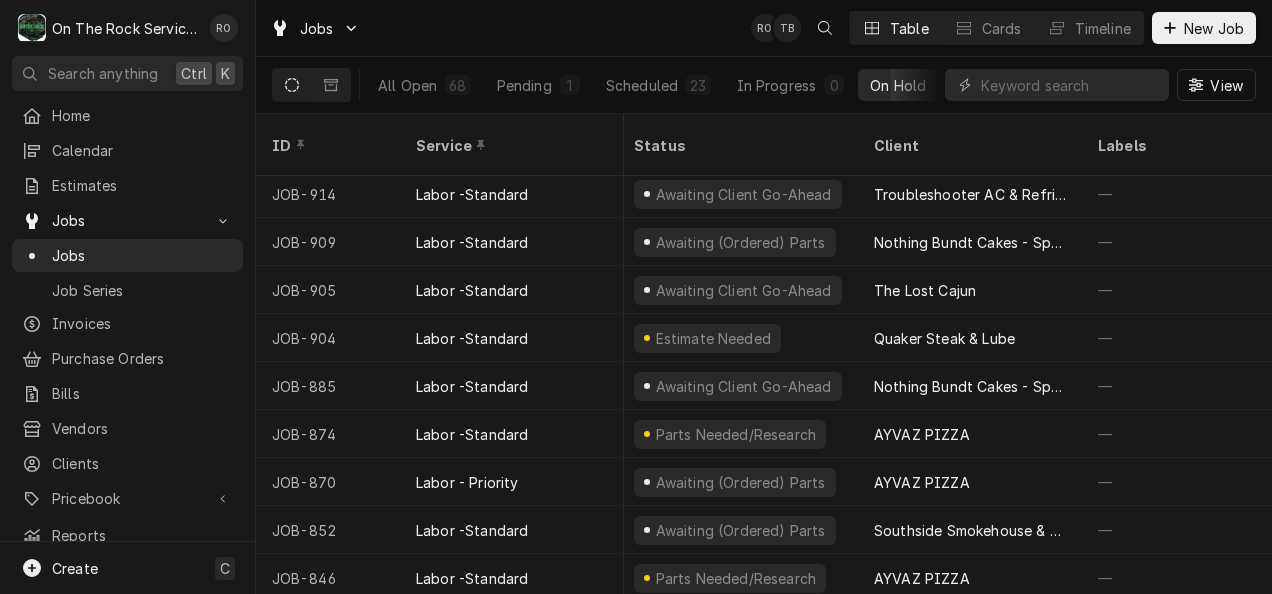 scroll, scrollTop: 0, scrollLeft: 6, axis: horizontal 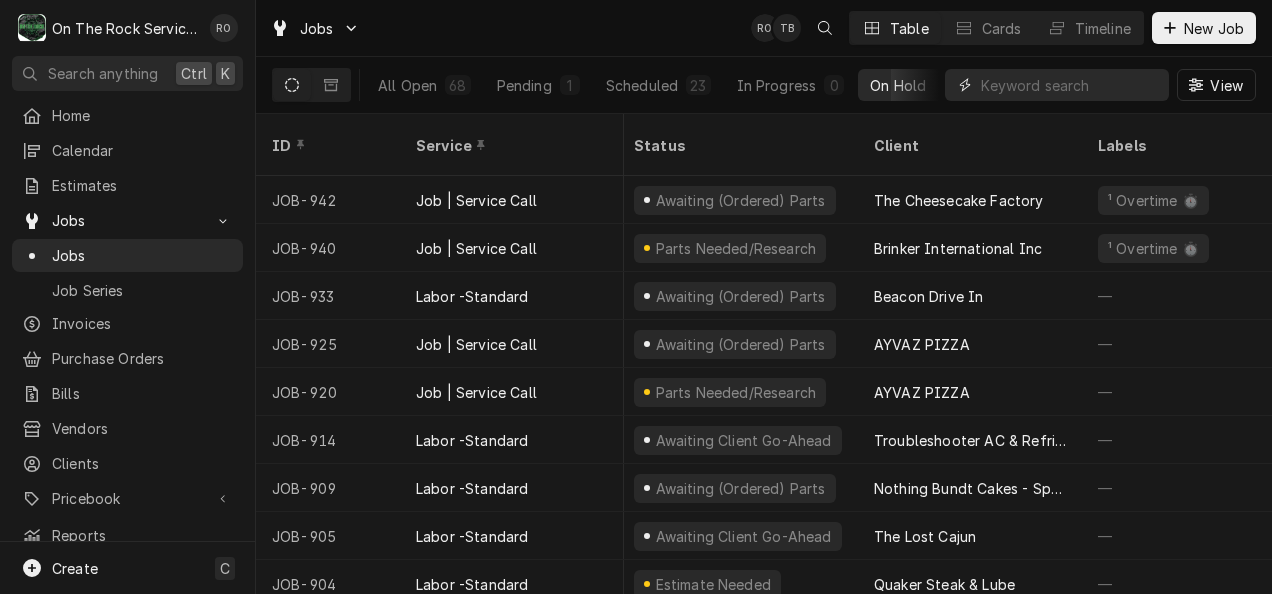 click at bounding box center [1070, 85] 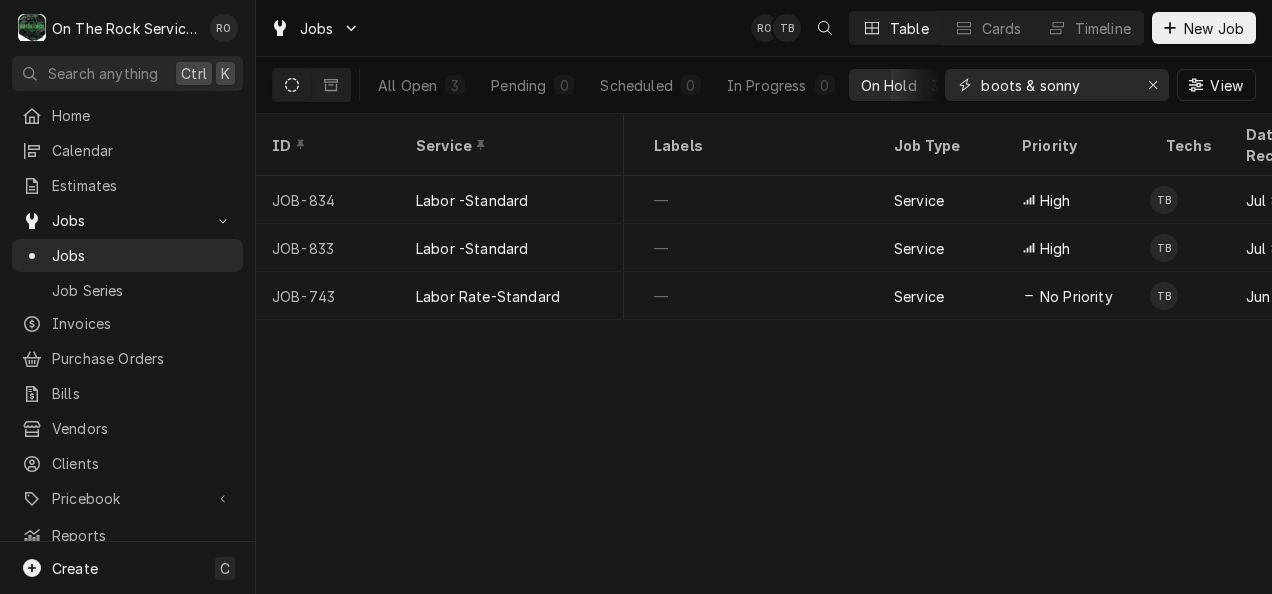 scroll, scrollTop: 0, scrollLeft: 425, axis: horizontal 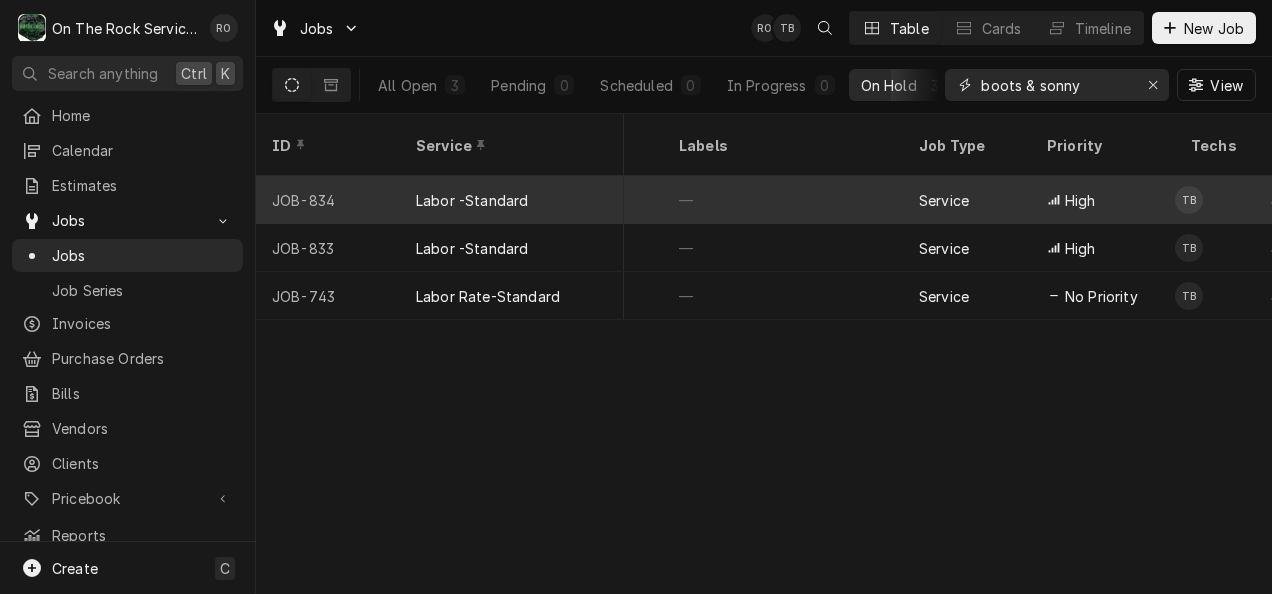 type on "boots & sonny" 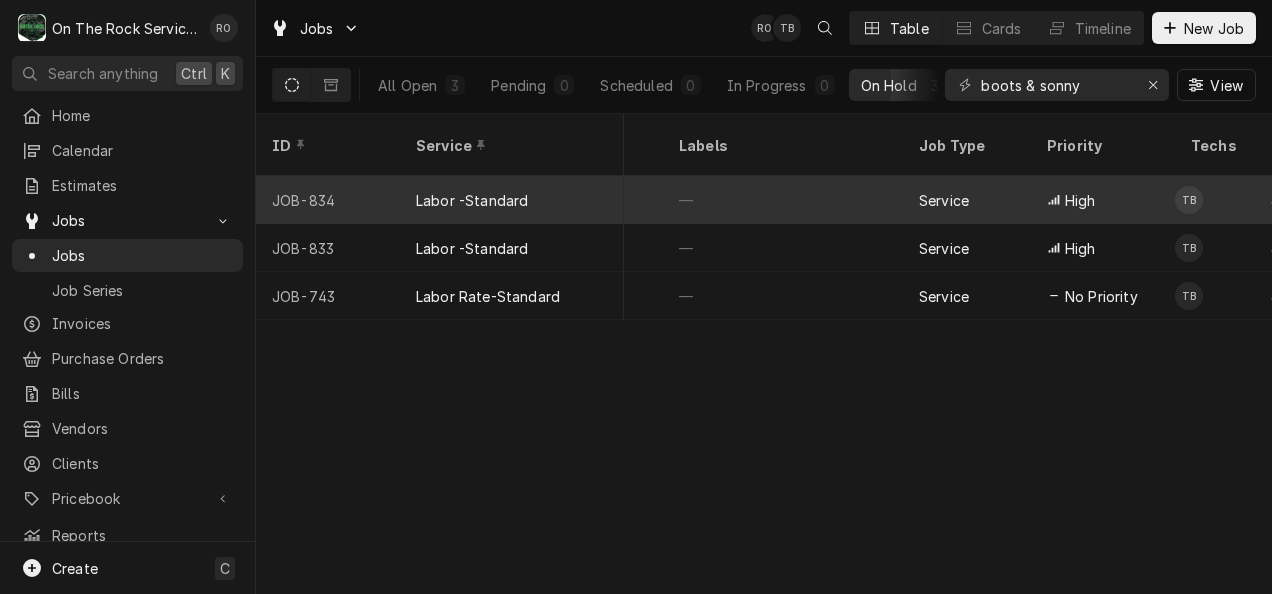 click on "Labor -Standard" at bounding box center [512, 200] 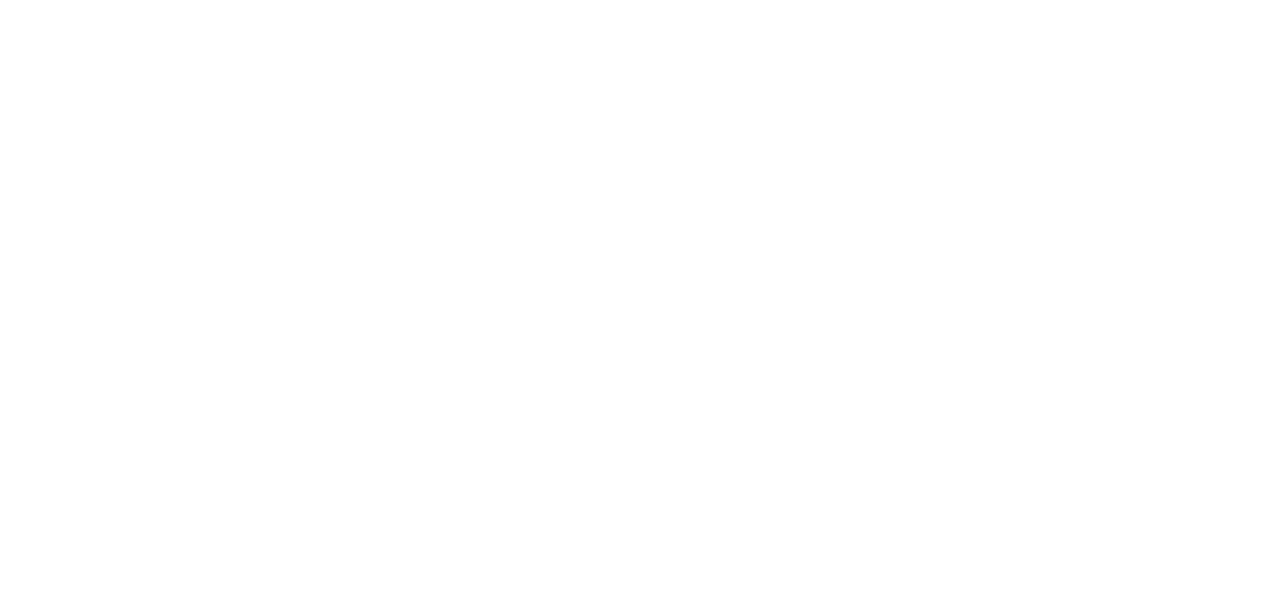 scroll, scrollTop: 0, scrollLeft: 0, axis: both 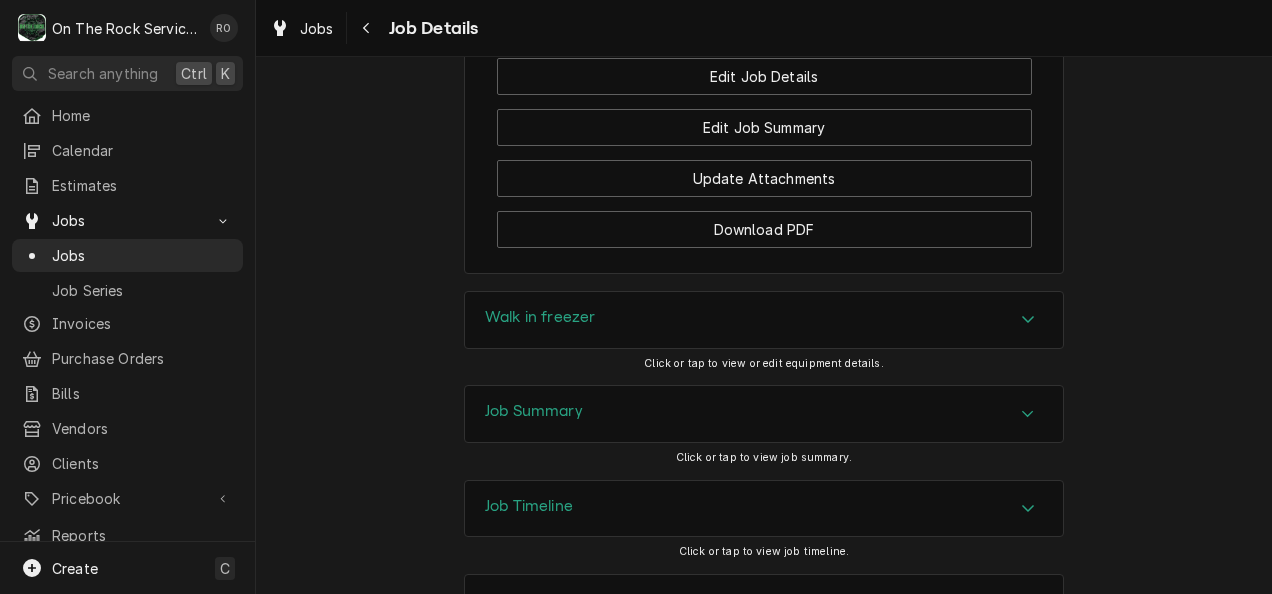 click 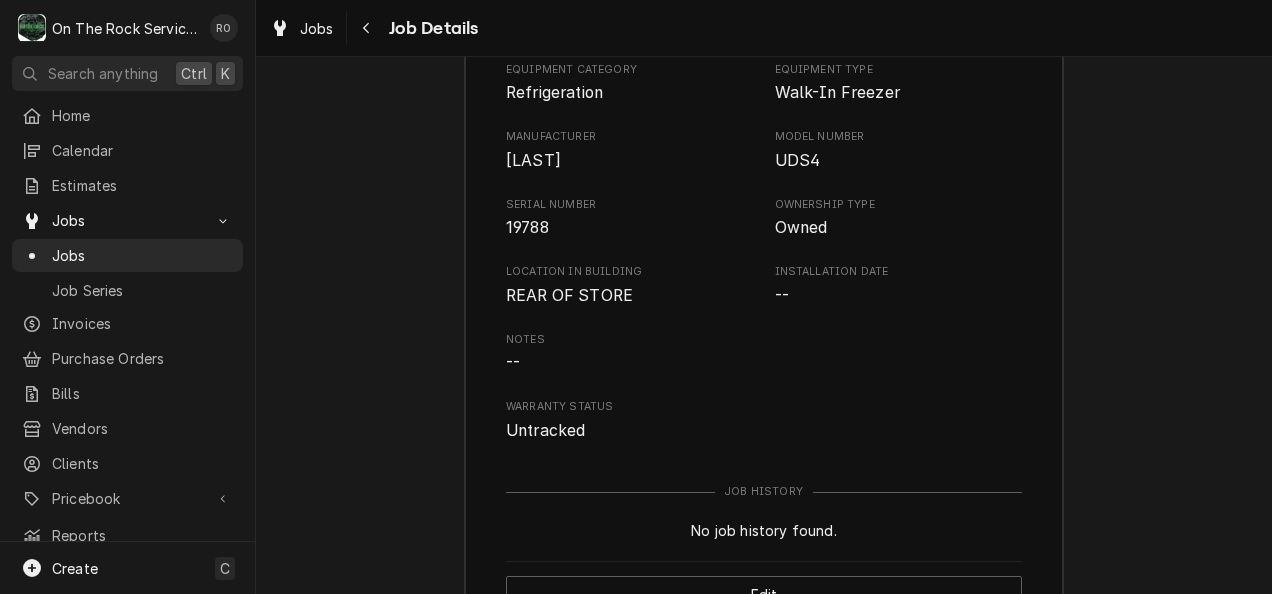 scroll, scrollTop: 2808, scrollLeft: 0, axis: vertical 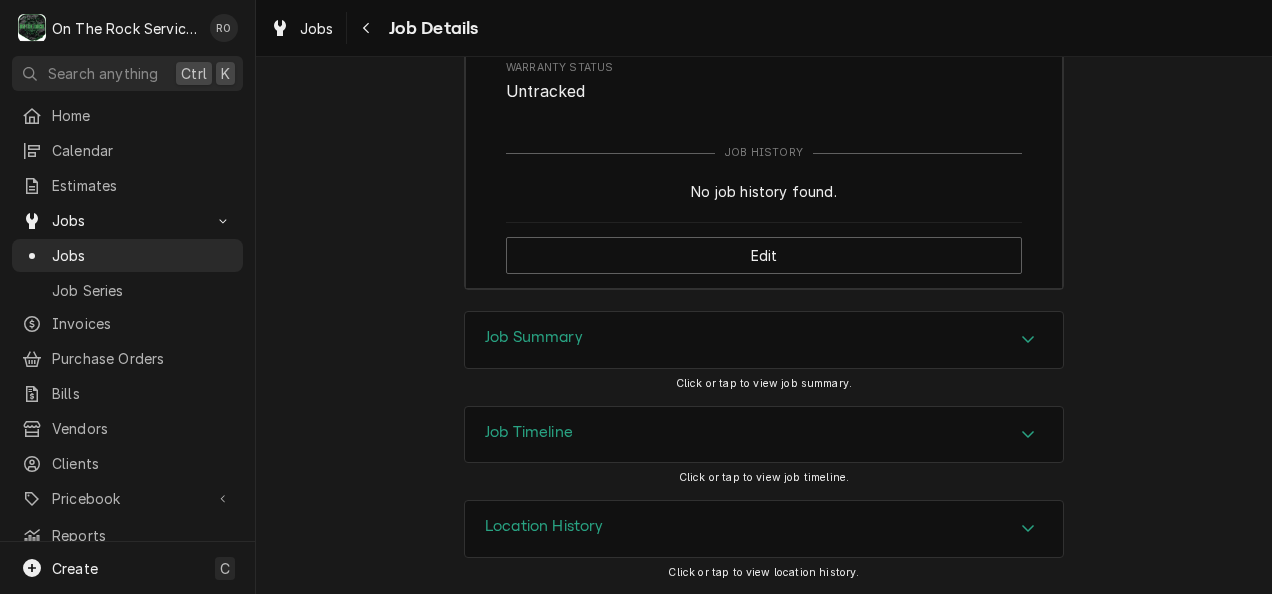 click at bounding box center [1028, 340] 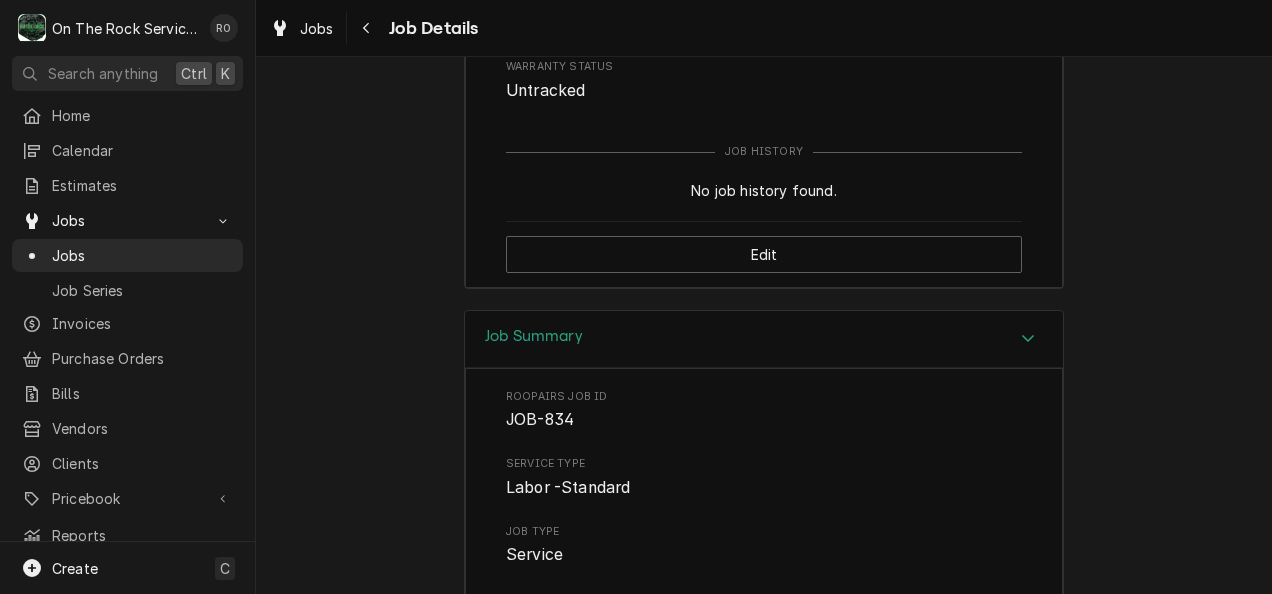 scroll, scrollTop: 2974, scrollLeft: 0, axis: vertical 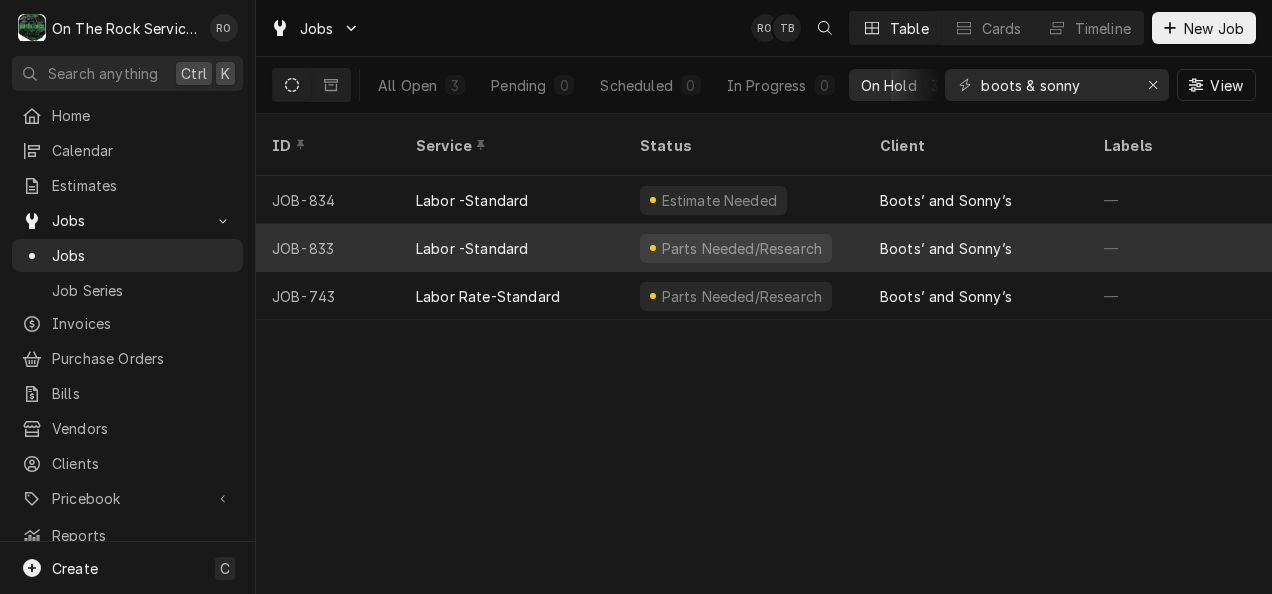 click on "Parts Needed/Research" at bounding box center [736, 248] 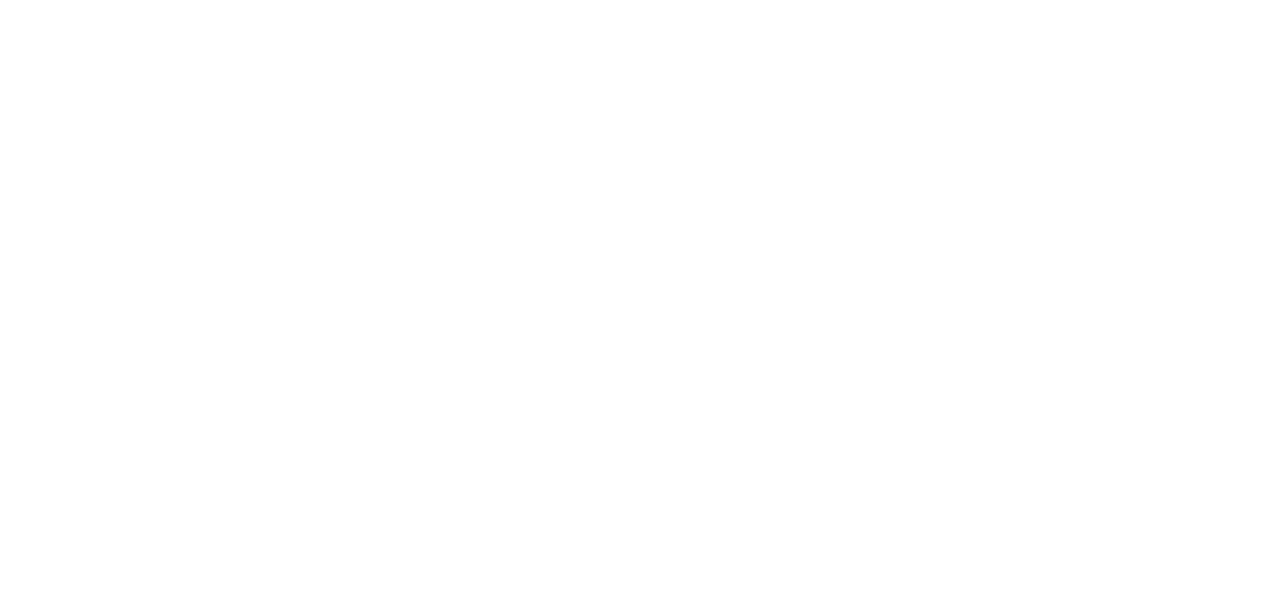 scroll, scrollTop: 0, scrollLeft: 0, axis: both 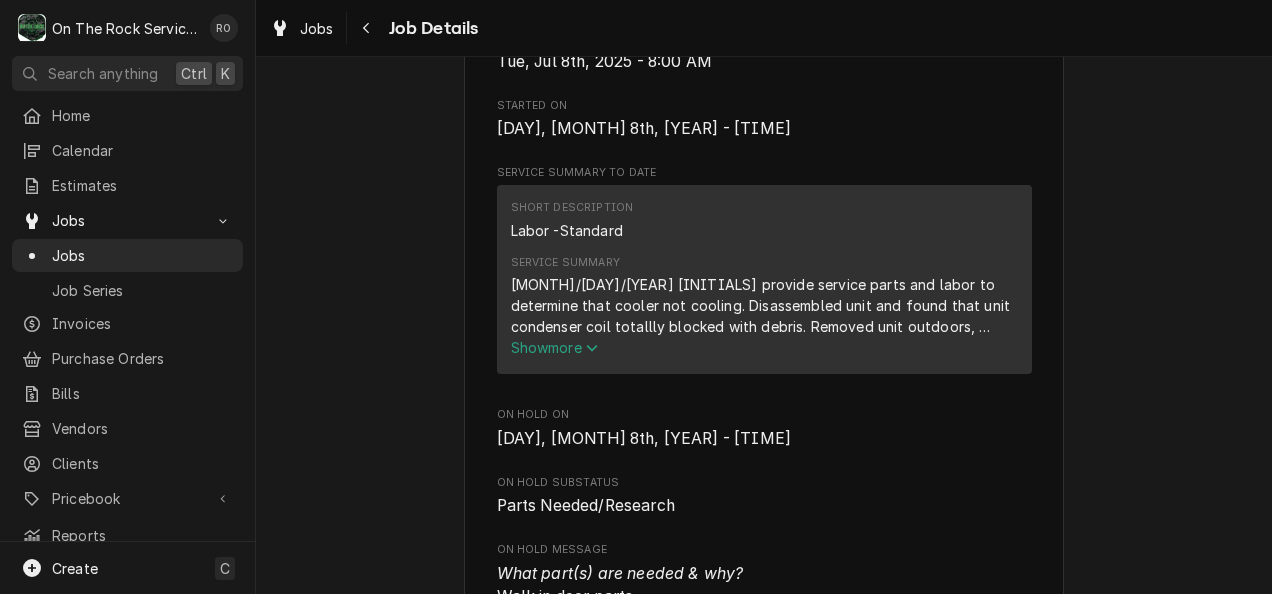 click on "Show  more" at bounding box center (555, 347) 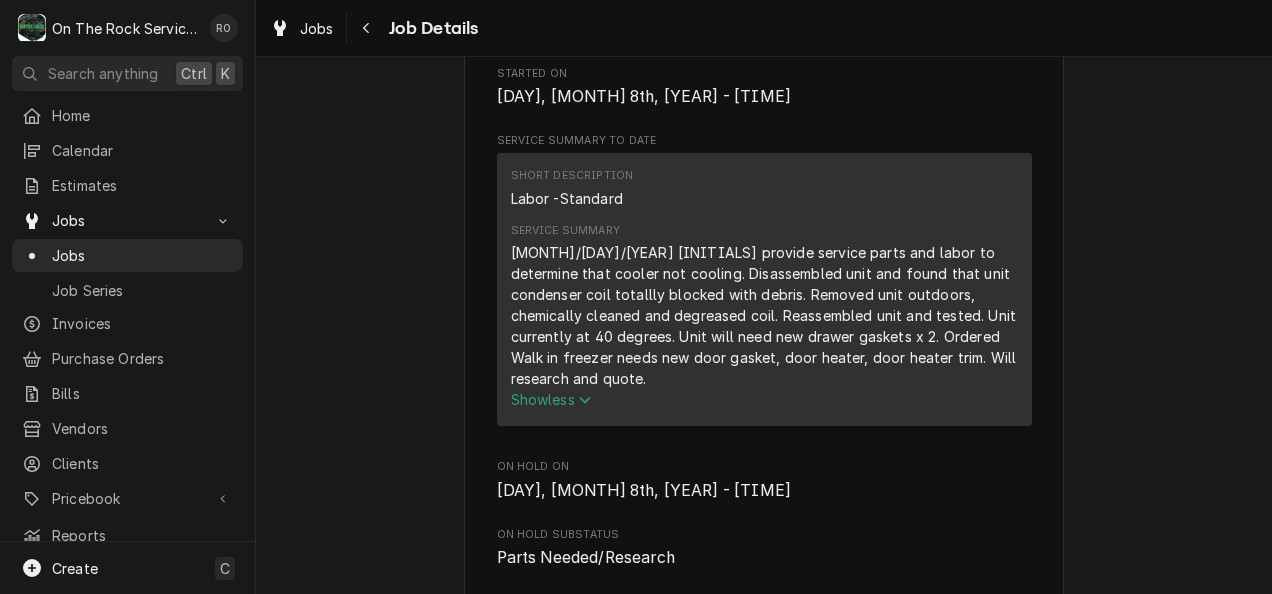 scroll, scrollTop: 658, scrollLeft: 0, axis: vertical 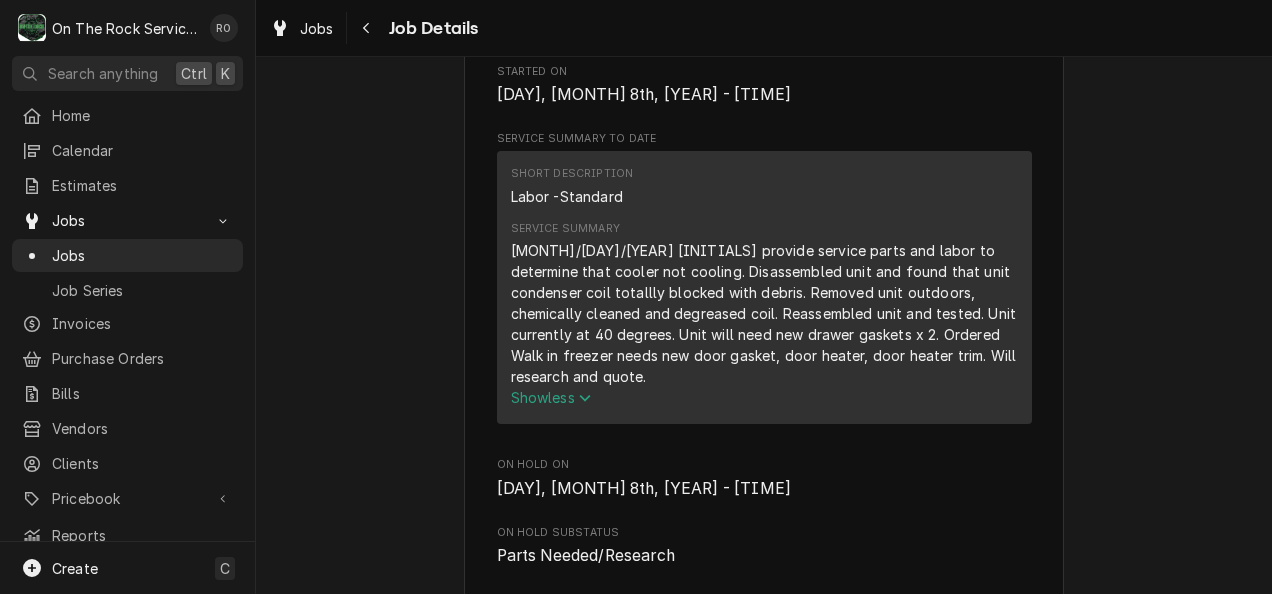 click on "Parts Needed/Research Boots’ and Sonny’s Boot’s & Sonny’s Landrum / 328 S Howard Ave, Landrum, SC 29356 Open in Maps Roopairs Job ID JOB-833 Date Received Jul 8, 2025 Service Type Labor -Standard Job Type Service Service Location Boot’s & Sonny’s Landrum
328 S Howard Ave
Landrum, SC 29356 Scheduled For Tue, Jul 8th, 2025 - 8:00 AM Started On Tue, Jul 8th, 2025 - 8:22 AM Service Summary To Date Short Description Labor -Standard Service Summary 7/8/25 tmb provide service parts and labor to determine that cooler not cooling. Disassembled unit and found that unit condenser coil totallly blocked with debris. Removed unit outdoors, chemically cleaned and degreased coil. Reassembled unit and tested. Unit currently at 40 degrees. Unit will need new drawer gaskets x 2. Ordered
Walk in freezer needs new door gasket, door heater, door heater trim. Will research and quote. Show  less   On Hold On Tue, Jul 8th, 2025 - 10:32 AM On Hold SubStatus Parts Needed/Research On Hold Message Walk in door parts 2h High" at bounding box center [764, 757] 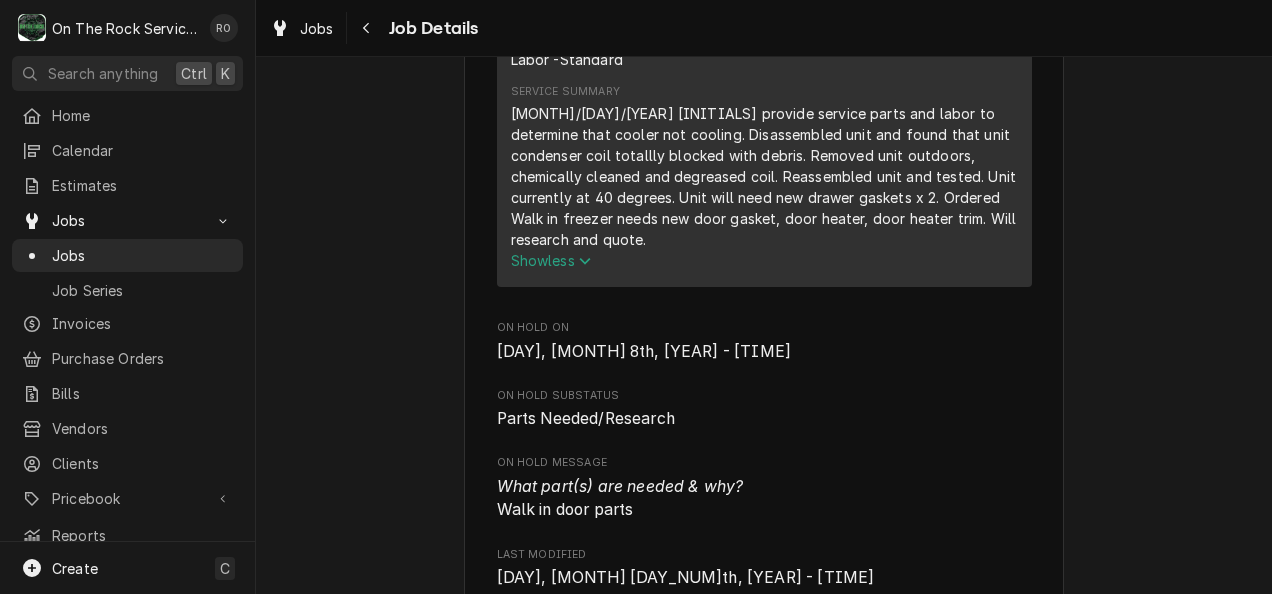 scroll, scrollTop: 802, scrollLeft: 0, axis: vertical 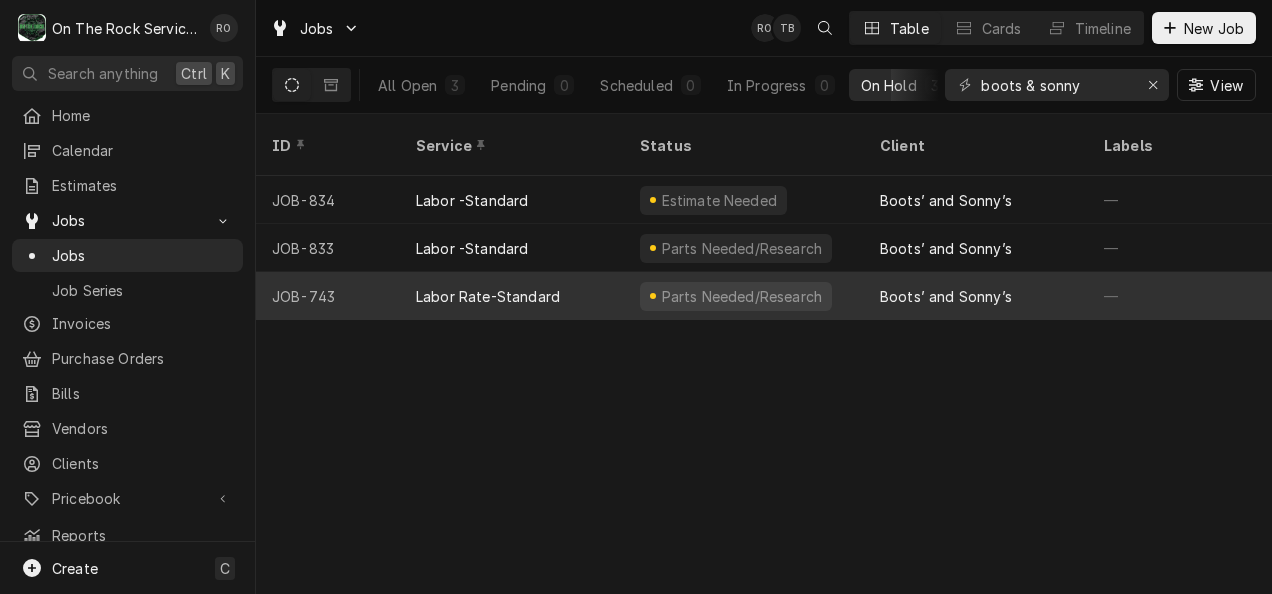 click on "Boots’ and Sonny’s" at bounding box center [946, 296] 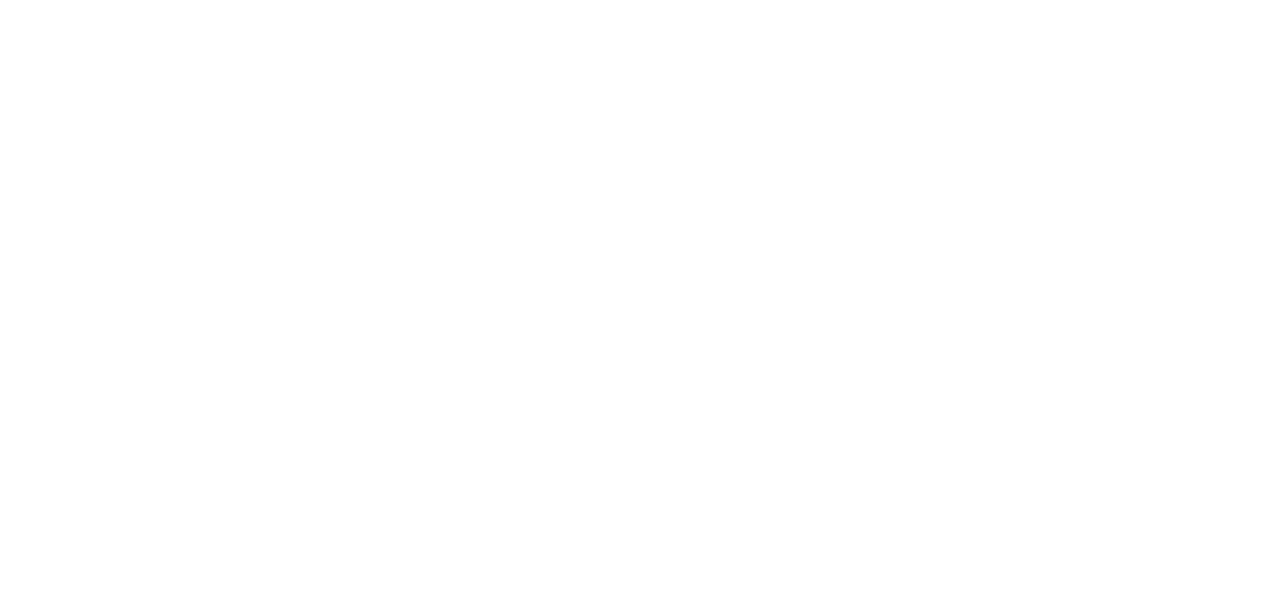 scroll, scrollTop: 0, scrollLeft: 0, axis: both 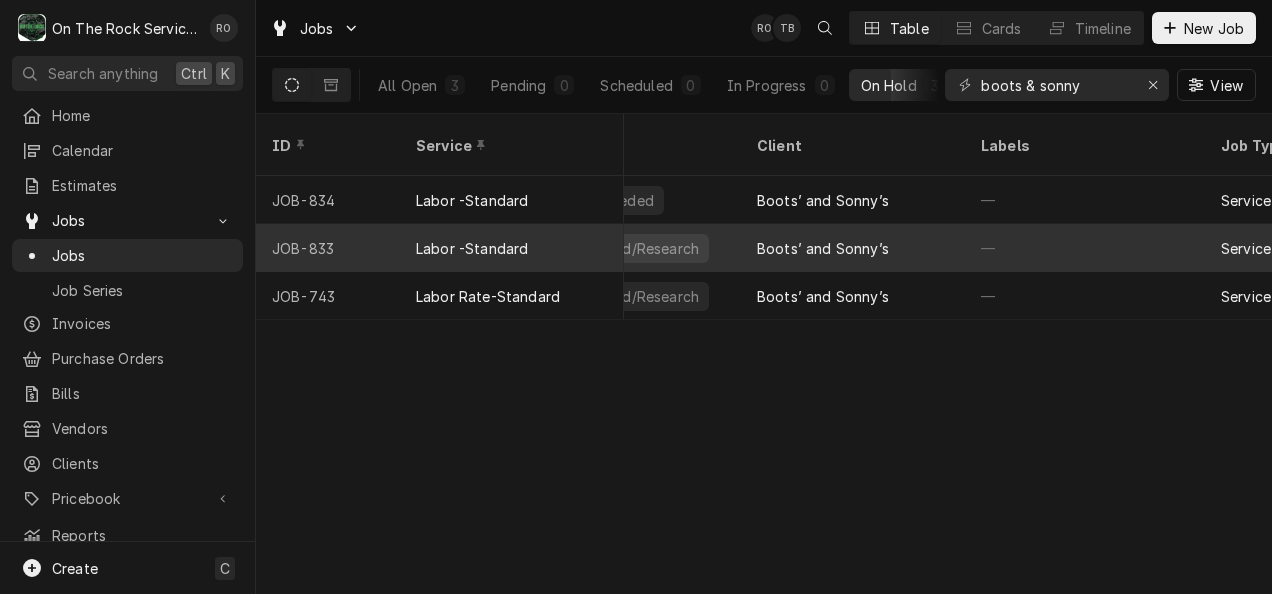 click on "—" at bounding box center (1085, 248) 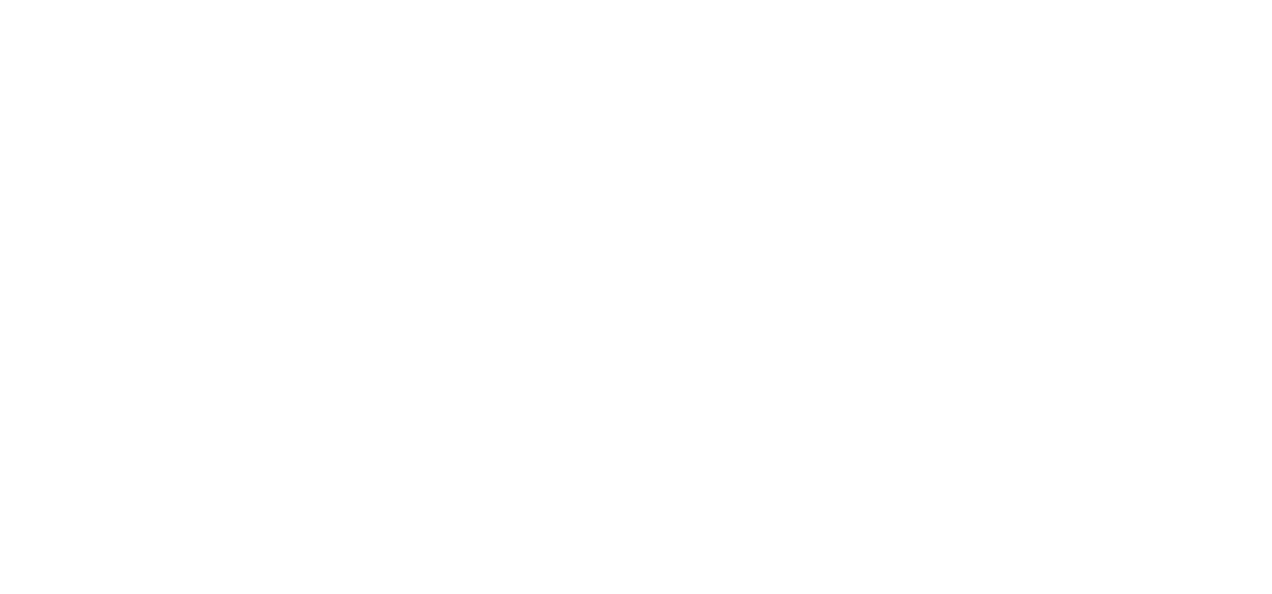 scroll, scrollTop: 0, scrollLeft: 0, axis: both 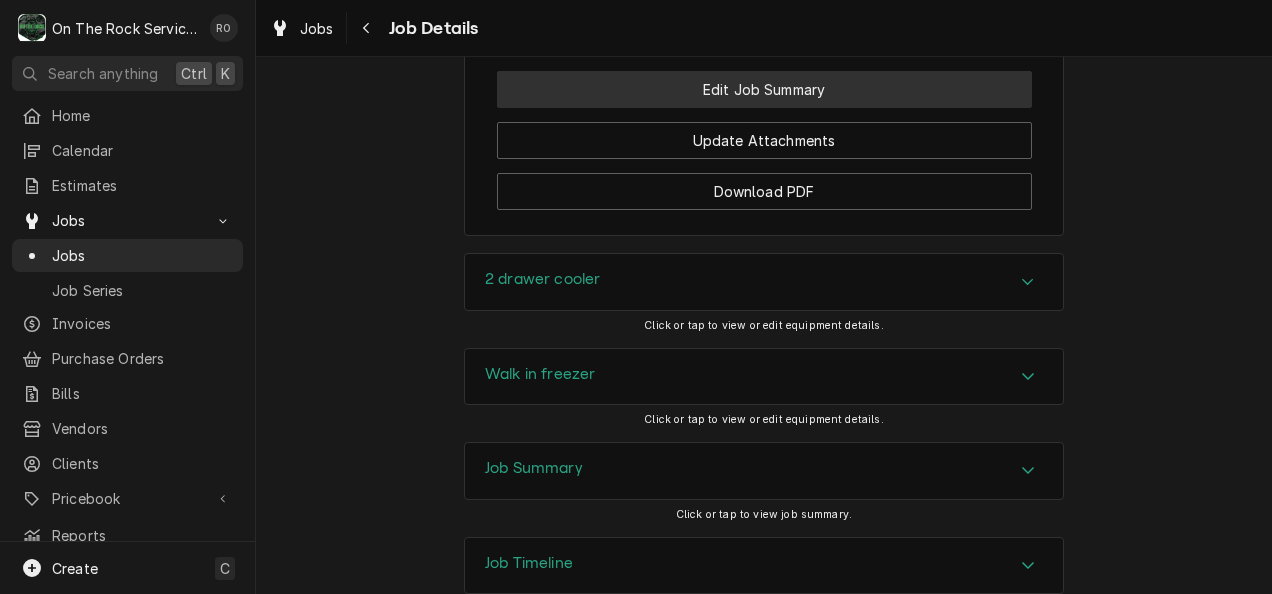 click on "Edit Job Summary" at bounding box center (764, 89) 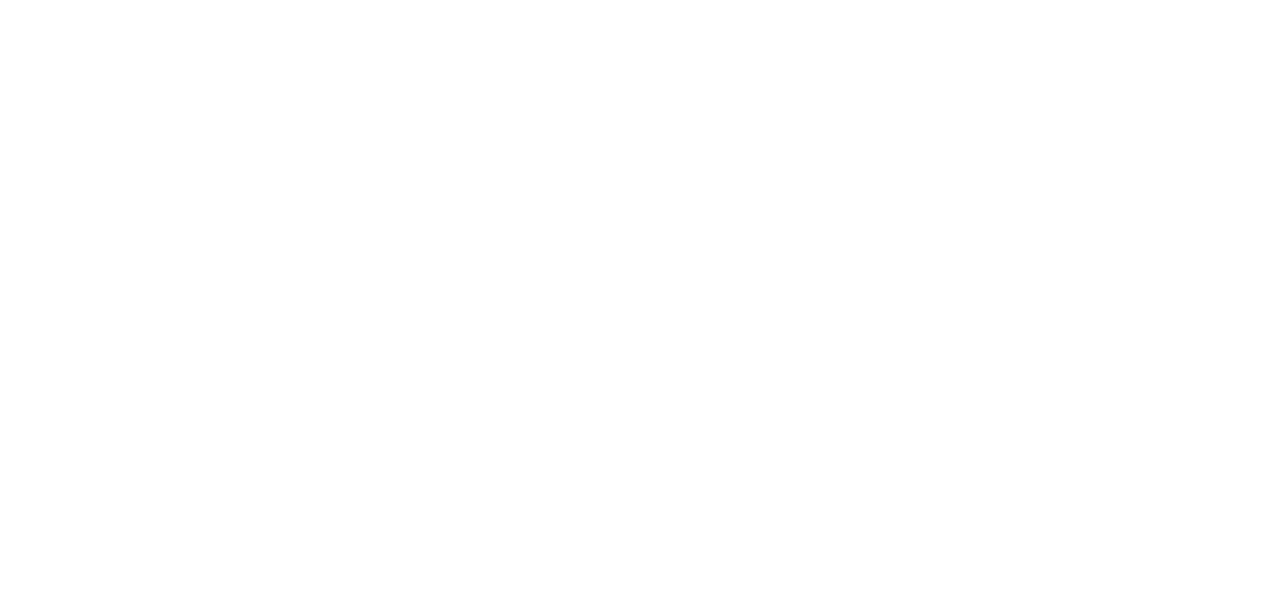 scroll, scrollTop: 0, scrollLeft: 0, axis: both 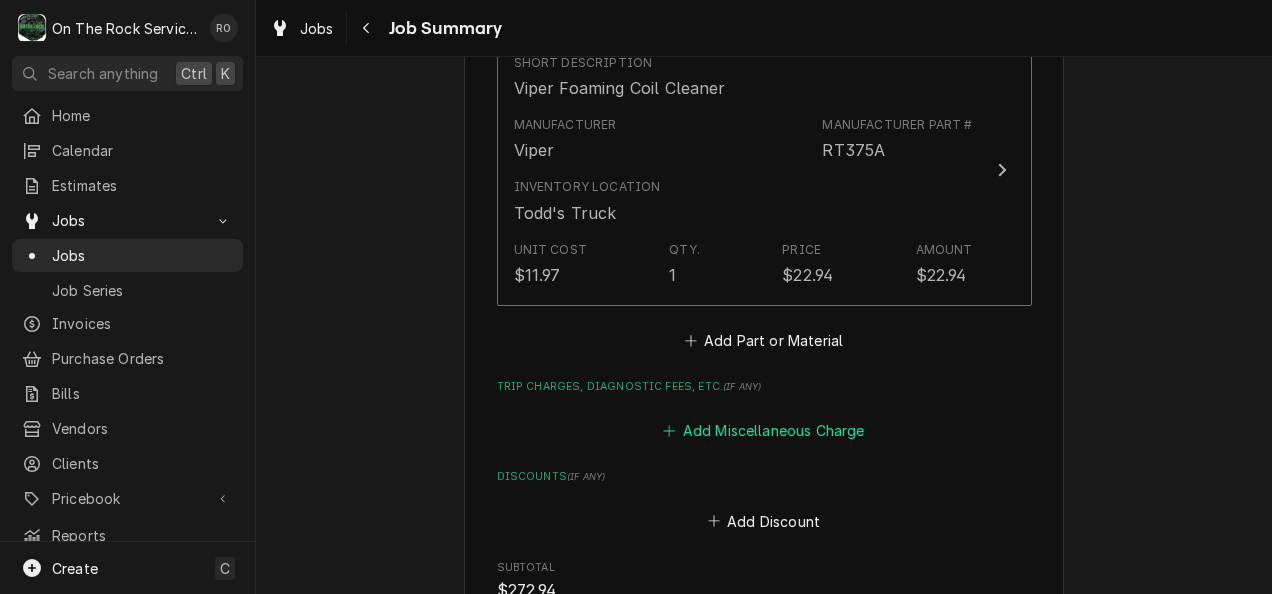 click on "Add Miscellaneous Charge" at bounding box center (764, 431) 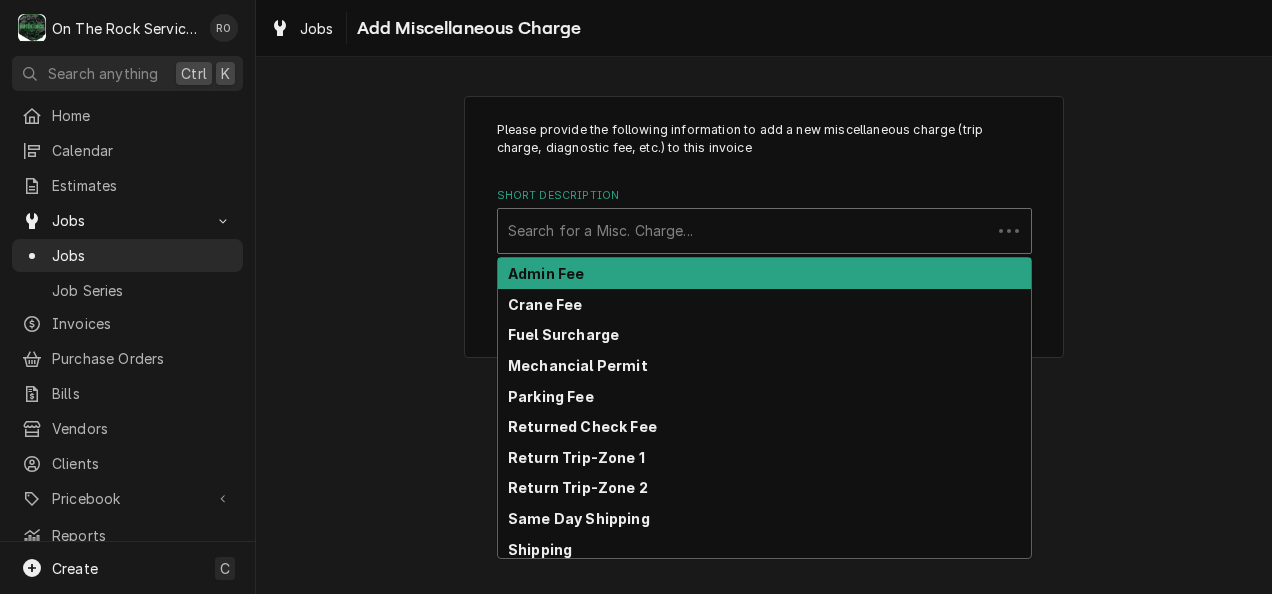 click at bounding box center [744, 231] 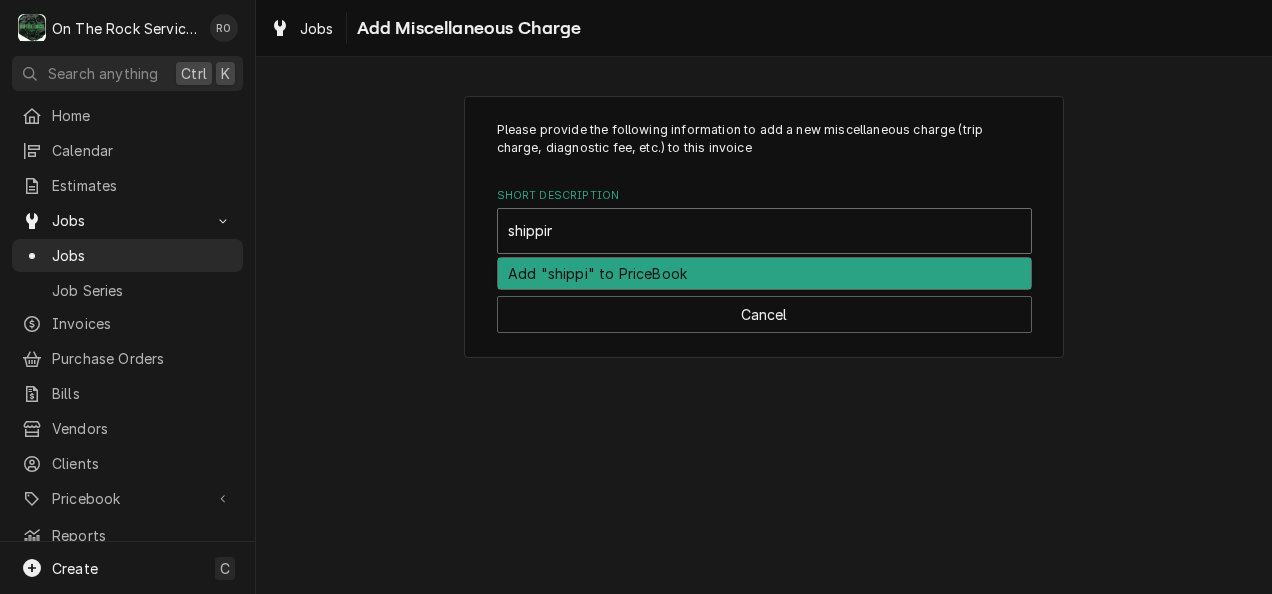 type on "shipping" 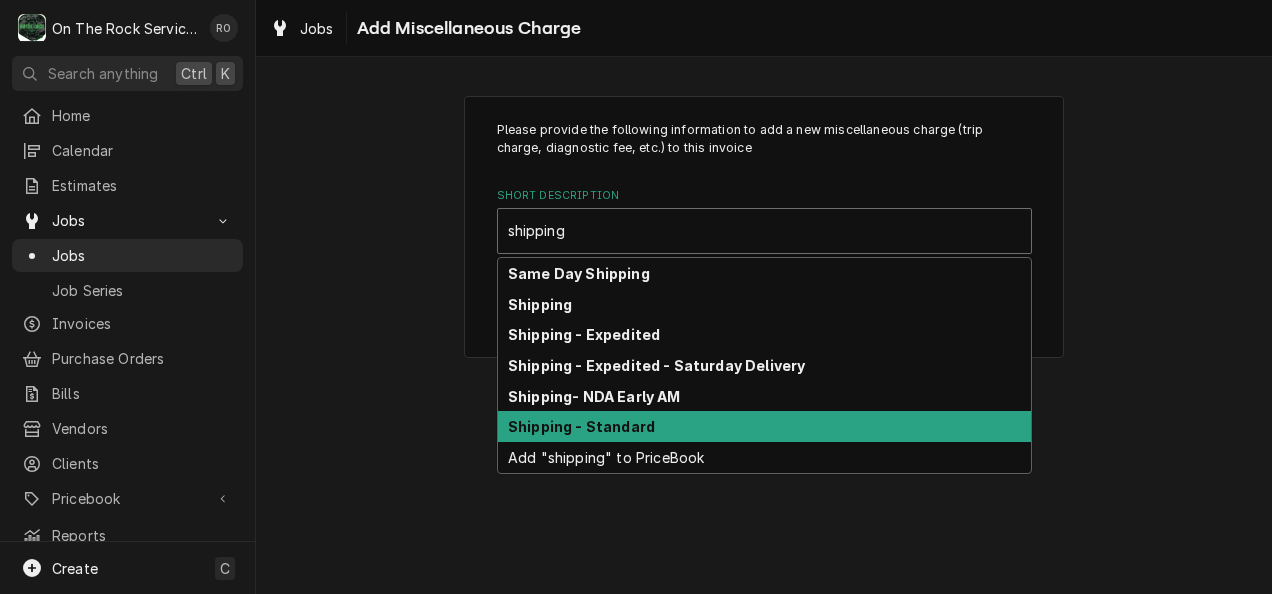 click on "Shipping - Standard" at bounding box center [764, 426] 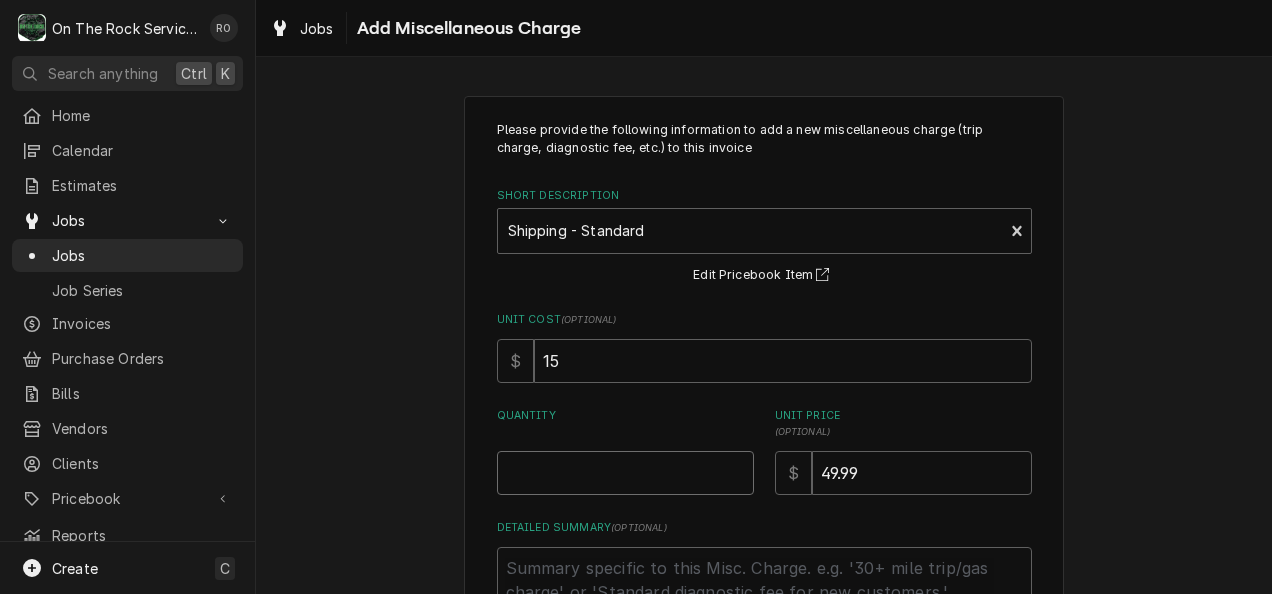 click on "Quantity" at bounding box center (625, 473) 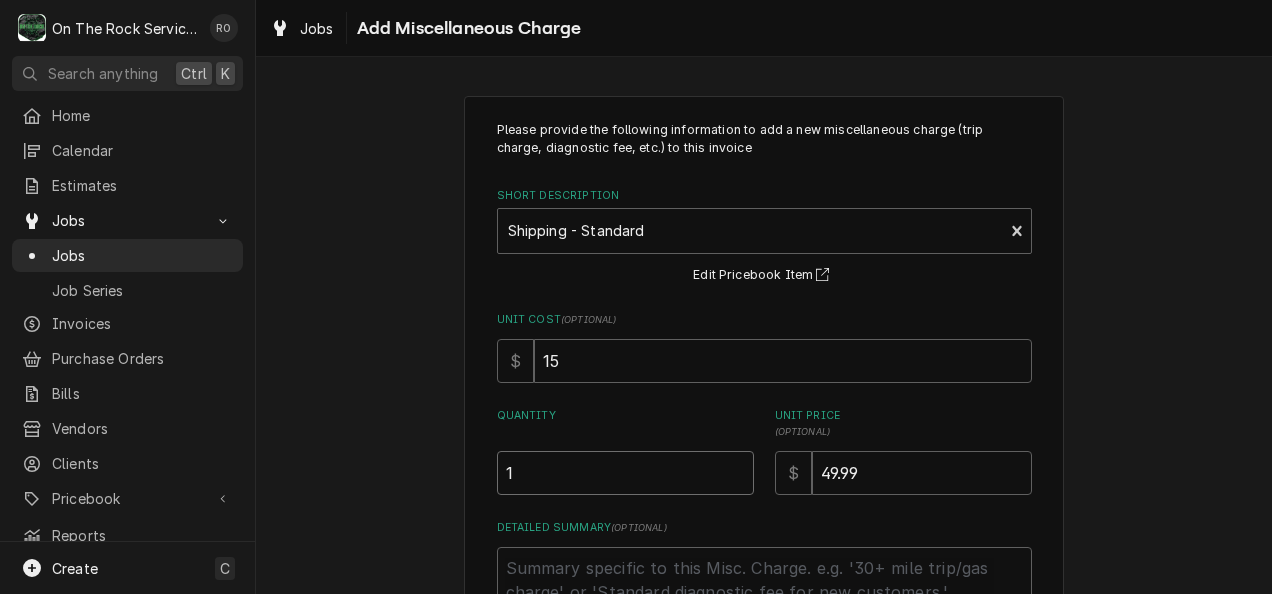 type on "1" 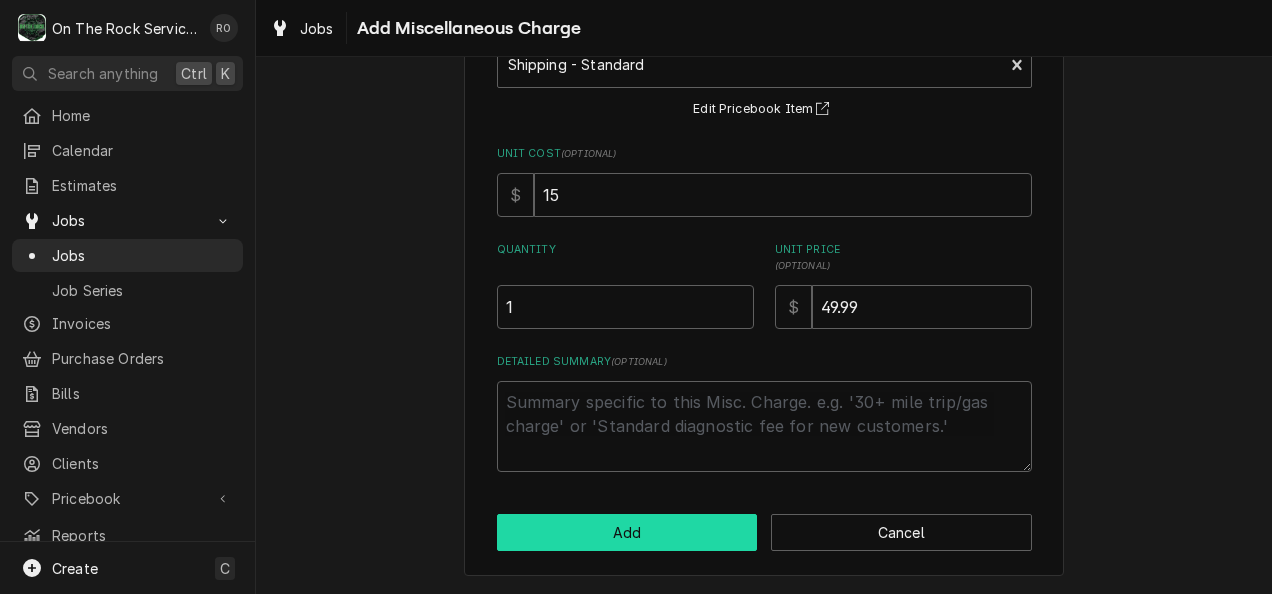 click on "Add" at bounding box center [627, 532] 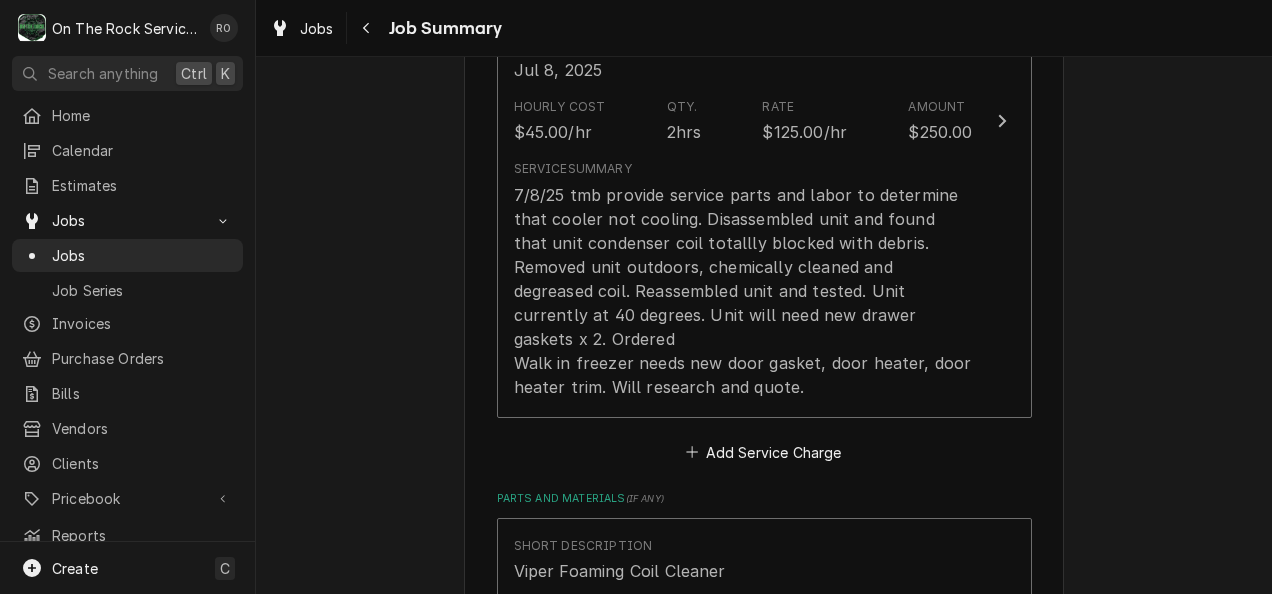 scroll, scrollTop: 757, scrollLeft: 0, axis: vertical 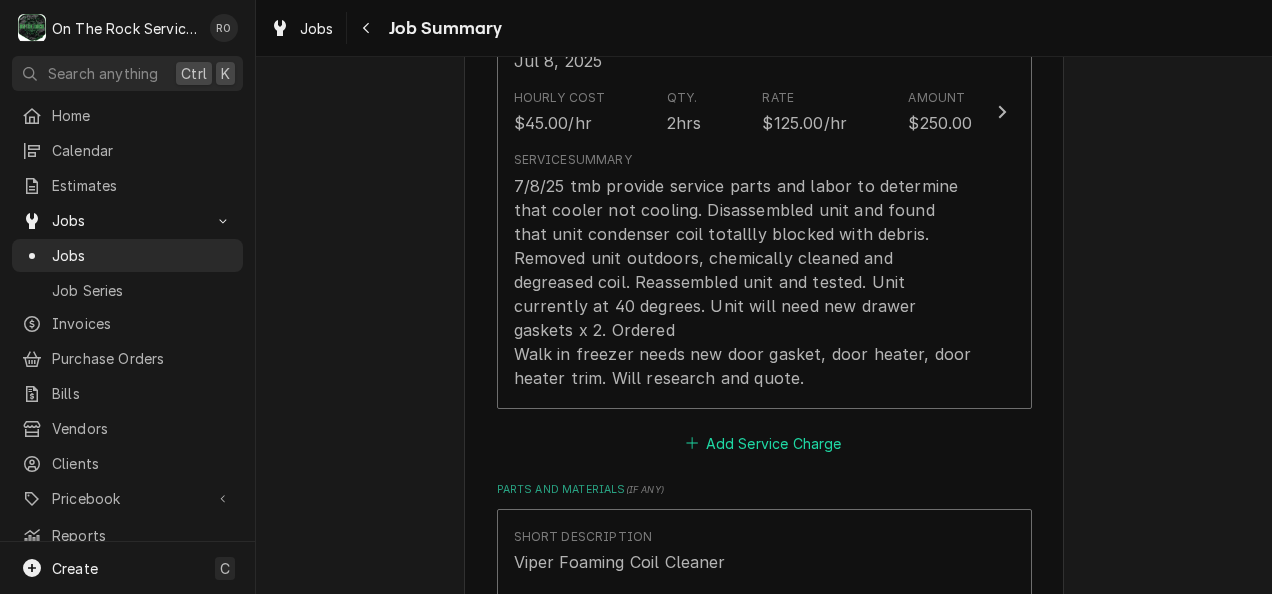 click on "Add Service Charge" at bounding box center (764, 443) 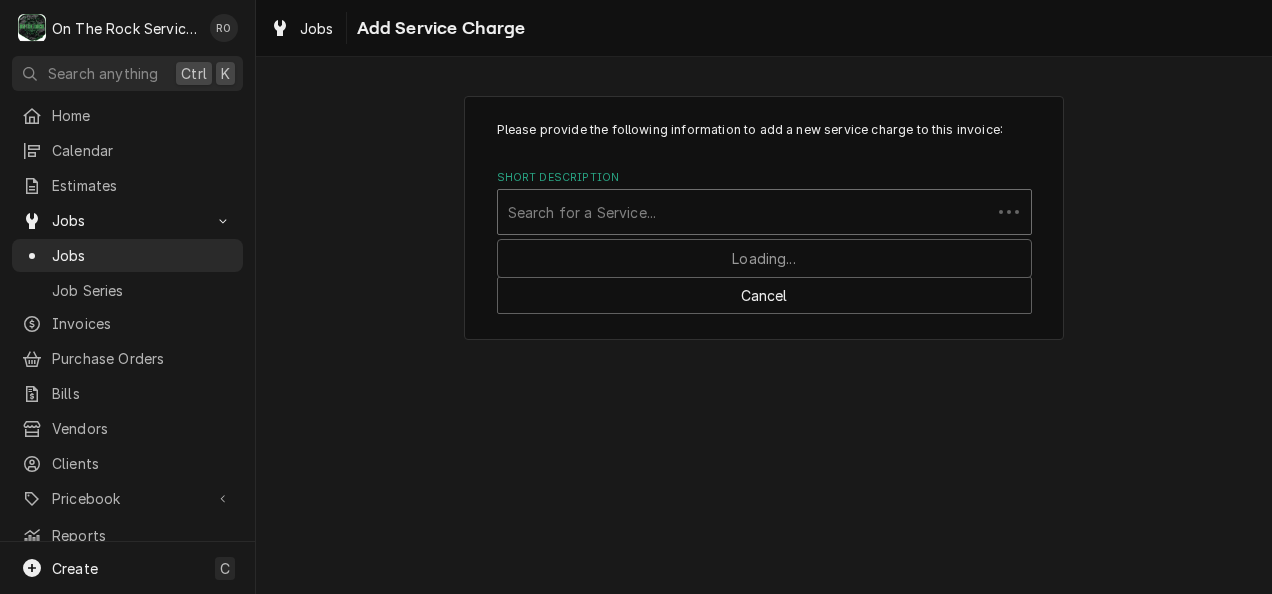 click at bounding box center (744, 212) 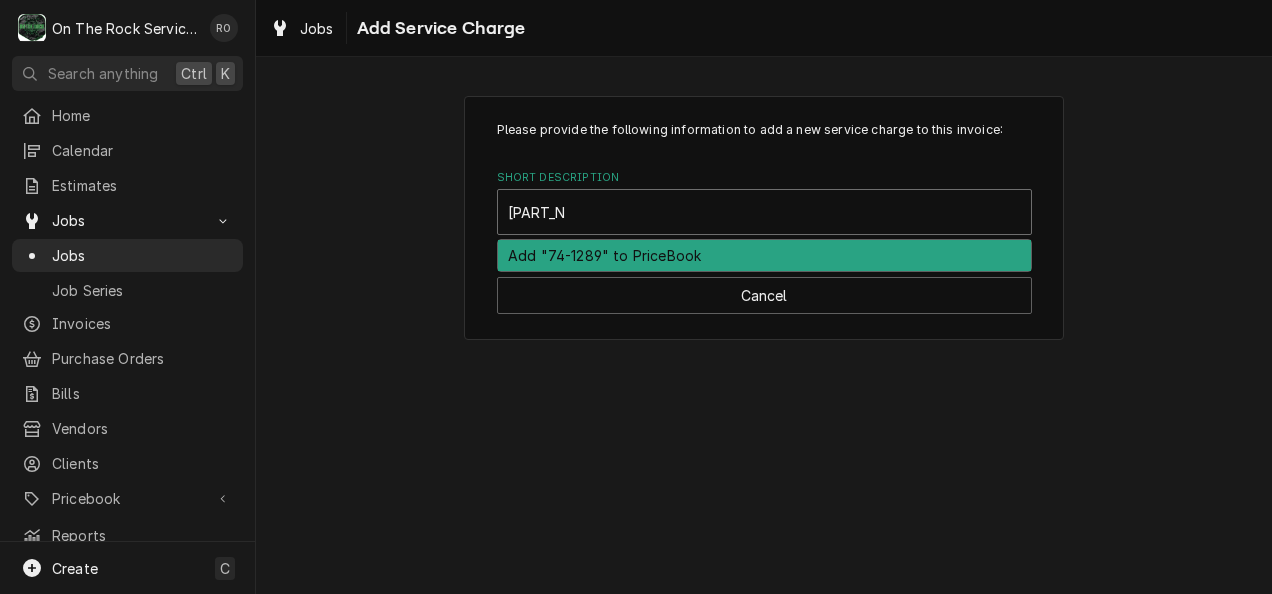 type on "74-1289" 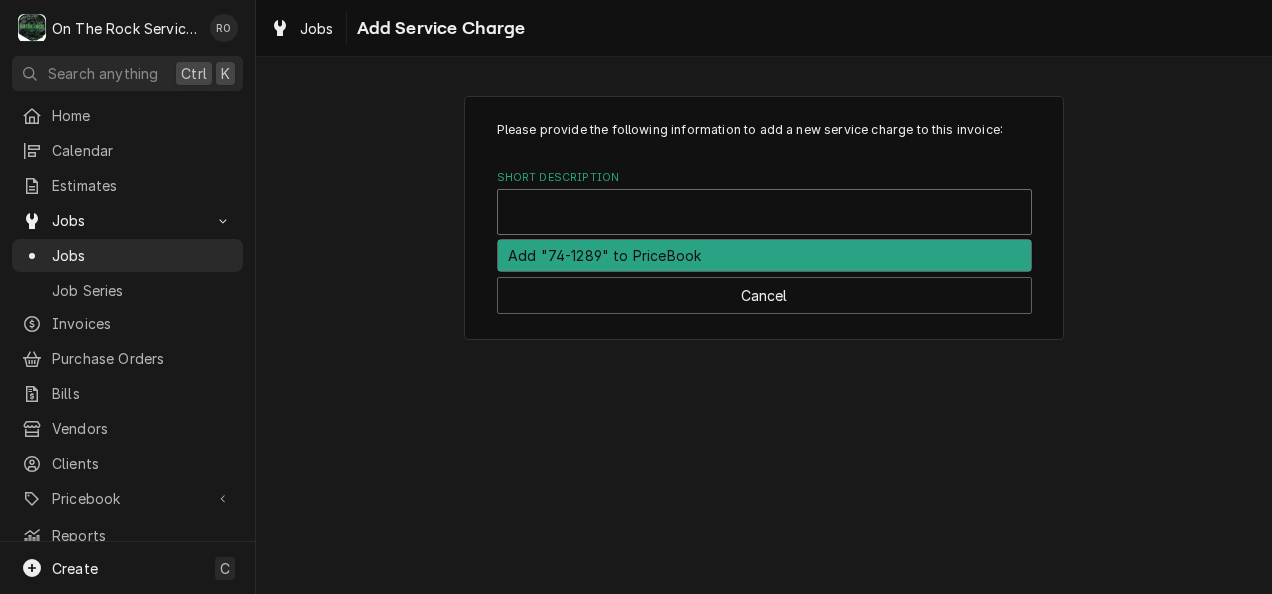 click on "Please provide the following information to add a new service charge to this invoice: Short Description 1 result available for search term 74-1289. Use Up and Down to choose options, press Enter to select the currently focused option, press Escape to exit the menu, press Tab to select the option and exit the menu. Add "74-1289" to PriceBook Cancel" at bounding box center [764, 218] 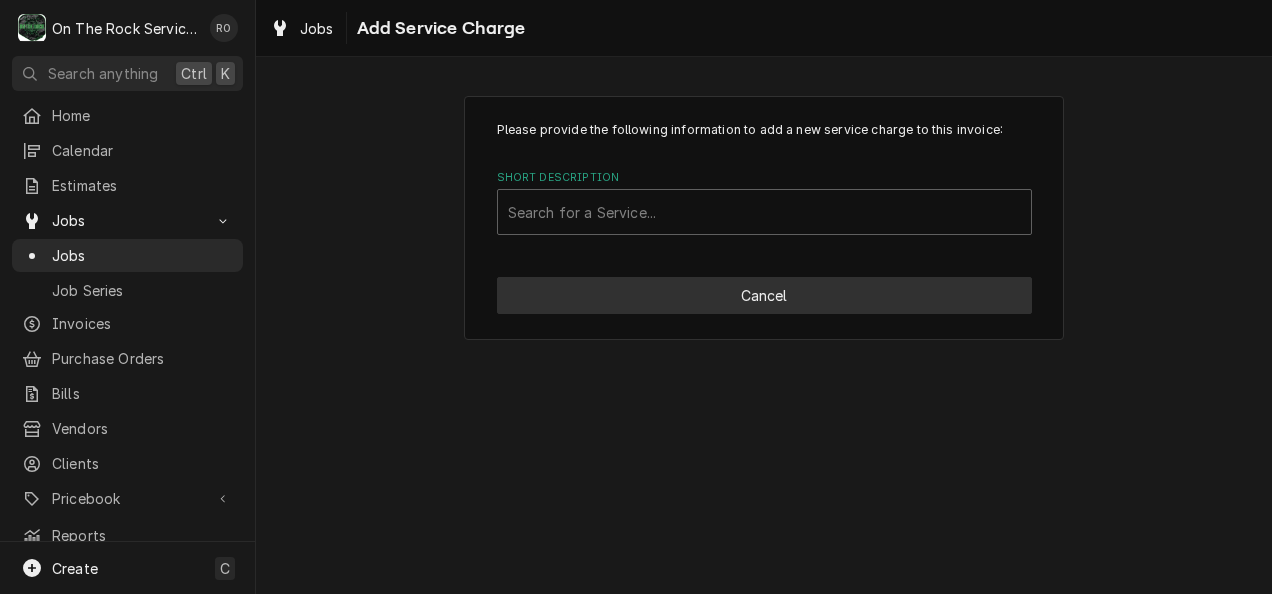 click on "Cancel" at bounding box center (764, 295) 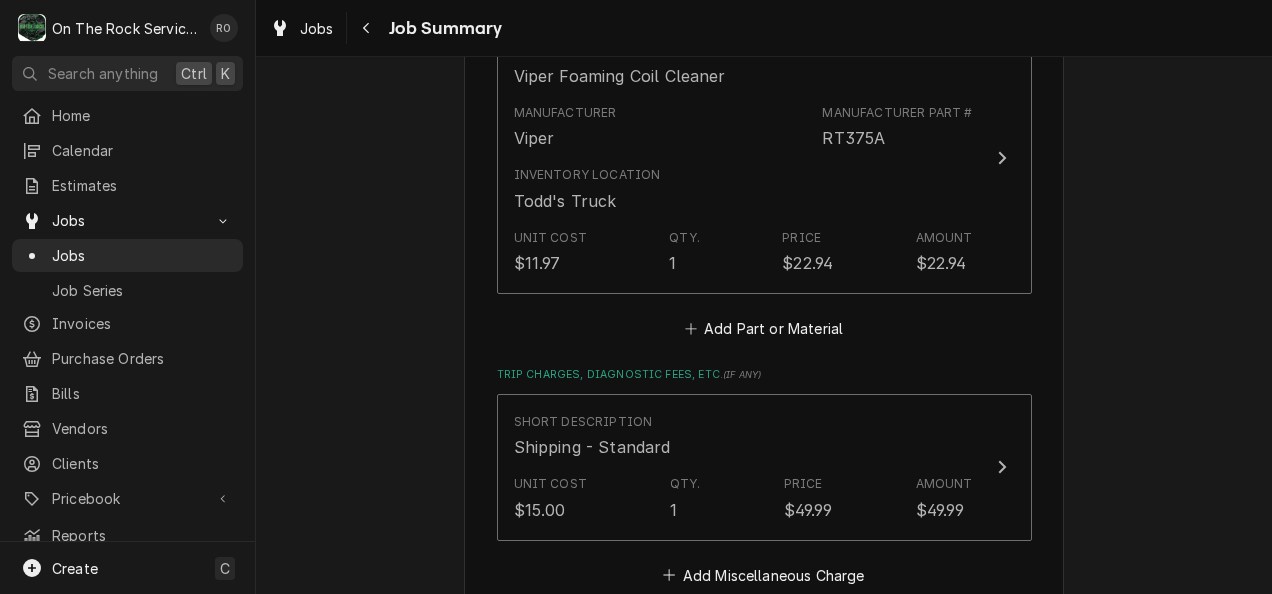 scroll, scrollTop: 1122, scrollLeft: 0, axis: vertical 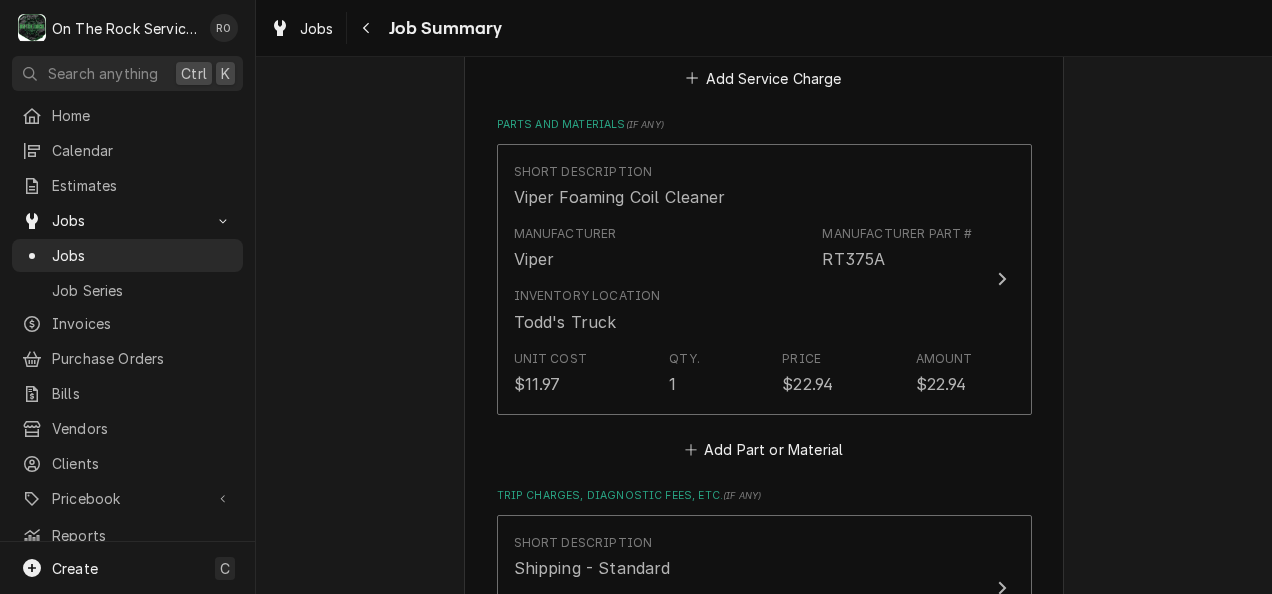 type on "x" 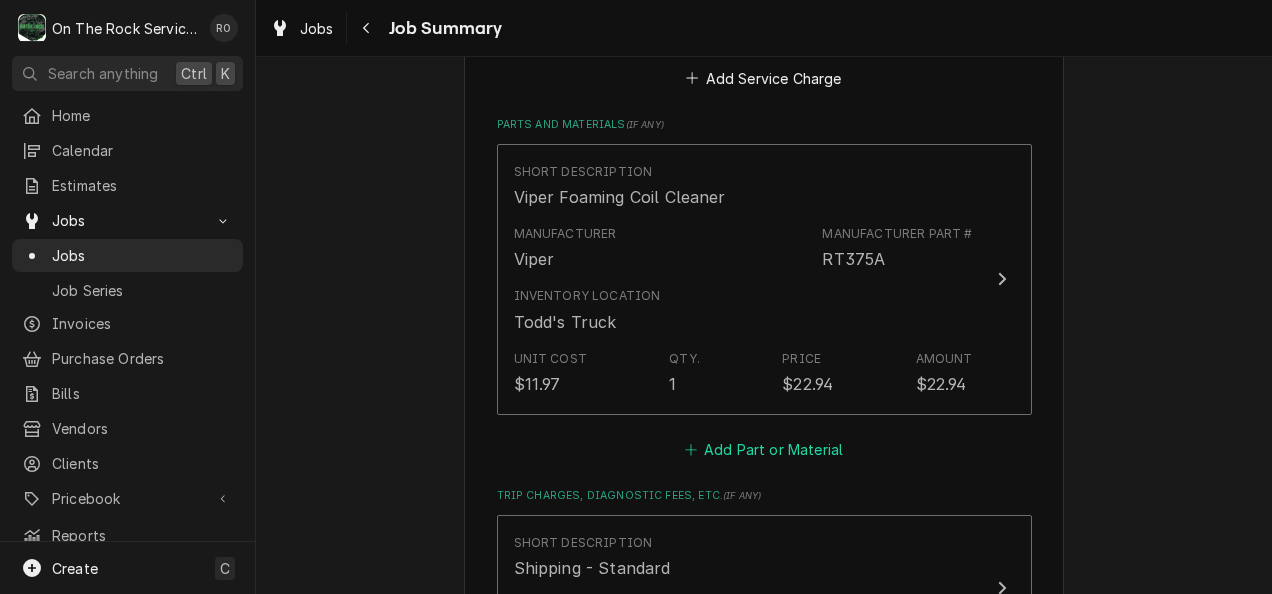 click on "Add Part or Material" at bounding box center [763, 449] 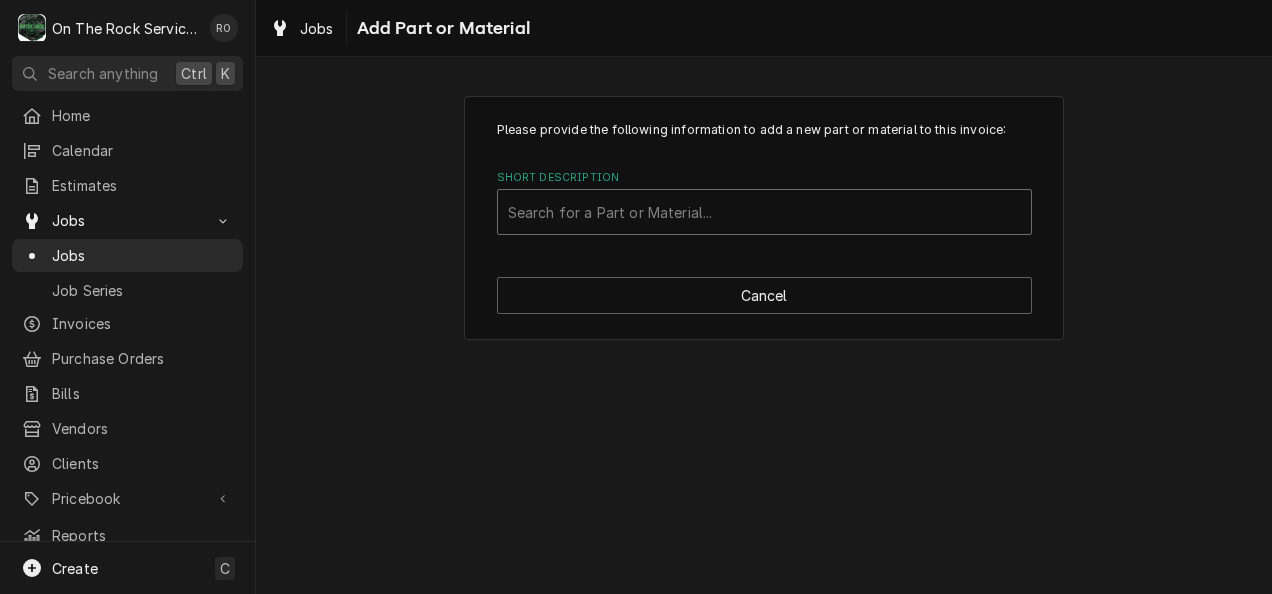 click at bounding box center (764, 212) 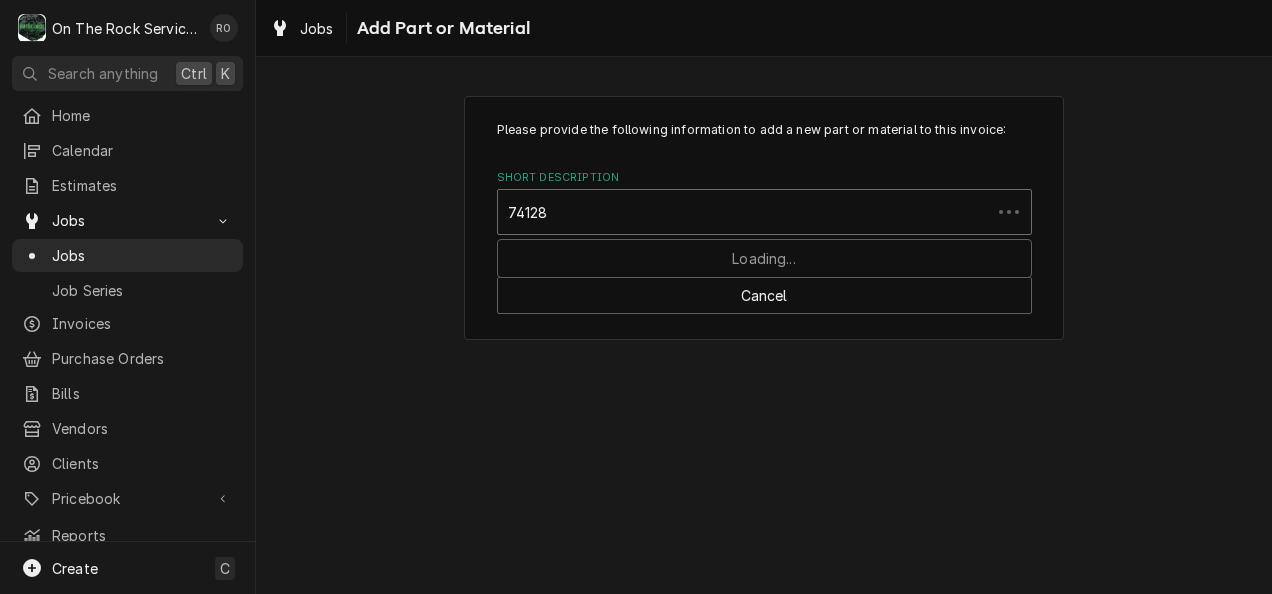 type on "741289" 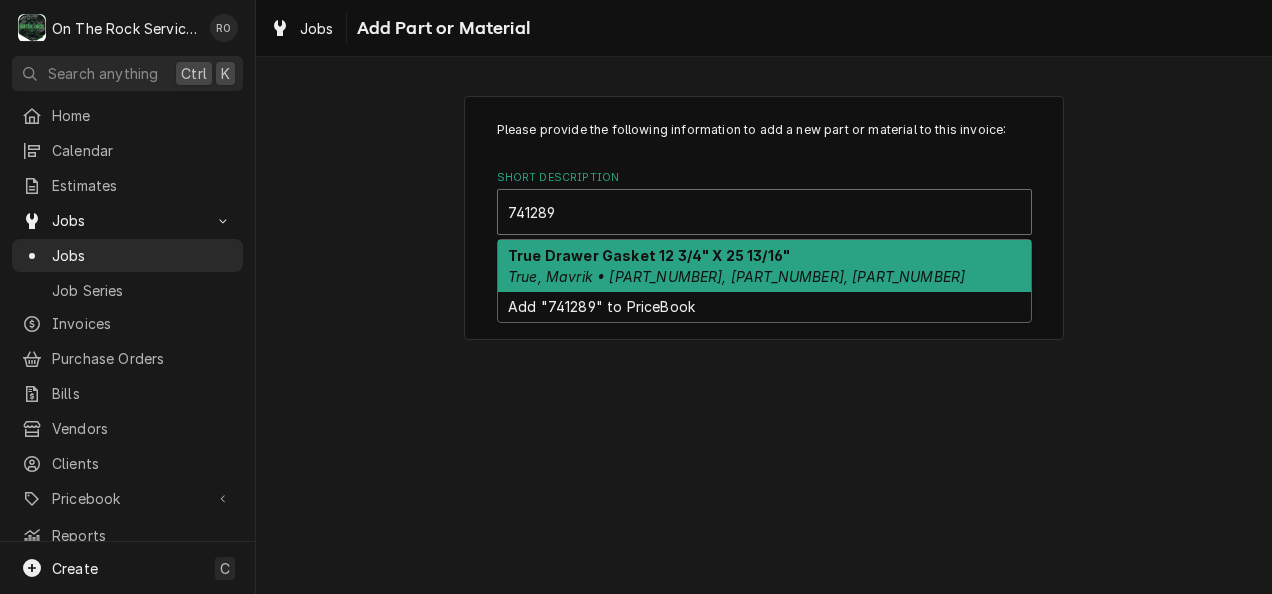 click on "True Drawer Gasket 12 3/4" X 25 13/16"" at bounding box center (649, 255) 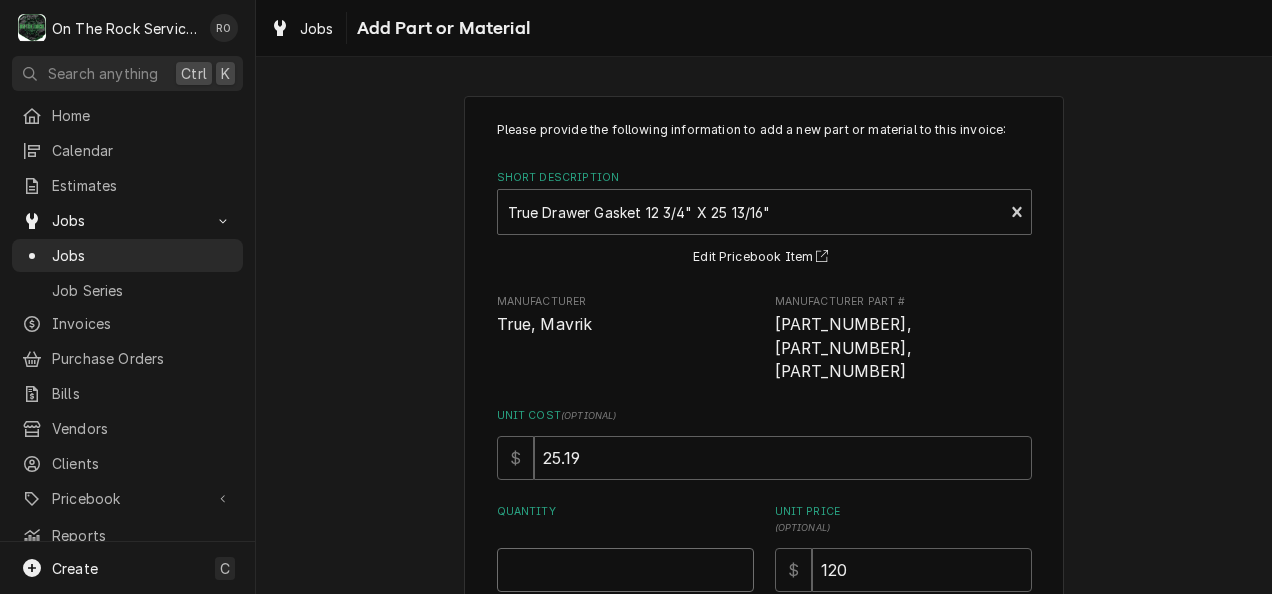 click on "Quantity" at bounding box center [625, 570] 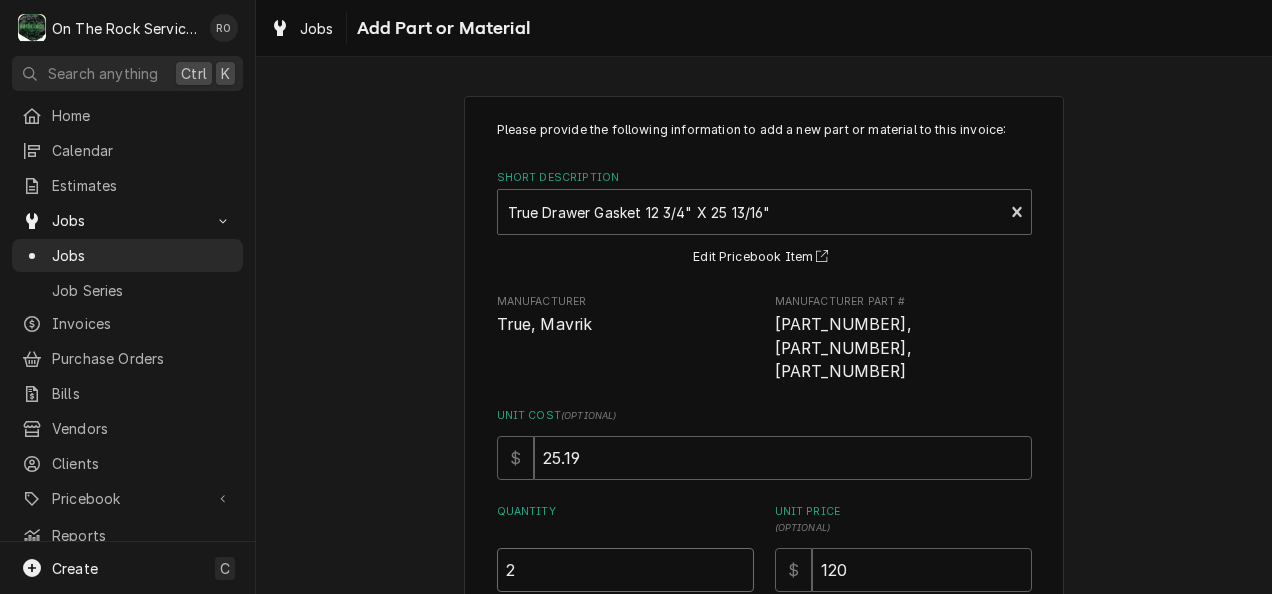 type on "2" 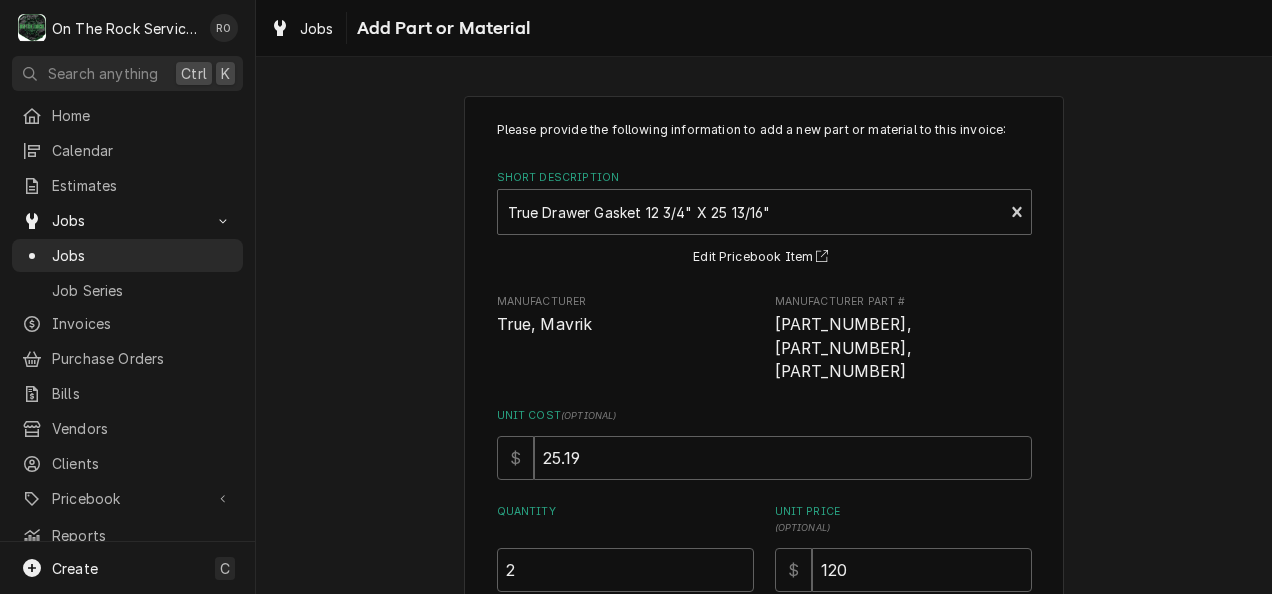 scroll, scrollTop: 215, scrollLeft: 0, axis: vertical 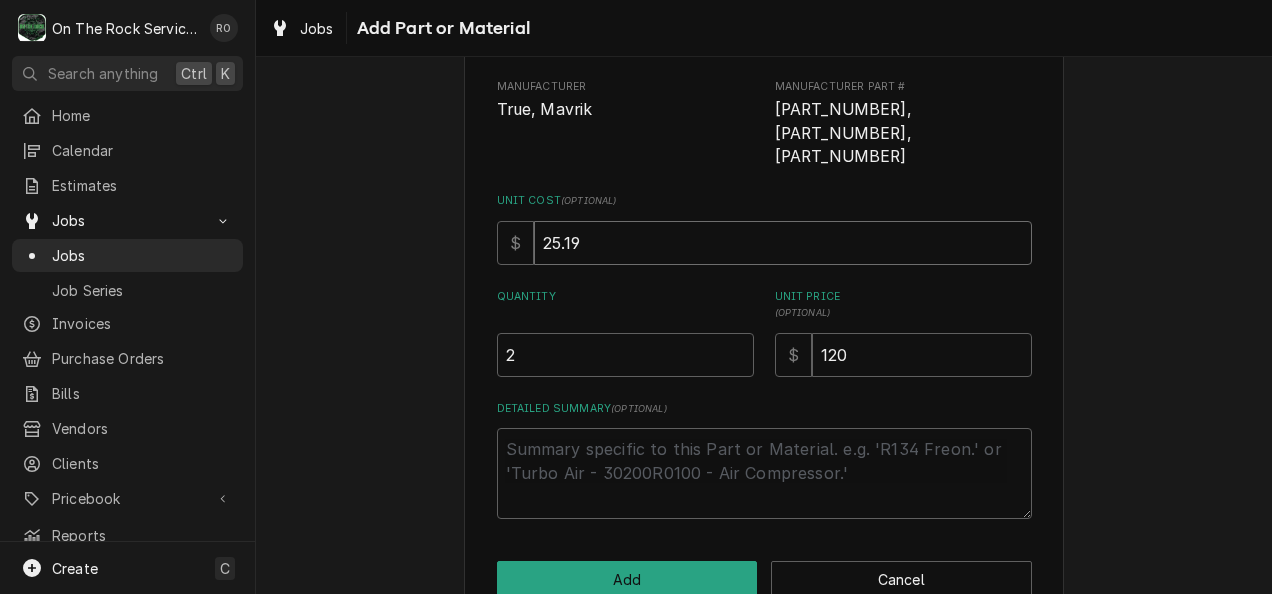 drag, startPoint x: 654, startPoint y: 192, endPoint x: 281, endPoint y: 170, distance: 373.64822 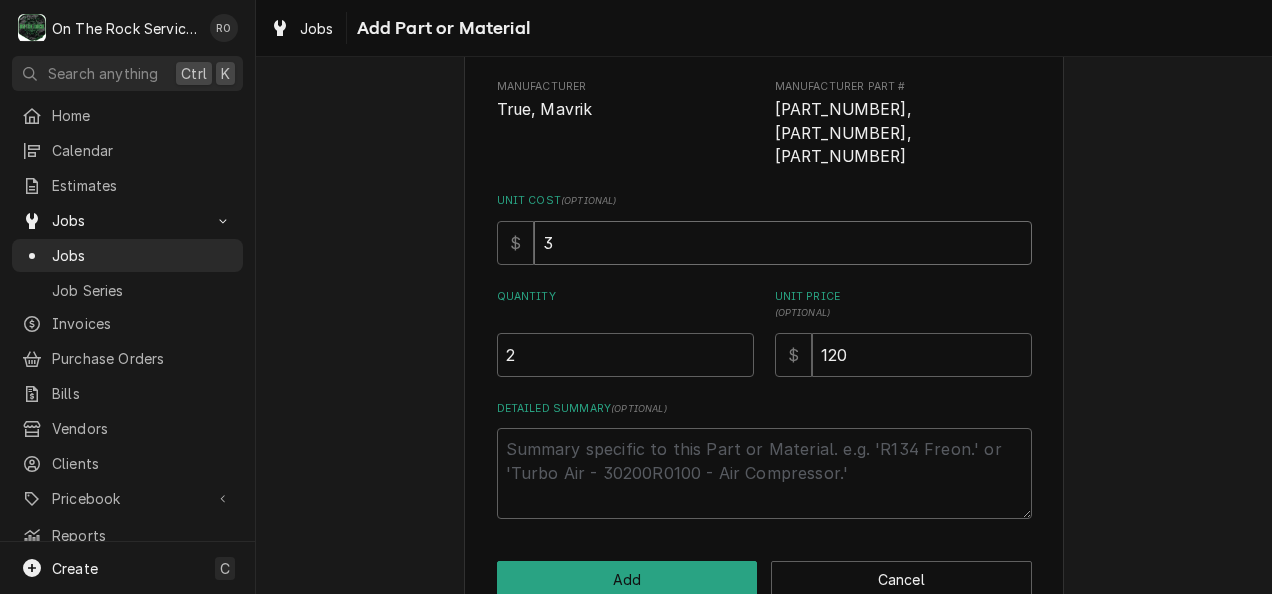 type on "x" 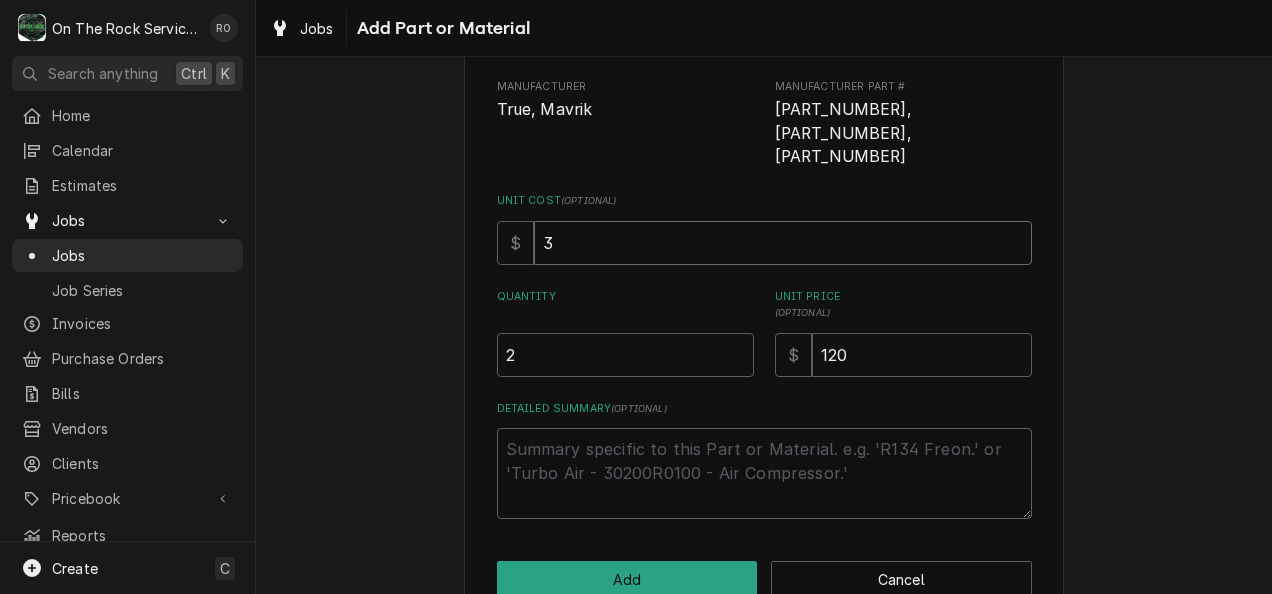 type on "34" 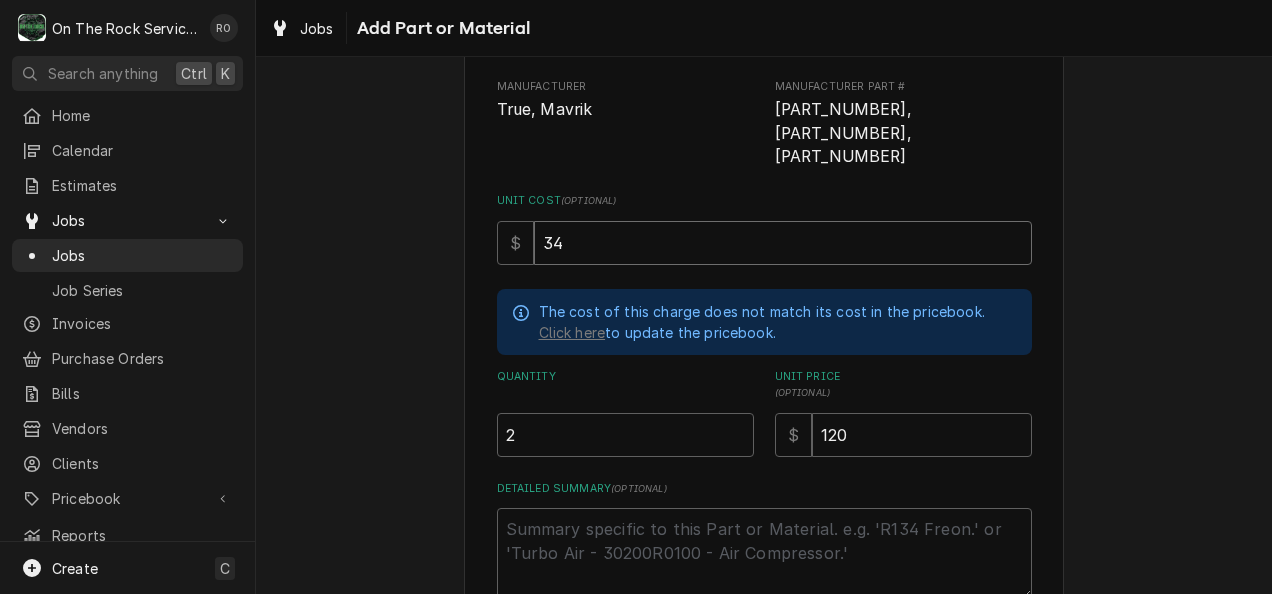 type on "x" 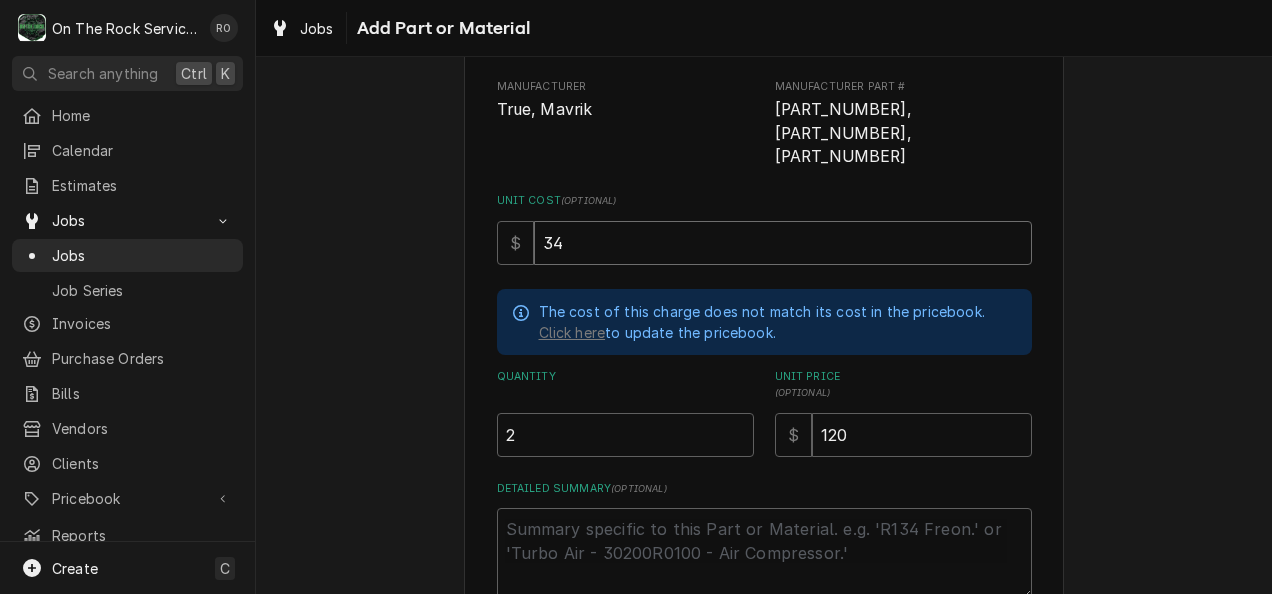 type on "34.5" 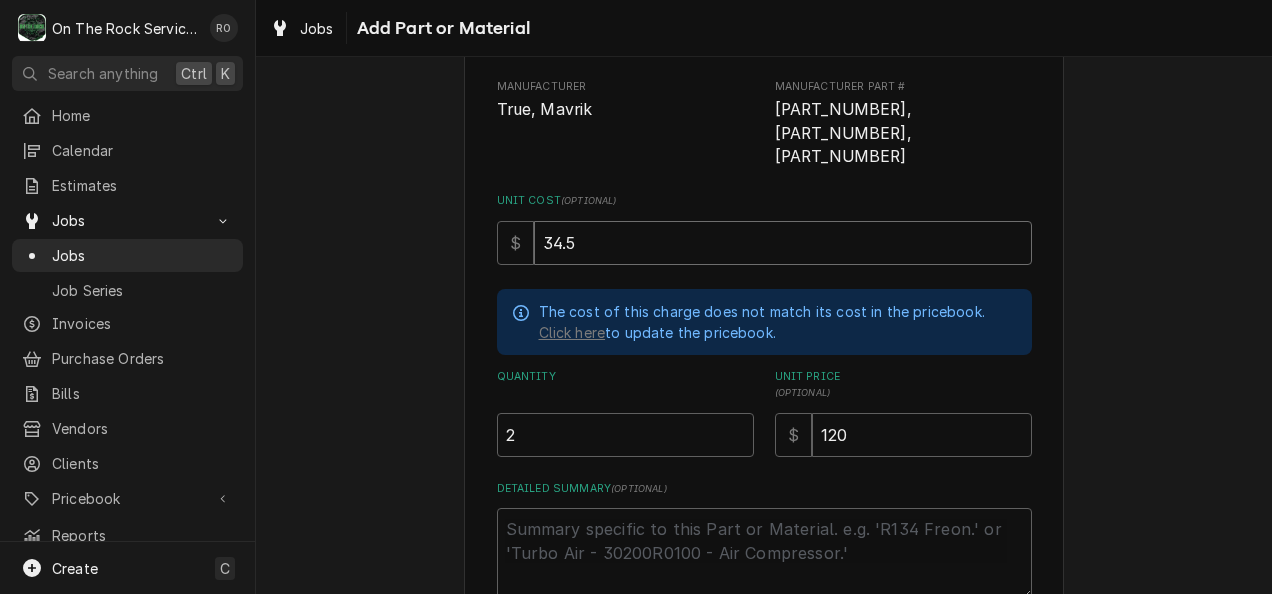 type on "x" 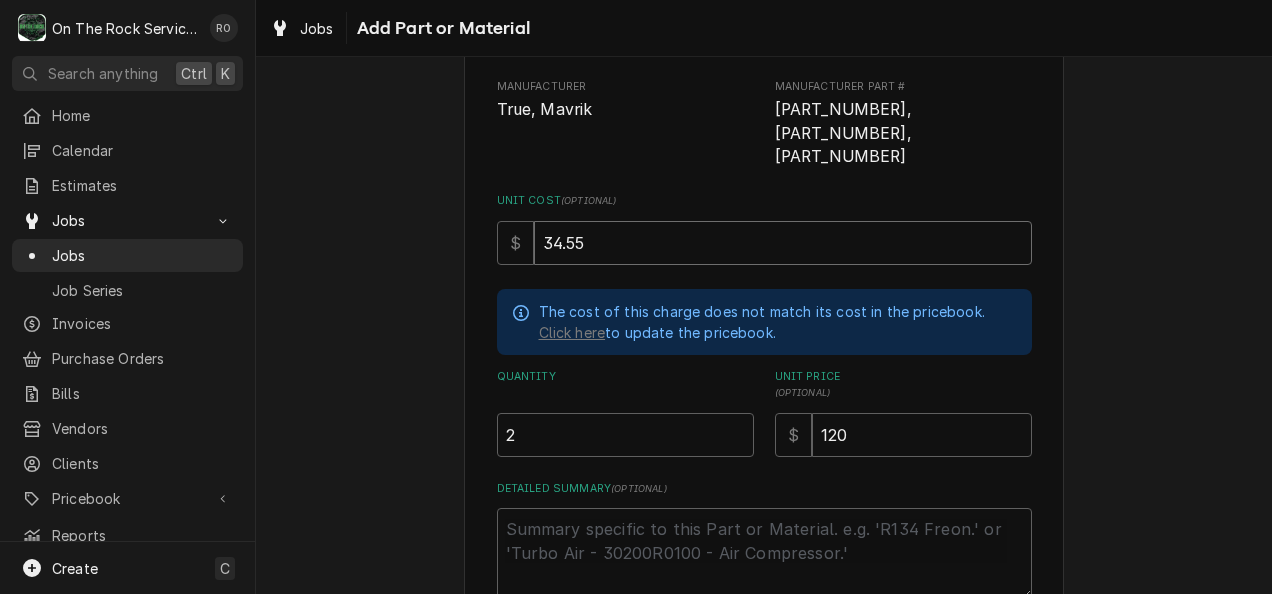 type on "34.55" 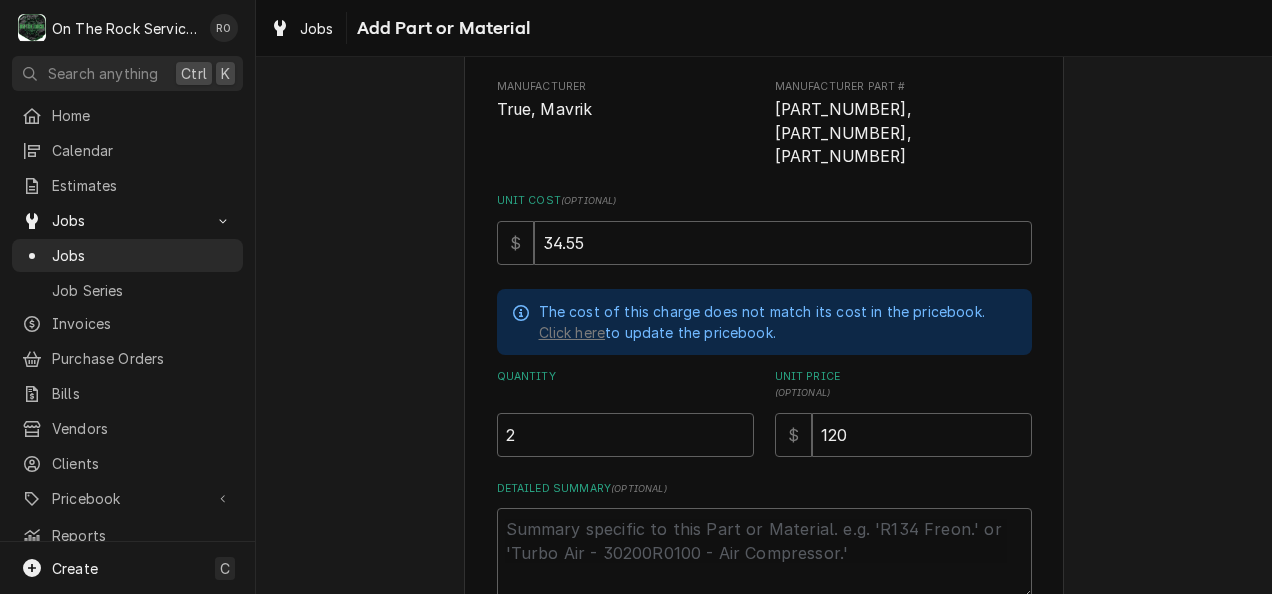 click on "Please provide the following information to add a new part or material to this invoice: Short Description True Drawer Gasket 12 3/4" X 25 13/16" True, Mavrik • 74-1289, 741289, 810815 Edit Pricebook Item    Manufacturer True, Mavrik Manufacturer Part # 74-1289, 741289, 810815 Unit Cost  ( optional ) $ 34.55 The cost of this charge does not match its cost in the pricebook. Click here  to update the pricebook. Quantity 2 Unit Price  ( optional ) $ 120 Detailed Summary  ( optional ) Add Cancel" at bounding box center (764, 292) 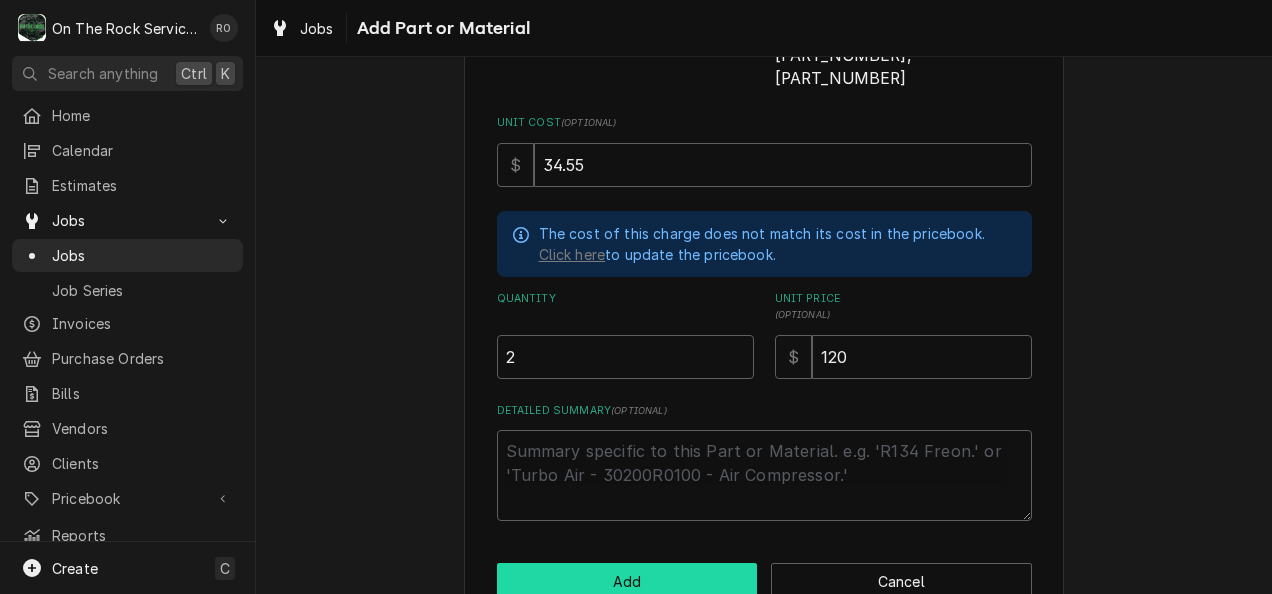 click on "Add" at bounding box center [627, 581] 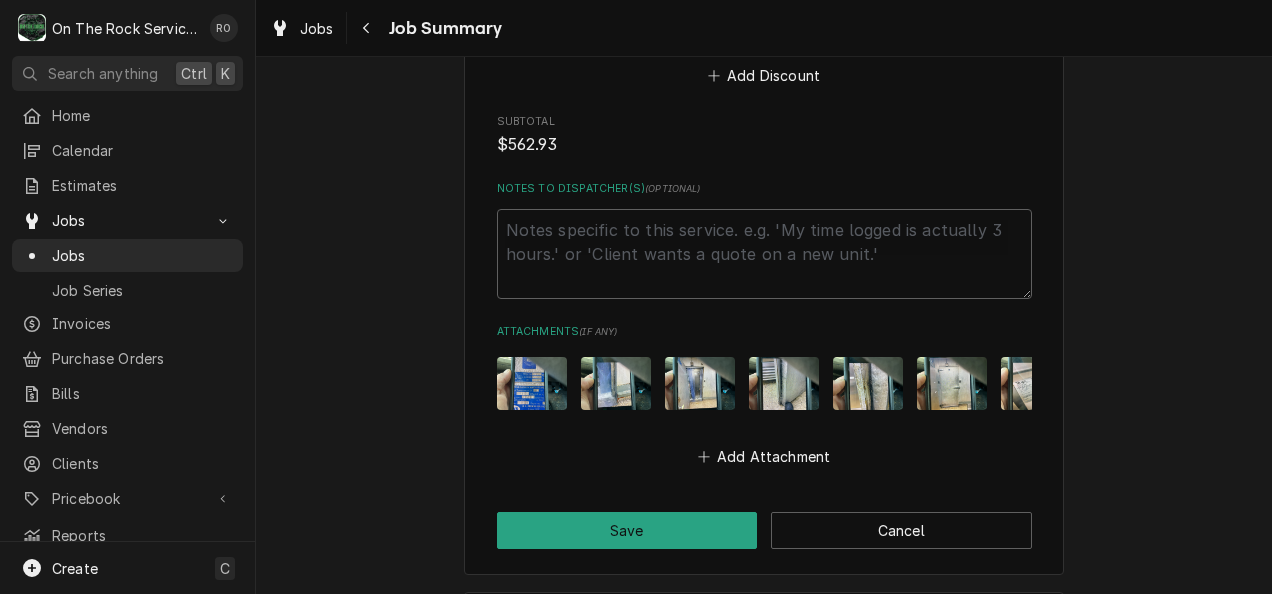 scroll, scrollTop: 2114, scrollLeft: 0, axis: vertical 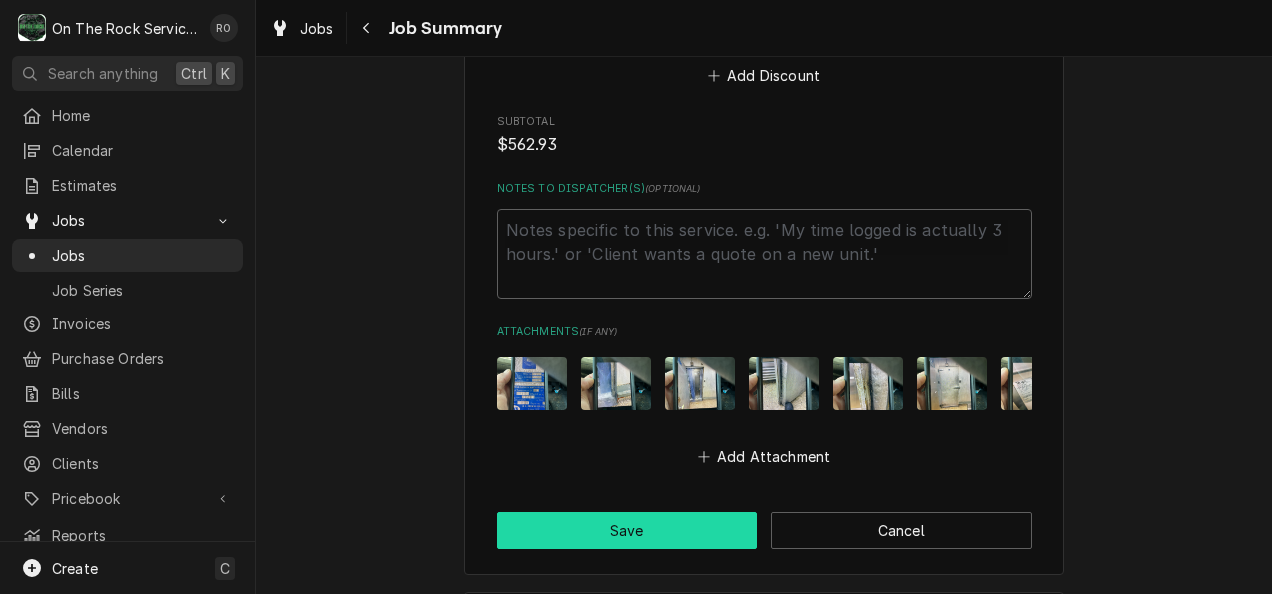 click on "Save" at bounding box center (627, 530) 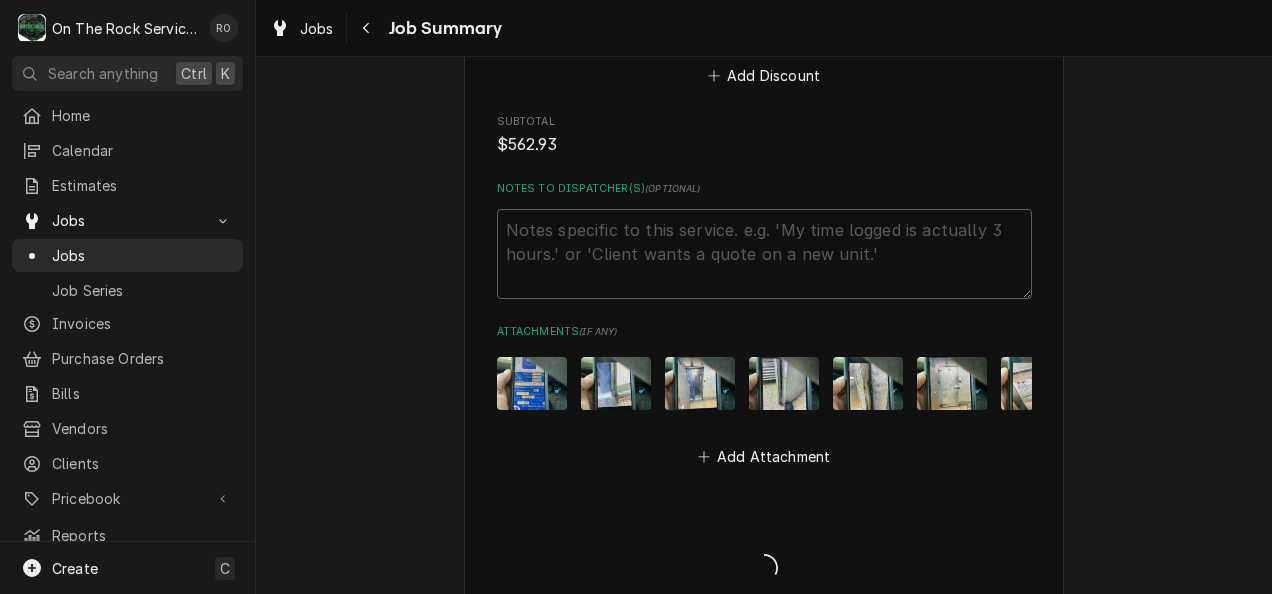 type on "x" 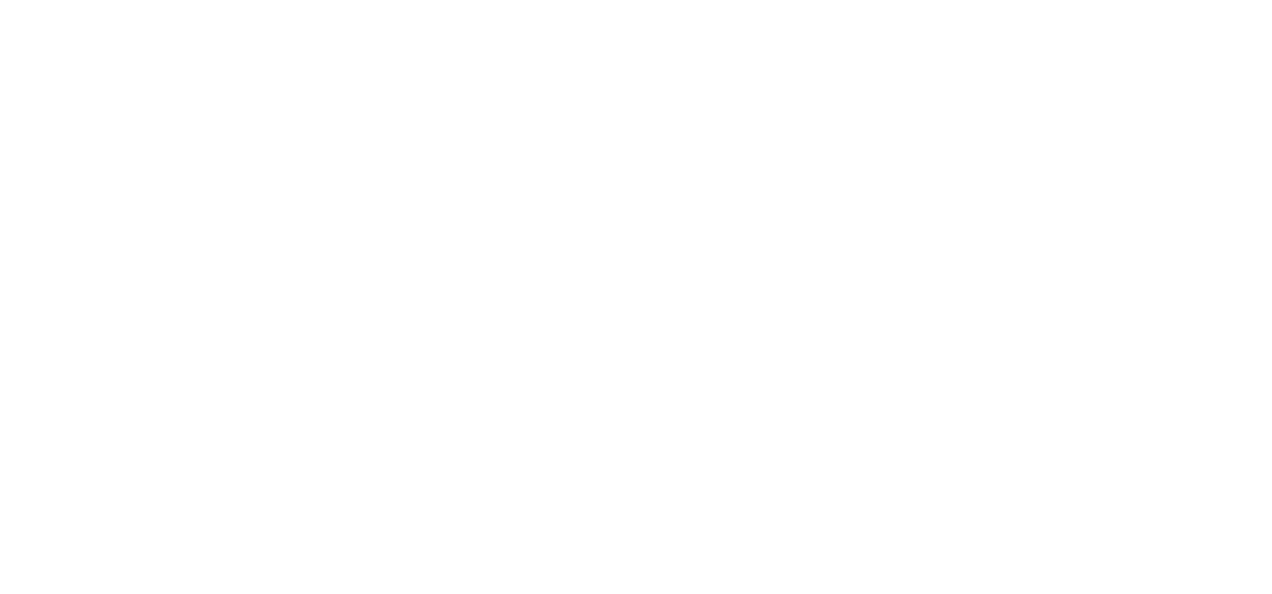 scroll, scrollTop: 0, scrollLeft: 0, axis: both 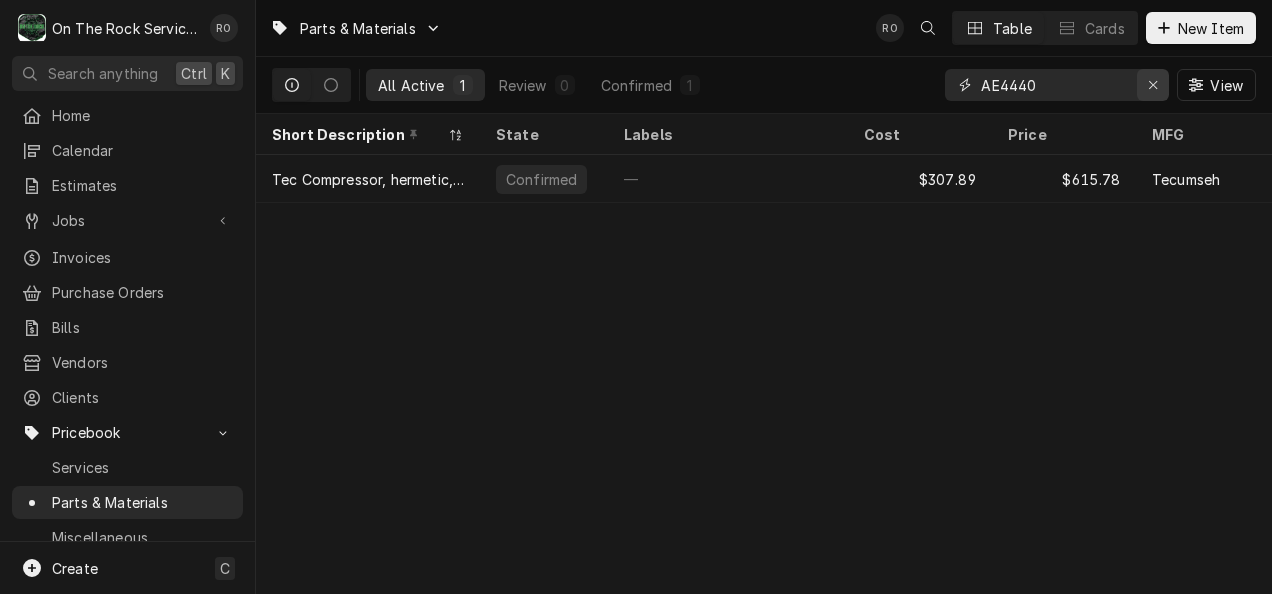 click at bounding box center (1153, 85) 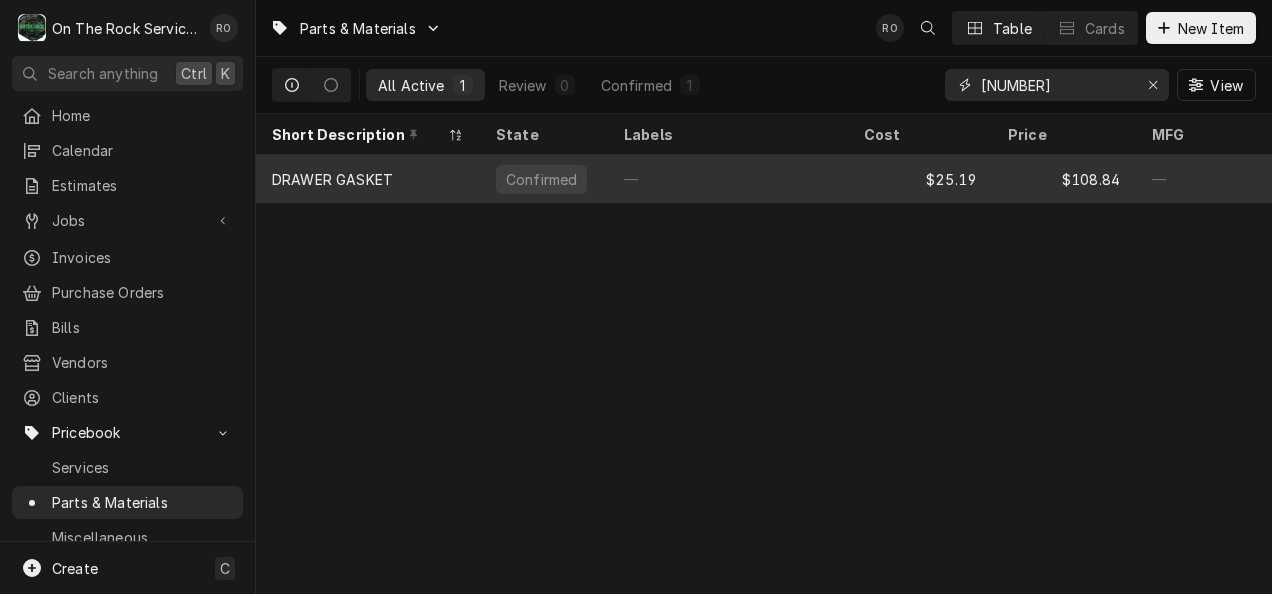 type on "74-1289" 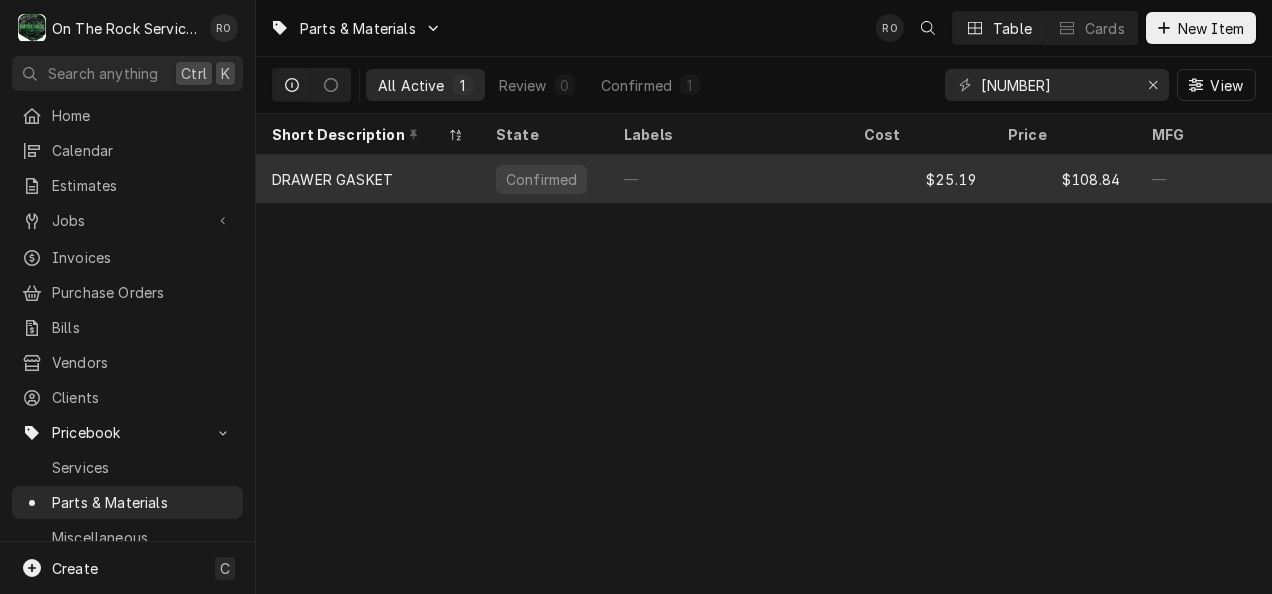 click on "$108.84" at bounding box center [1064, 179] 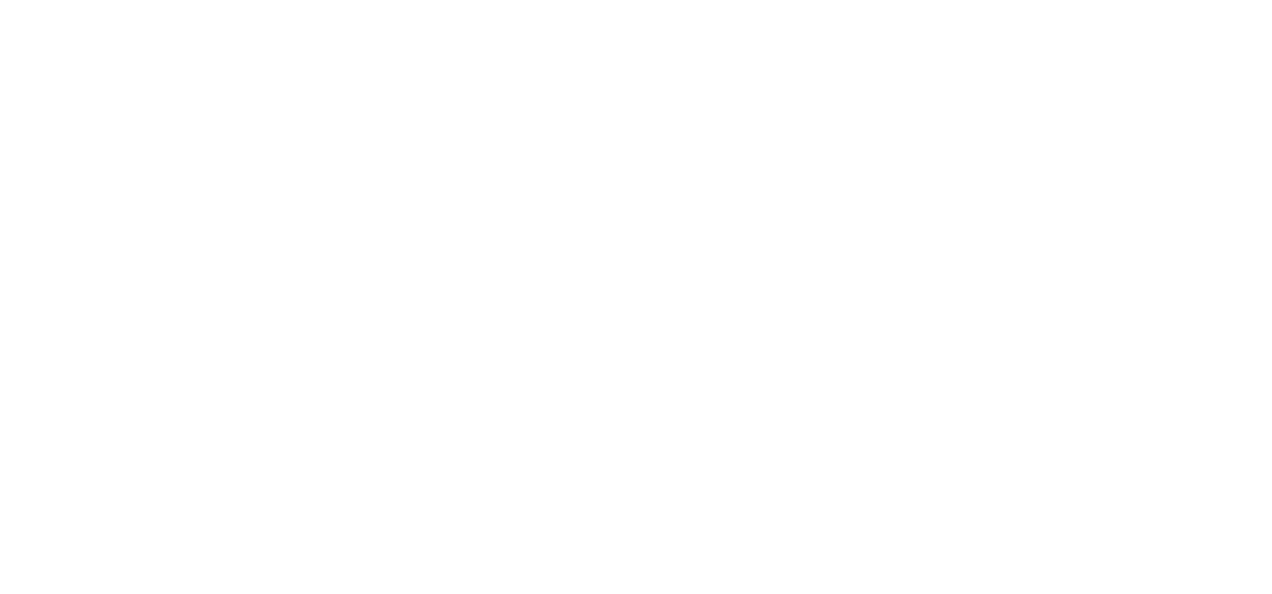 scroll, scrollTop: 0, scrollLeft: 0, axis: both 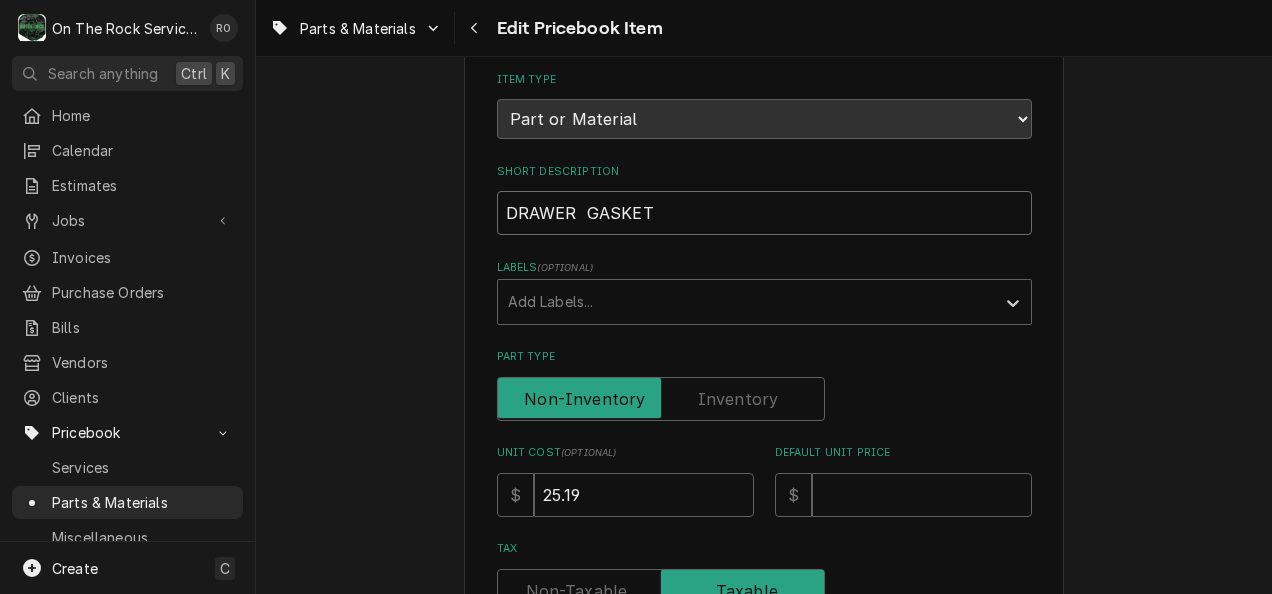 click on "DRAWER  GASKET" at bounding box center (764, 213) 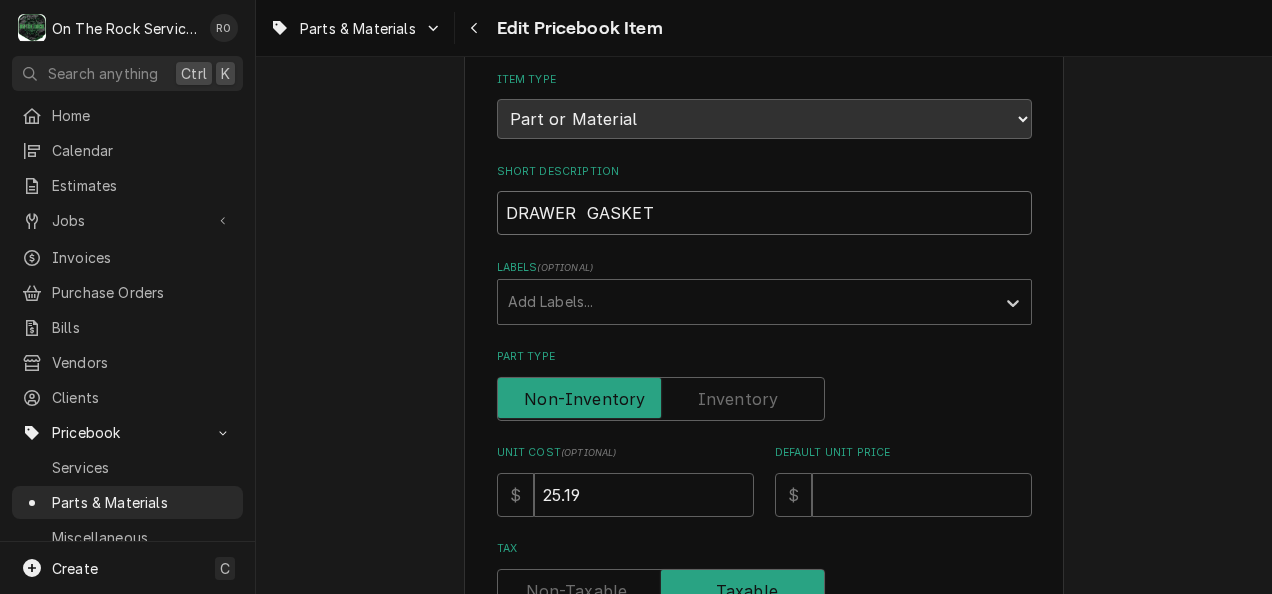 paste on "rawer Gasket 12 3/4" X 25 13/16"" 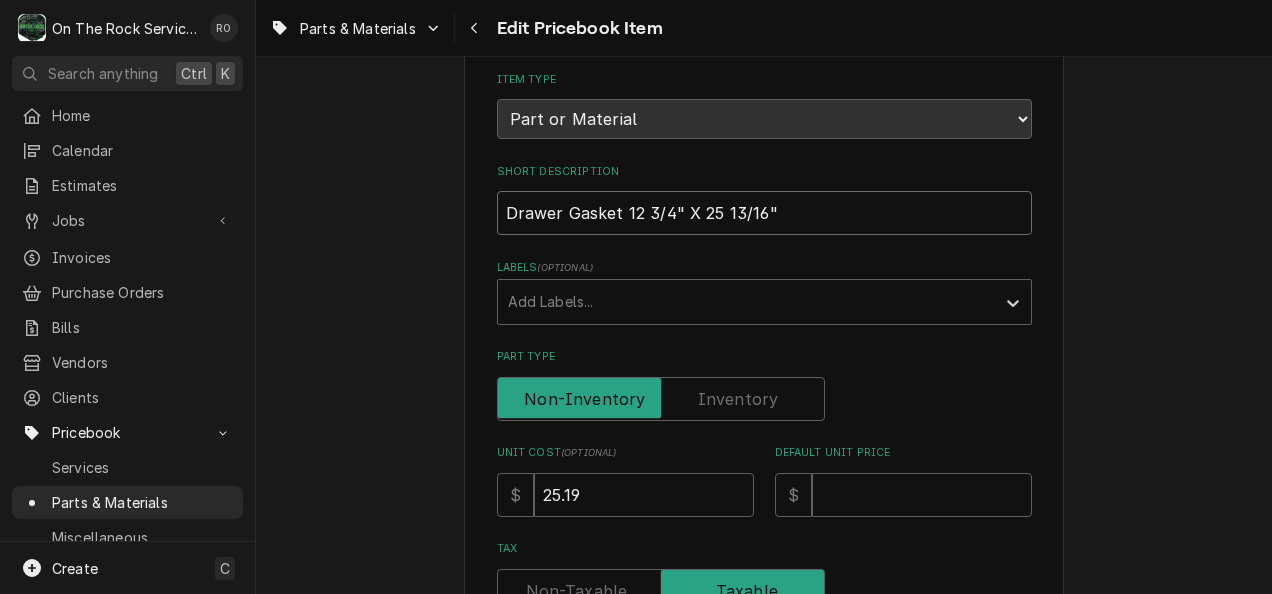 click on "Drawer Gasket 12 3/4" X 25 13/16"" at bounding box center (764, 213) 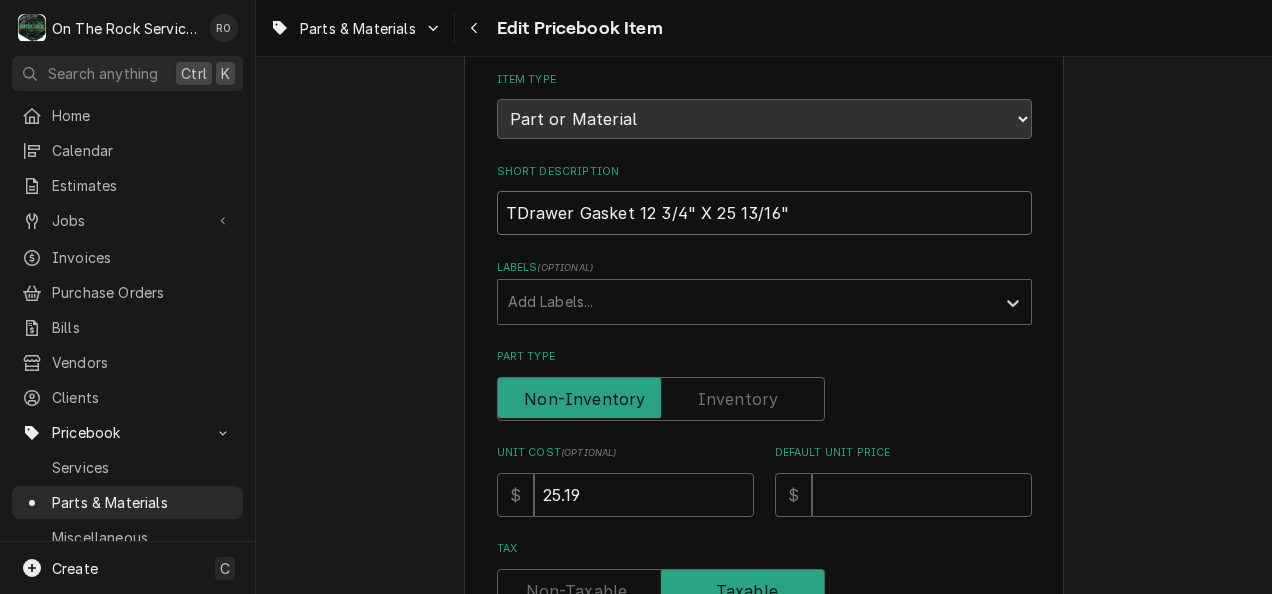 type on "x" 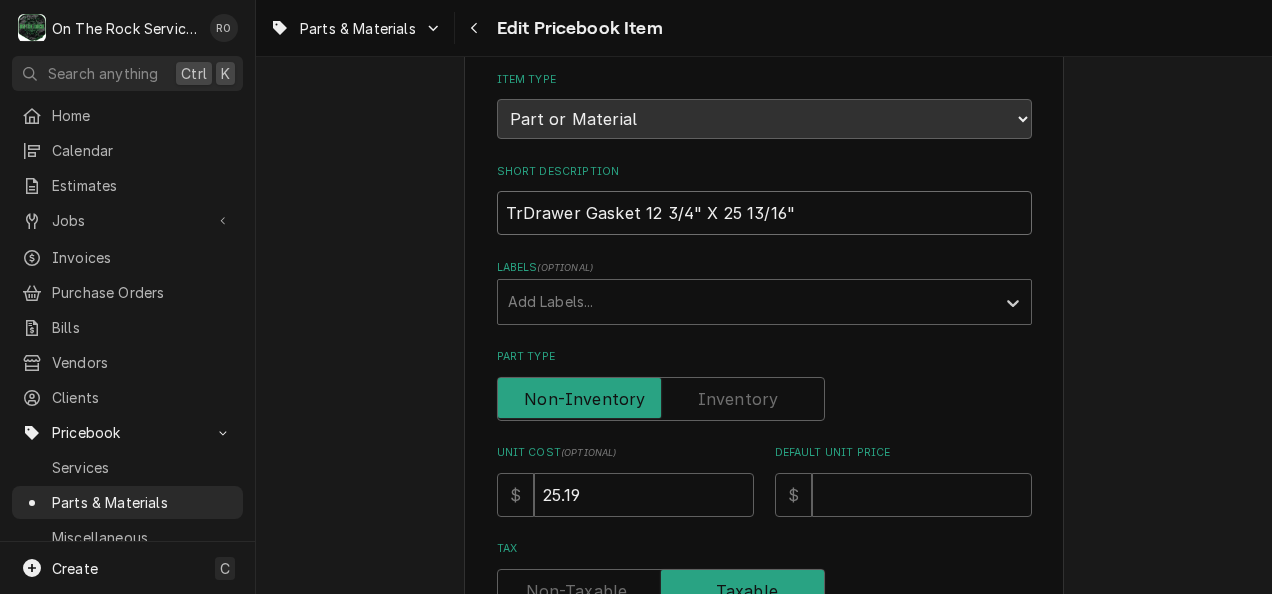 type on "x" 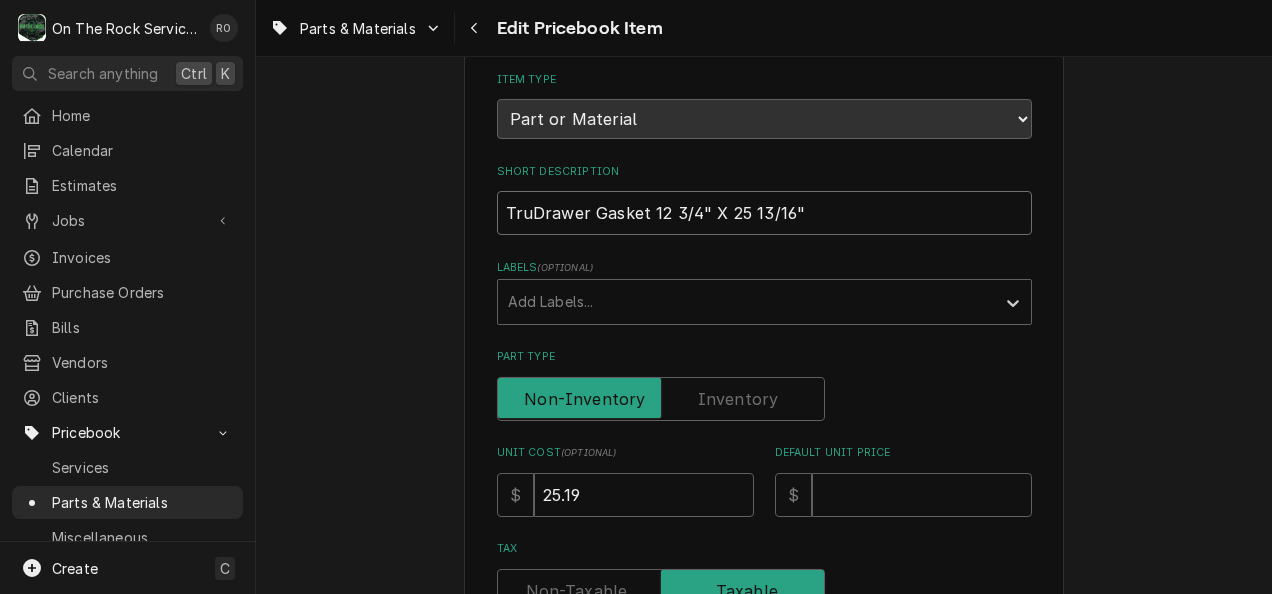type on "x" 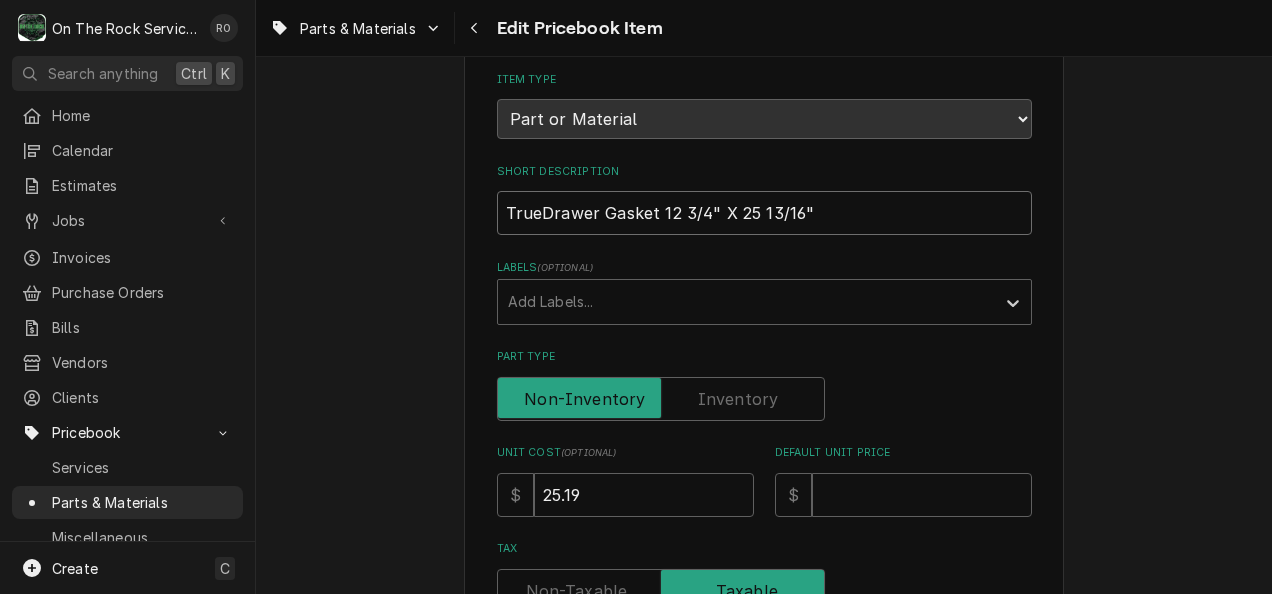 type on "x" 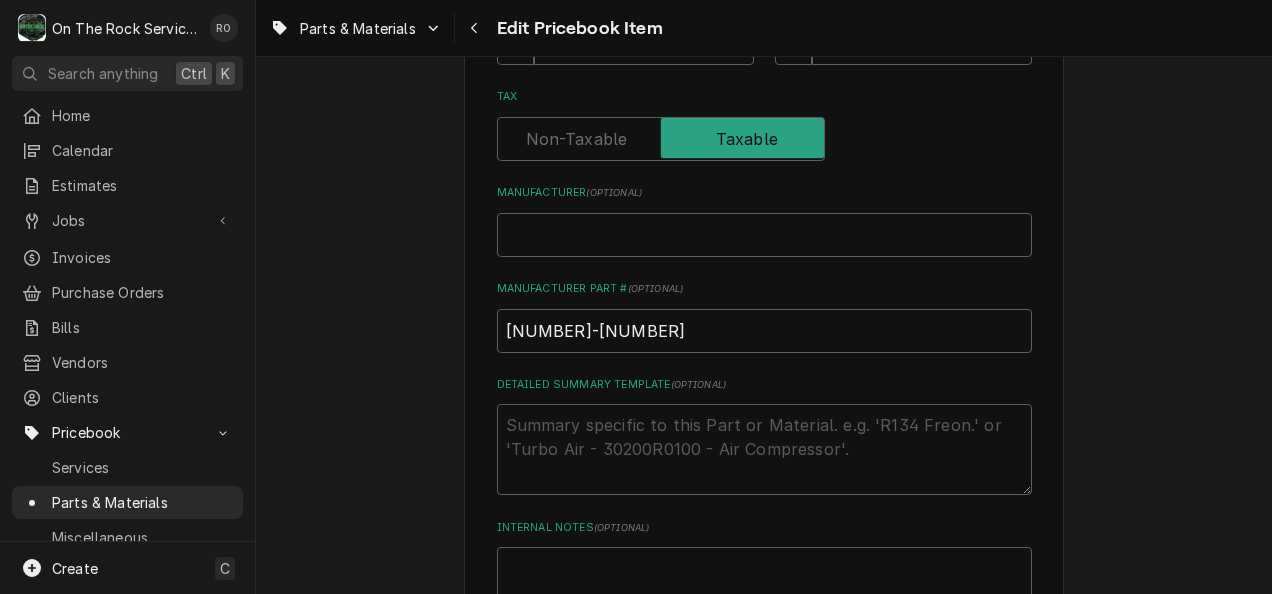 scroll, scrollTop: 684, scrollLeft: 0, axis: vertical 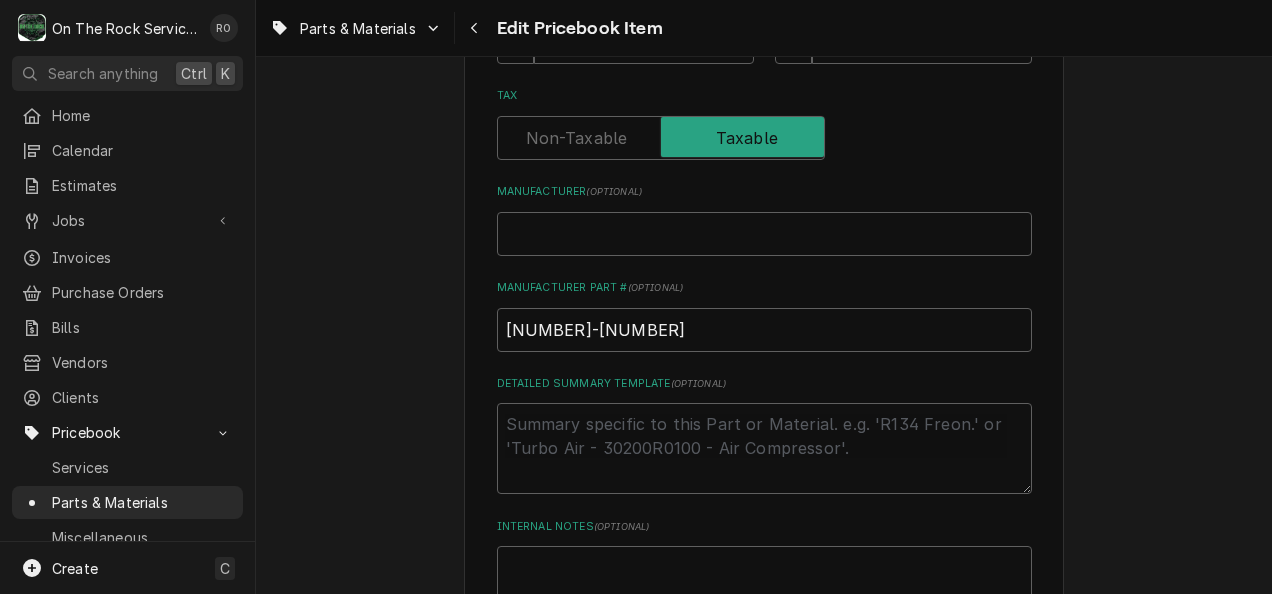 type on "True Drawer Gasket 12 3/4" X 25 13/16"" 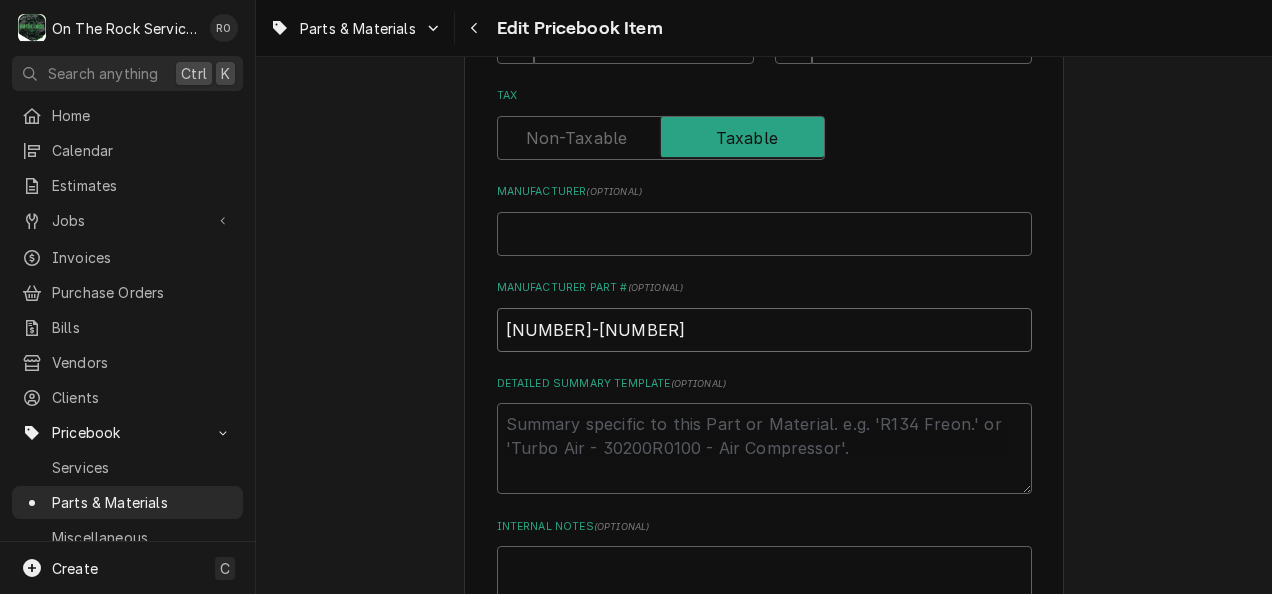 click on "74-1289" at bounding box center [764, 330] 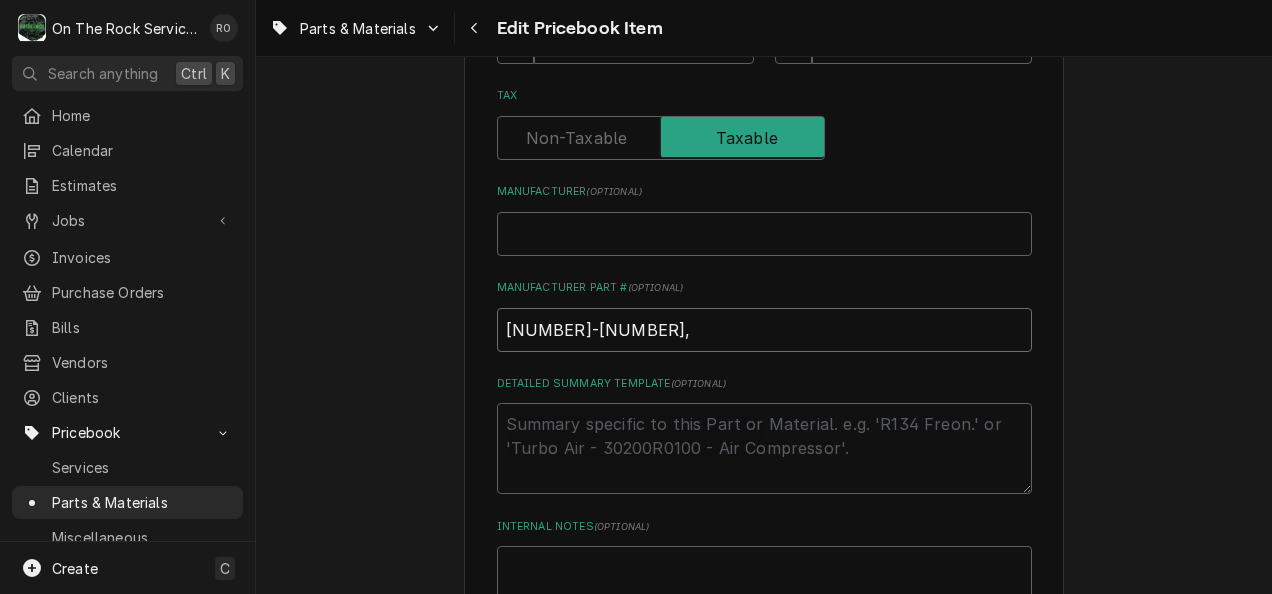 type on "x" 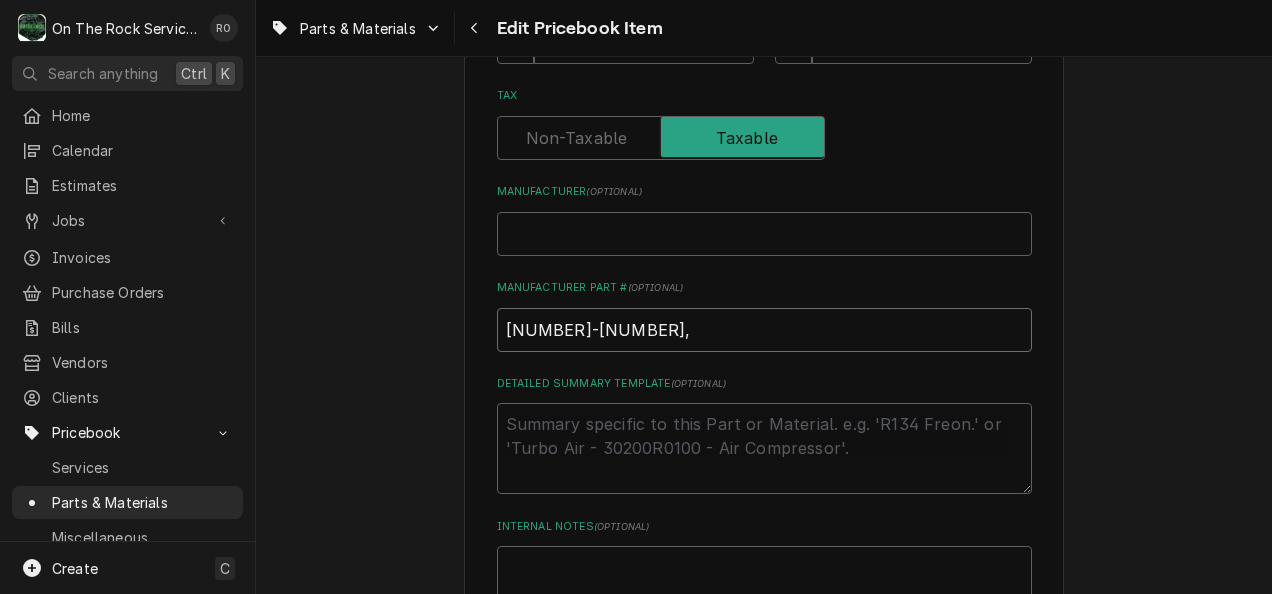 type on "74-1289," 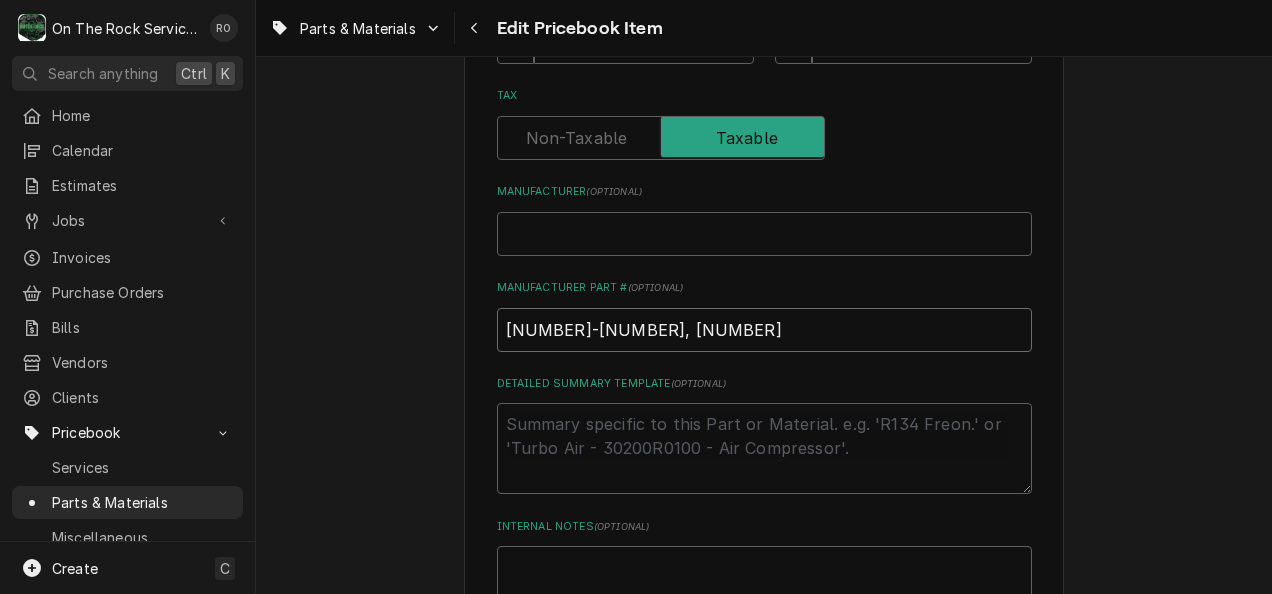type on "x" 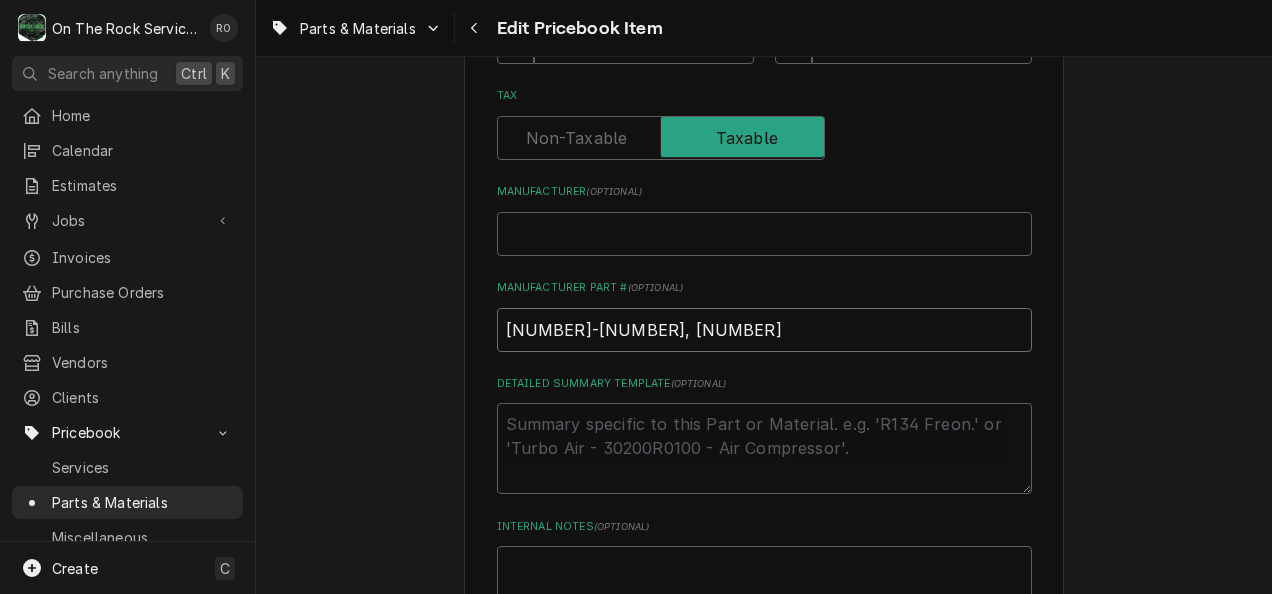 type on "74-1289, 74" 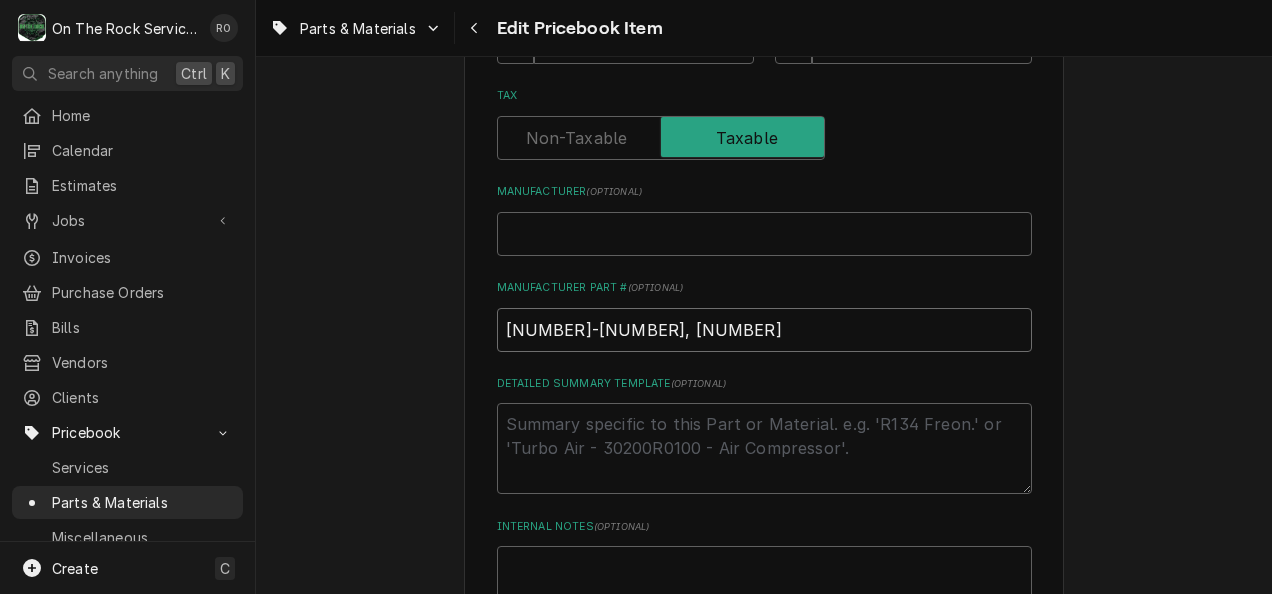type on "74-1289, 741289," 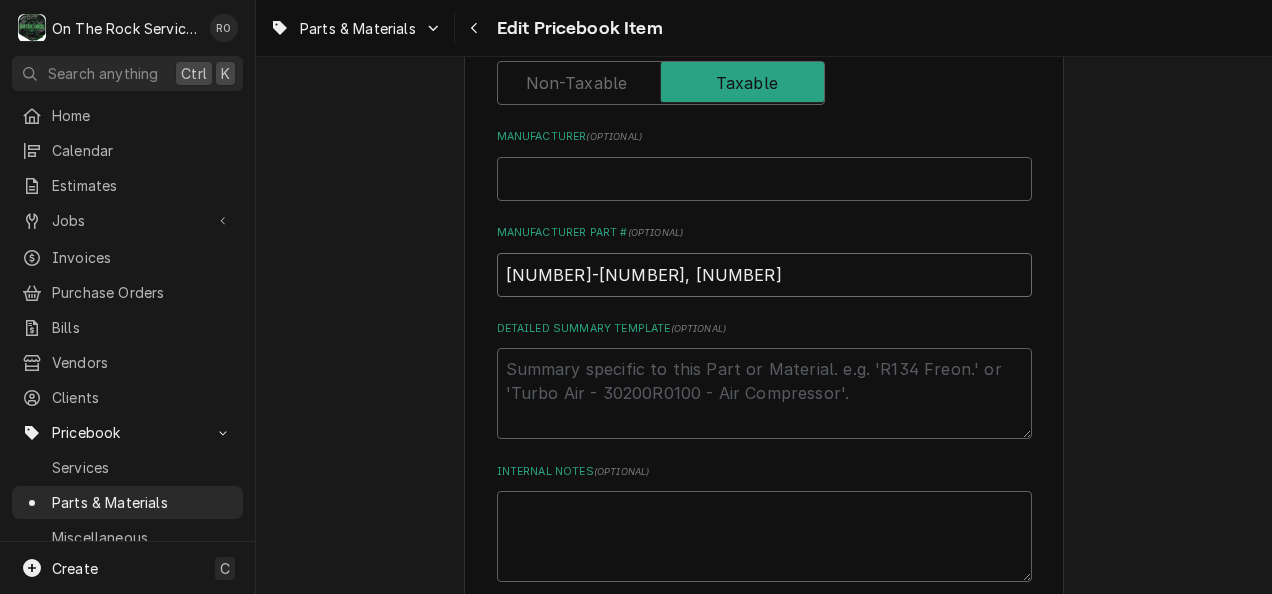 scroll, scrollTop: 742, scrollLeft: 0, axis: vertical 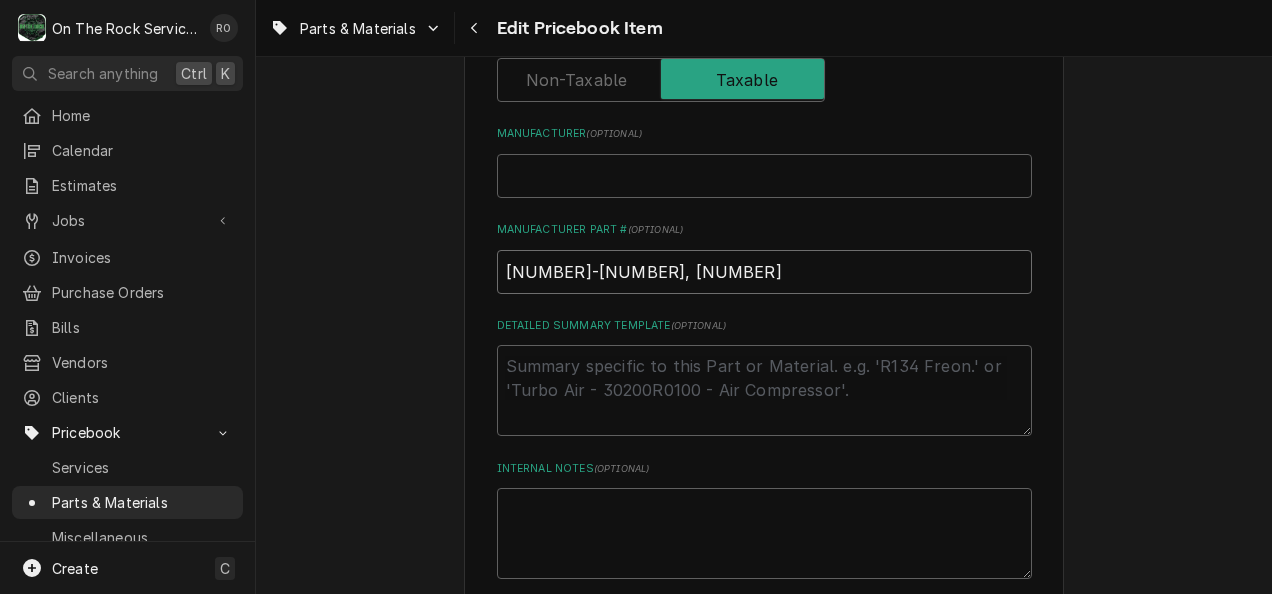 click on "74-1289, 741289," at bounding box center [764, 272] 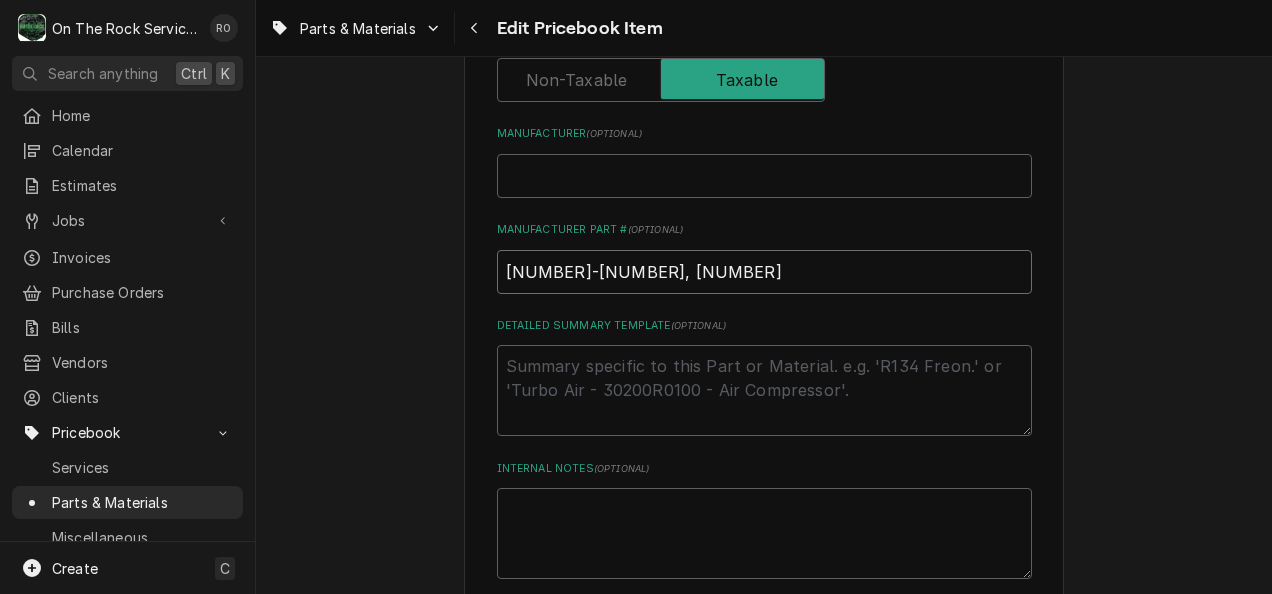 paste on "810815" 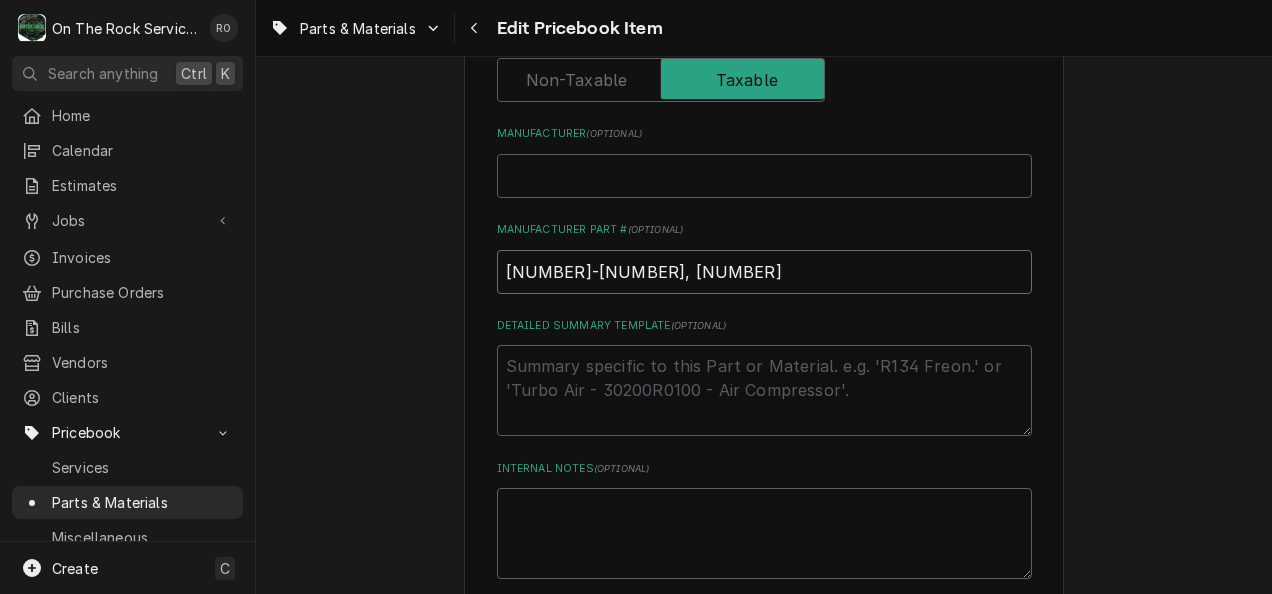 type on "x" 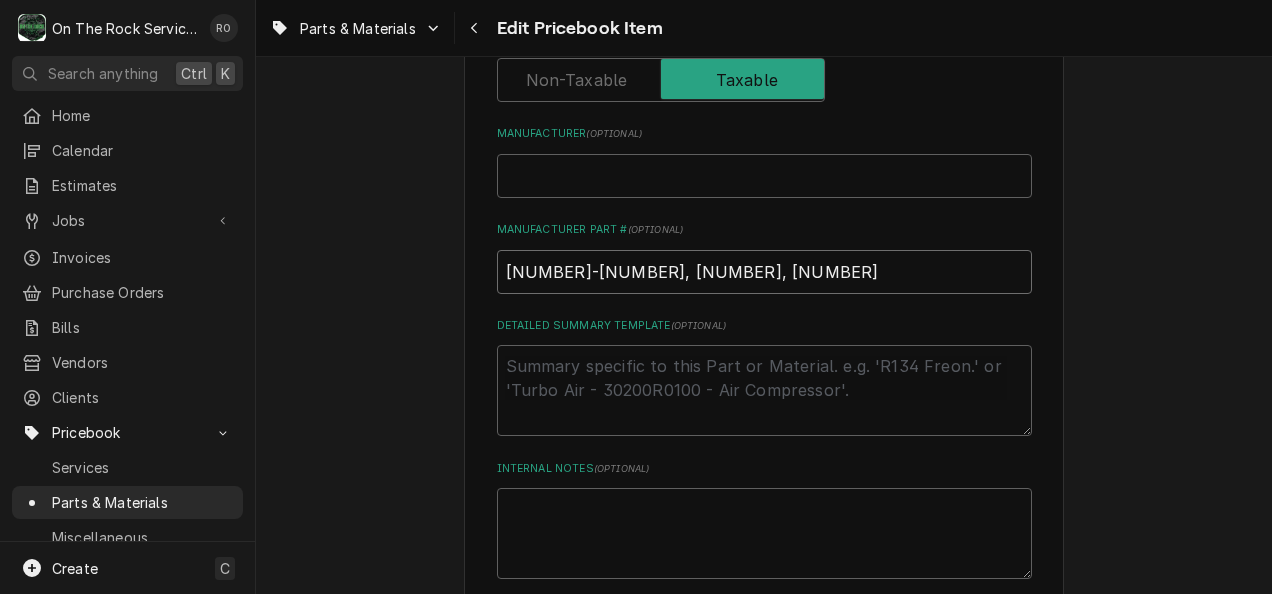 type on "[NUMBER], [NUMBER], [NUMBER]" 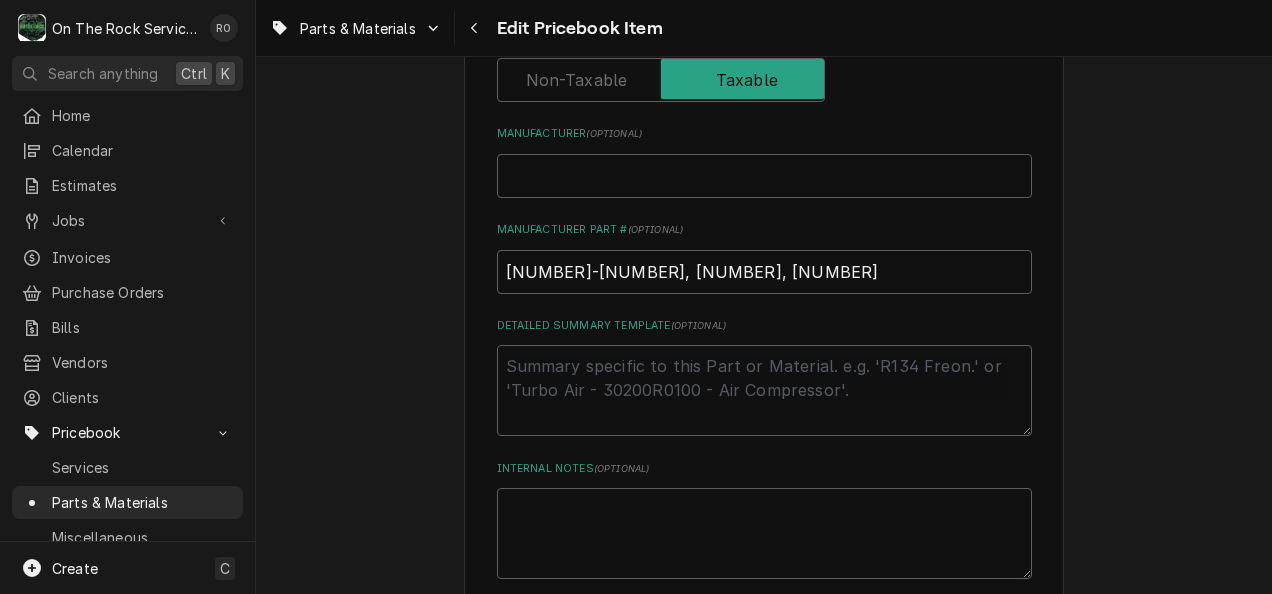 click on "Use the fields below to edit this PriceBook item. Note that changes made here will not be reflected on existing Estimates, Jobs, or Invoices. Active Status Item Type Choose PriceBook item type... Service Charge Part or Material Miscellaneous Charge Discount Tax Short Description True Drawer Gasket 12 3/4" X 25 13/16" Labels  ( optional ) Add Labels... Part Type Unit Cost  ( optional ) $ 25.19 Default Unit Price $ 108.84 Tax Manufacturer  ( optional ) Manufacturer Part #  ( optional ) 74-1289, 741289, 810815 Detailed Summary Template  ( optional ) Internal Notes  ( optional ) Vendor Part Information Add Vendor Cost Accounting Sync Status Not Synced" at bounding box center [764, 58] 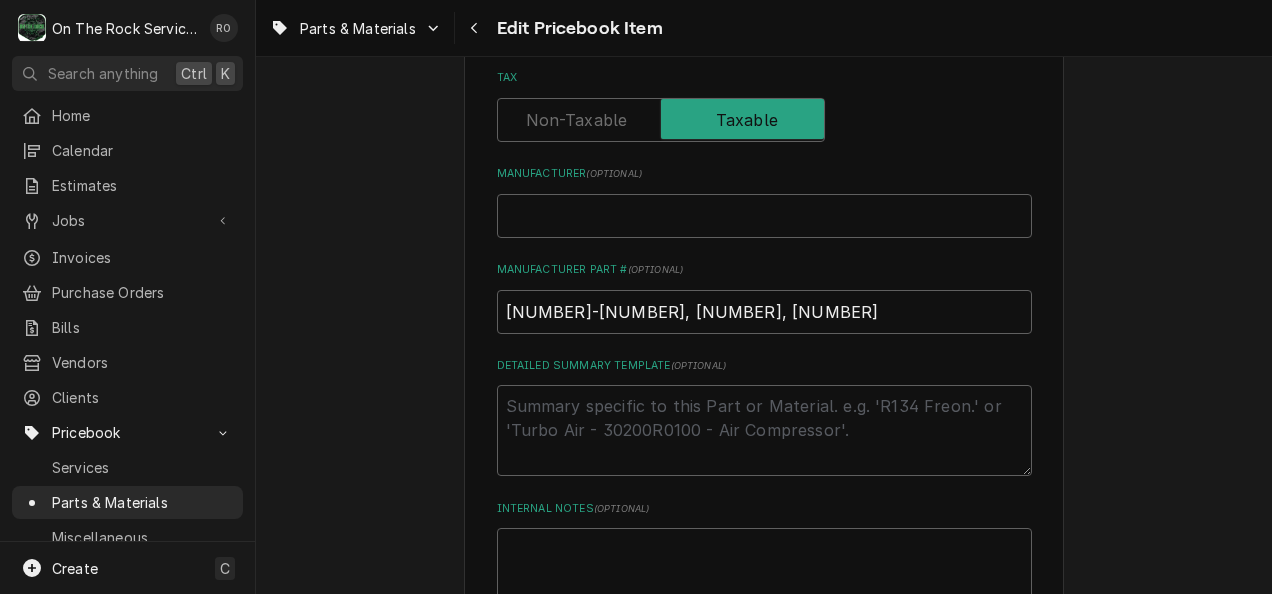 scroll, scrollTop: 670, scrollLeft: 0, axis: vertical 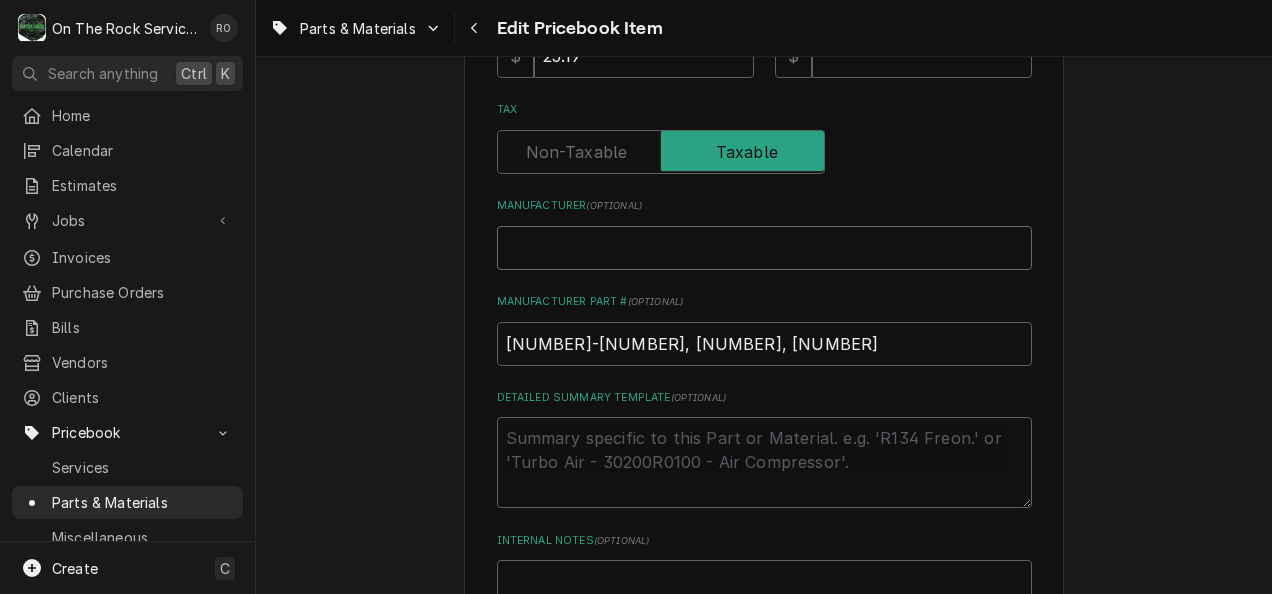 click on "Manufacturer  ( optional )" at bounding box center [764, 248] 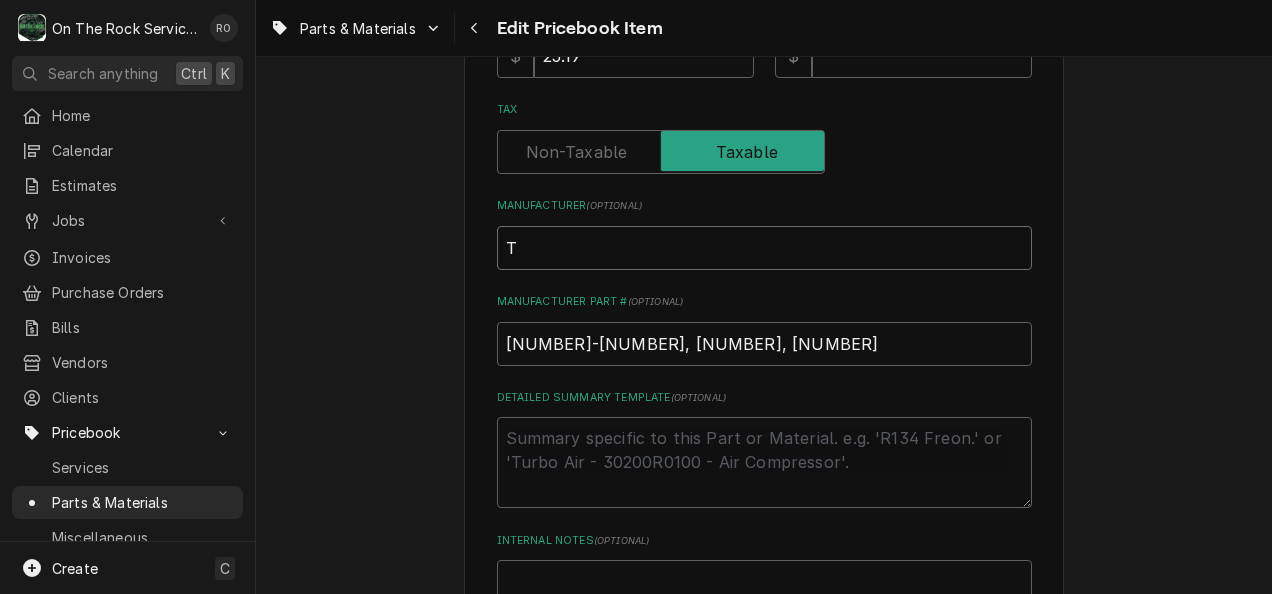 click on "T" at bounding box center [764, 248] 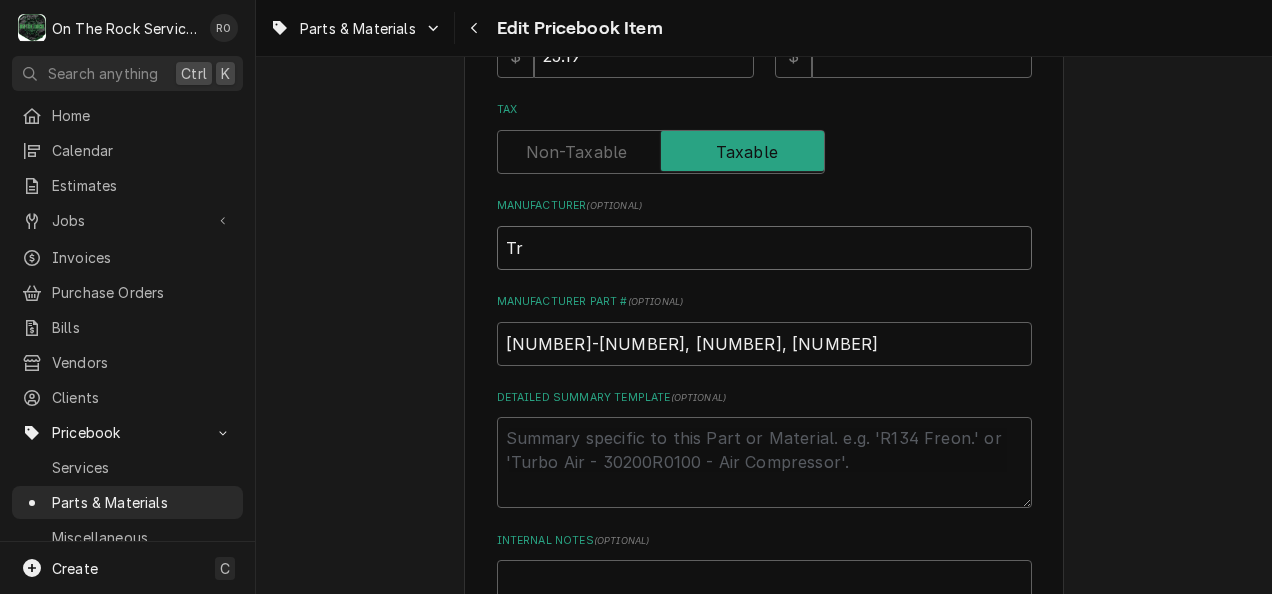 type on "x" 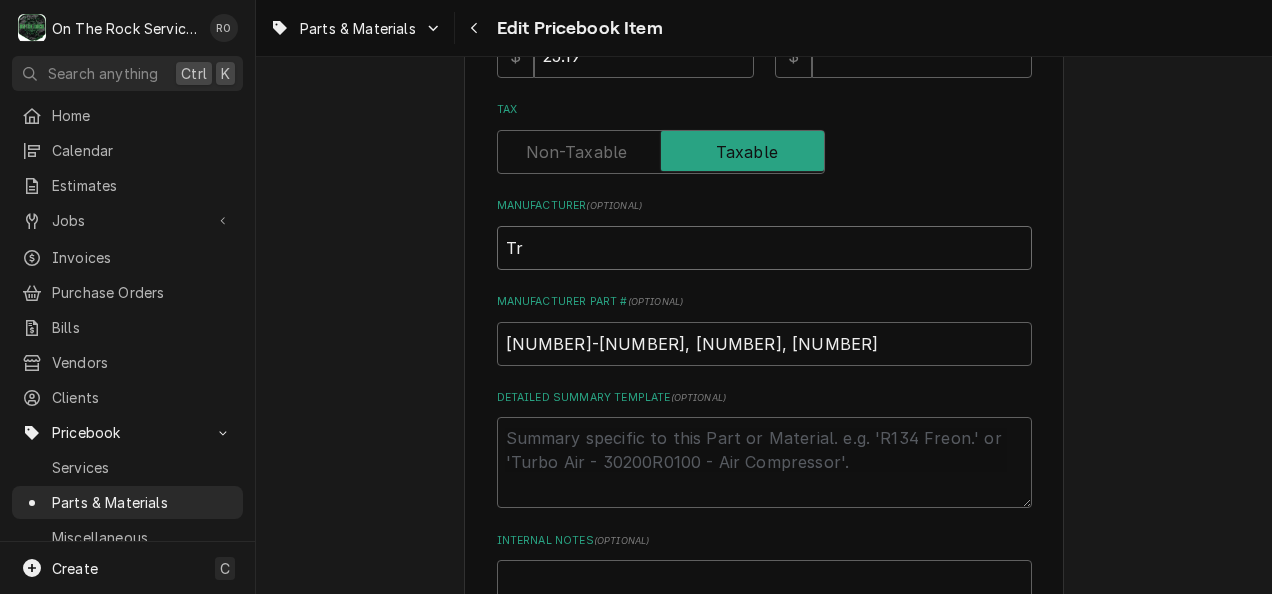 type on "Tru" 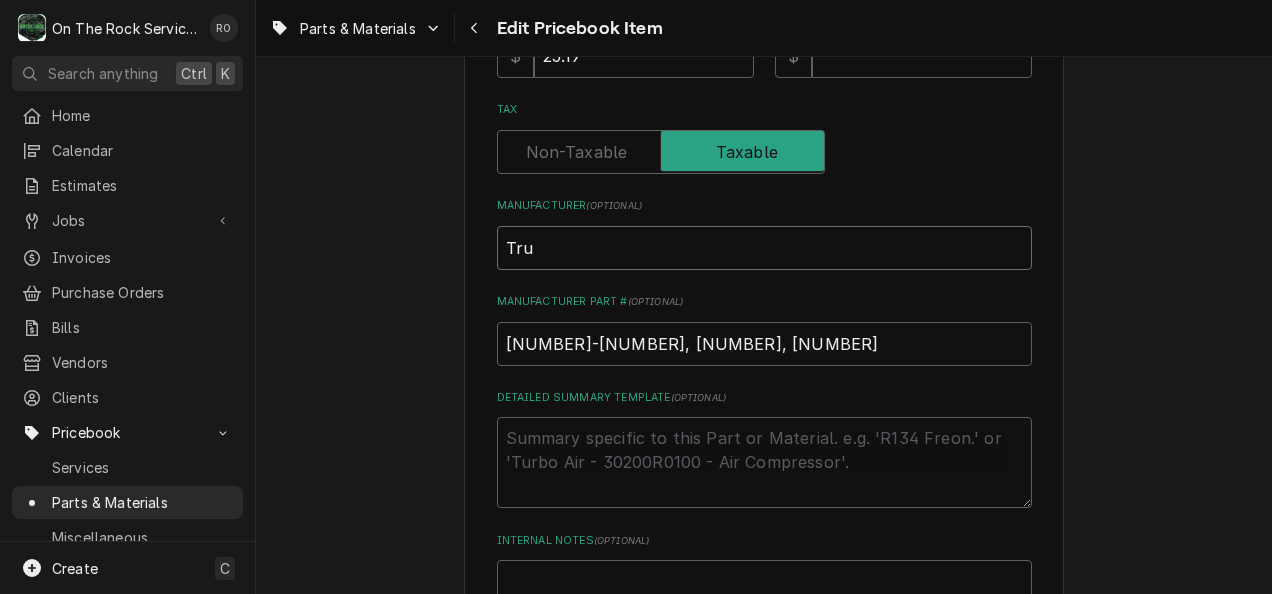 type on "x" 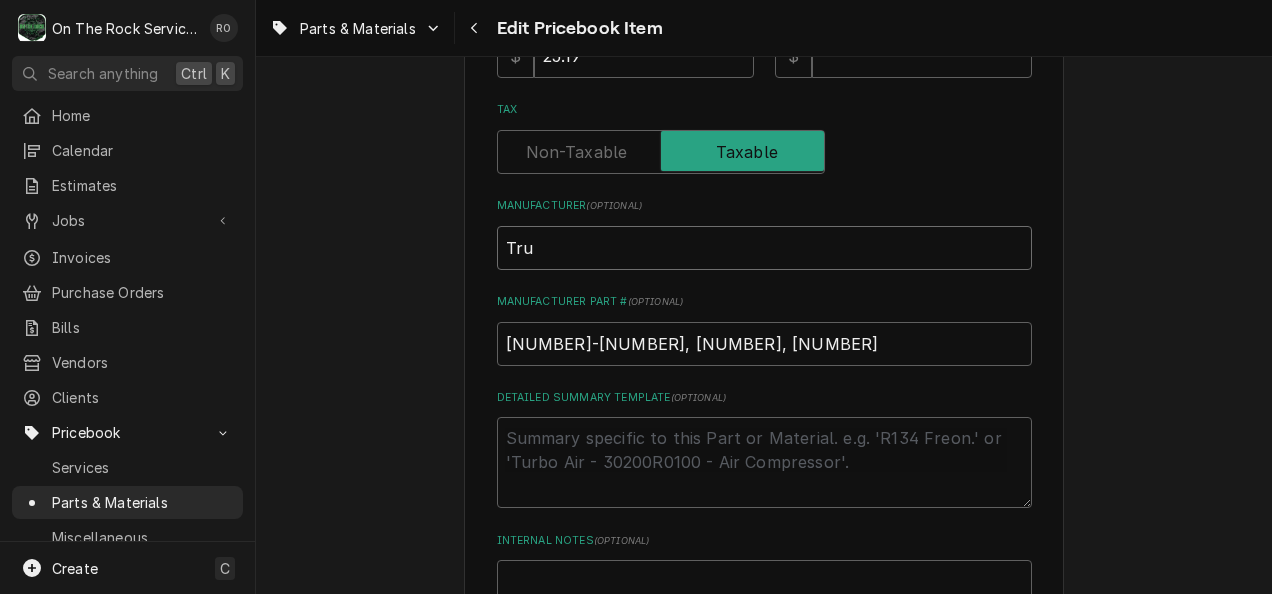 type on "True" 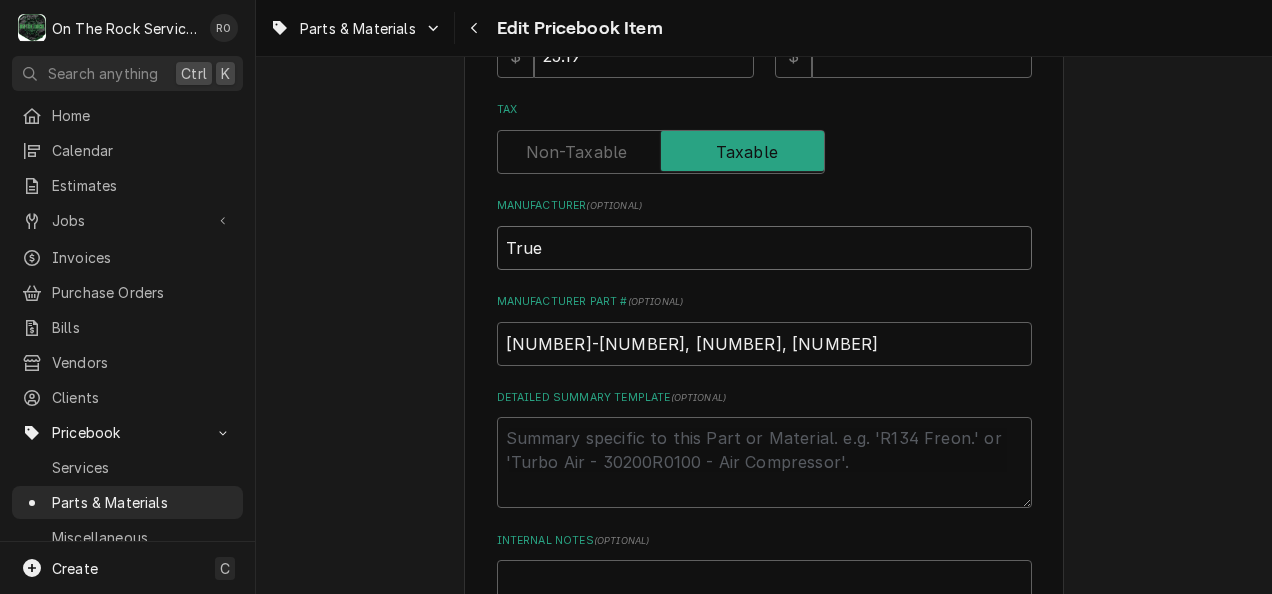 type on "x" 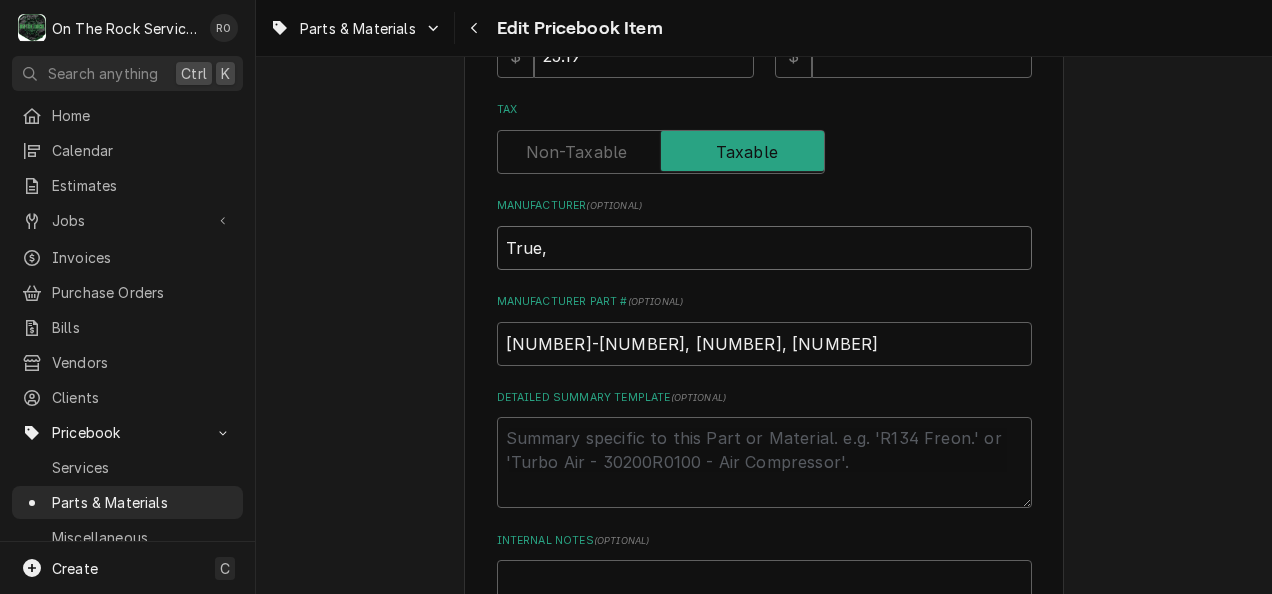 type on "True," 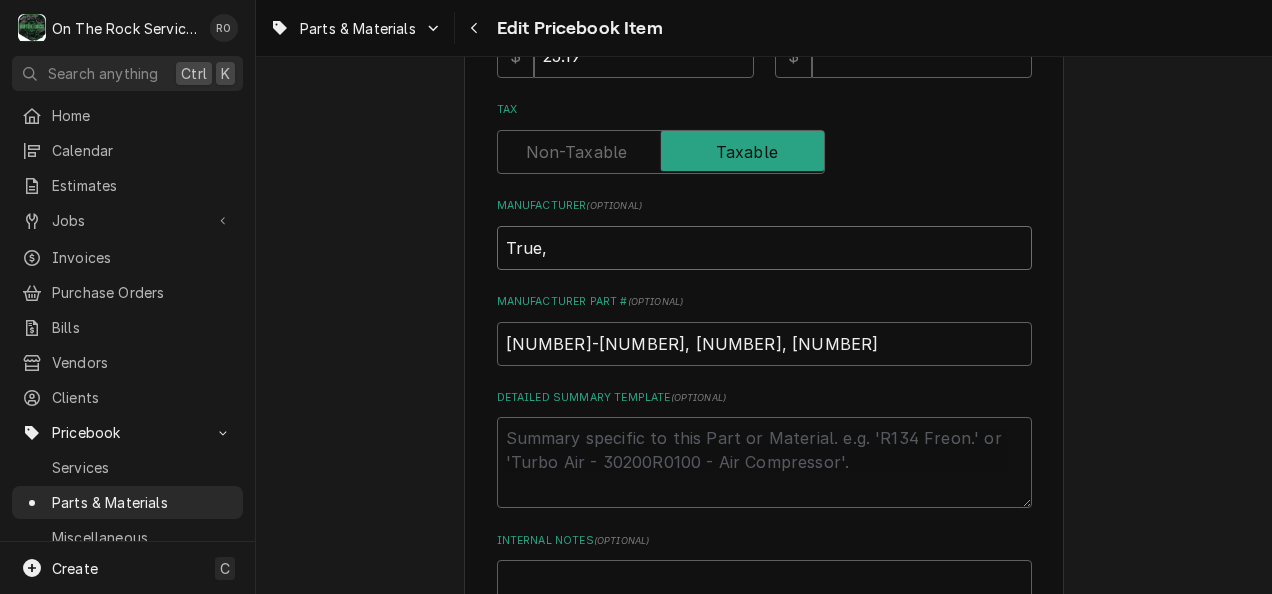 type on "x" 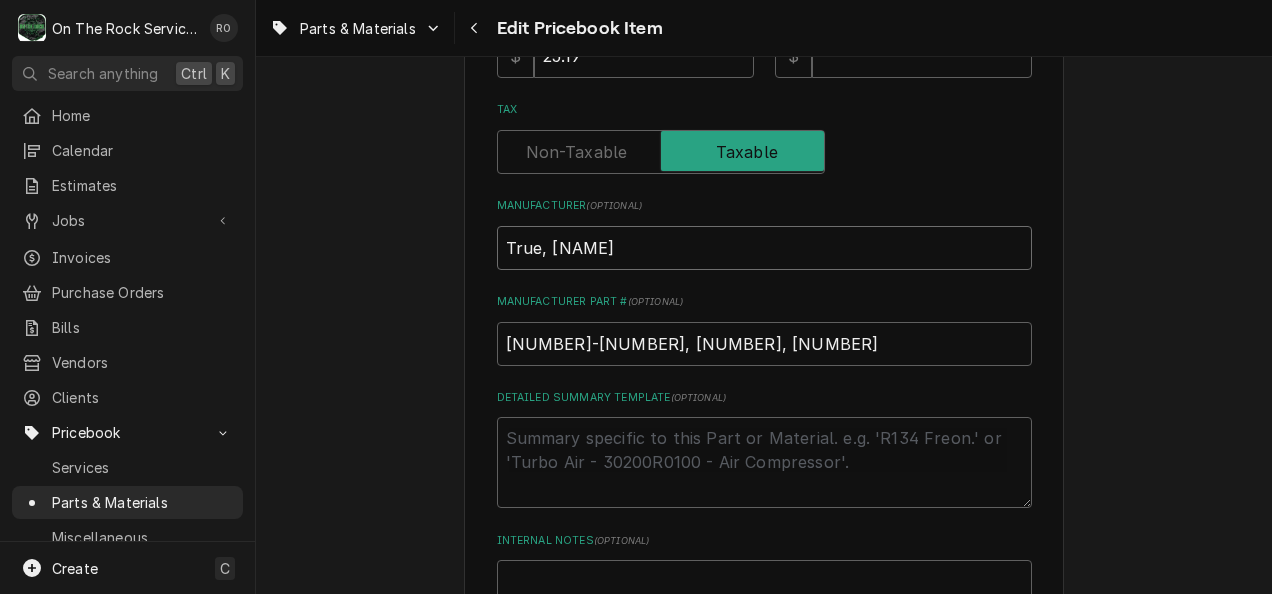 type on "x" 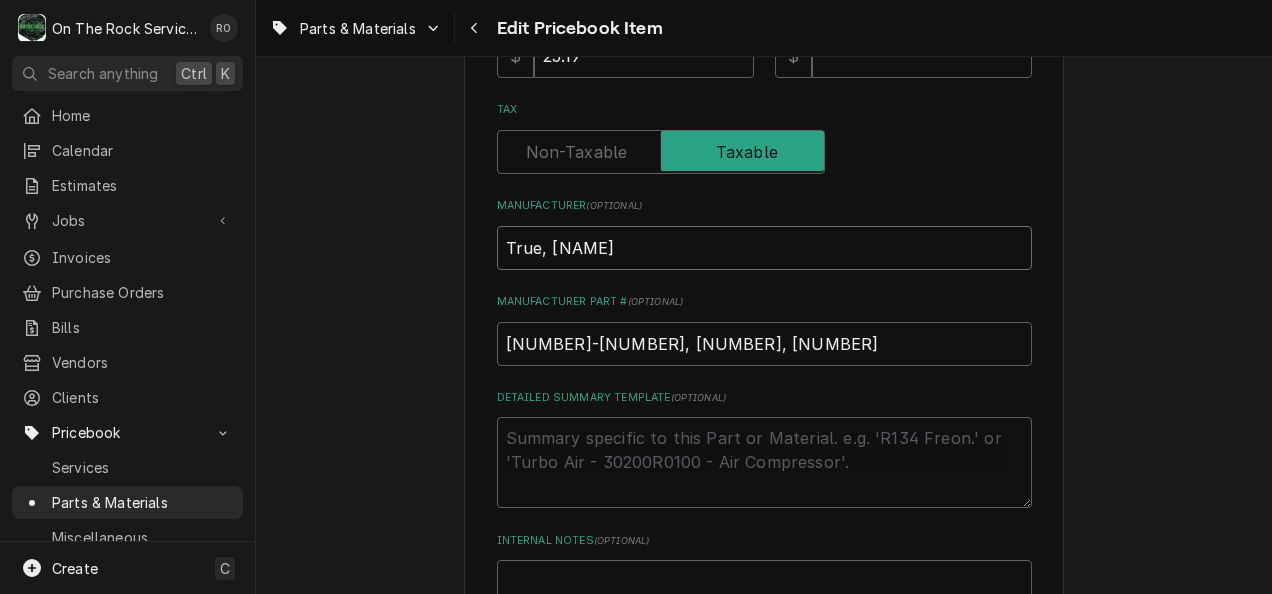 type on "True, Ma" 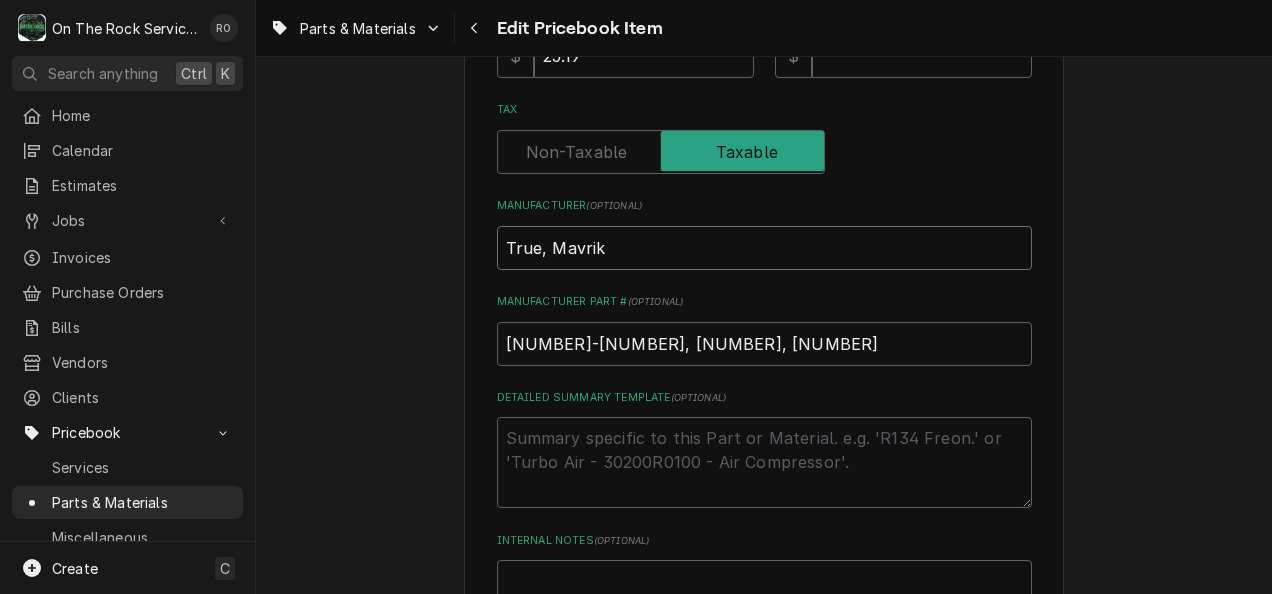 type on "x" 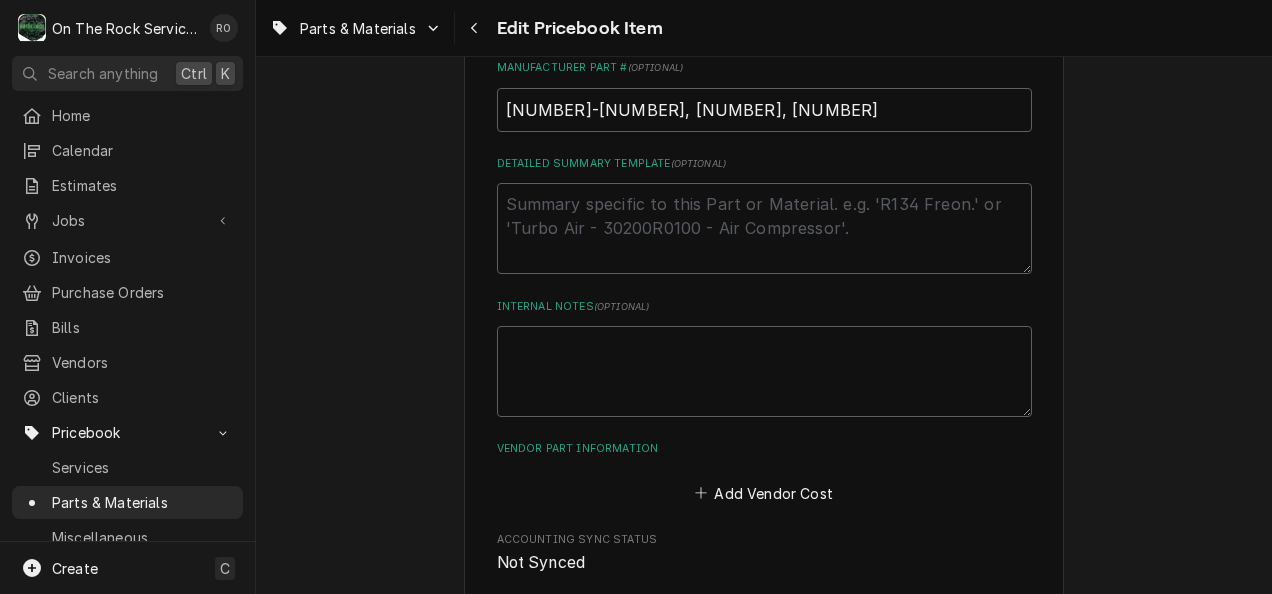 scroll, scrollTop: 905, scrollLeft: 0, axis: vertical 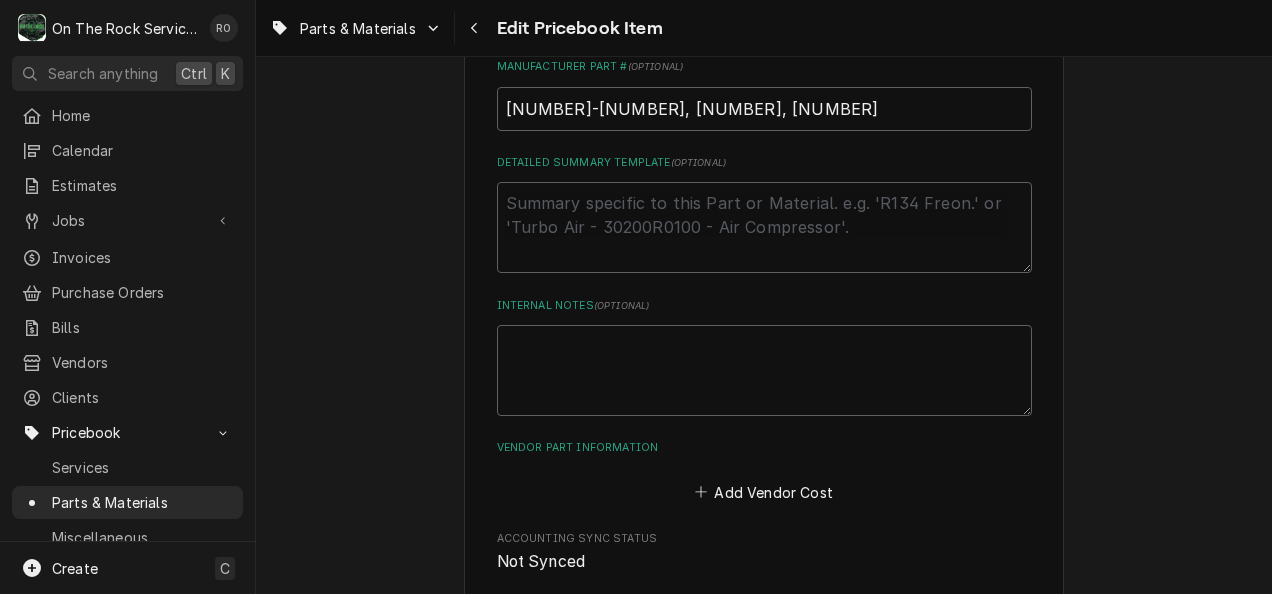 type on "True, Mavrik" 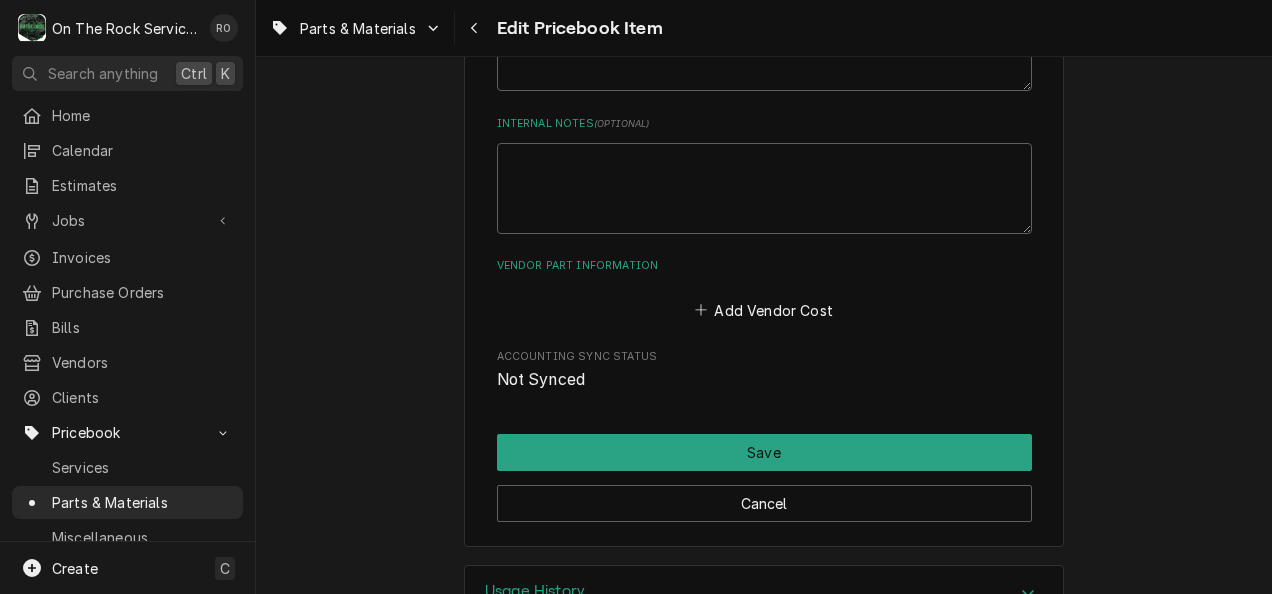 scroll, scrollTop: 1100, scrollLeft: 0, axis: vertical 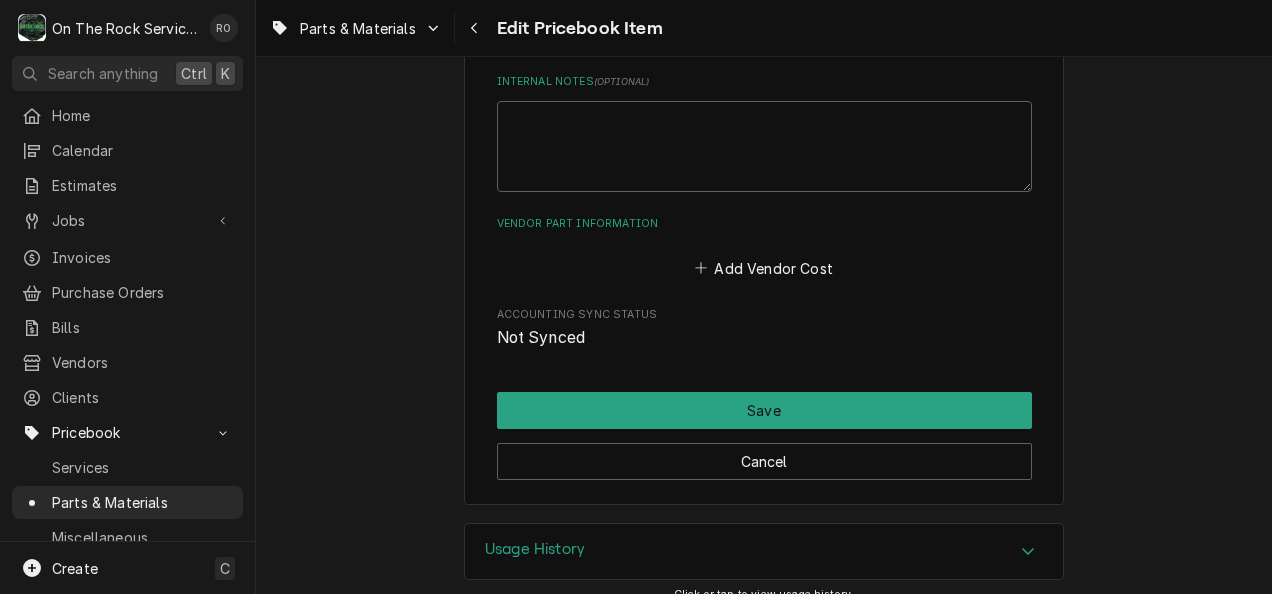 click on "Use the fields below to edit this PriceBook item. Note that changes made here will not be reflected on existing Estimates, Jobs, or Invoices. Active Status Item Type Choose PriceBook item type... Service Charge Part or Material Miscellaneous Charge Discount Tax Short Description True Drawer Gasket 12 3/4" X 25 13/16" Labels  ( optional ) Add Labels... Part Type Unit Cost  ( optional ) $ 25.19 Default Unit Price $ 108.84 Tax Manufacturer  ( optional ) True, Mavrik Manufacturer Part #  ( optional ) 74-1289, 741289, 810815 Detailed Summary Template  ( optional ) Internal Notes  ( optional ) Vendor Part Information Add Vendor Cost Accounting Sync Status Not Synced Save Cancel" at bounding box center [764, -264] 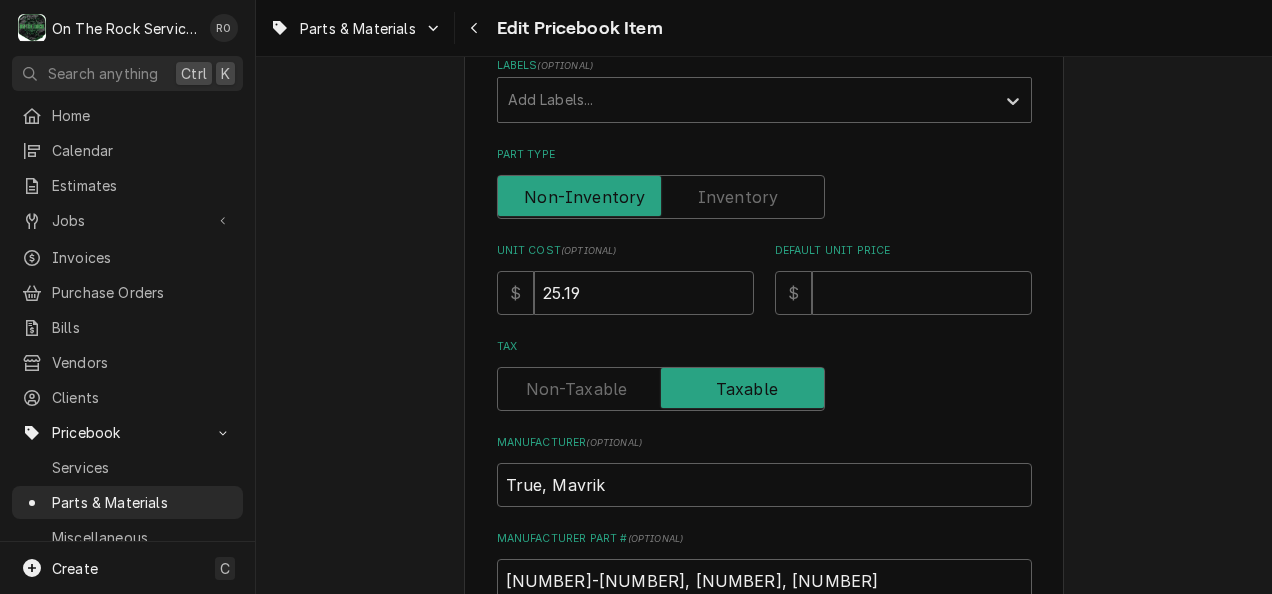 scroll, scrollTop: 399, scrollLeft: 0, axis: vertical 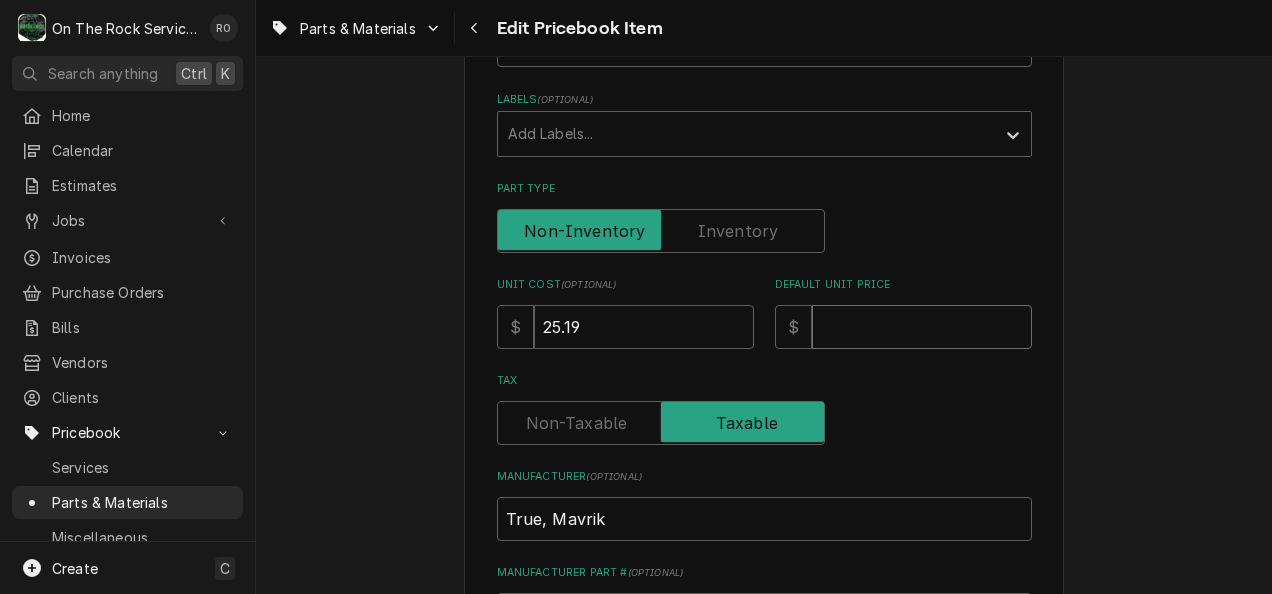 drag, startPoint x: 898, startPoint y: 318, endPoint x: 656, endPoint y: 304, distance: 242.40462 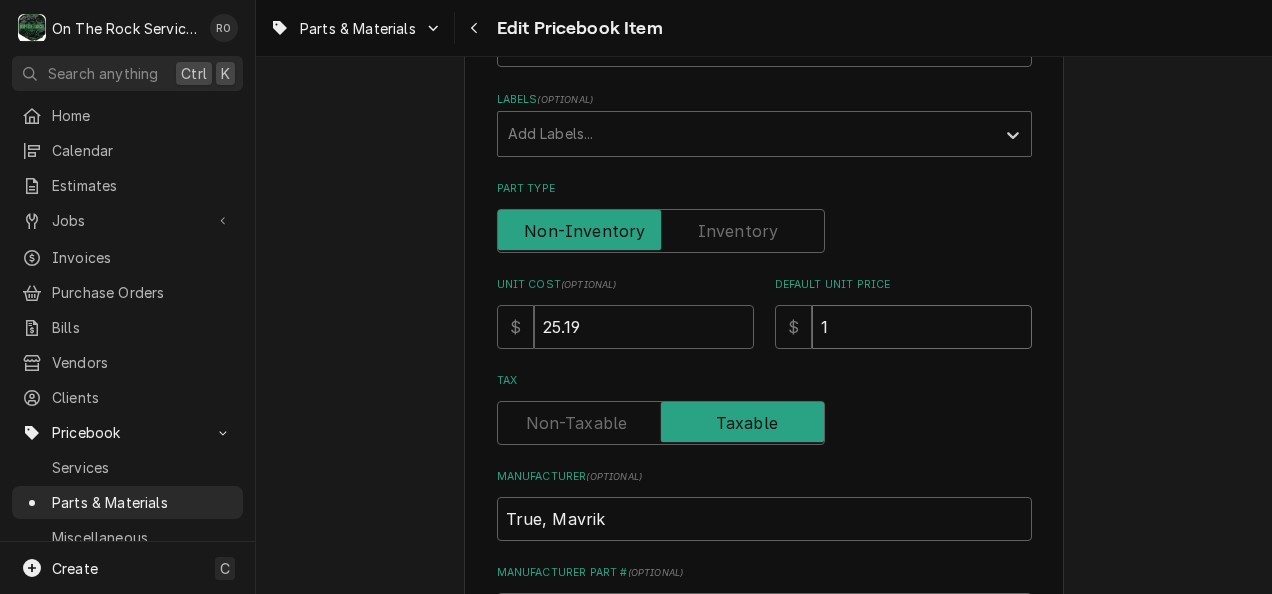 type on "x" 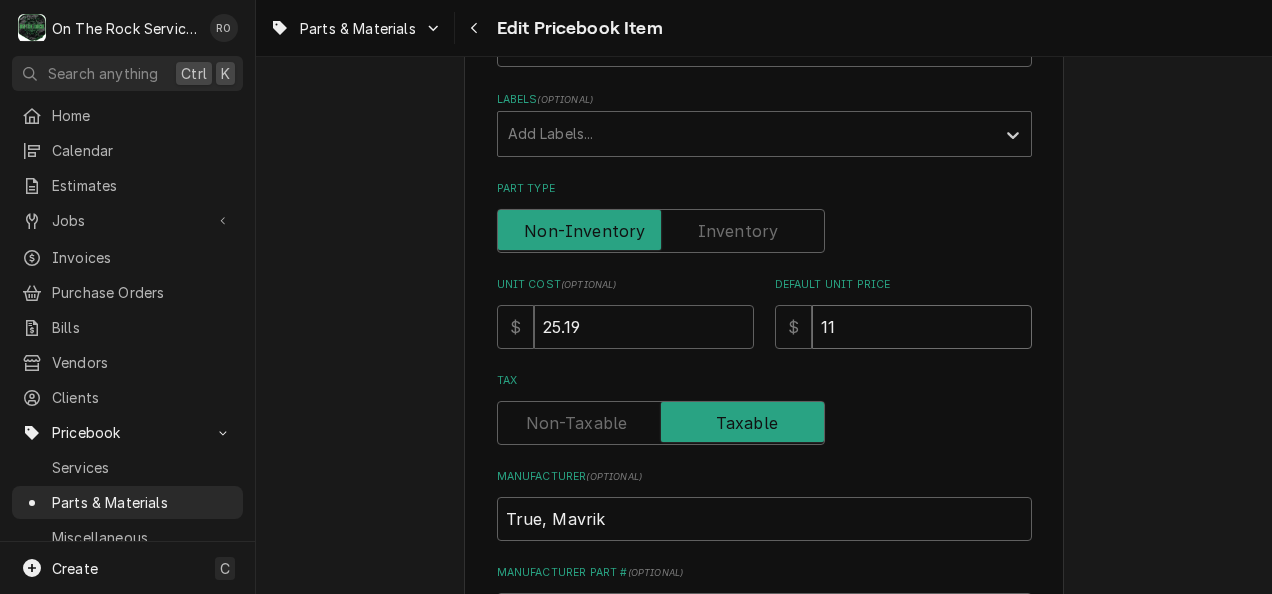 type on "x" 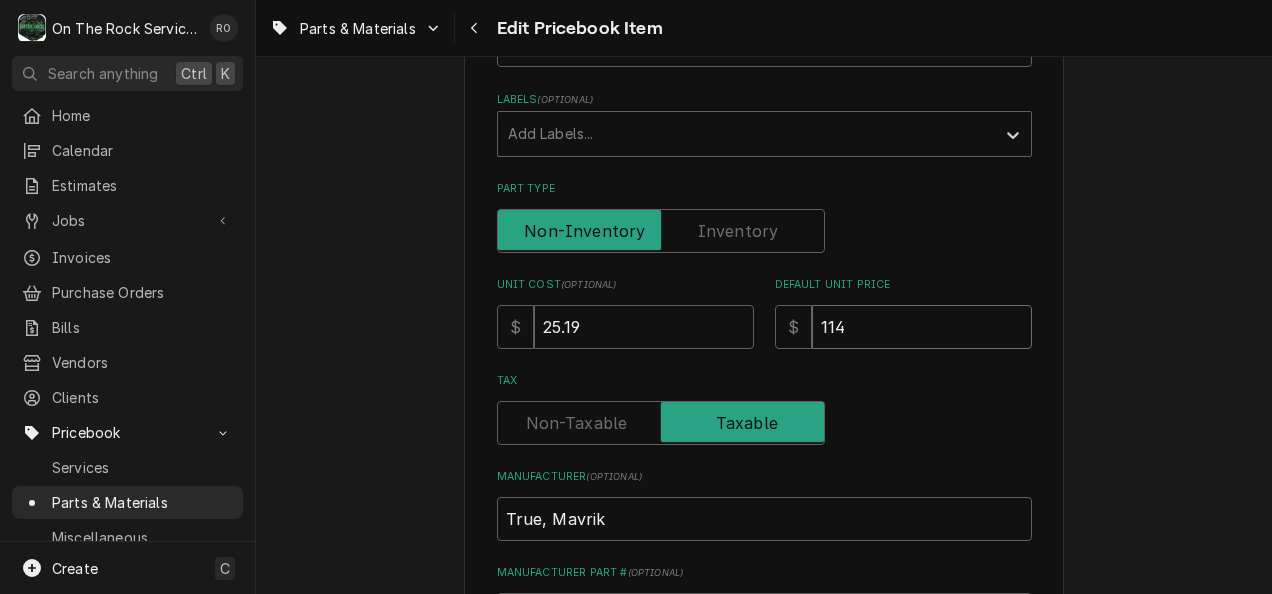type on "x" 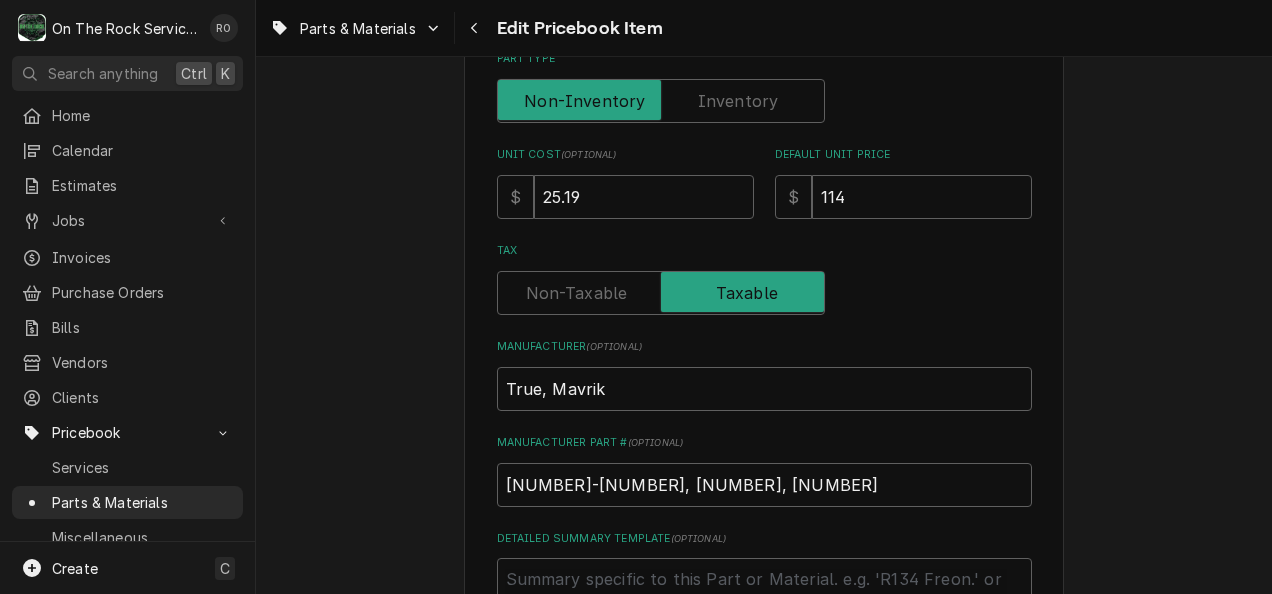 scroll, scrollTop: 536, scrollLeft: 0, axis: vertical 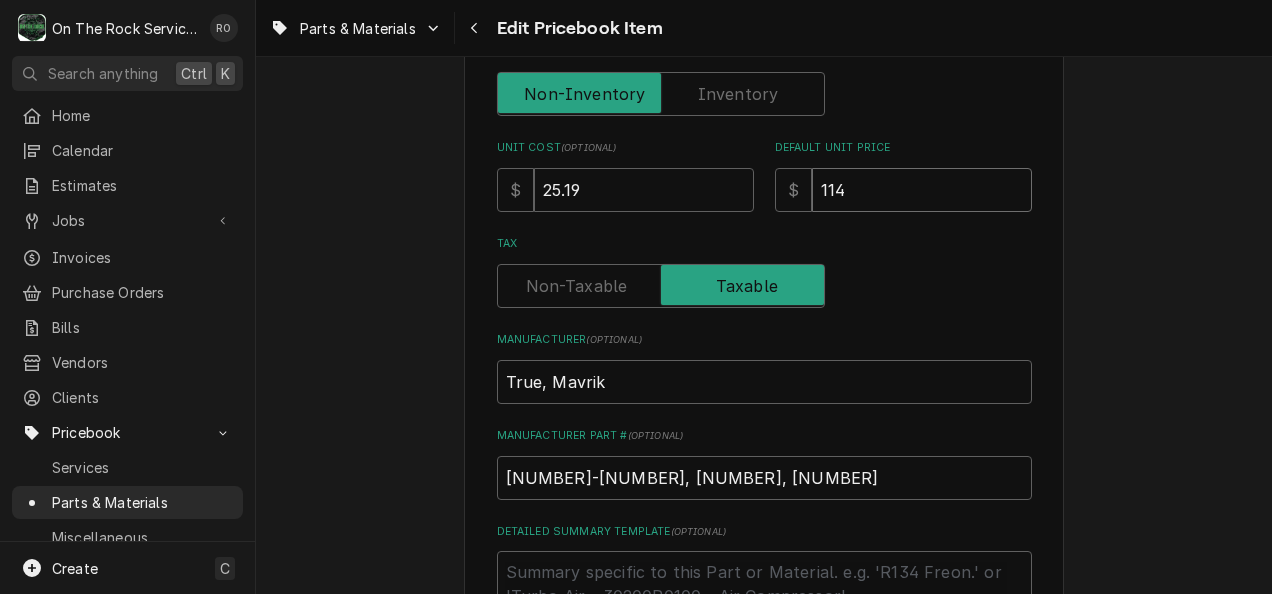 drag, startPoint x: 876, startPoint y: 194, endPoint x: 782, endPoint y: 176, distance: 95.707886 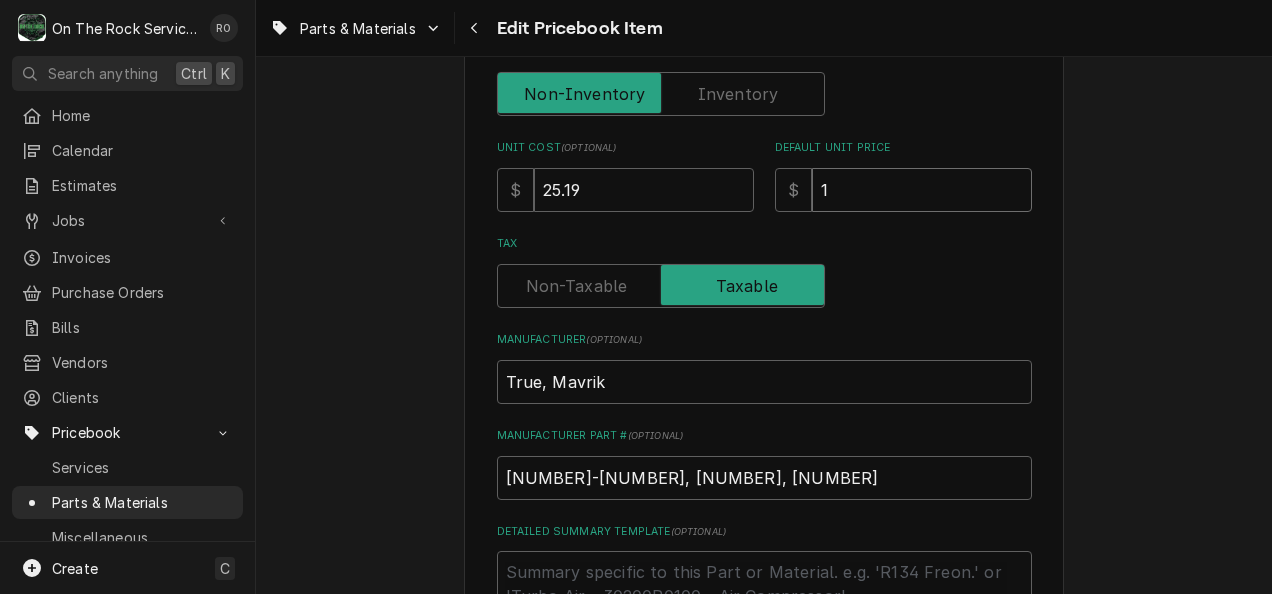 type on "x" 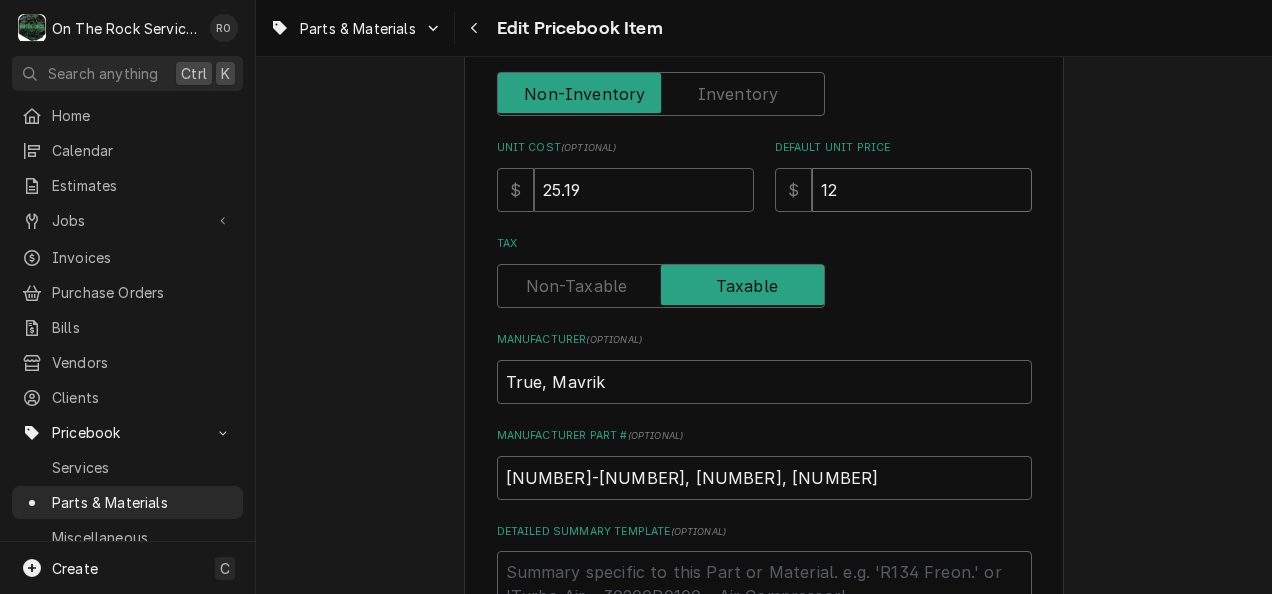 type on "x" 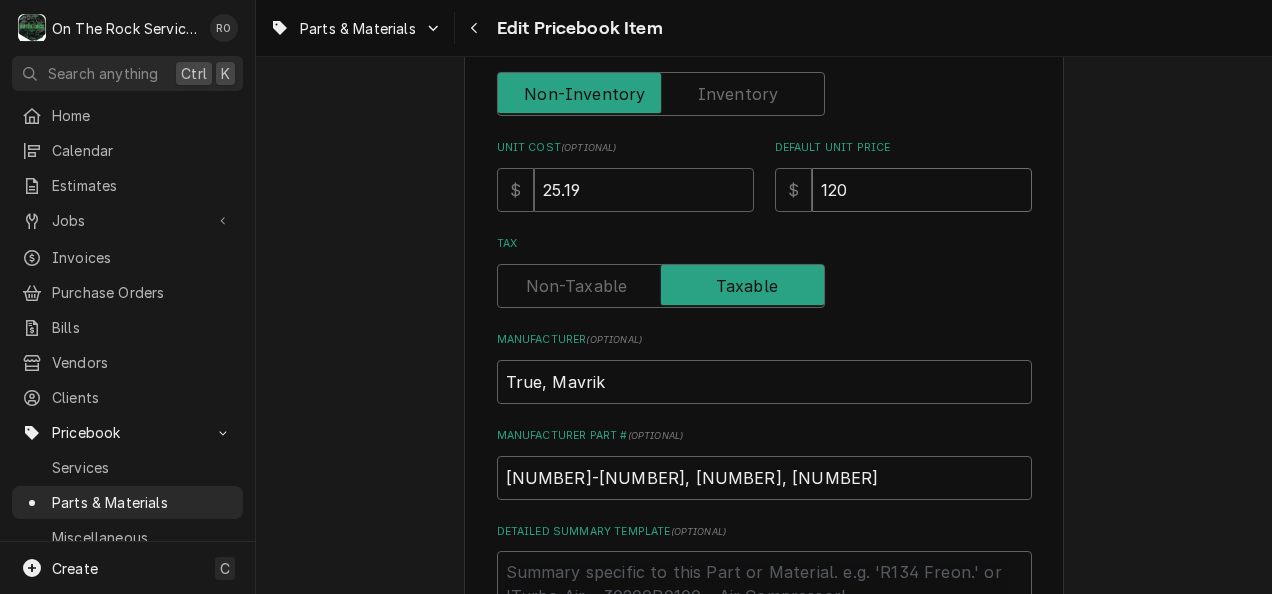 type on "120" 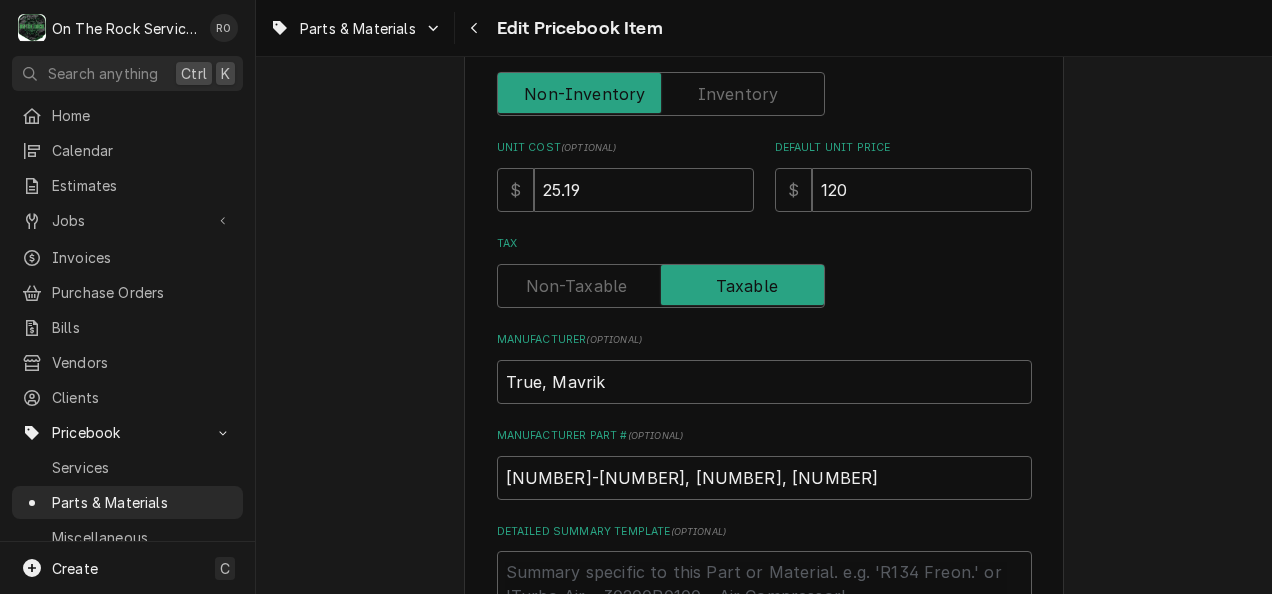 click at bounding box center [764, 286] 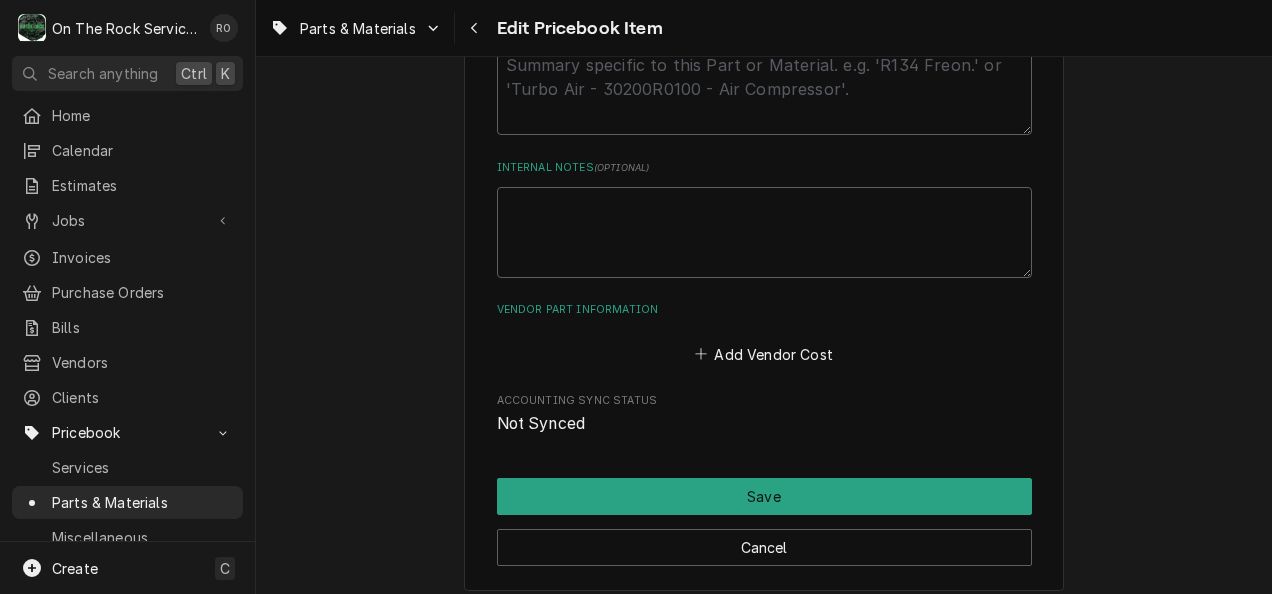 scroll, scrollTop: 1151, scrollLeft: 0, axis: vertical 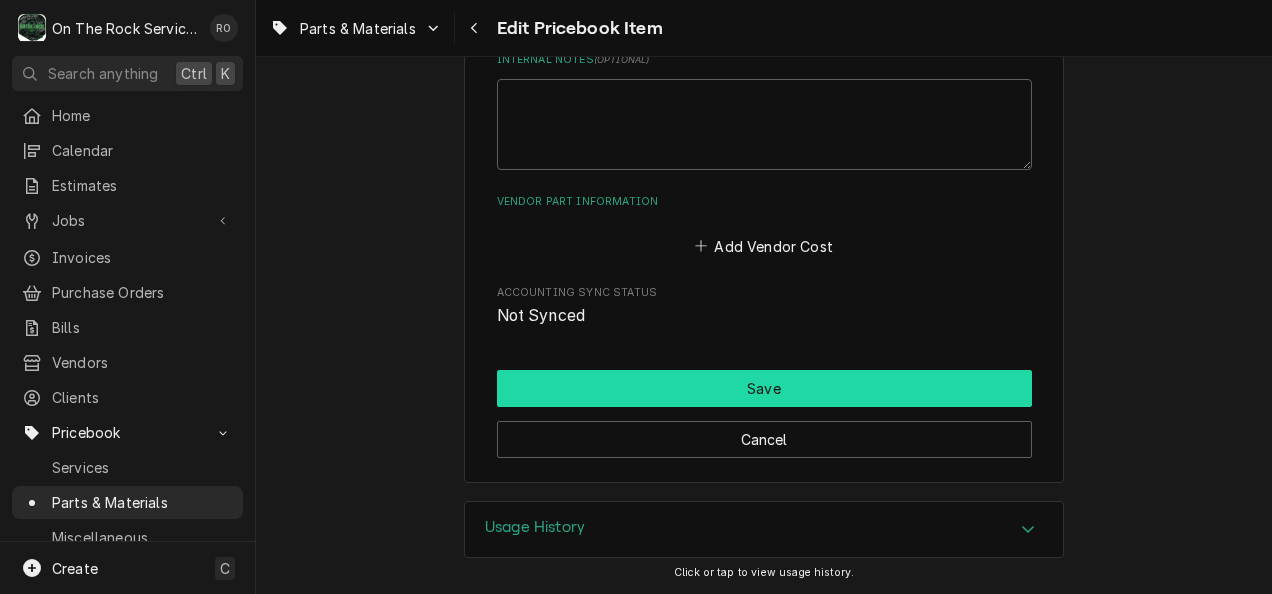 click on "Save" at bounding box center [764, 388] 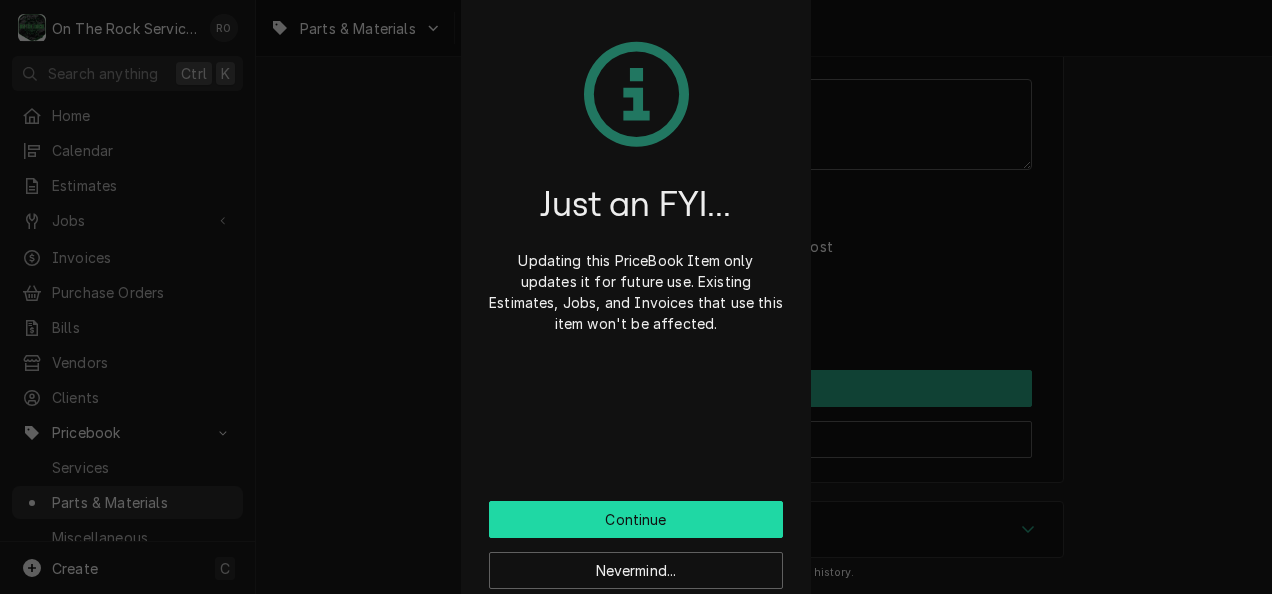 click on "Continue" at bounding box center [636, 519] 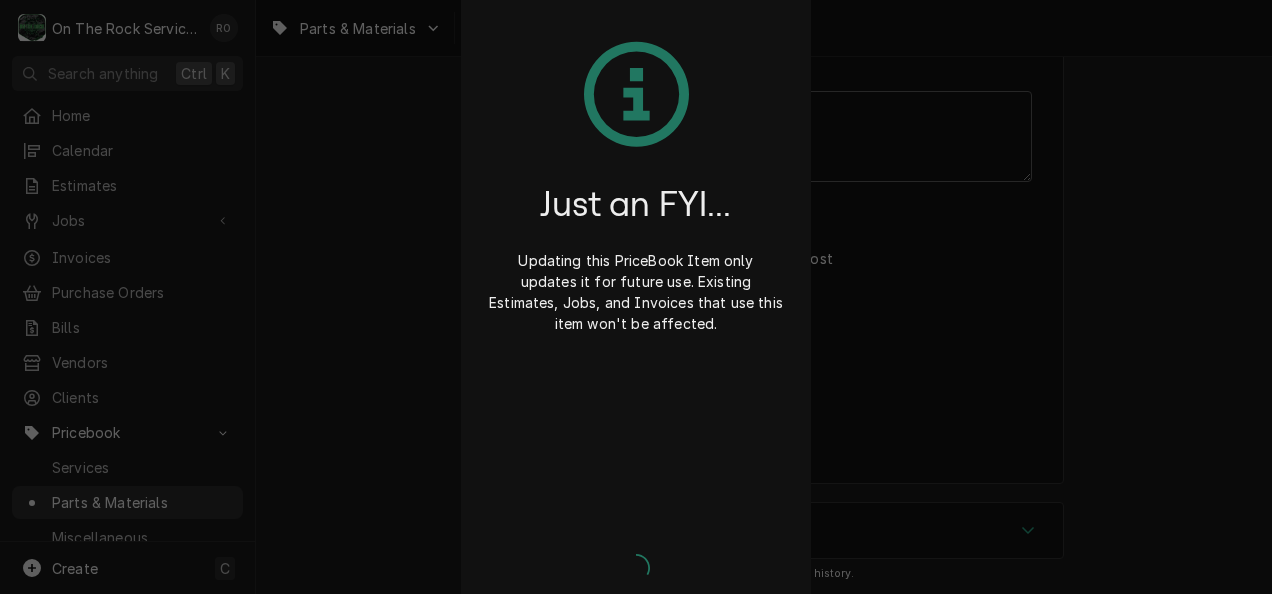 type on "x" 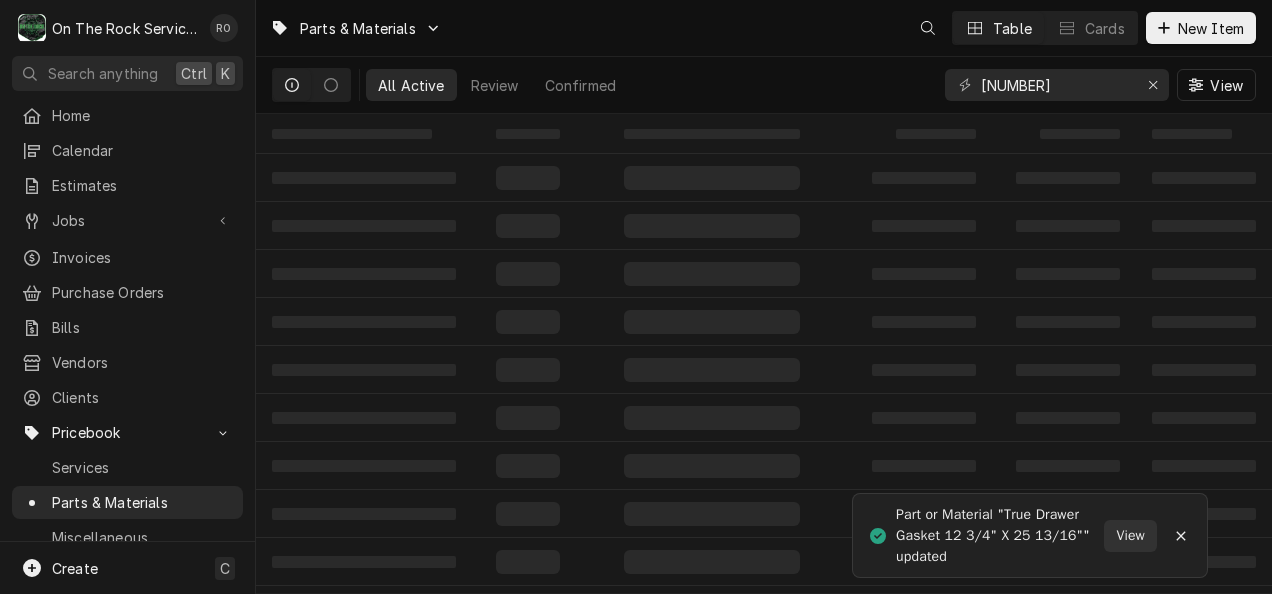 scroll, scrollTop: 0, scrollLeft: 0, axis: both 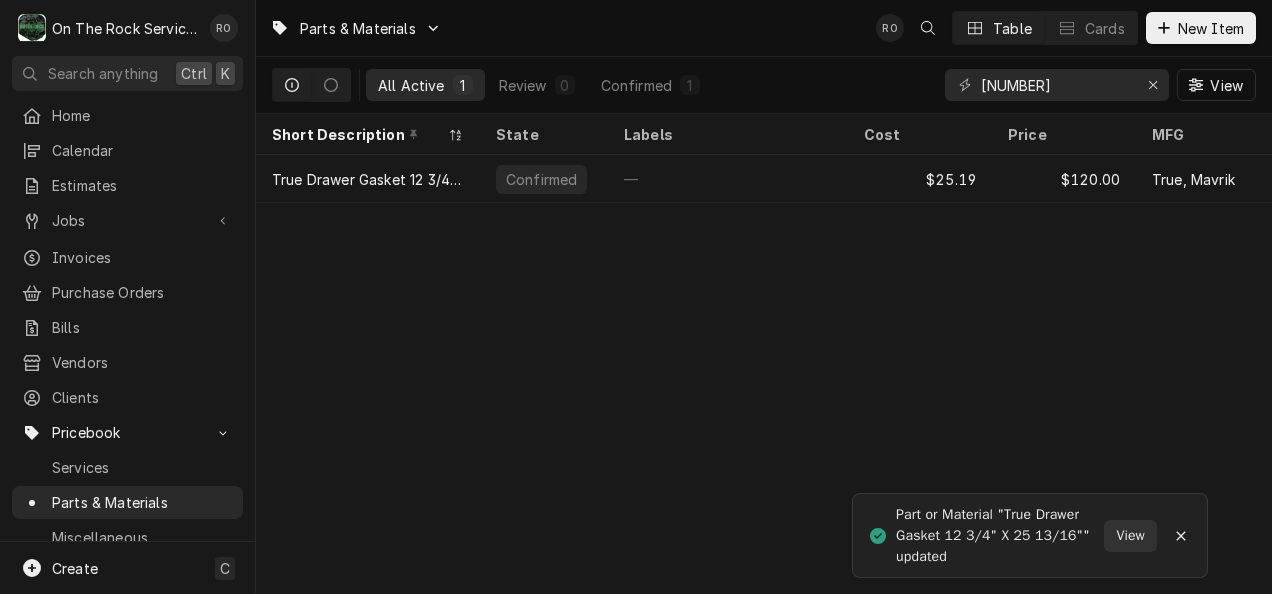 click on "Parts & Materials RO Table Cards New Item All Active 1 Review 0 Confirmed 1 [NUMBER] View Short Description State Labels Cost Price MFG MFG Part # Stock Levels Last Modified True Drawer Gasket 12 3/4" X 25 13/16" Confirmed — $25.19 $120.00 True, Mavrik [NUMBER], [NUMBER], [NUMBER] Untracked — Aug 4" at bounding box center (764, 297) 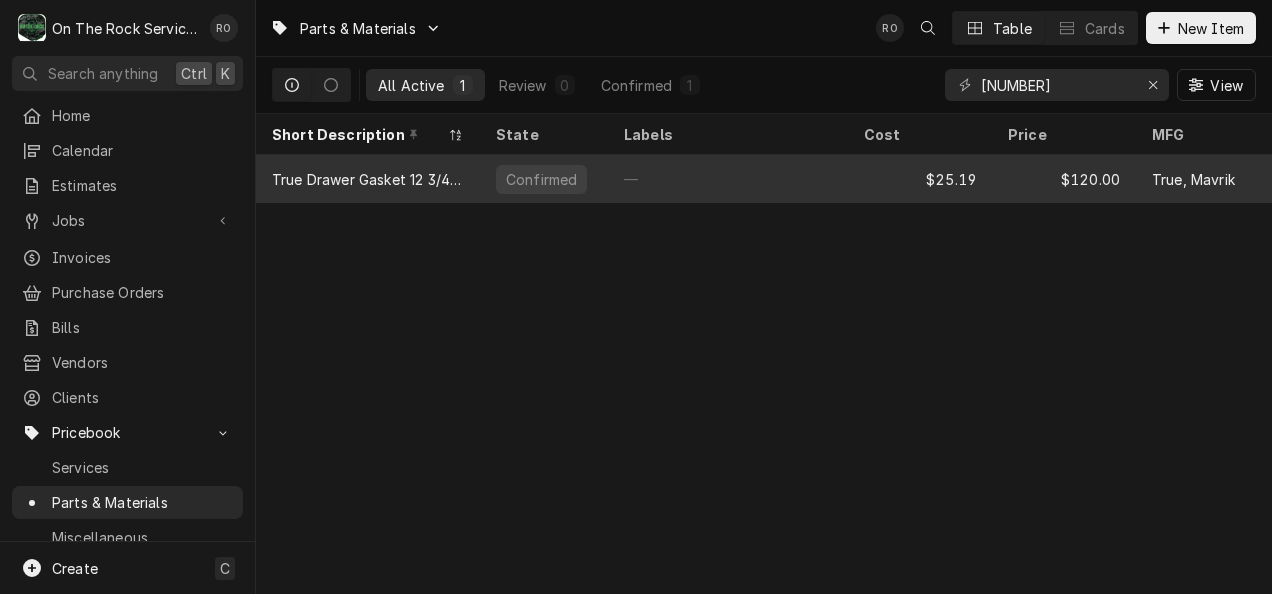 click on "—" at bounding box center [728, 179] 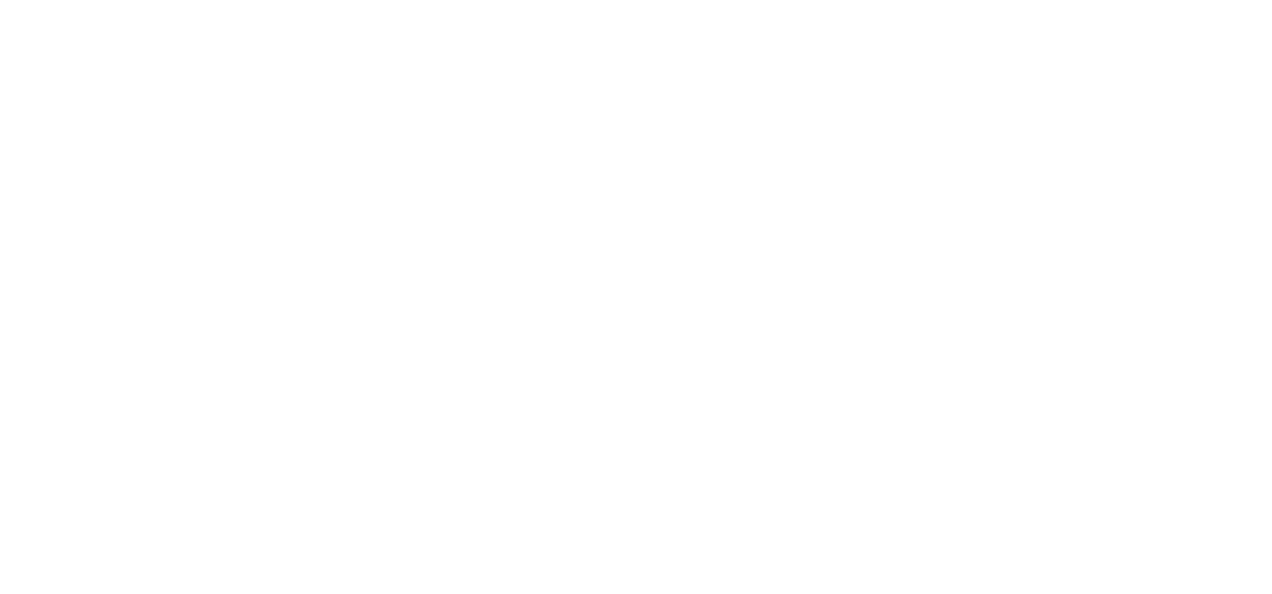 scroll, scrollTop: 0, scrollLeft: 0, axis: both 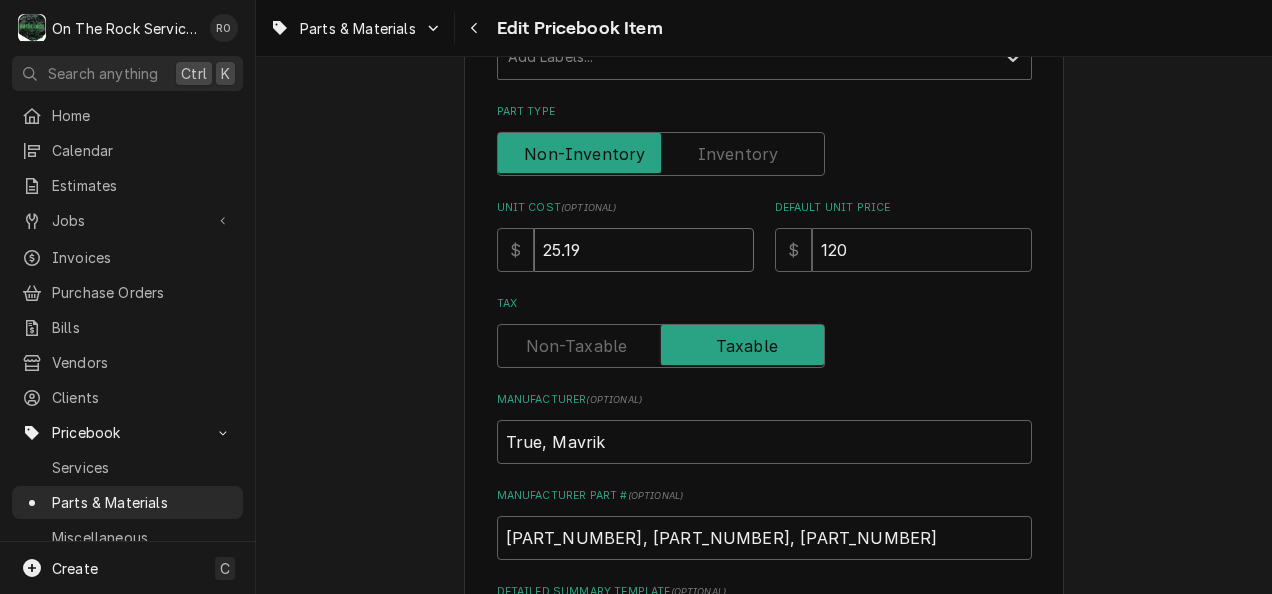 drag, startPoint x: 596, startPoint y: 238, endPoint x: 327, endPoint y: 253, distance: 269.41788 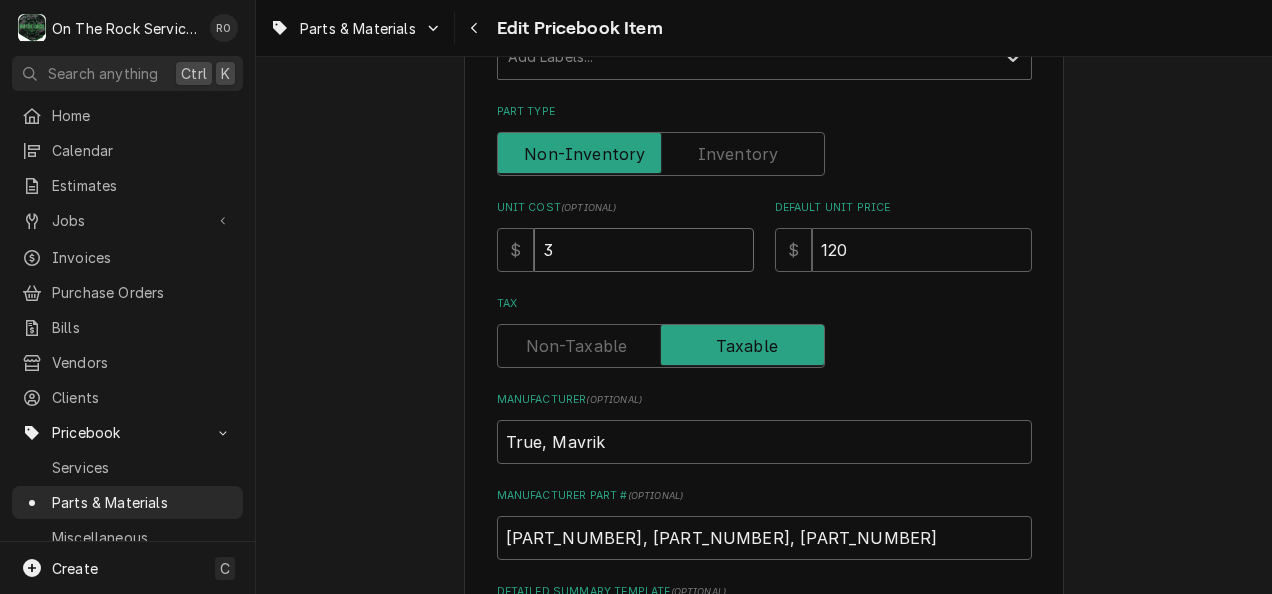 type on "x" 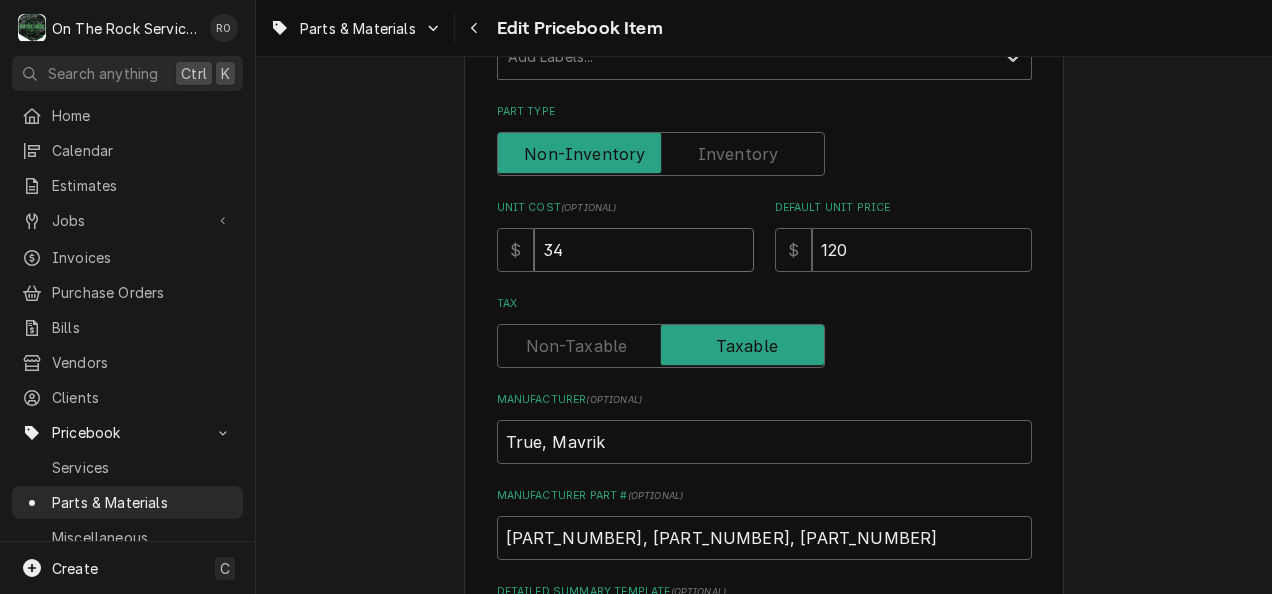 type on "x" 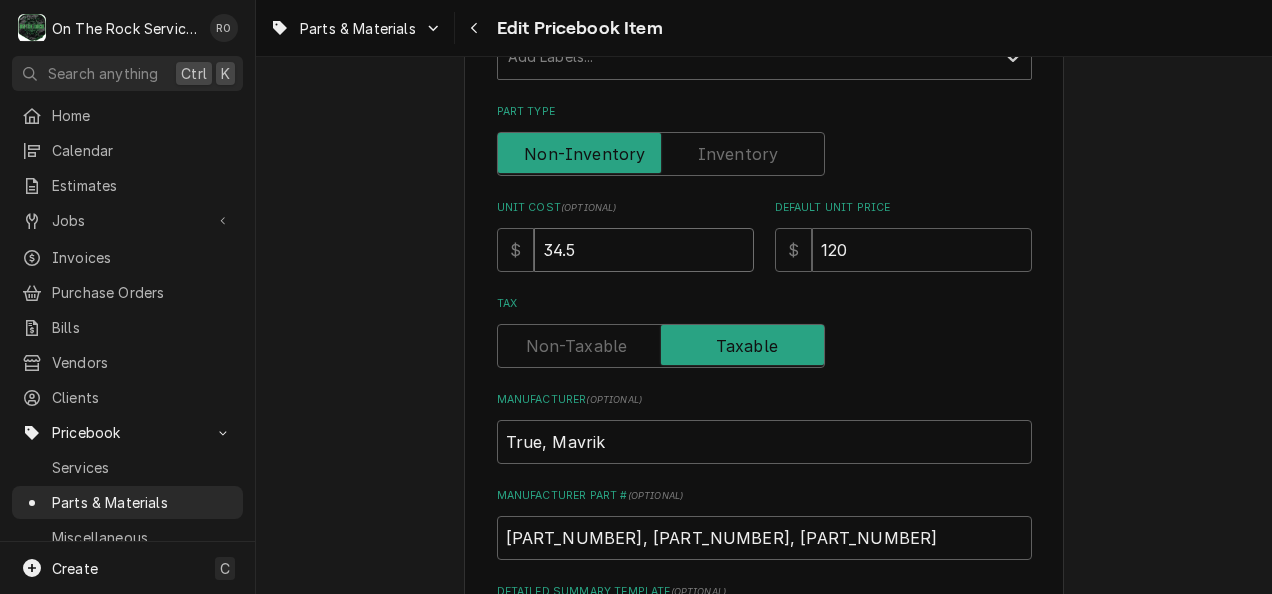 type on "x" 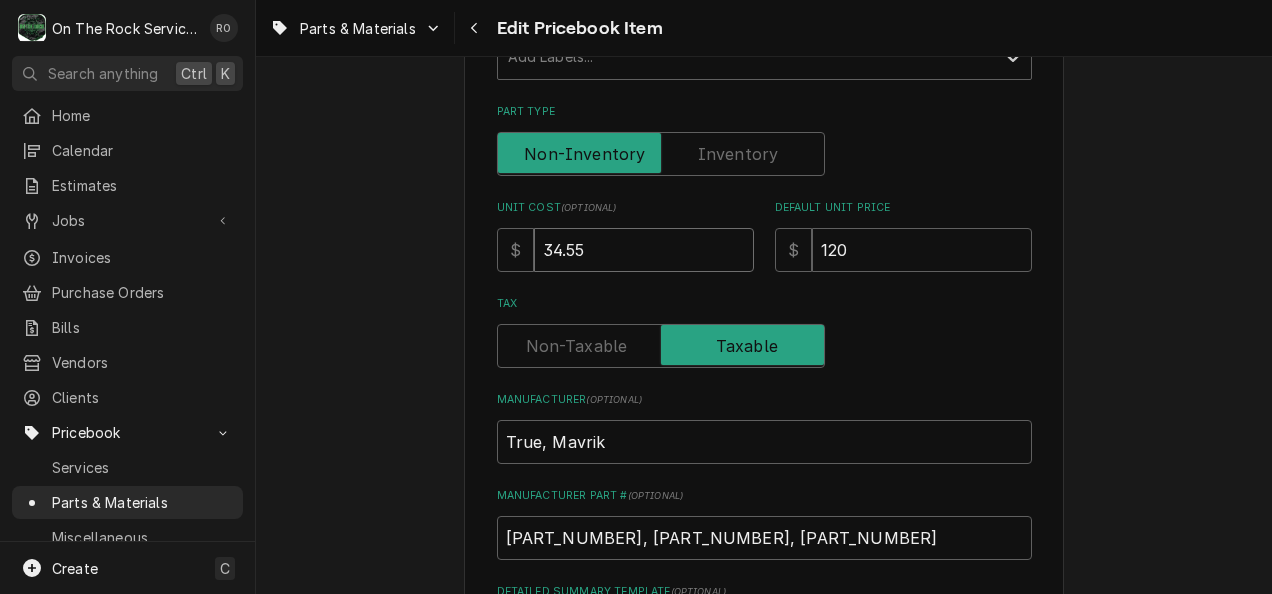type on "34.55" 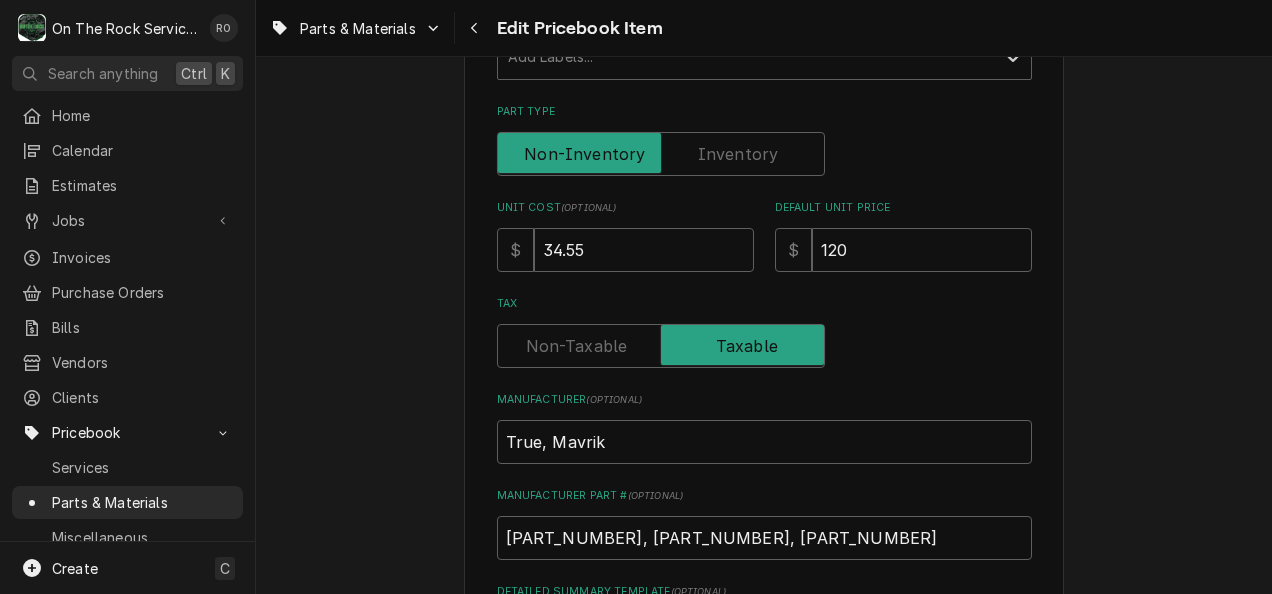 click on "Use the fields below to edit this PriceBook item. Note that changes made here will not be reflected on existing Estimates, Jobs, or Invoices. Active Status Item Type Choose PriceBook item type... Service Charge Part or Material Miscellaneous Charge Discount Tax Short Description True Drawer Gasket 12 3/4" X 25 13/16" Labels  ( optional ) Add Labels... Part Type Unit Cost  ( optional ) $ 34.55 Default Unit Price $ 120 Tax Manufacturer  ( optional ) True, Mavrik Manufacturer Part #  ( optional ) [PART_NUMBER], [PART_NUMBER], [PART_NUMBER] Detailed Summary Template  ( optional ) Internal Notes  ( optional ) Vendor Part Information Add Vendor Cost Accounting Sync Status Not Synced" at bounding box center [764, 324] 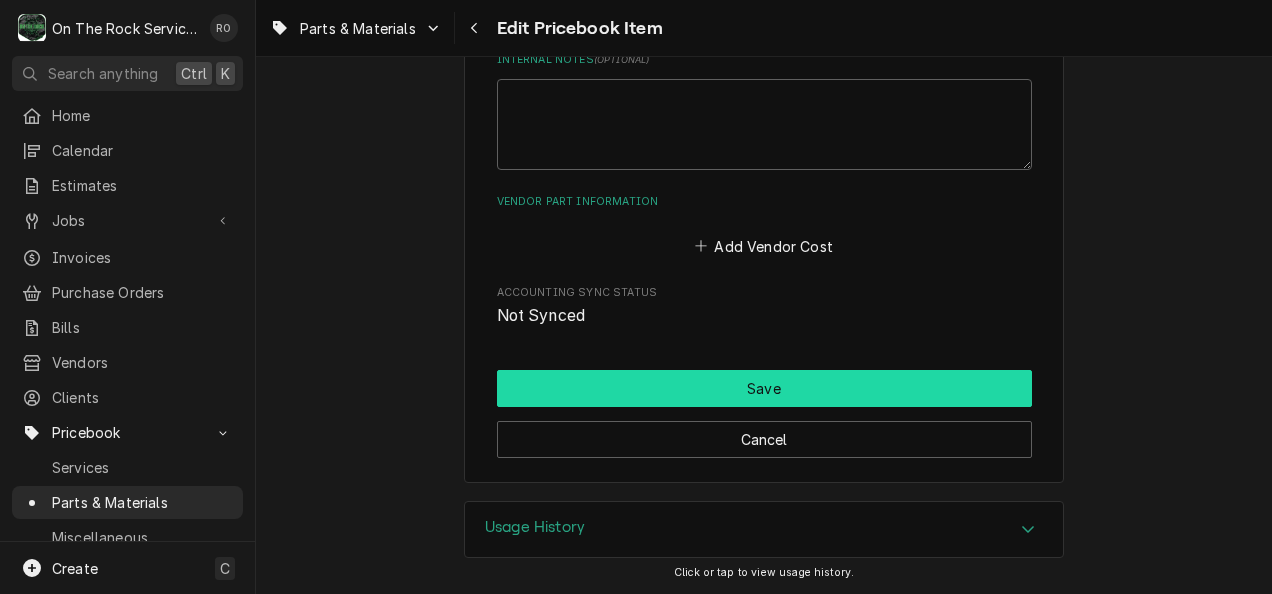 click on "Save" at bounding box center [764, 388] 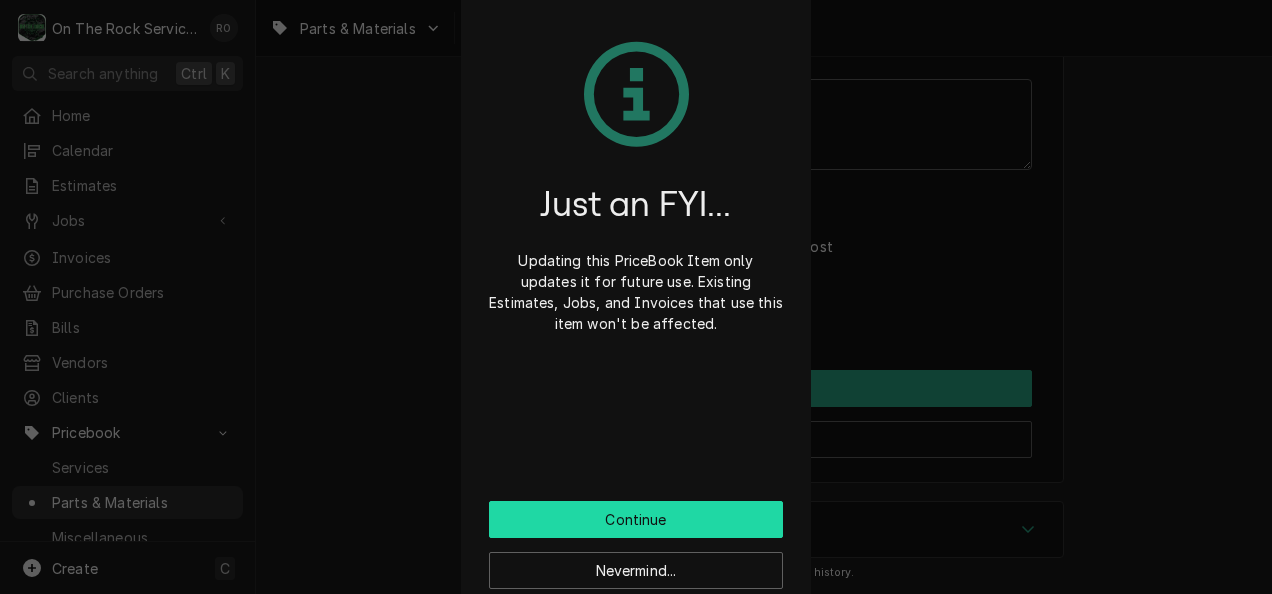 click on "Continue" at bounding box center [636, 519] 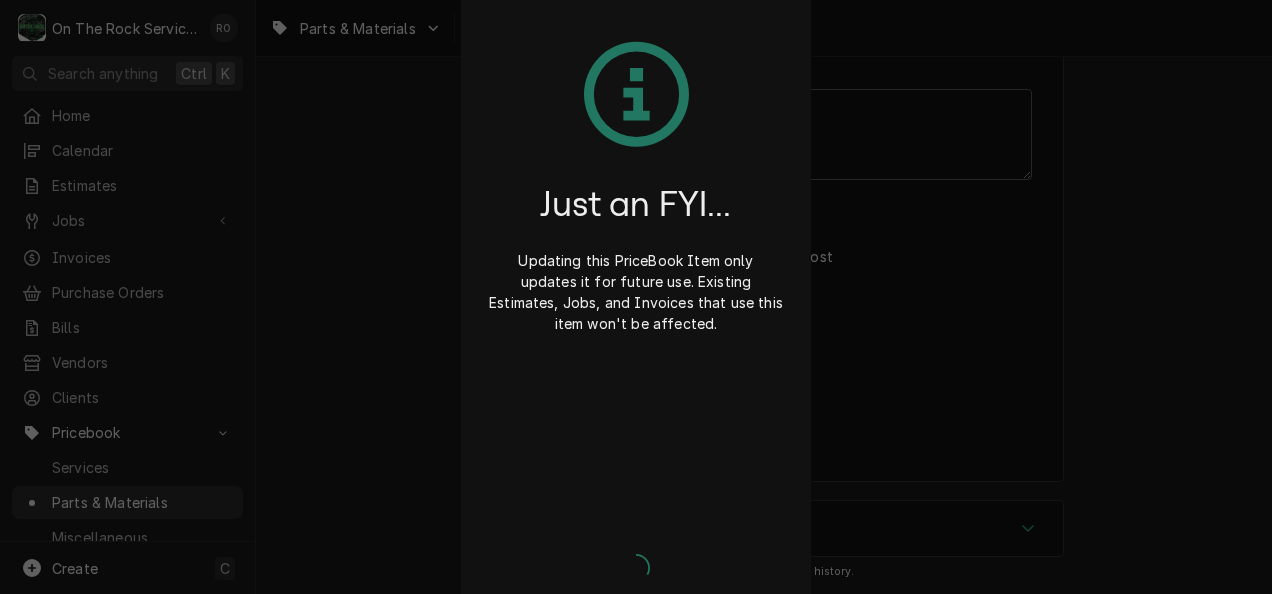 scroll, scrollTop: 1139, scrollLeft: 0, axis: vertical 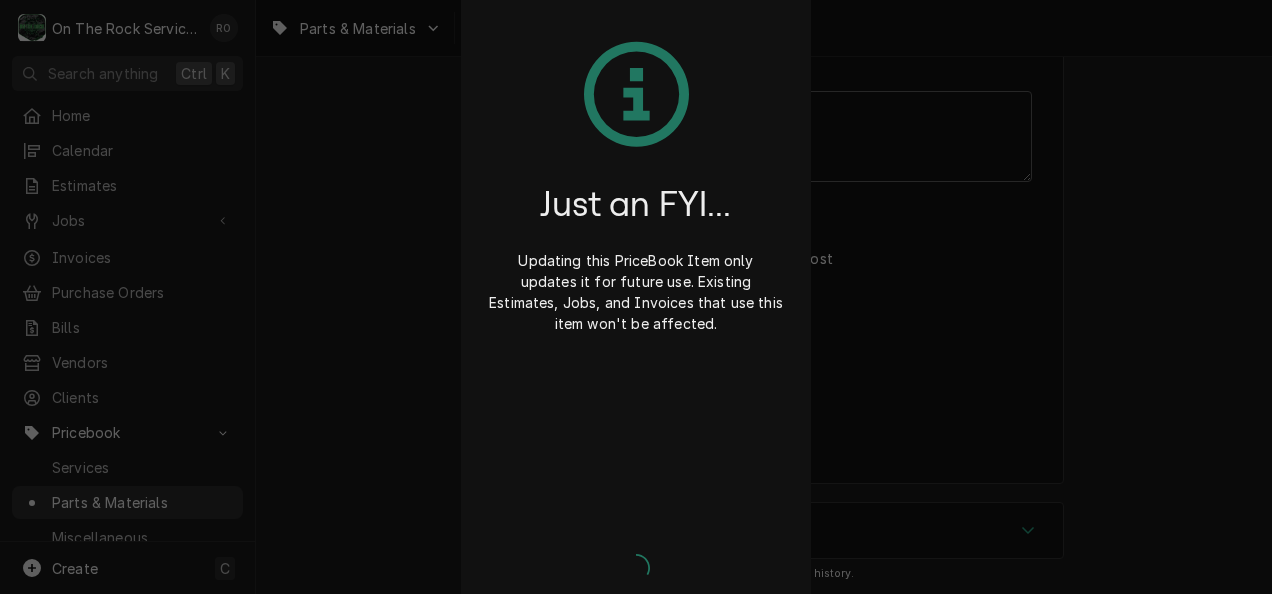 type on "x" 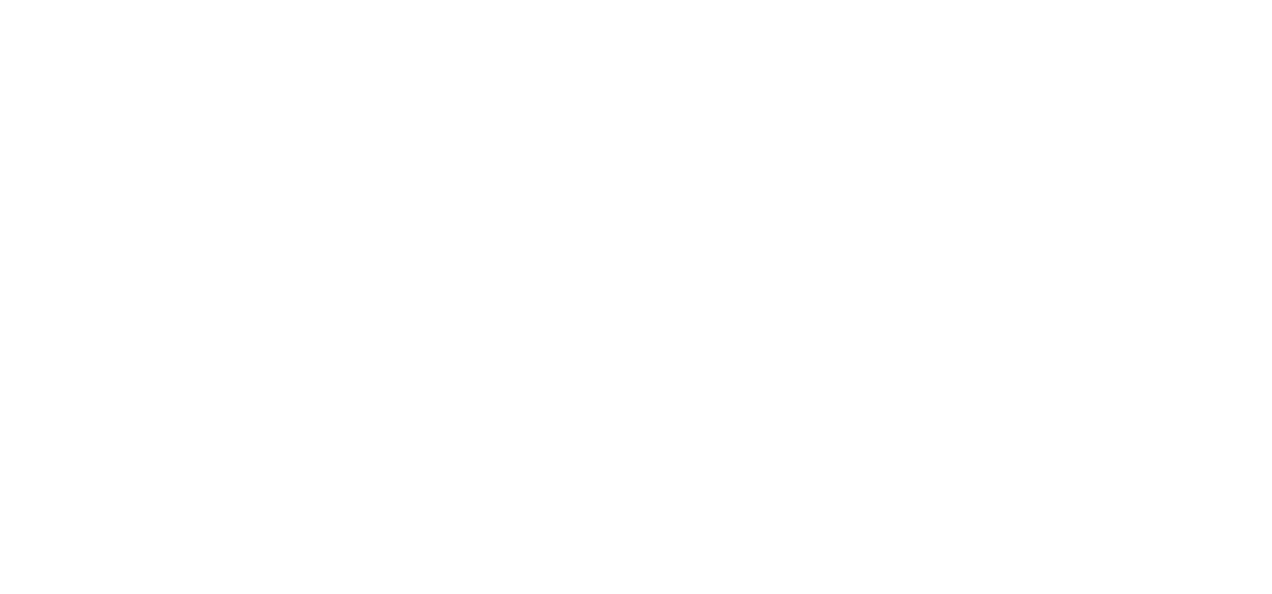 scroll, scrollTop: 0, scrollLeft: 0, axis: both 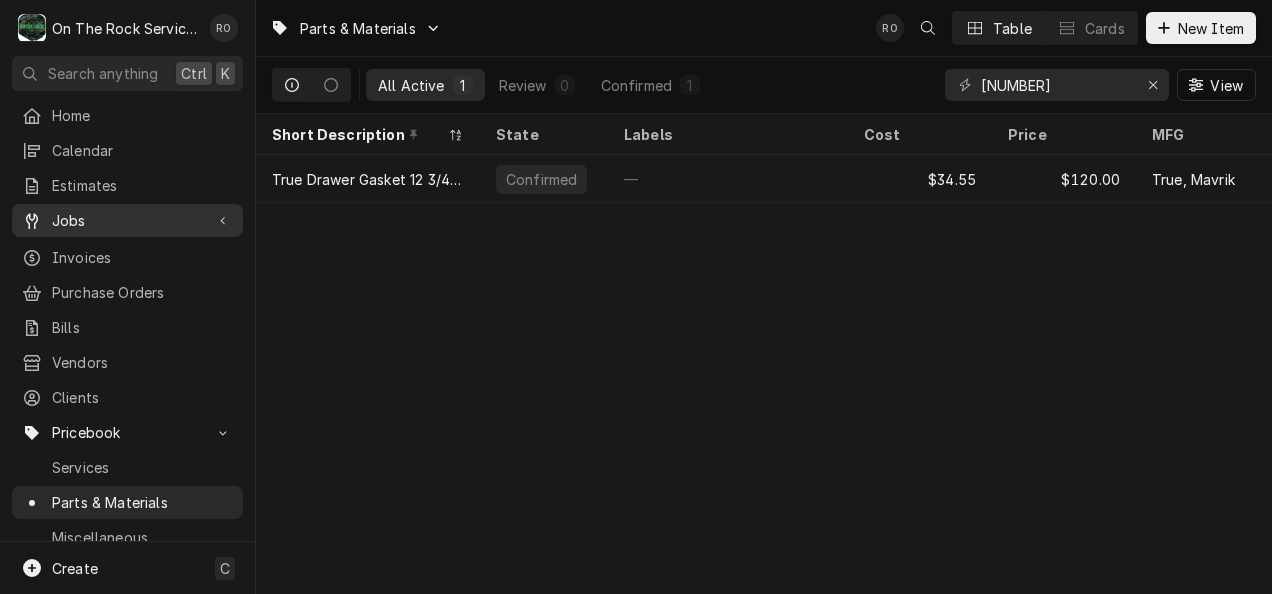 click on "Jobs" at bounding box center (127, 220) 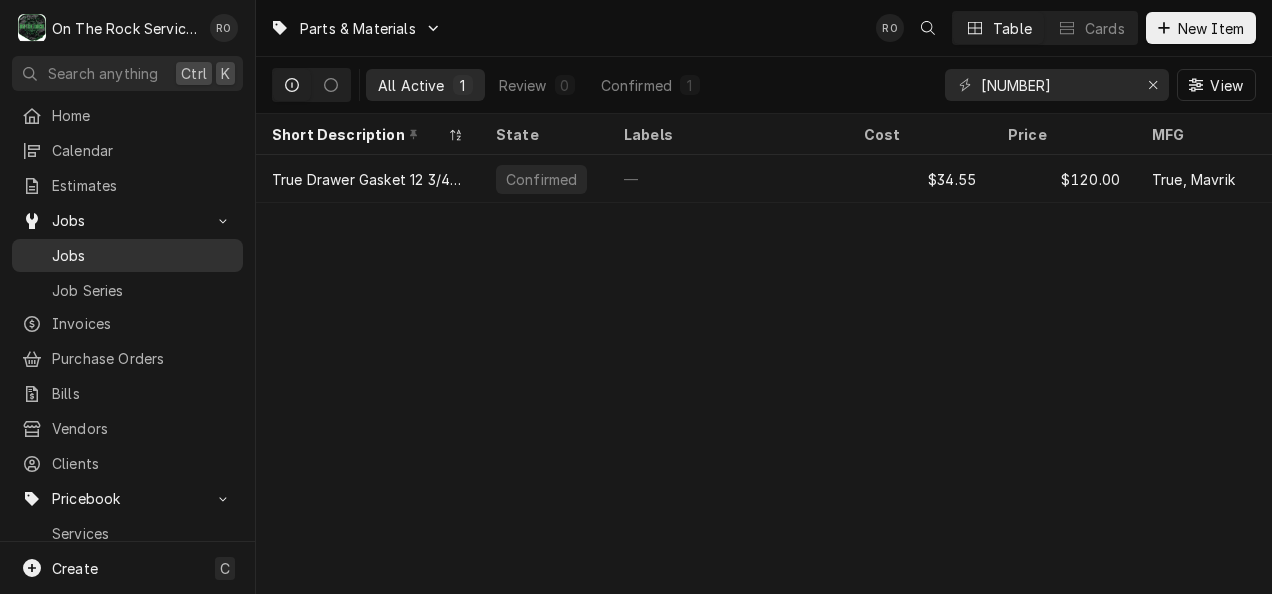 click on "Jobs" at bounding box center (142, 255) 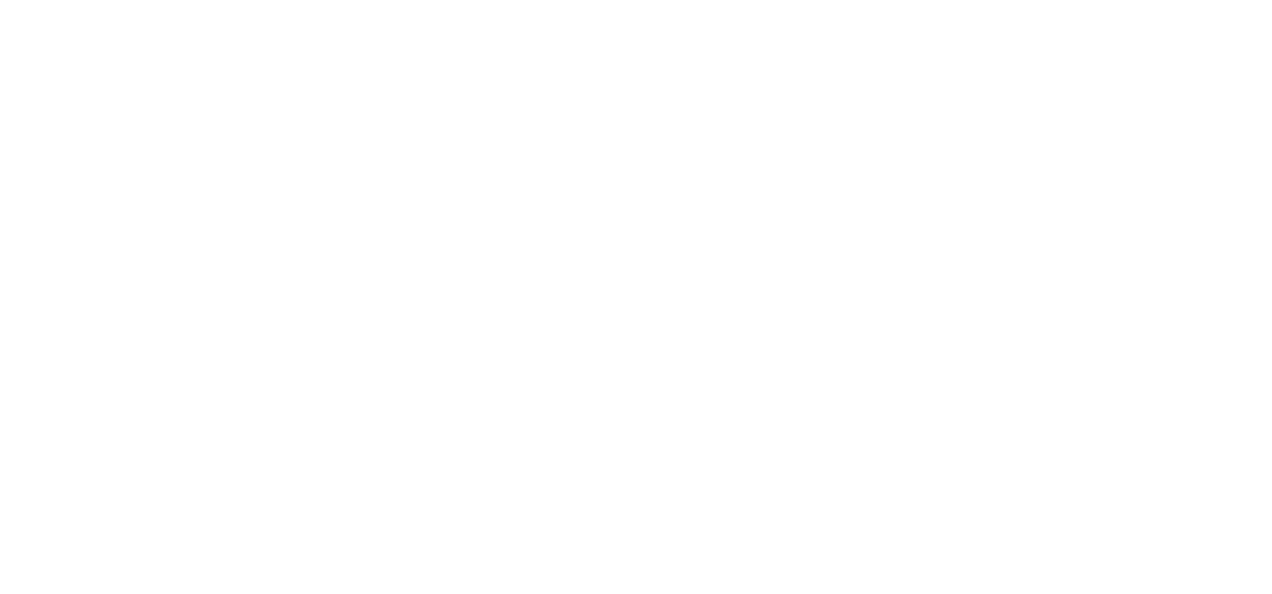scroll, scrollTop: 0, scrollLeft: 0, axis: both 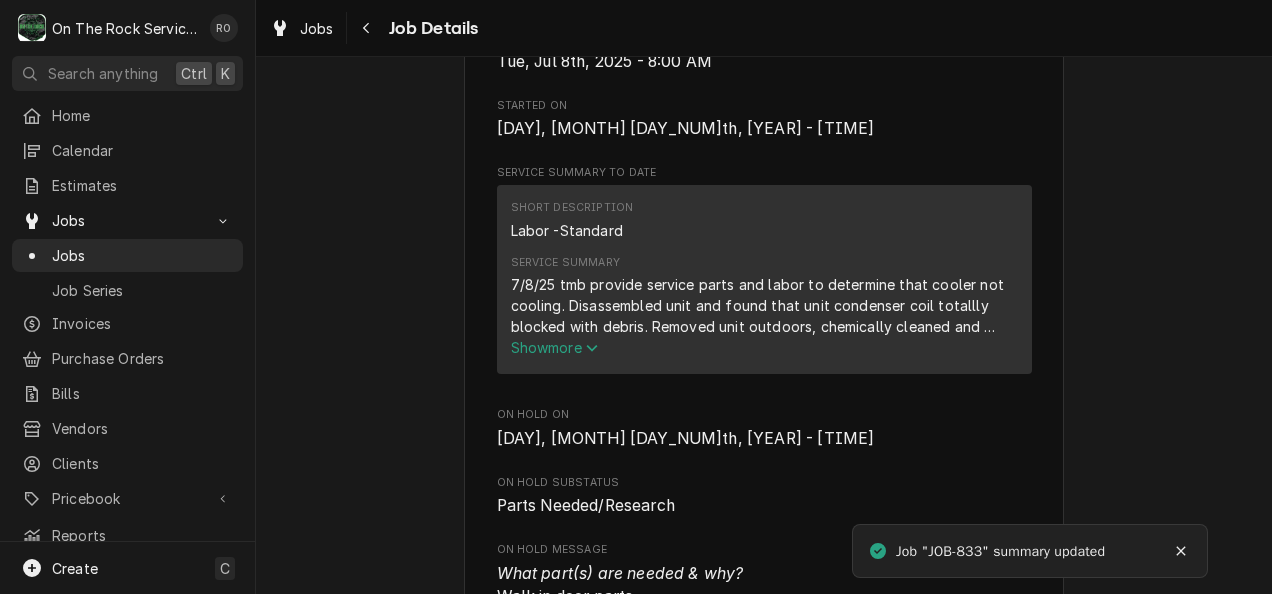 click on "Show  more" at bounding box center (555, 347) 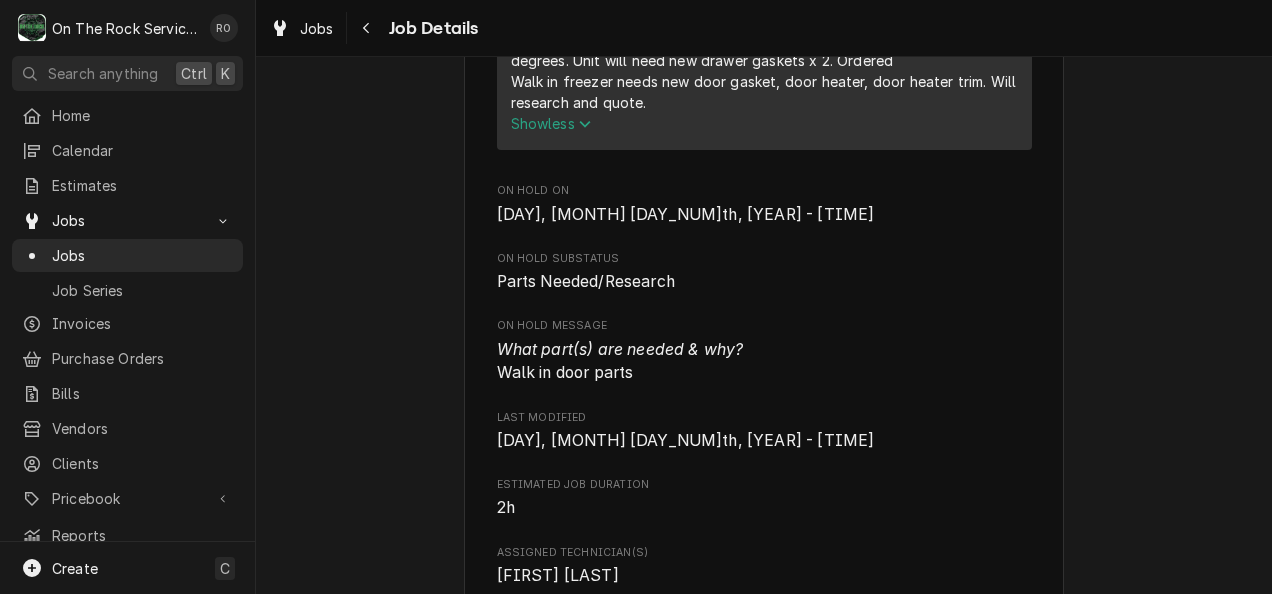 scroll, scrollTop: 934, scrollLeft: 0, axis: vertical 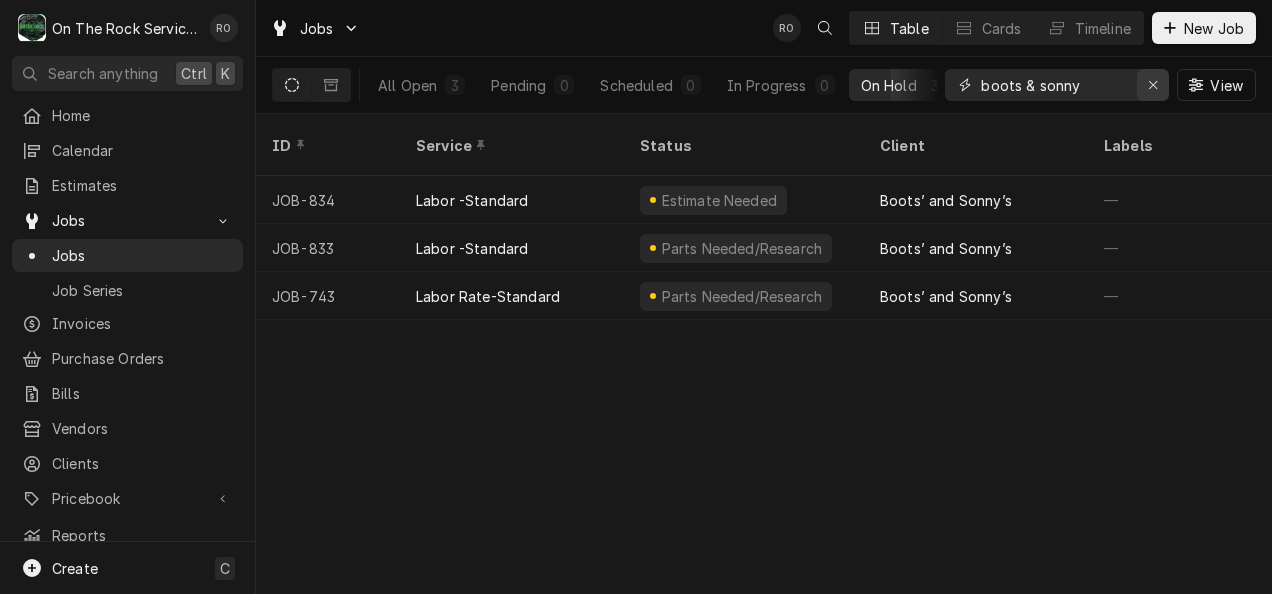 click 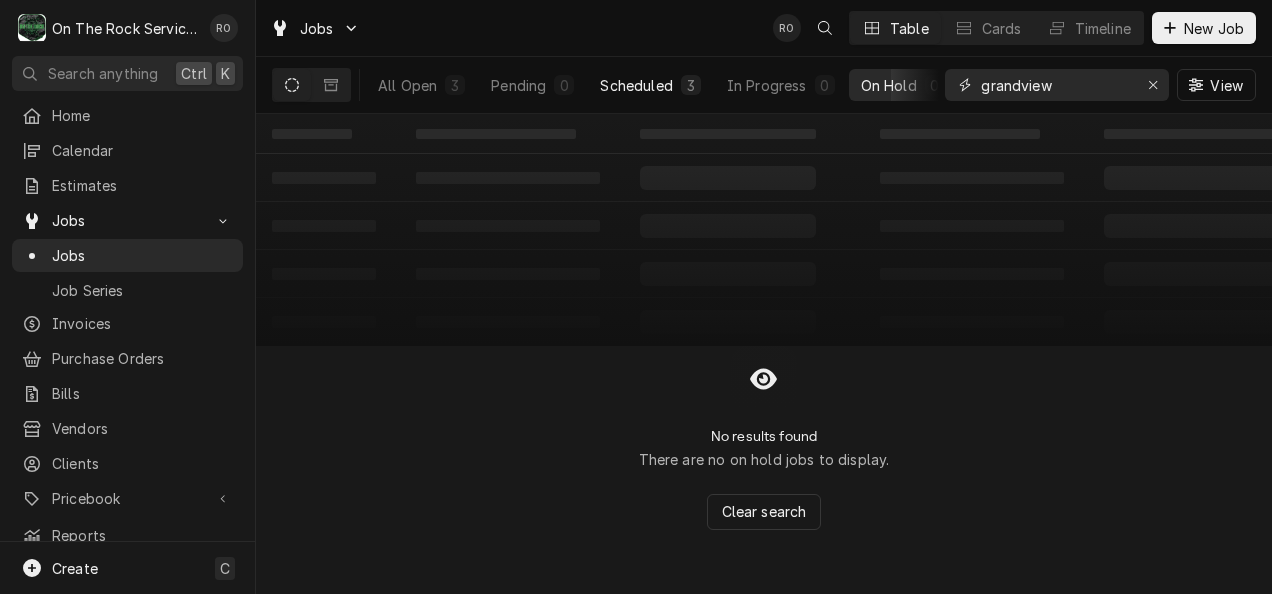 type on "grandview" 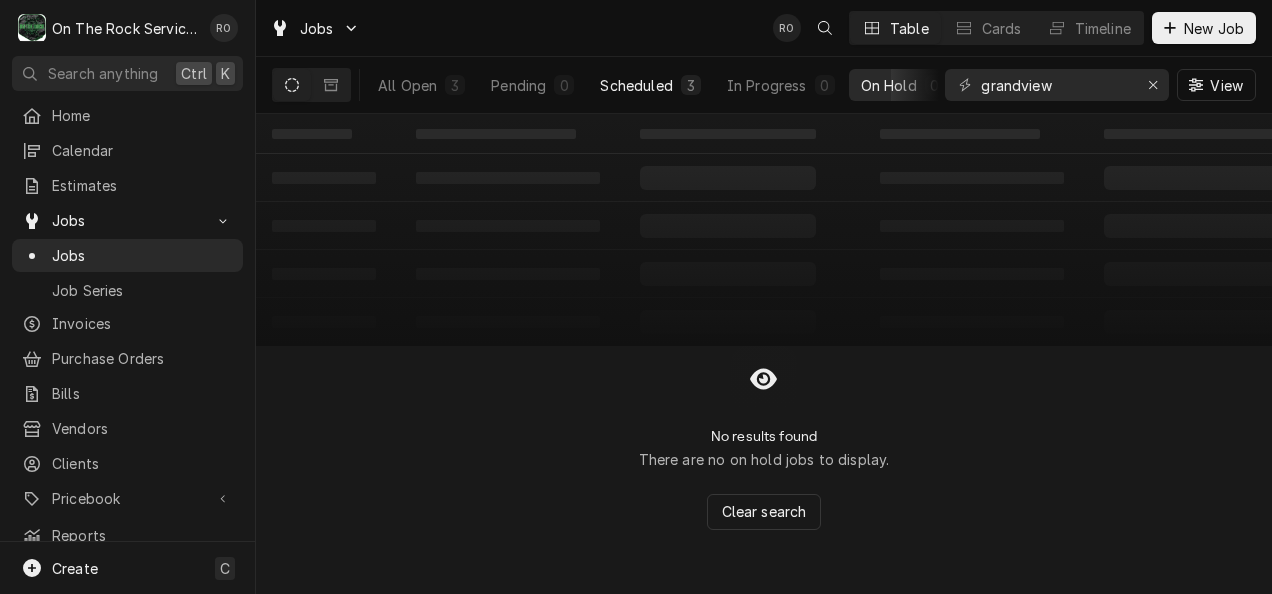 click on "Scheduled" at bounding box center (636, 85) 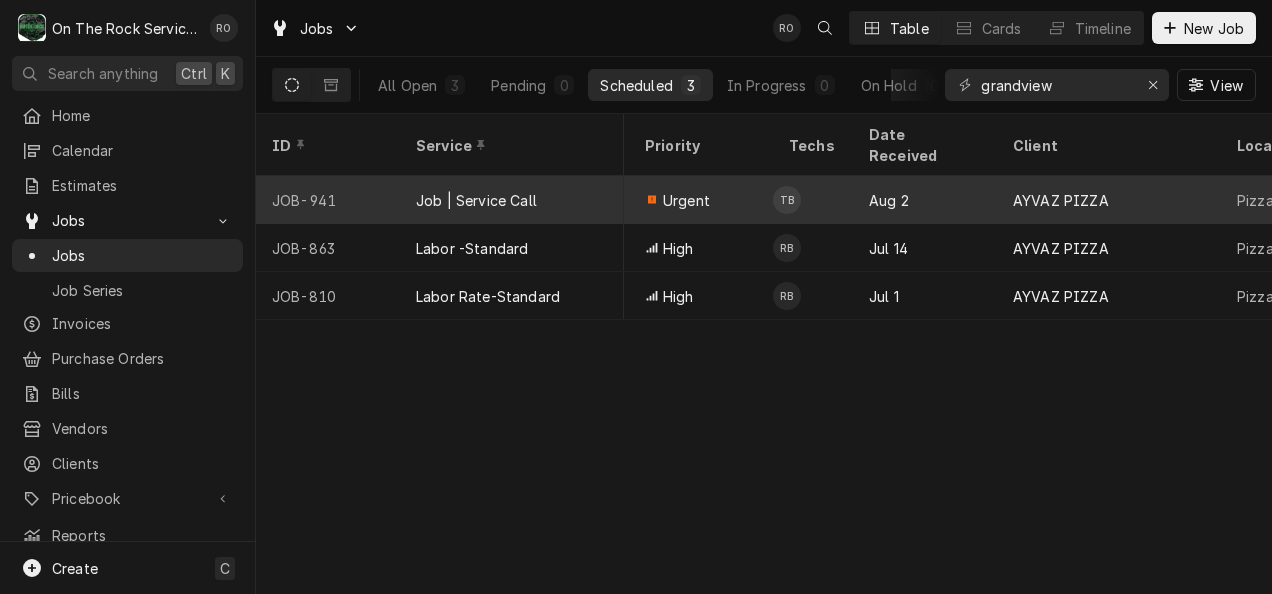 scroll, scrollTop: 0, scrollLeft: 624, axis: horizontal 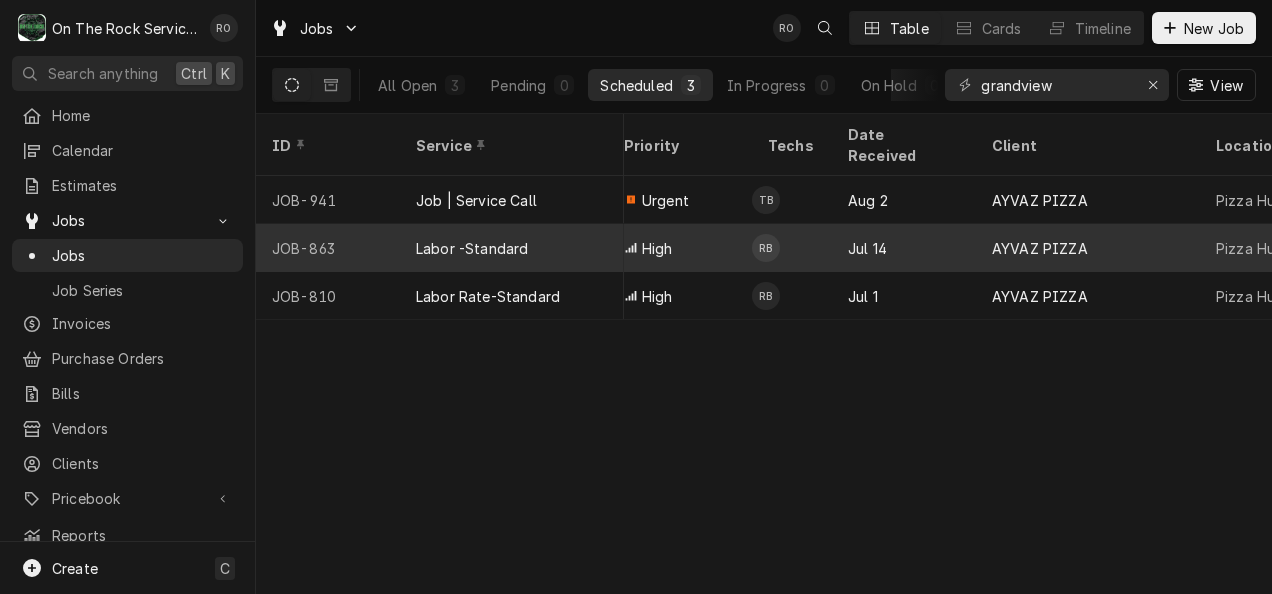 click on "Labor -Standard" at bounding box center [512, 248] 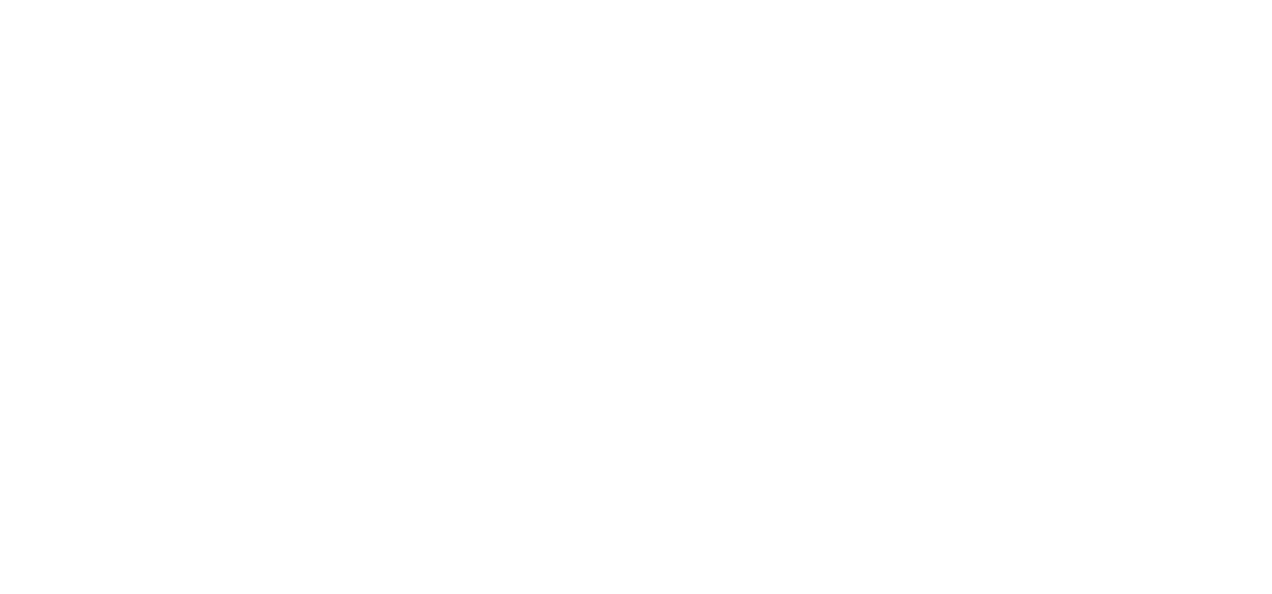 scroll, scrollTop: 0, scrollLeft: 0, axis: both 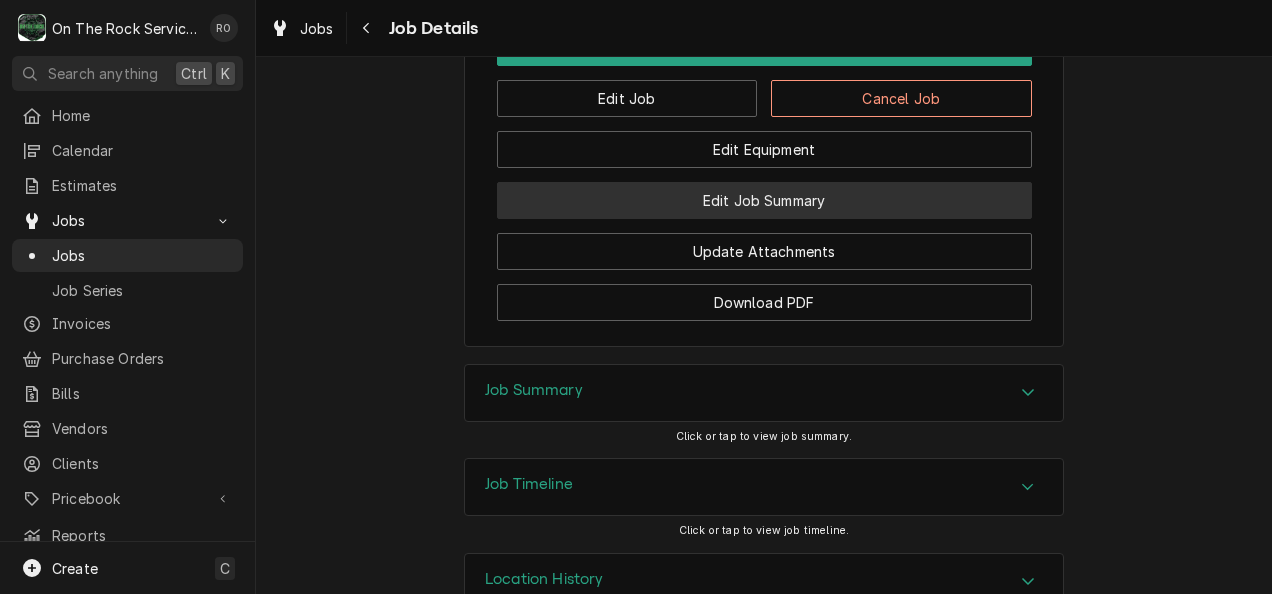 click on "Edit Job Summary" at bounding box center (764, 200) 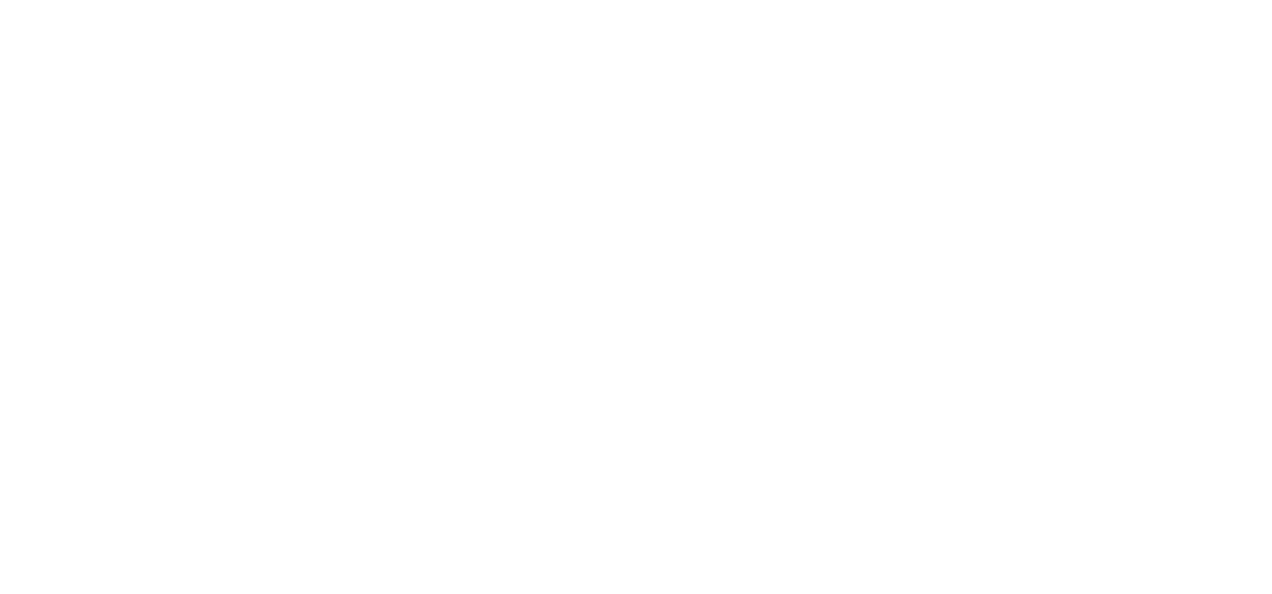 scroll, scrollTop: 0, scrollLeft: 0, axis: both 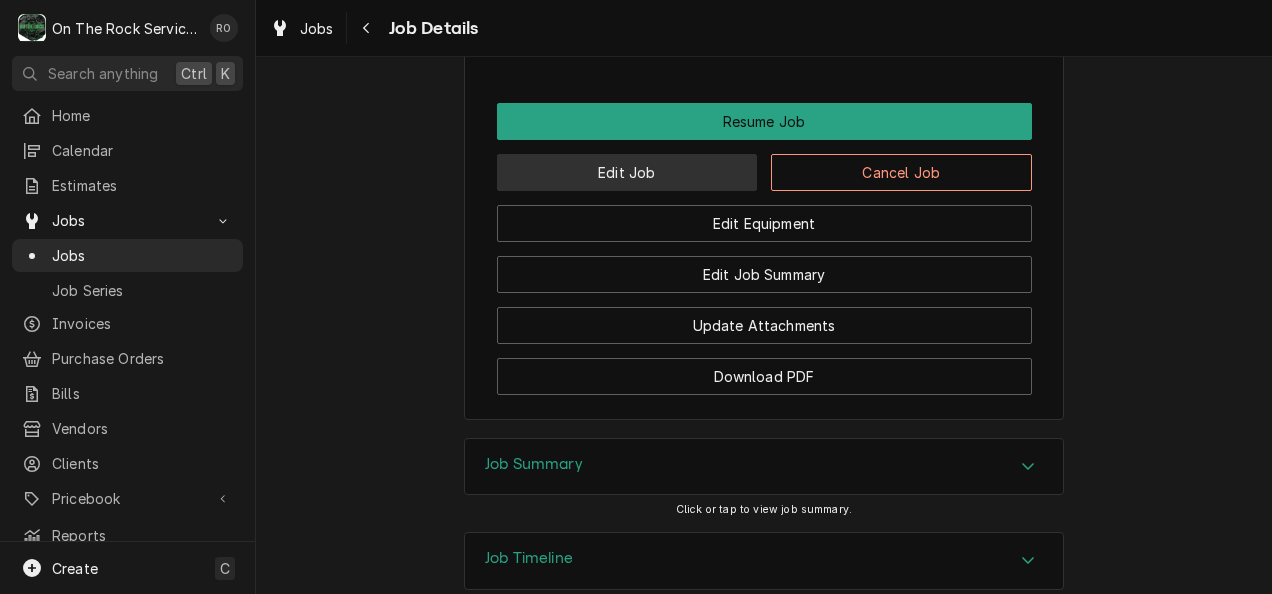 click on "Edit Job" at bounding box center [627, 172] 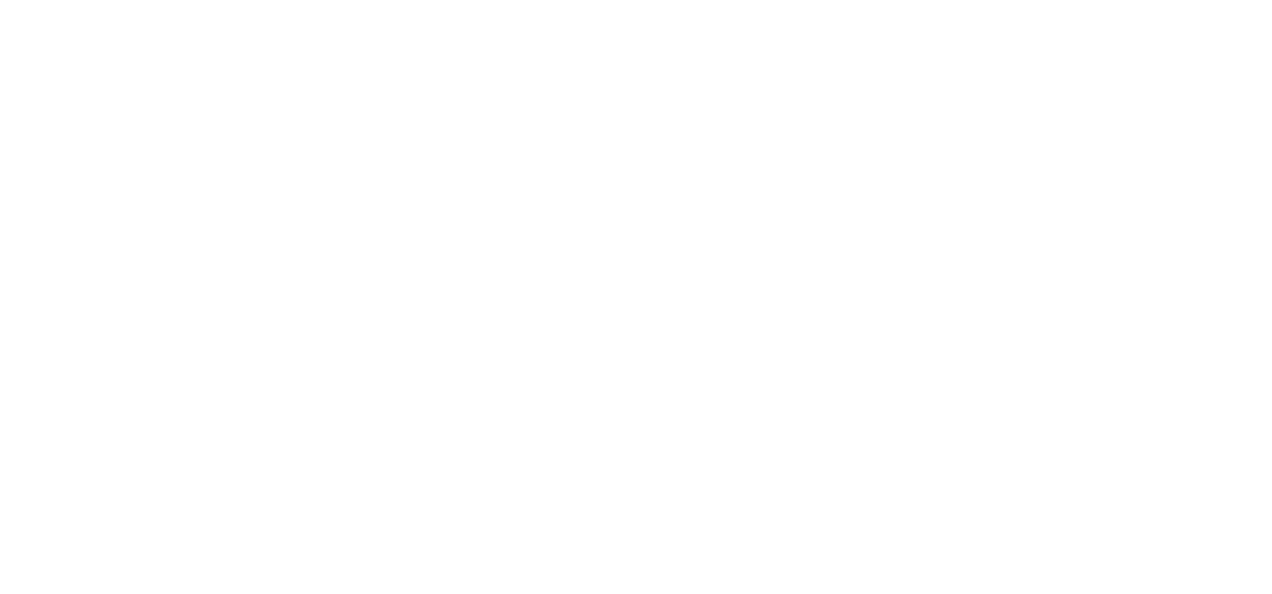scroll, scrollTop: 0, scrollLeft: 0, axis: both 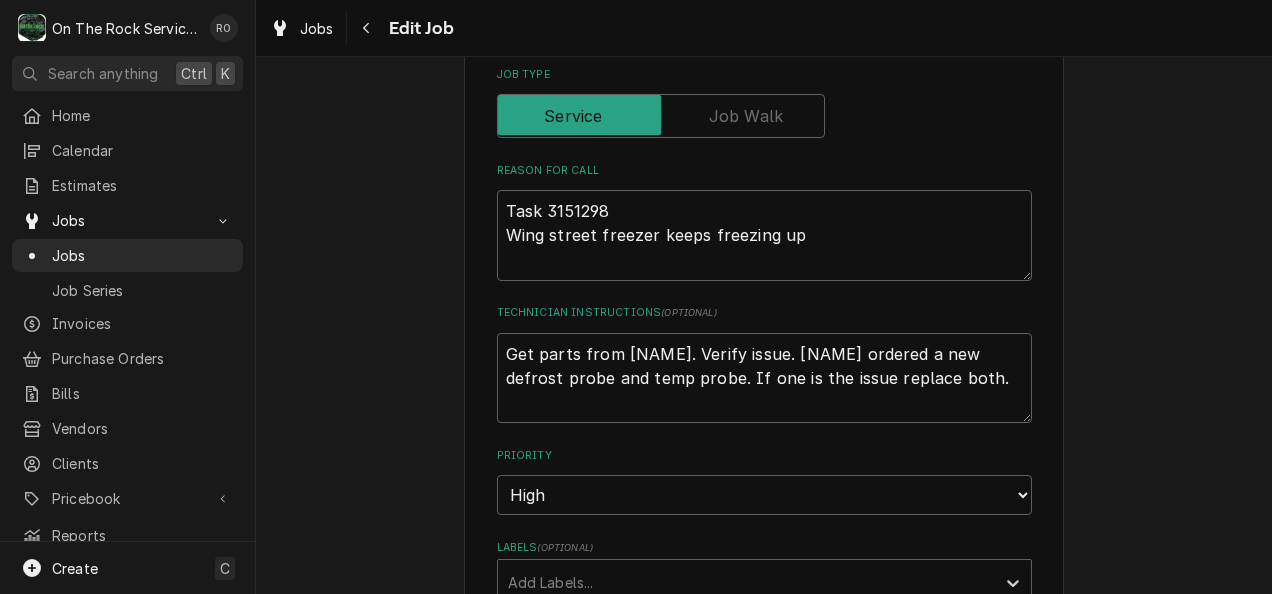 type on "x" 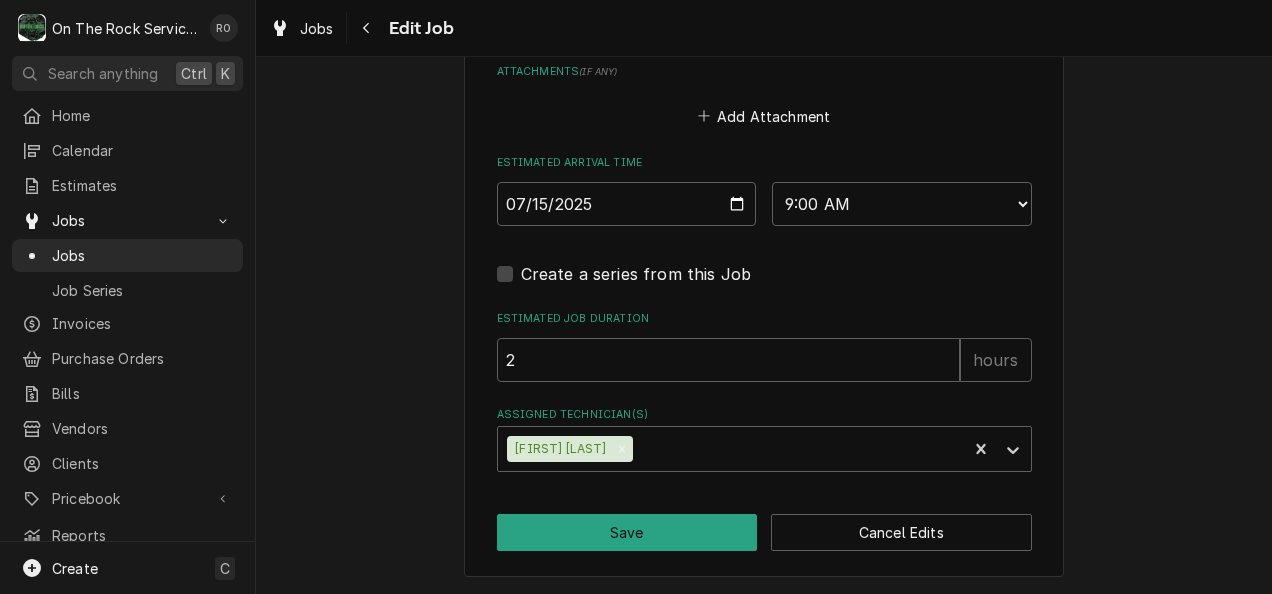 scroll, scrollTop: 1442, scrollLeft: 0, axis: vertical 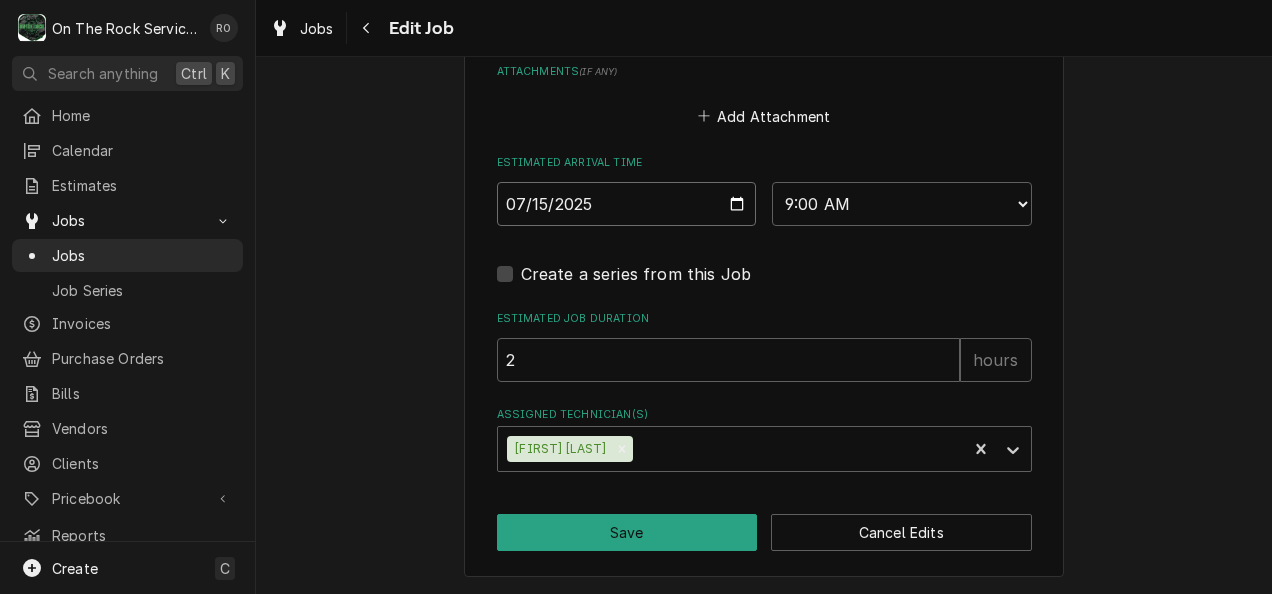 click on "2025-07-15" at bounding box center [627, 204] 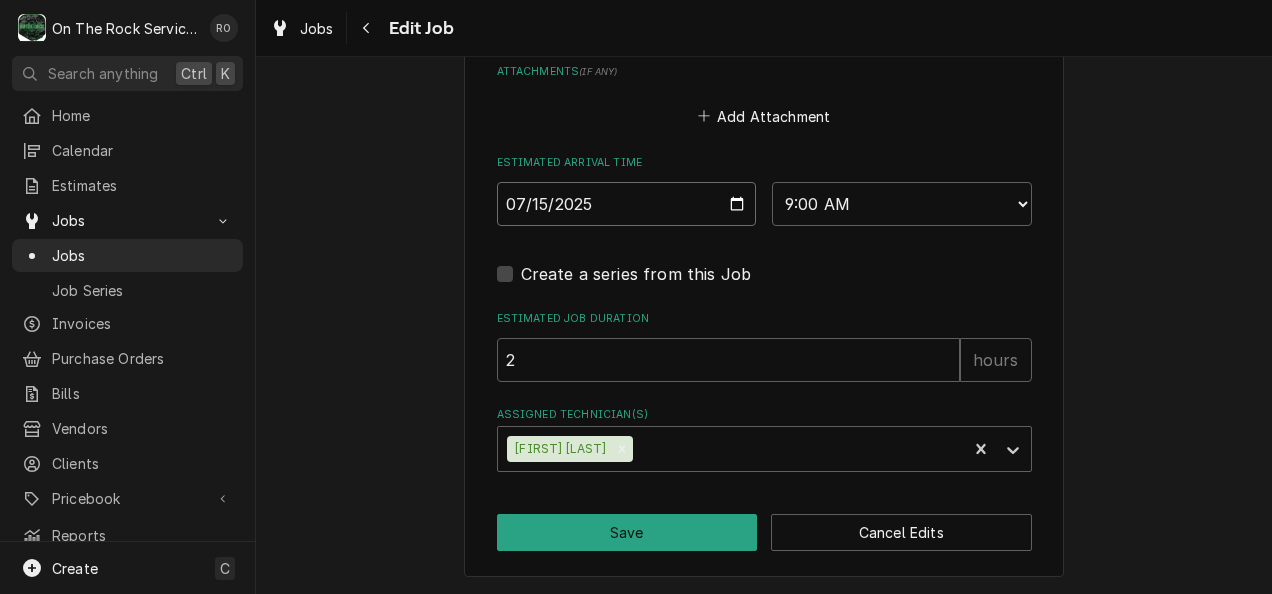 type on "2025-08-04" 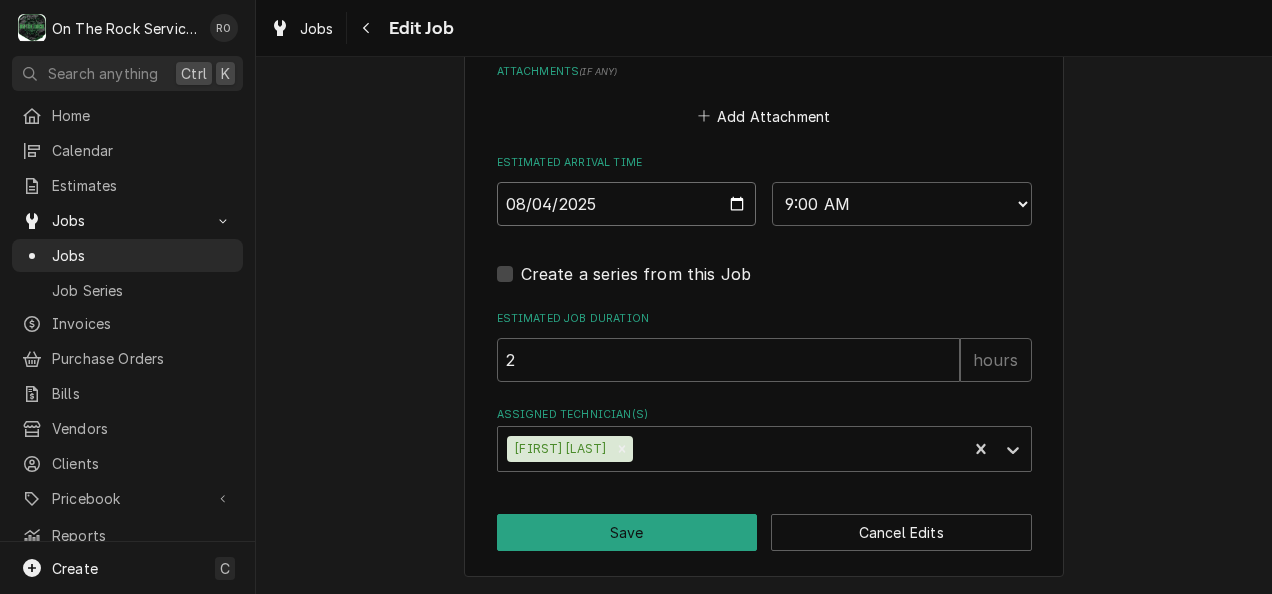 type on "x" 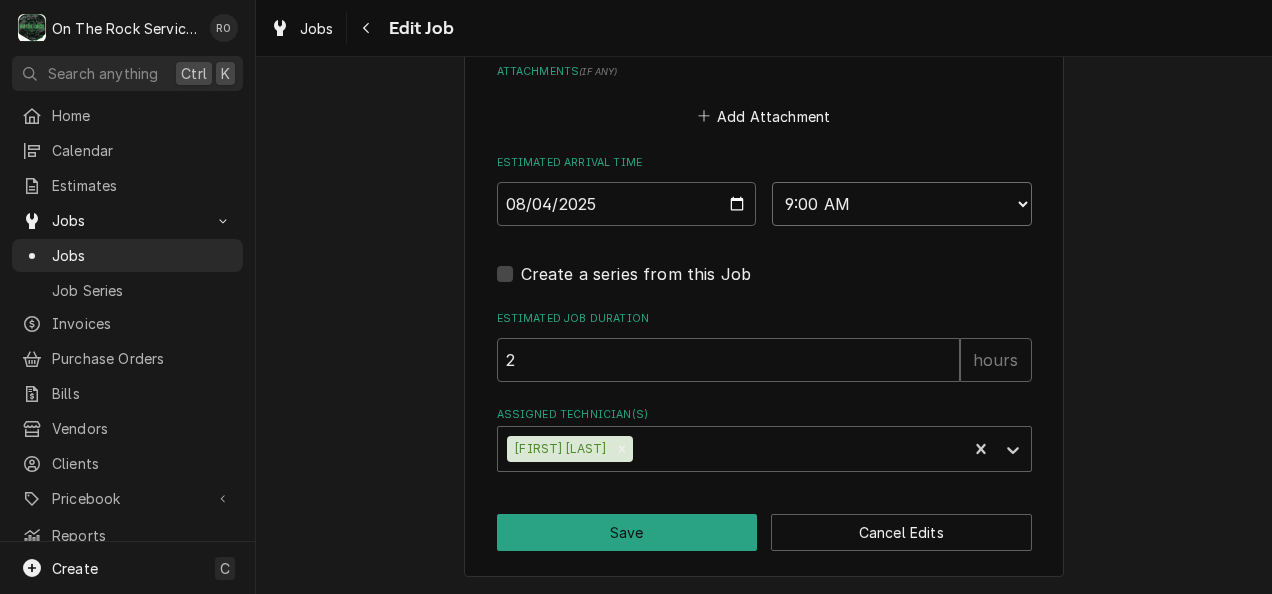 click on "AM / PM 6:00 AM 6:15 AM 6:30 AM 6:45 AM 7:00 AM 7:15 AM 7:30 AM 7:45 AM 8:00 AM 8:15 AM 8:30 AM 8:45 AM 9:00 AM 9:15 AM 9:30 AM 9:45 AM 10:00 AM 10:15 AM 10:30 AM 10:45 AM 11:00 AM 11:15 AM 11:30 AM 11:45 AM 12:00 PM 12:15 PM 12:30 PM 12:45 PM 1:00 PM 1:15 PM 1:30 PM 1:45 PM 2:00 PM 2:15 PM 2:30 PM 2:45 PM 3:00 PM 3:15 PM 3:30 PM 3:45 PM 4:00 PM 4:15 PM 4:30 PM 4:45 PM 5:00 PM 5:15 PM 5:30 PM 5:45 PM 6:00 PM 6:15 PM 6:30 PM 6:45 PM 7:00 PM 7:15 PM 7:30 PM 7:45 PM 8:00 PM 8:15 PM 8:30 PM 8:45 PM 9:00 PM 9:15 PM 9:30 PM 9:45 PM 10:00 PM 10:15 PM 10:30 PM 10:45 PM 11:00 PM 11:15 PM 11:30 PM 11:45 PM 12:00 AM 12:15 AM 12:30 AM 12:45 AM 1:00 AM 1:15 AM 1:30 AM 1:45 AM 2:00 AM 2:15 AM 2:30 AM 2:45 AM 3:00 AM 3:15 AM 3:30 AM 3:45 AM 4:00 AM 4:15 AM 4:30 AM 4:45 AM 5:00 AM 5:15 AM 5:30 AM 5:45 AM" at bounding box center [902, 204] 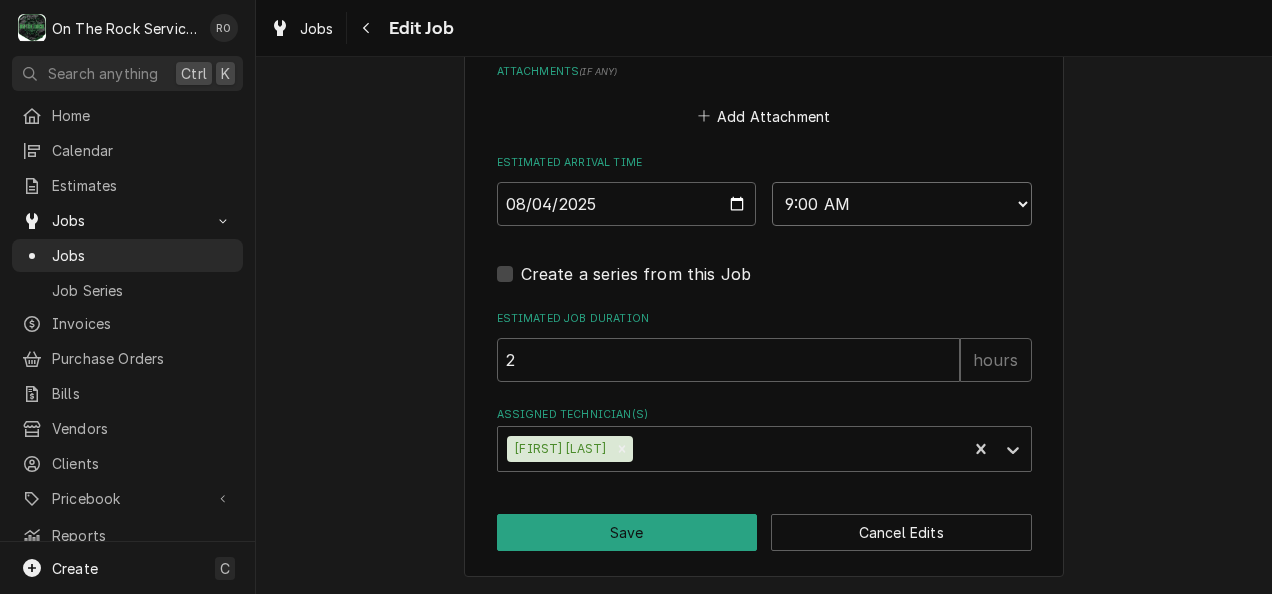 select on "14:00:00" 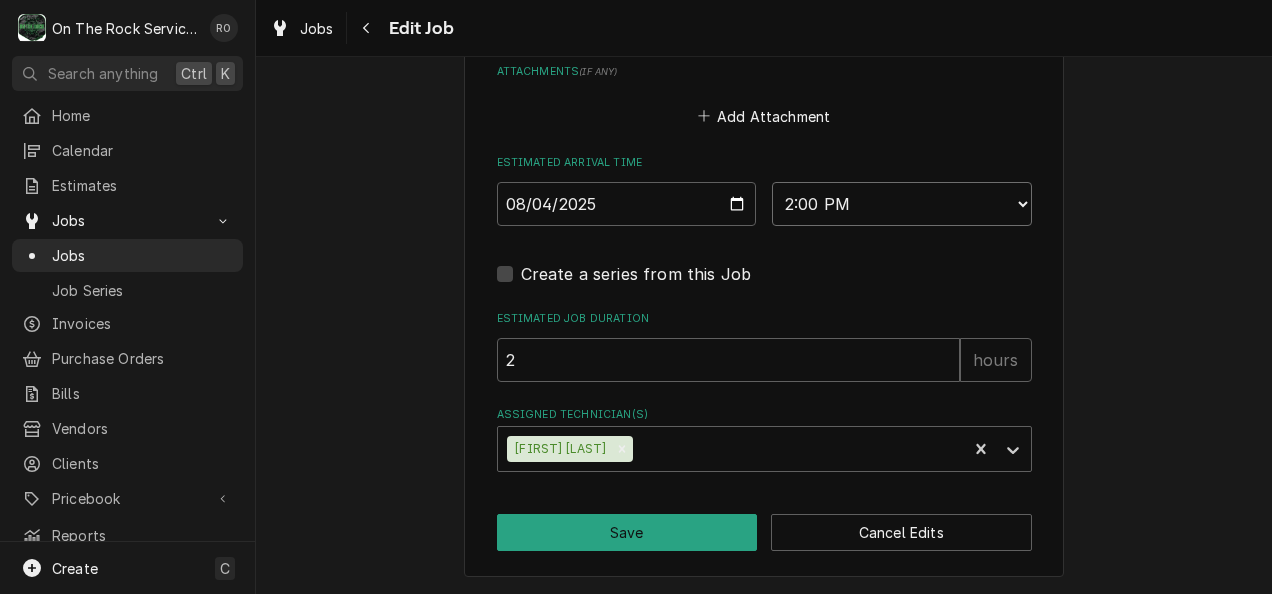 click on "AM / PM 6:00 AM 6:15 AM 6:30 AM 6:45 AM 7:00 AM 7:15 AM 7:30 AM 7:45 AM 8:00 AM 8:15 AM 8:30 AM 8:45 AM 9:00 AM 9:15 AM 9:30 AM 9:45 AM 10:00 AM 10:15 AM 10:30 AM 10:45 AM 11:00 AM 11:15 AM 11:30 AM 11:45 AM 12:00 PM 12:15 PM 12:30 PM 12:45 PM 1:00 PM 1:15 PM 1:30 PM 1:45 PM 2:00 PM 2:15 PM 2:30 PM 2:45 PM 3:00 PM 3:15 PM 3:30 PM 3:45 PM 4:00 PM 4:15 PM 4:30 PM 4:45 PM 5:00 PM 5:15 PM 5:30 PM 5:45 PM 6:00 PM 6:15 PM 6:30 PM 6:45 PM 7:00 PM 7:15 PM 7:30 PM 7:45 PM 8:00 PM 8:15 PM 8:30 PM 8:45 PM 9:00 PM 9:15 PM 9:30 PM 9:45 PM 10:00 PM 10:15 PM 10:30 PM 10:45 PM 11:00 PM 11:15 PM 11:30 PM 11:45 PM 12:00 AM 12:15 AM 12:30 AM 12:45 AM 1:00 AM 1:15 AM 1:30 AM 1:45 AM 2:00 AM 2:15 AM 2:30 AM 2:45 AM 3:00 AM 3:15 AM 3:30 AM 3:45 AM 4:00 AM 4:15 AM 4:30 AM 4:45 AM 5:00 AM 5:15 AM 5:30 AM 5:45 AM" at bounding box center [902, 204] 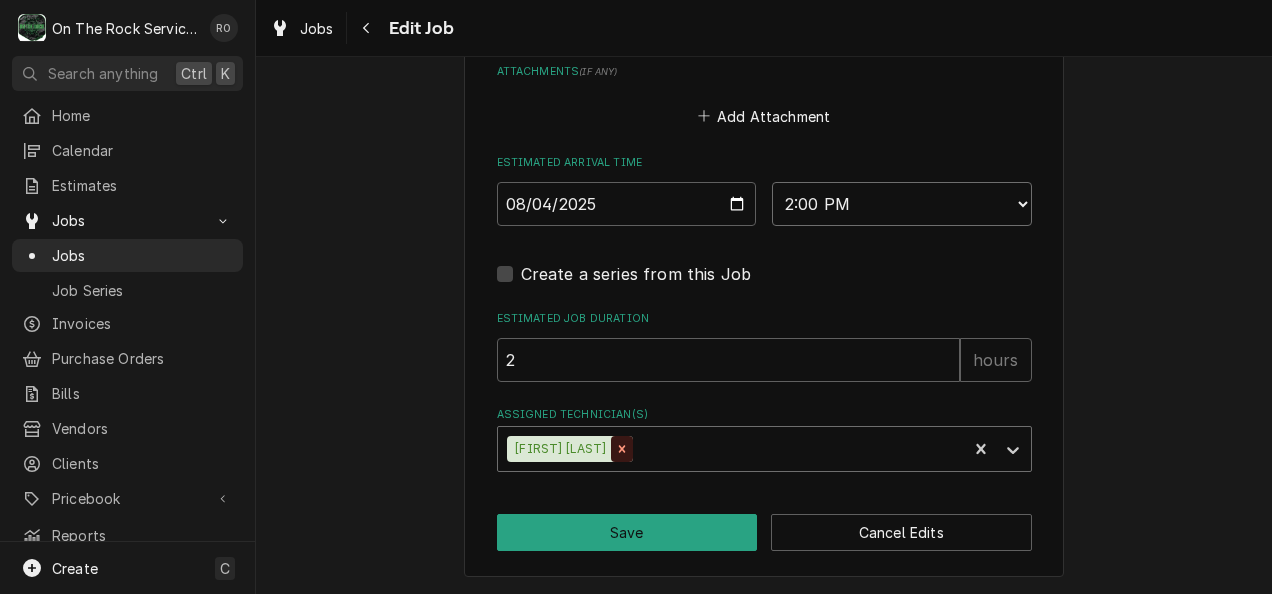 click 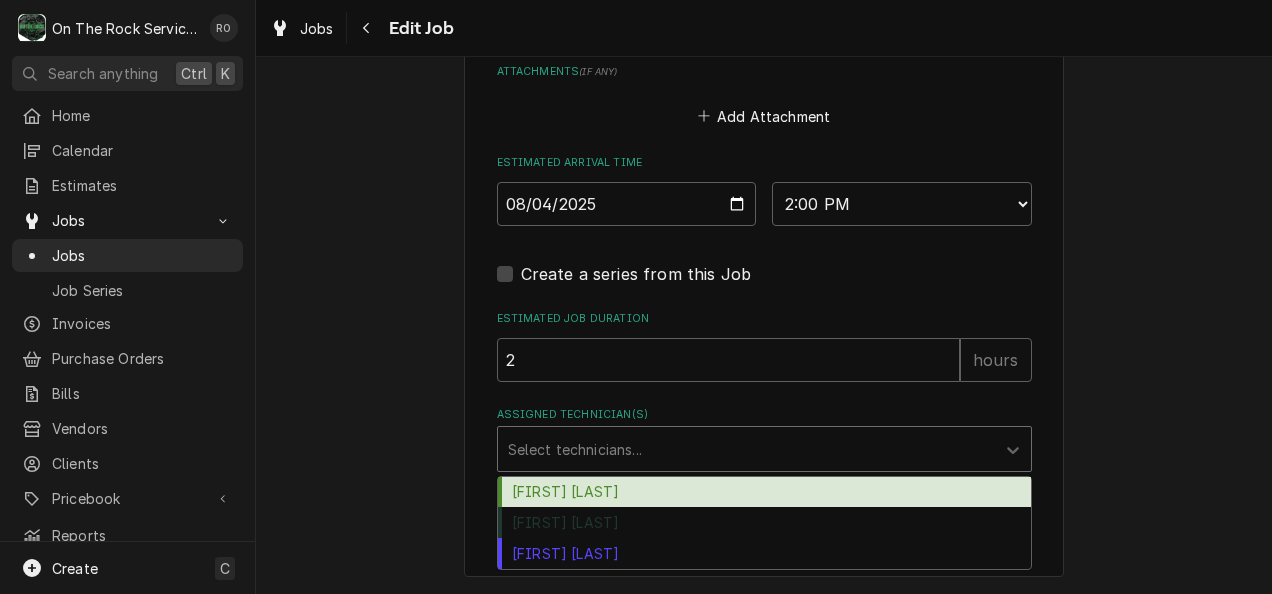 click at bounding box center [746, 449] 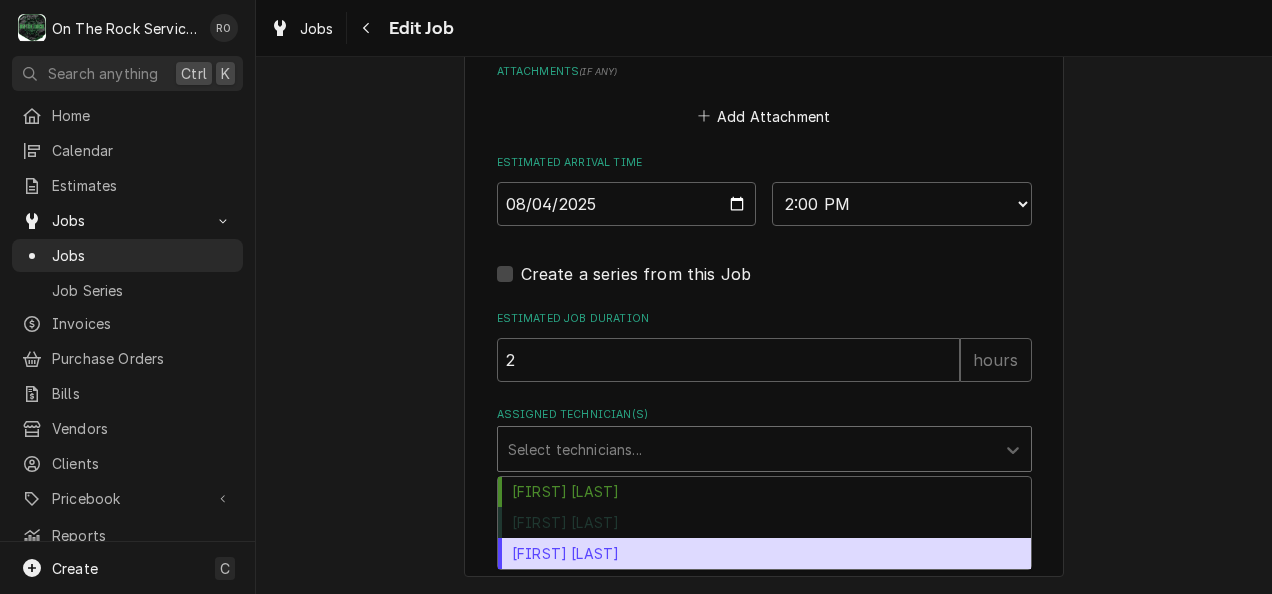 click on "Todd Brady" at bounding box center (764, 553) 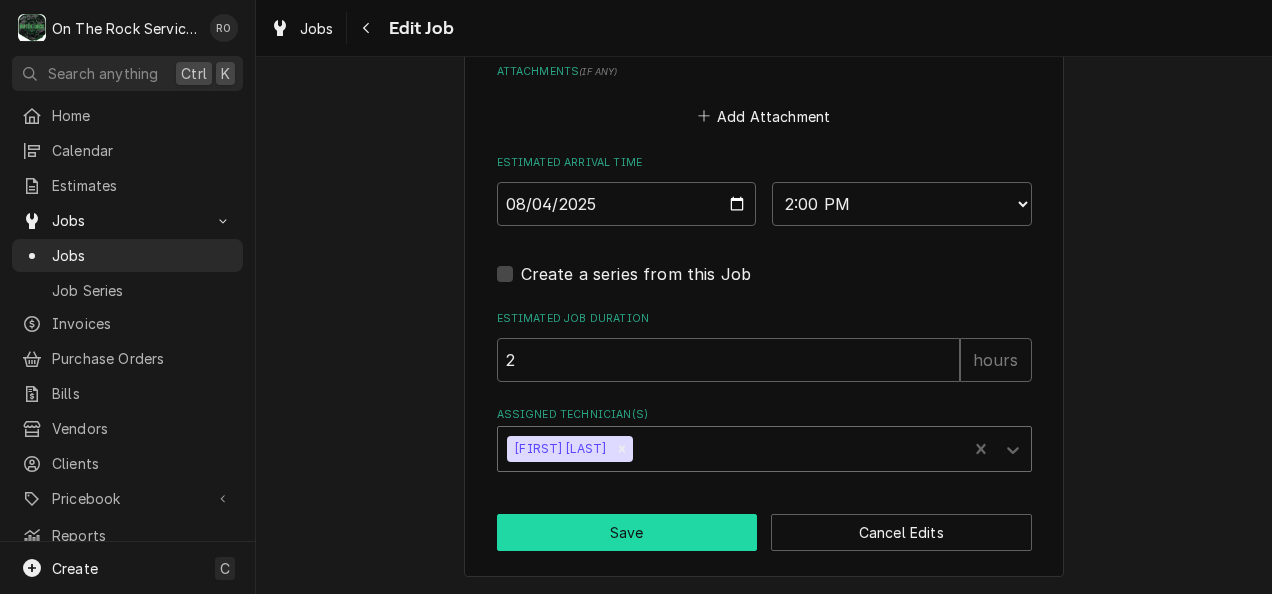 click on "Save" at bounding box center [627, 532] 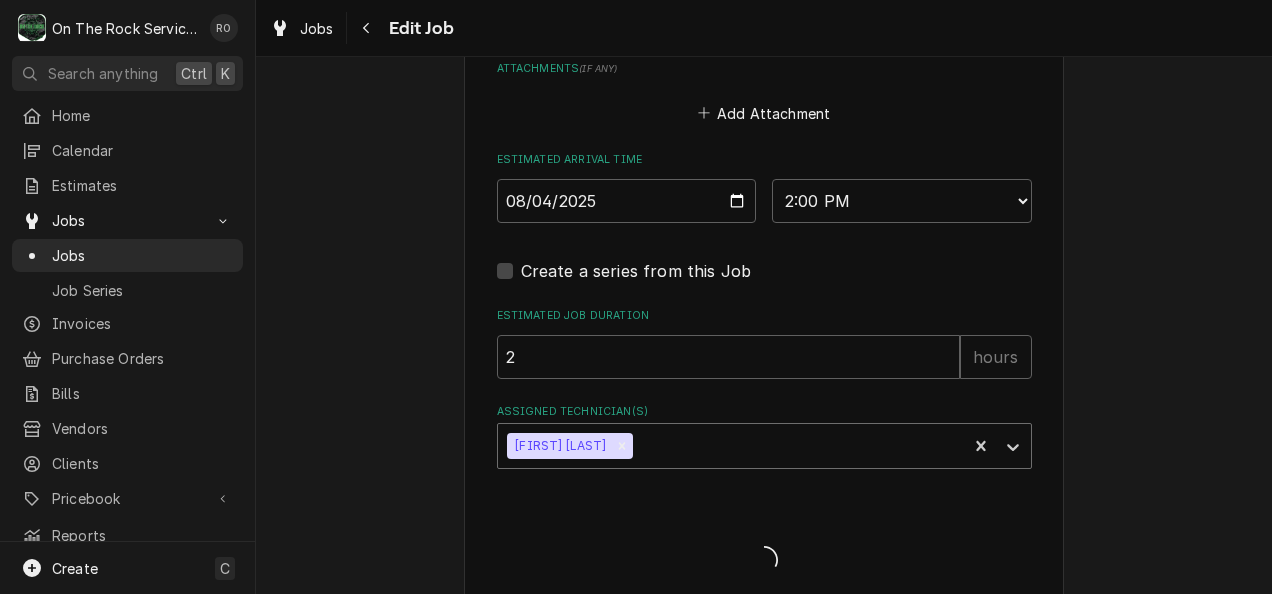 type on "x" 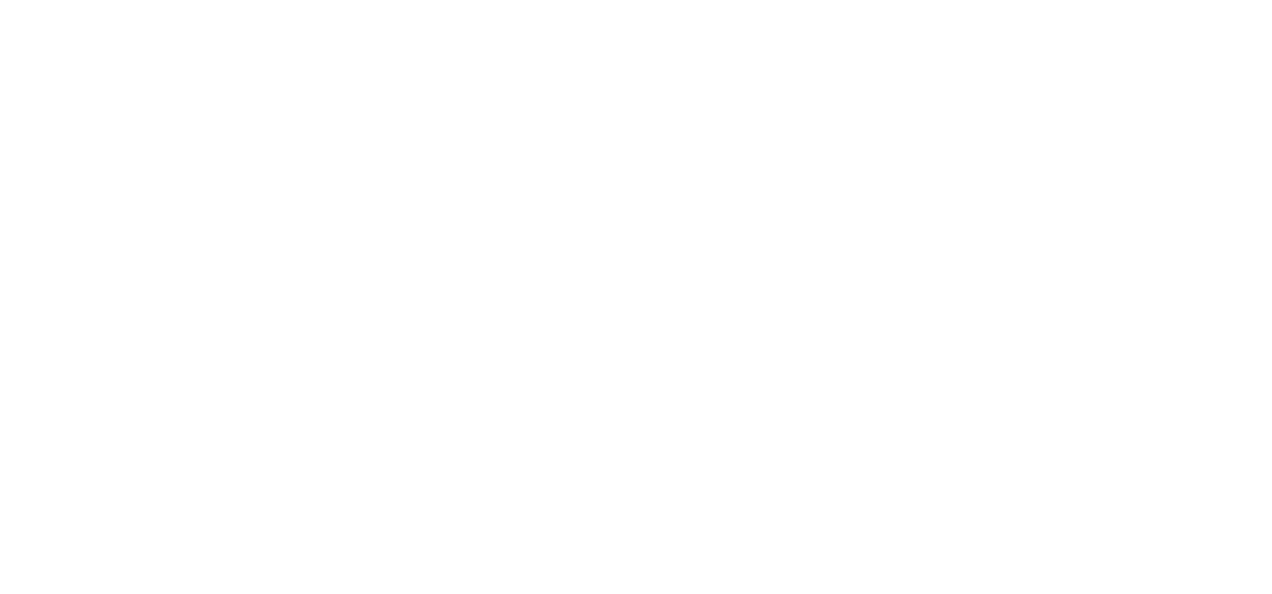 scroll, scrollTop: 0, scrollLeft: 0, axis: both 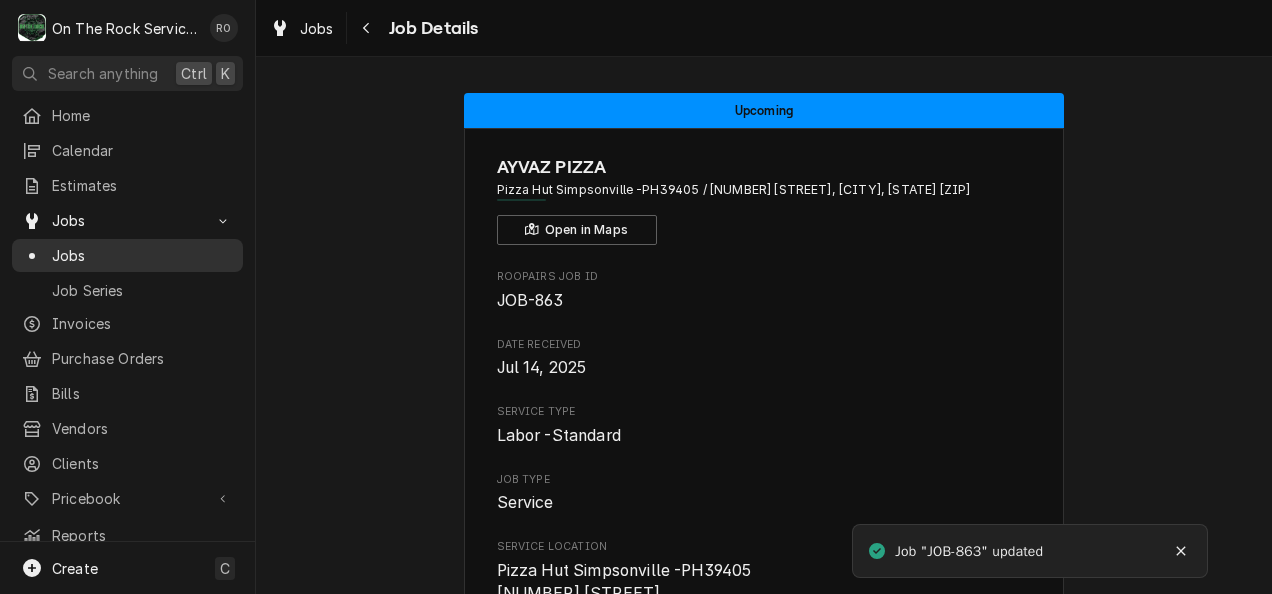 click on "Jobs" at bounding box center [142, 255] 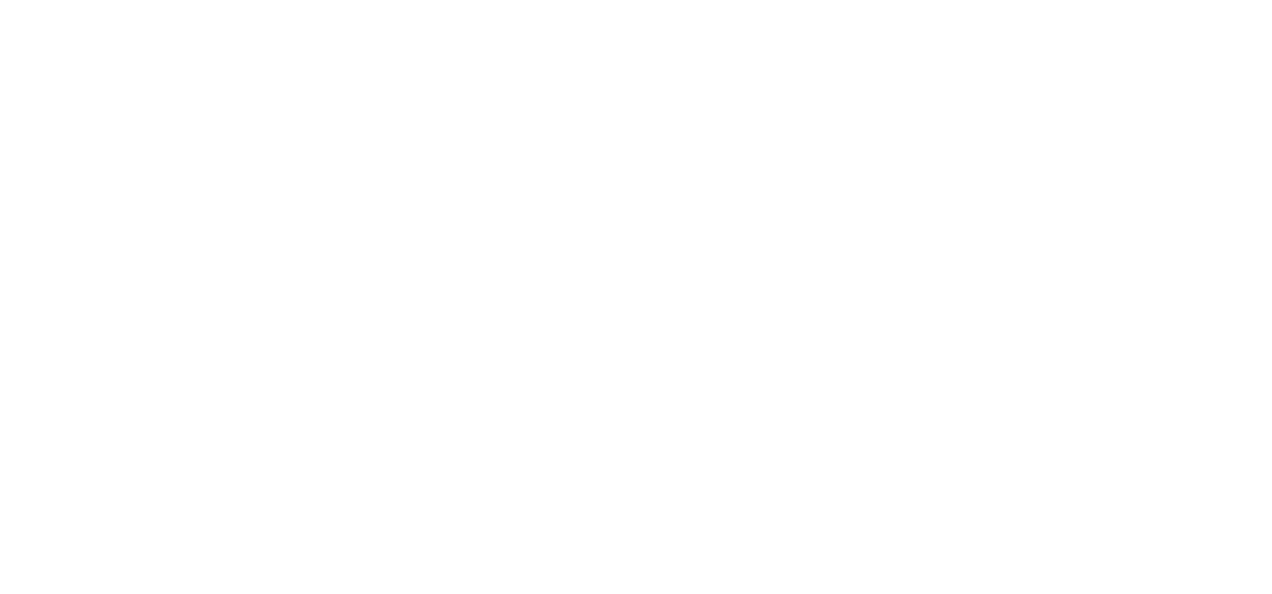 scroll, scrollTop: 0, scrollLeft: 0, axis: both 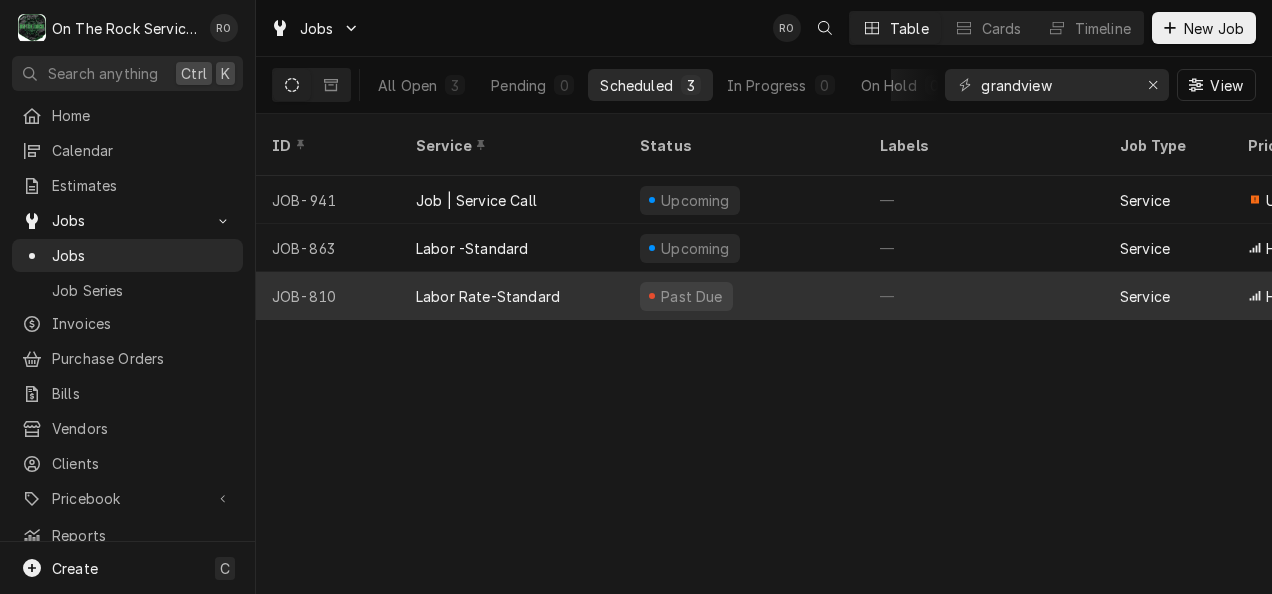 click on "—" at bounding box center (984, 296) 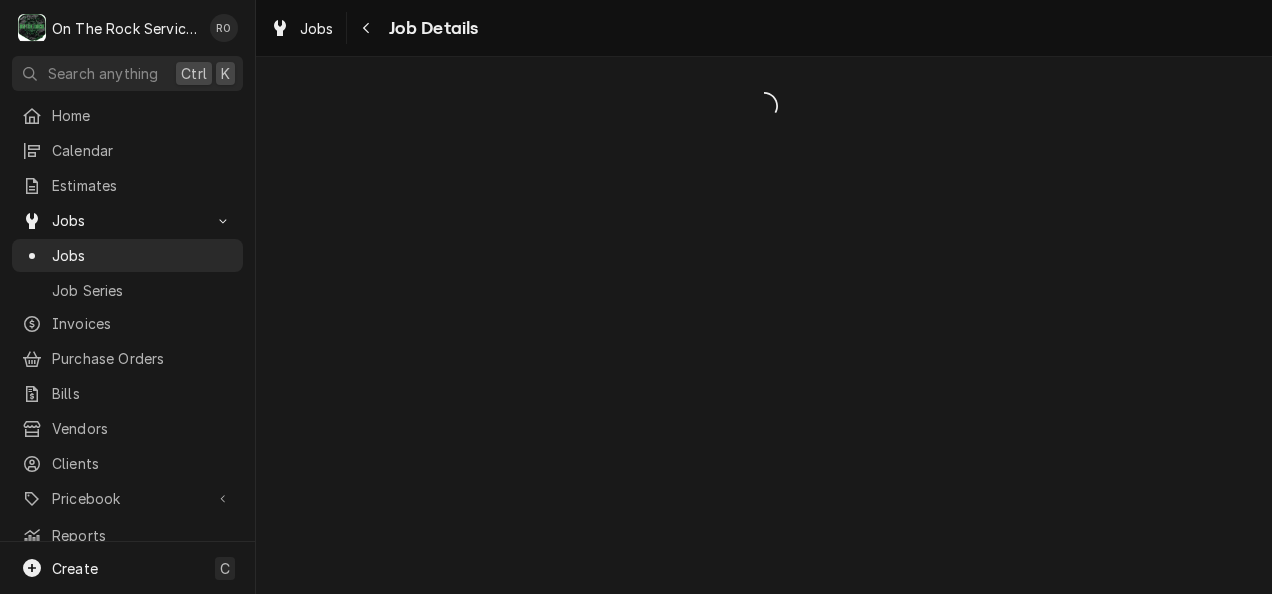 scroll, scrollTop: 0, scrollLeft: 0, axis: both 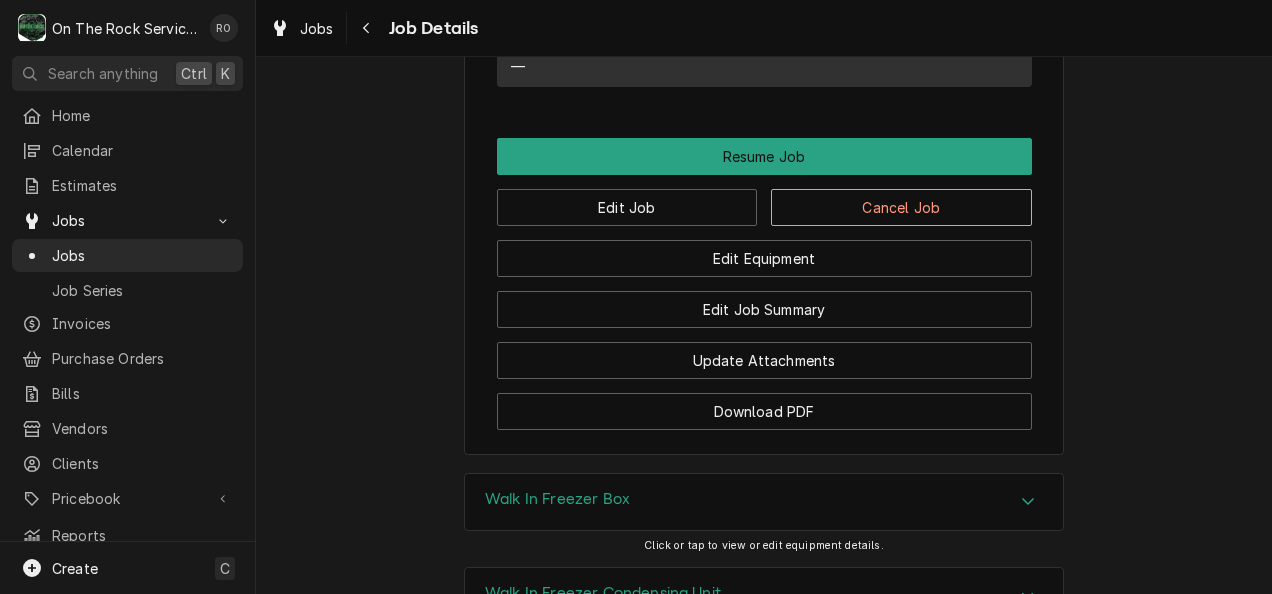 click on "Edit Job Cancel Job" at bounding box center (764, 200) 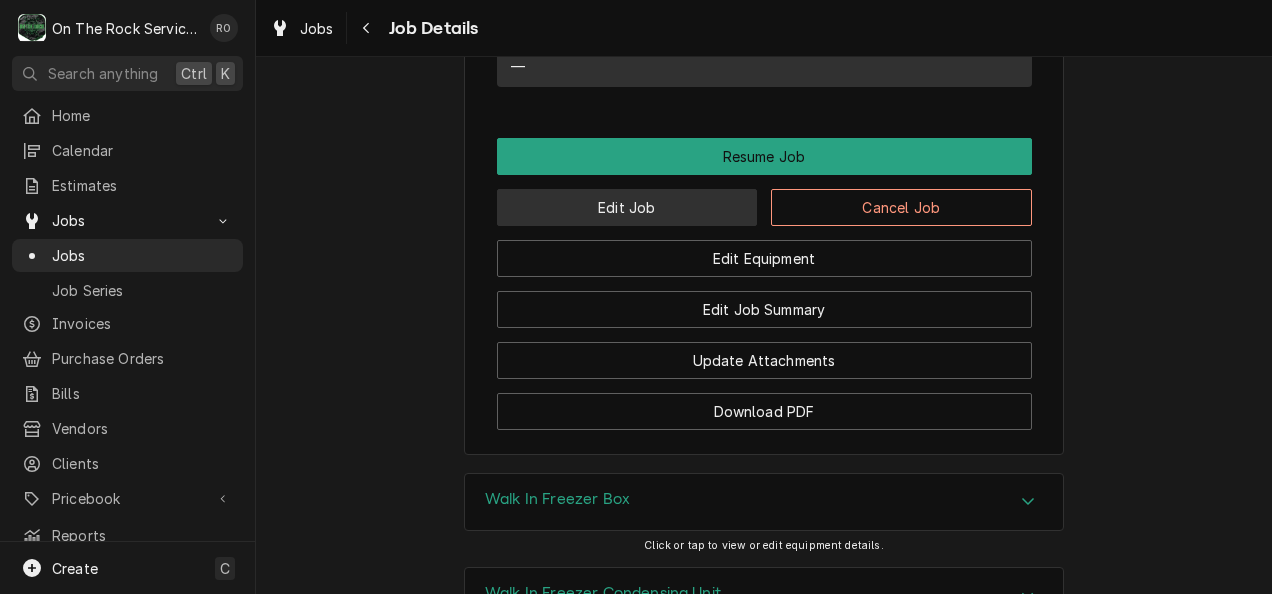 click on "Edit Job" at bounding box center (627, 207) 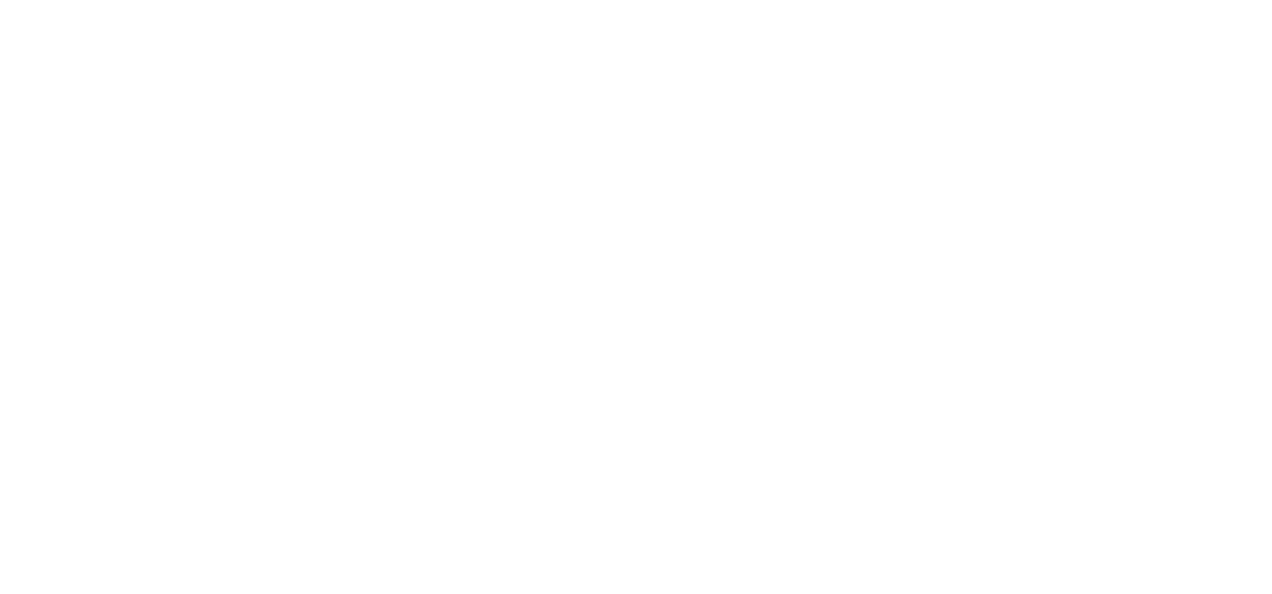 scroll, scrollTop: 0, scrollLeft: 0, axis: both 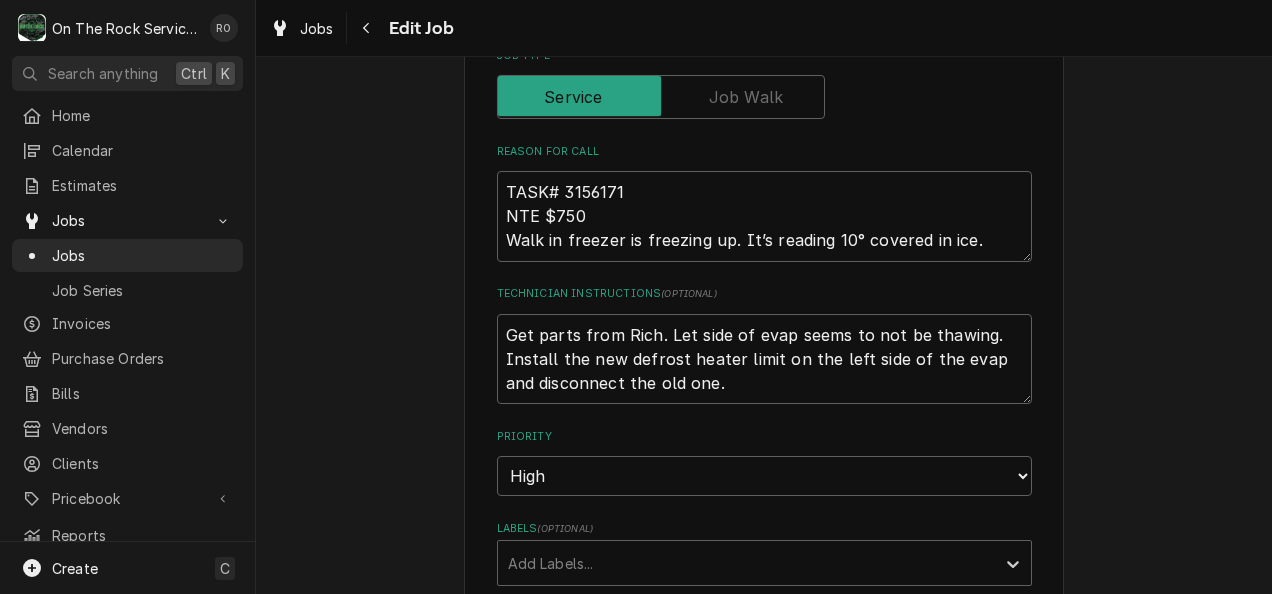 type on "x" 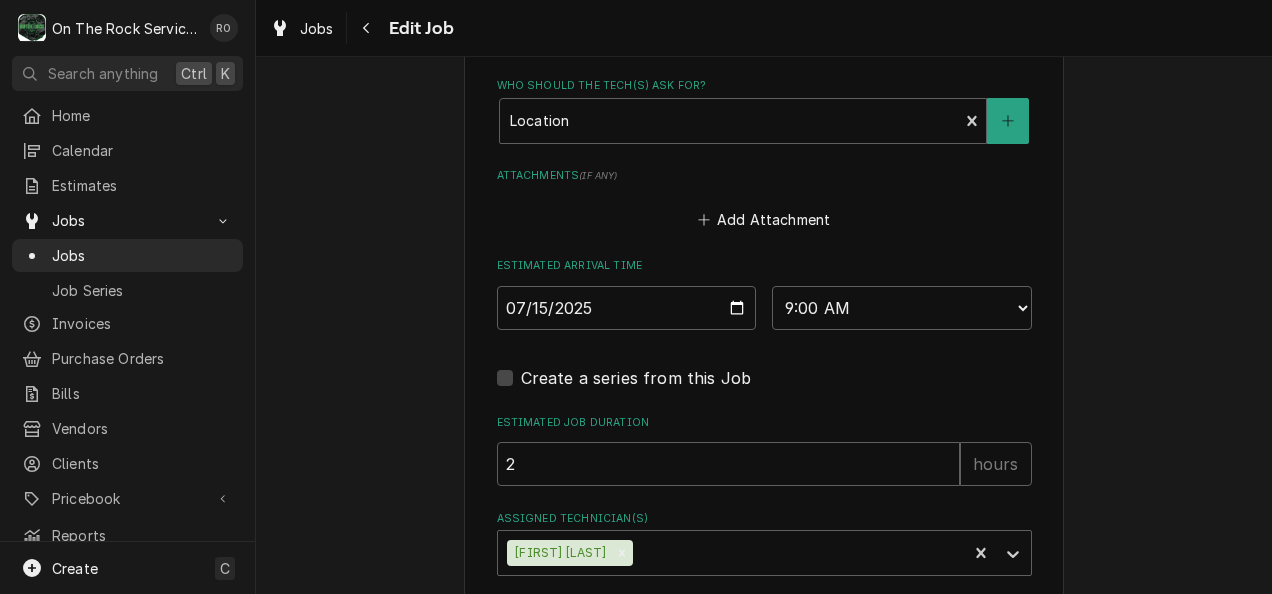 scroll, scrollTop: 1550, scrollLeft: 0, axis: vertical 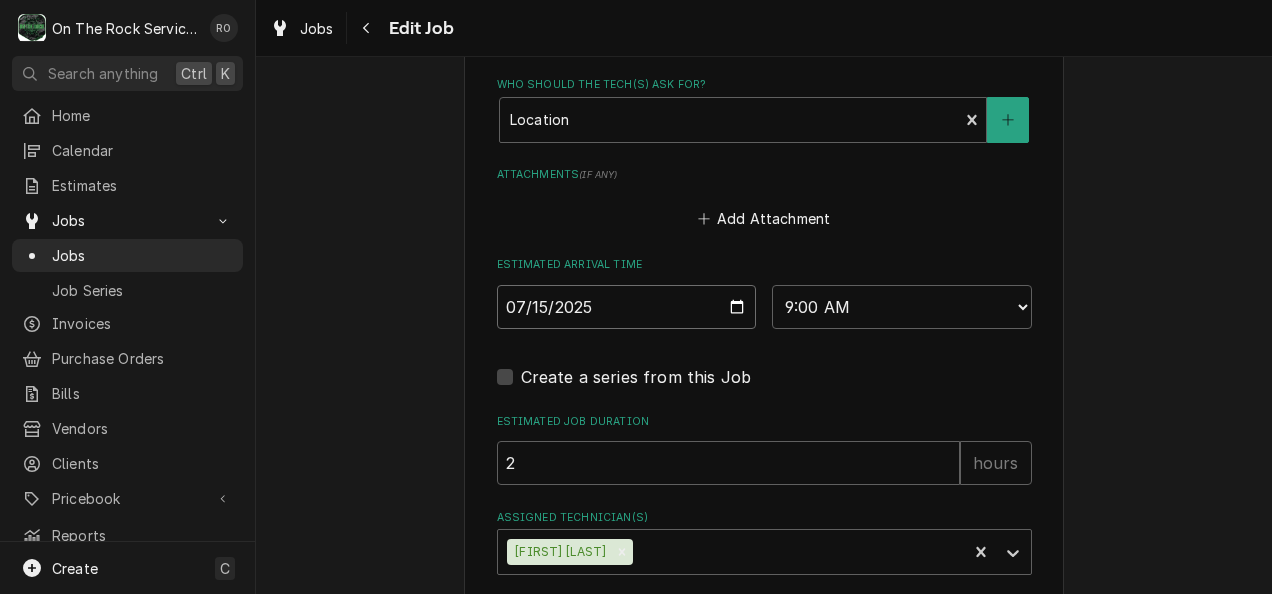 click on "2025-07-15" at bounding box center [627, 307] 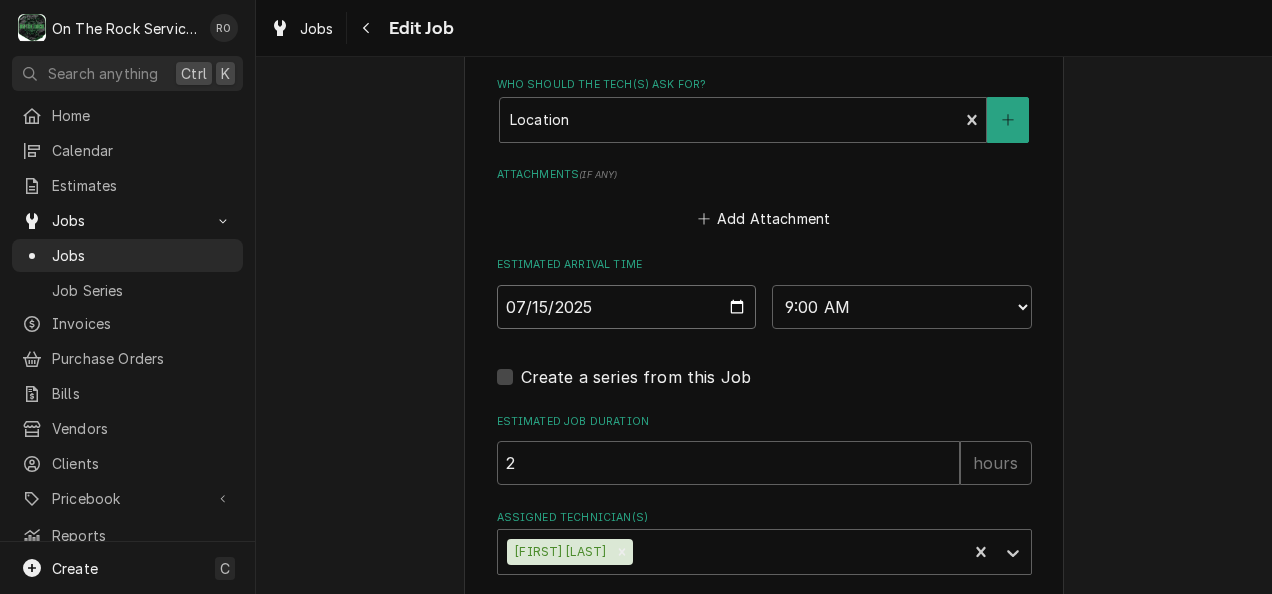 type on "2025-08-04" 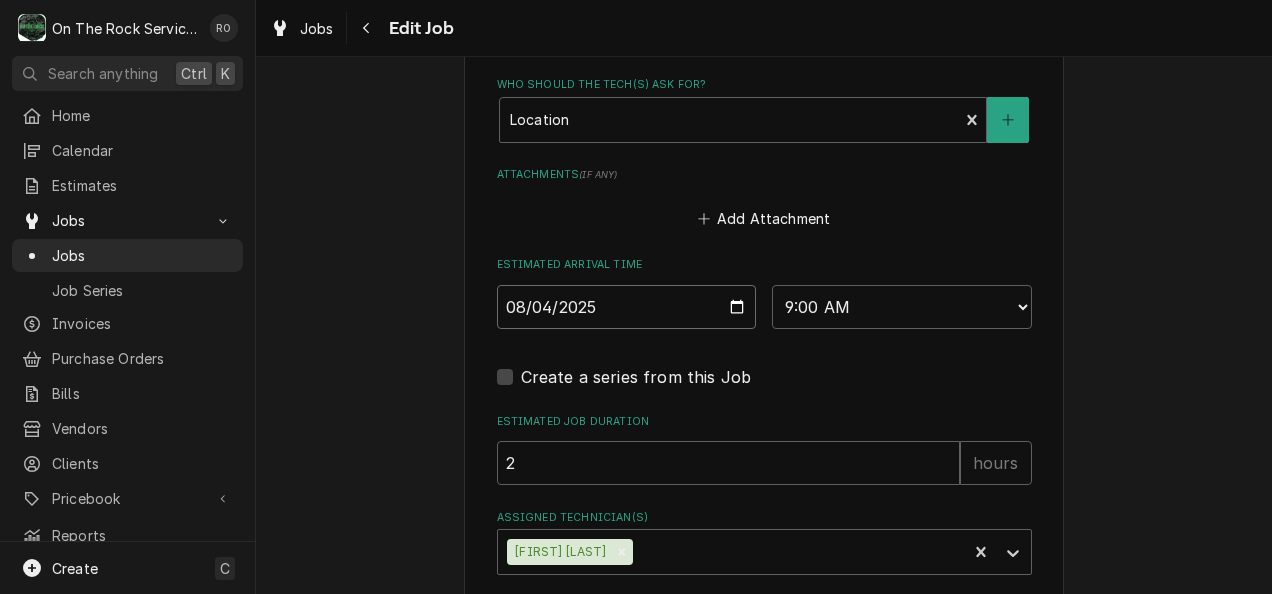 type on "x" 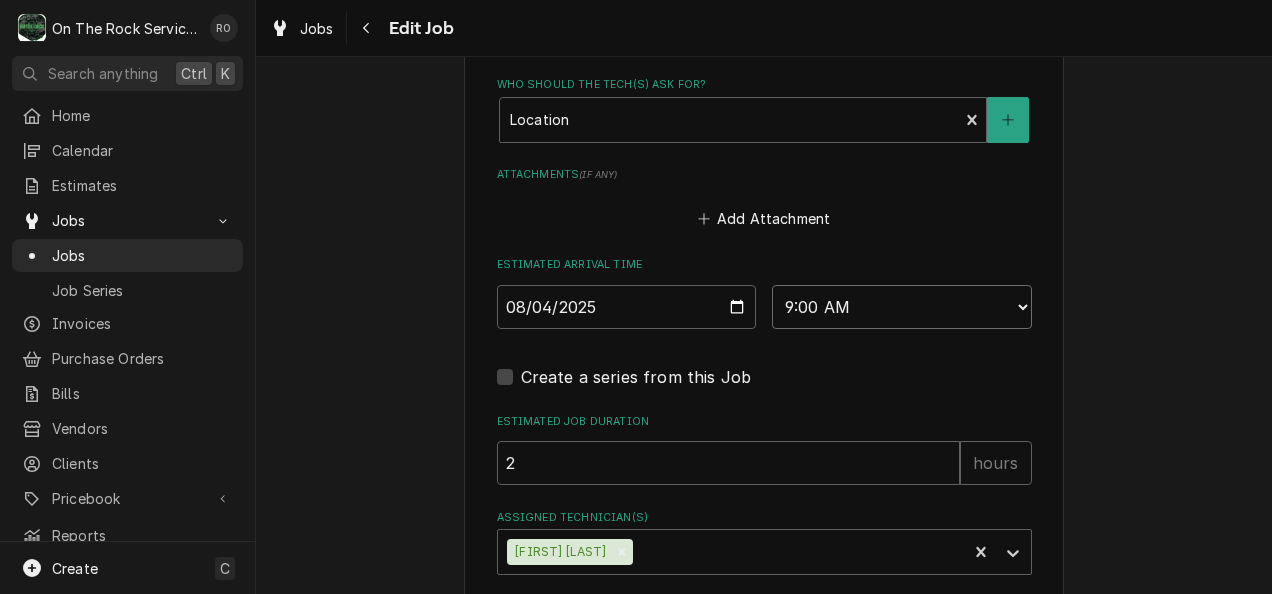 click on "AM / PM 6:00 AM 6:15 AM 6:30 AM 6:45 AM 7:00 AM 7:15 AM 7:30 AM 7:45 AM 8:00 AM 8:15 AM 8:30 AM 8:45 AM 9:00 AM 9:15 AM 9:30 AM 9:45 AM 10:00 AM 10:15 AM 10:30 AM 10:45 AM 11:00 AM 11:15 AM 11:30 AM 11:45 AM 12:00 PM 12:15 PM 12:30 PM 12:45 PM 1:00 PM 1:15 PM 1:30 PM 1:45 PM 2:00 PM 2:15 PM 2:30 PM 2:45 PM 3:00 PM 3:15 PM 3:30 PM 3:45 PM 4:00 PM 4:15 PM 4:30 PM 4:45 PM 5:00 PM 5:15 PM 5:30 PM 5:45 PM 6:00 PM 6:15 PM 6:30 PM 6:45 PM 7:00 PM 7:15 PM 7:30 PM 7:45 PM 8:00 PM 8:15 PM 8:30 PM 8:45 PM 9:00 PM 9:15 PM 9:30 PM 9:45 PM 10:00 PM 10:15 PM 10:30 PM 10:45 PM 11:00 PM 11:15 PM 11:30 PM 11:45 PM 12:00 AM 12:15 AM 12:30 AM 12:45 AM 1:00 AM 1:15 AM 1:30 AM 1:45 AM 2:00 AM 2:15 AM 2:30 AM 2:45 AM 3:00 AM 3:15 AM 3:30 AM 3:45 AM 4:00 AM 4:15 AM 4:30 AM 4:45 AM 5:00 AM 5:15 AM 5:30 AM 5:45 AM" at bounding box center (902, 307) 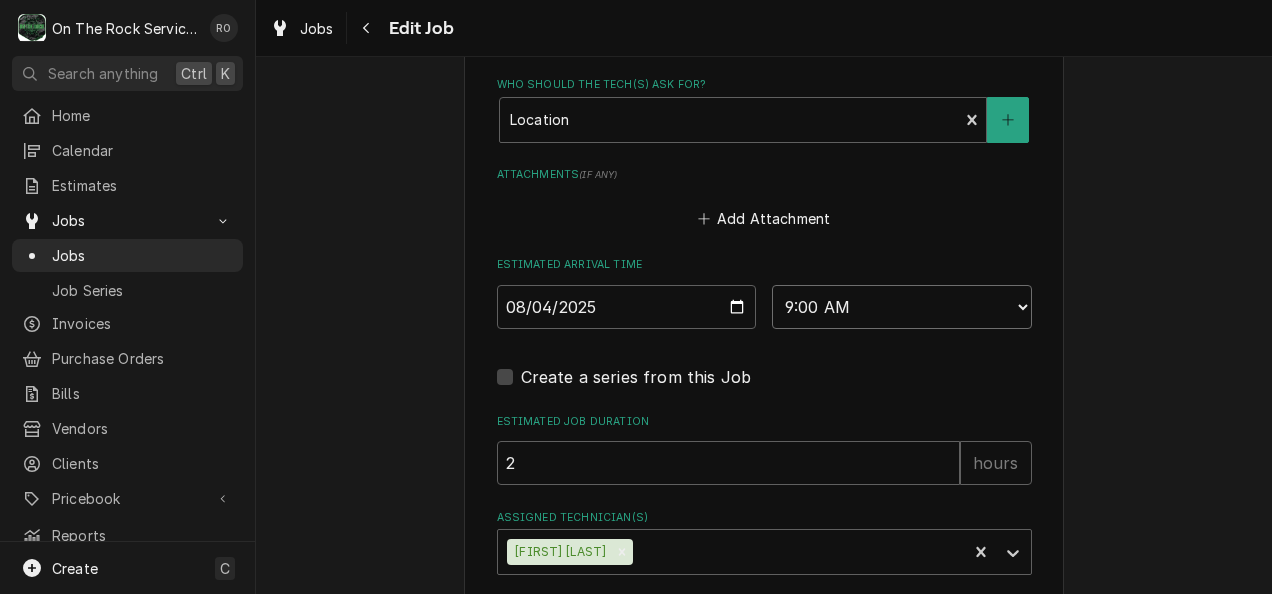 select on "16:00:00" 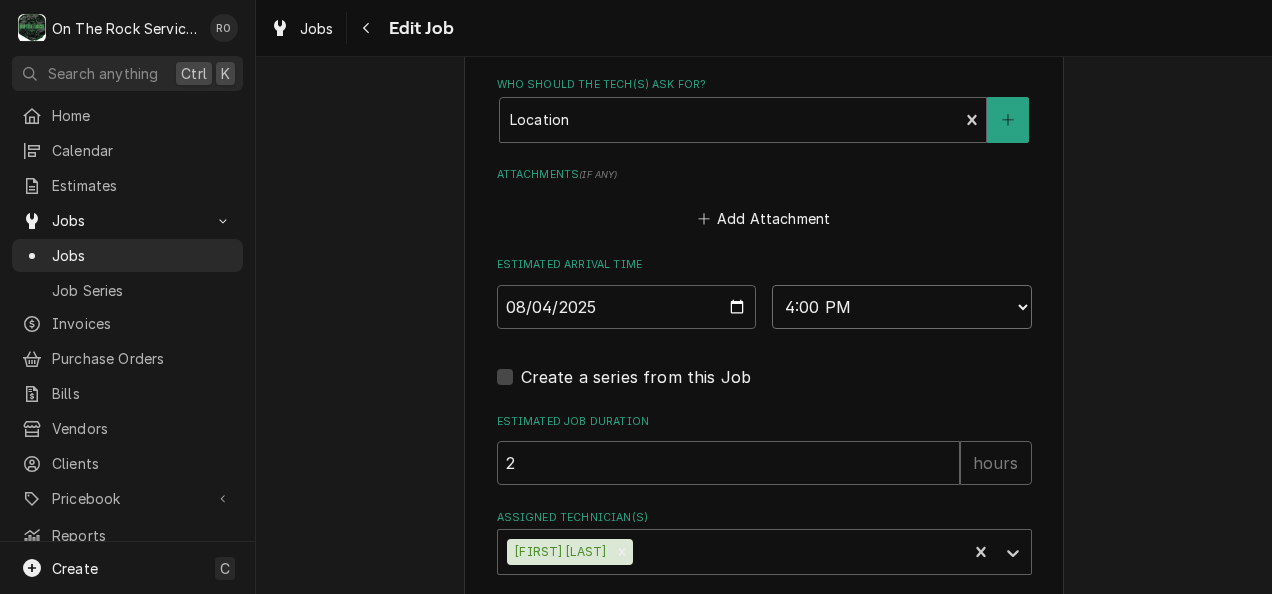 click on "AM / PM 6:00 AM 6:15 AM 6:30 AM 6:45 AM 7:00 AM 7:15 AM 7:30 AM 7:45 AM 8:00 AM 8:15 AM 8:30 AM 8:45 AM 9:00 AM 9:15 AM 9:30 AM 9:45 AM 10:00 AM 10:15 AM 10:30 AM 10:45 AM 11:00 AM 11:15 AM 11:30 AM 11:45 AM 12:00 PM 12:15 PM 12:30 PM 12:45 PM 1:00 PM 1:15 PM 1:30 PM 1:45 PM 2:00 PM 2:15 PM 2:30 PM 2:45 PM 3:00 PM 3:15 PM 3:30 PM 3:45 PM 4:00 PM 4:15 PM 4:30 PM 4:45 PM 5:00 PM 5:15 PM 5:30 PM 5:45 PM 6:00 PM 6:15 PM 6:30 PM 6:45 PM 7:00 PM 7:15 PM 7:30 PM 7:45 PM 8:00 PM 8:15 PM 8:30 PM 8:45 PM 9:00 PM 9:15 PM 9:30 PM 9:45 PM 10:00 PM 10:15 PM 10:30 PM 10:45 PM 11:00 PM 11:15 PM 11:30 PM 11:45 PM 12:00 AM 12:15 AM 12:30 AM 12:45 AM 1:00 AM 1:15 AM 1:30 AM 1:45 AM 2:00 AM 2:15 AM 2:30 AM 2:45 AM 3:00 AM 3:15 AM 3:30 AM 3:45 AM 4:00 AM 4:15 AM 4:30 AM 4:45 AM 5:00 AM 5:15 AM 5:30 AM 5:45 AM" at bounding box center [902, 307] 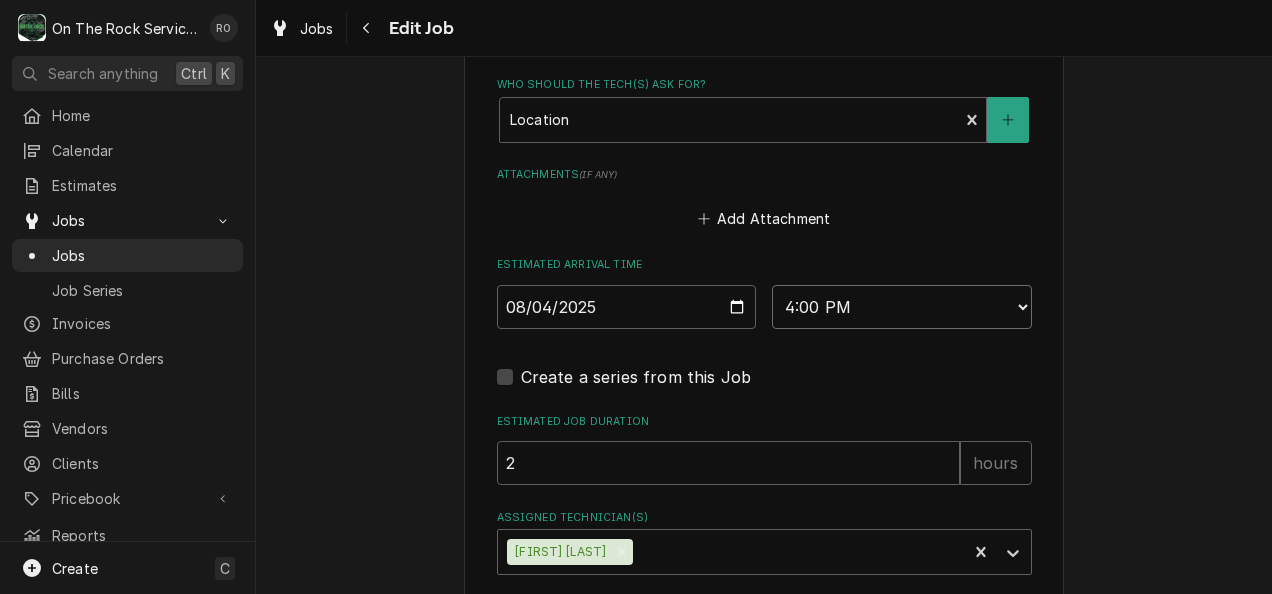 scroll, scrollTop: 1657, scrollLeft: 0, axis: vertical 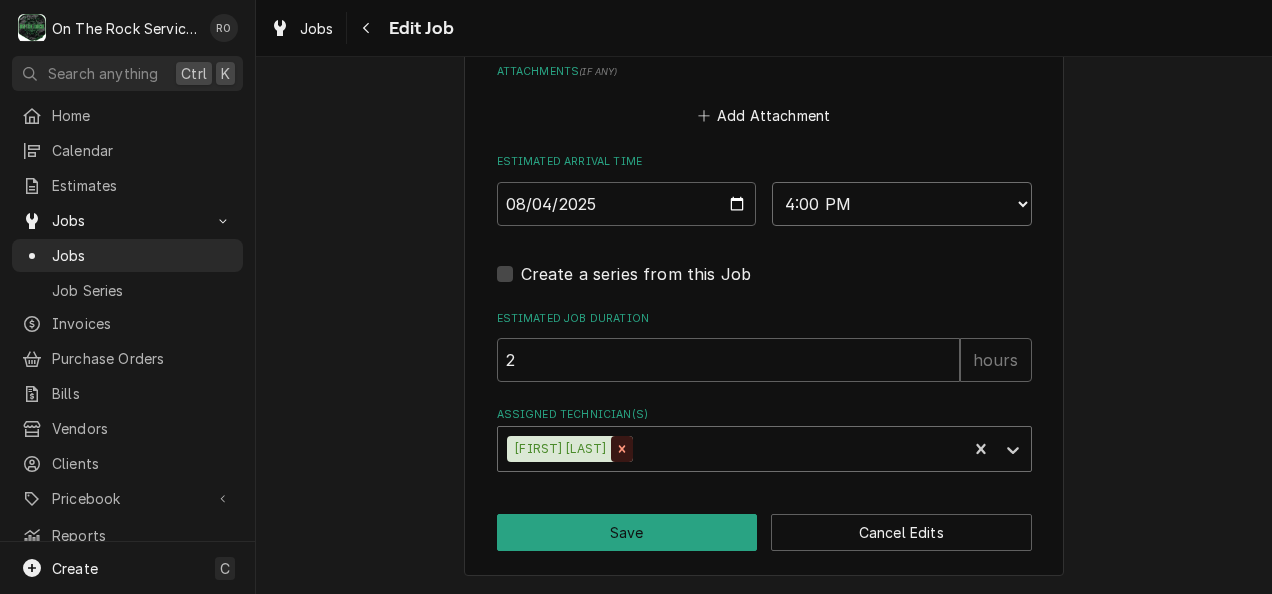 click 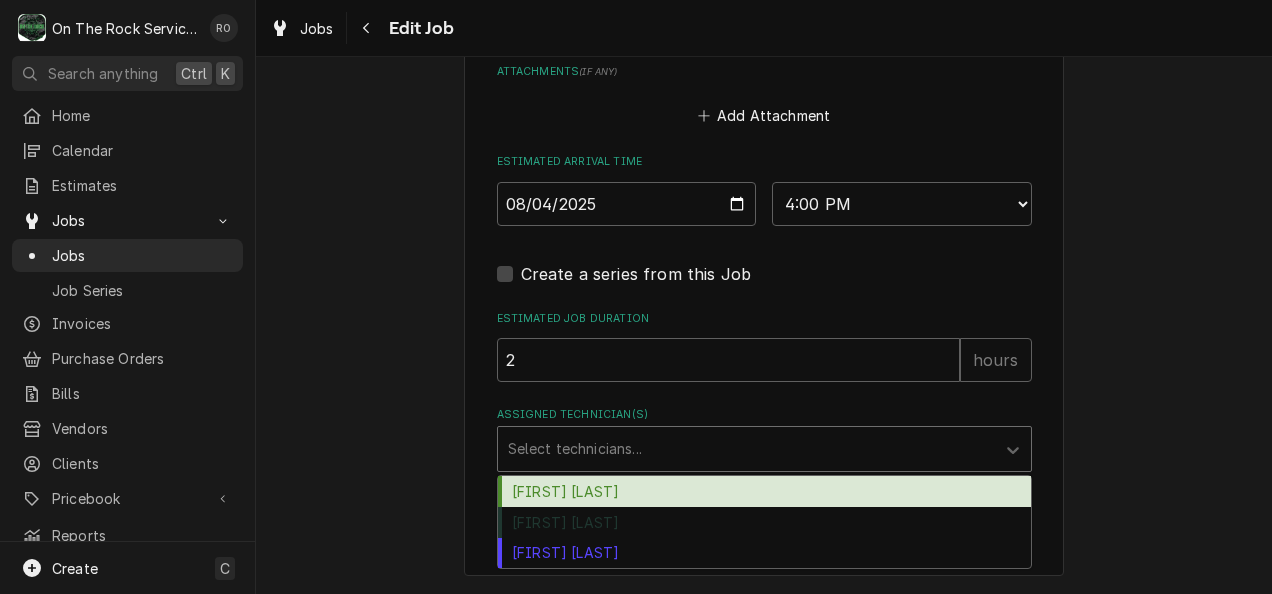 click at bounding box center [746, 449] 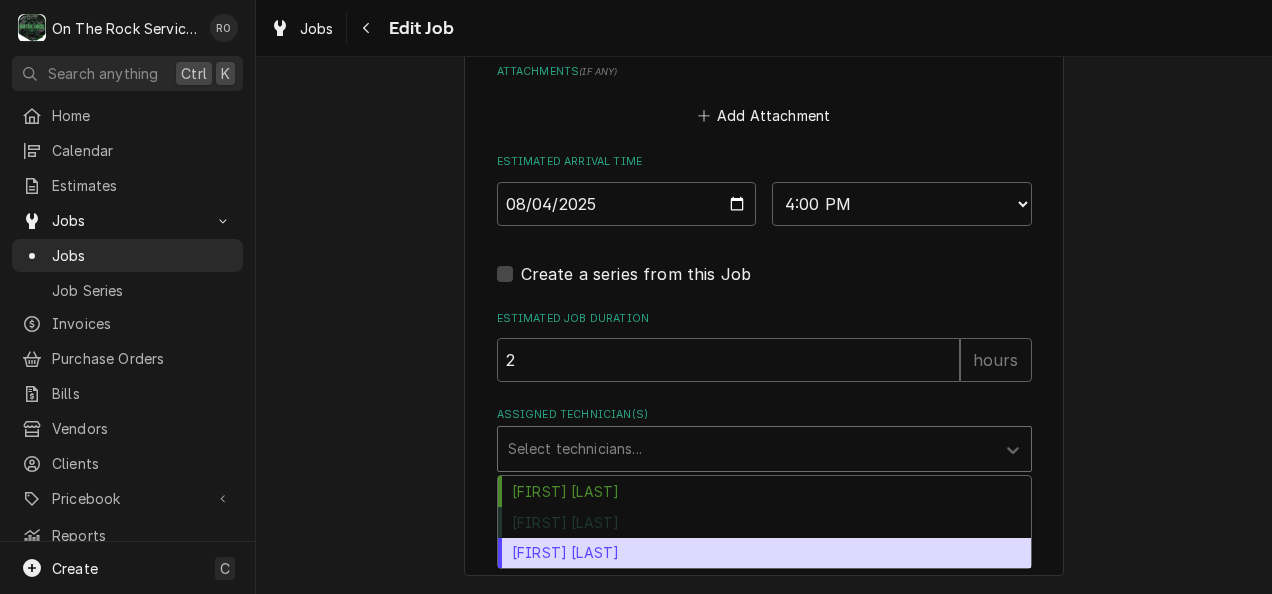 click on "Todd Brady" at bounding box center [764, 553] 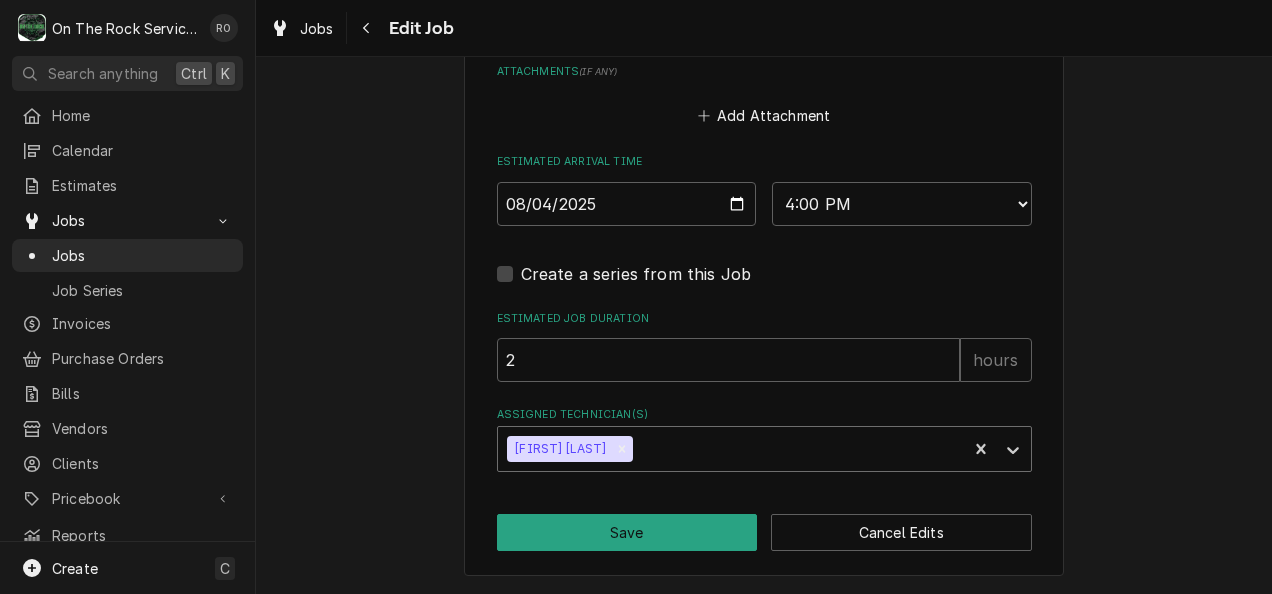 drag, startPoint x: 576, startPoint y: 538, endPoint x: 466, endPoint y: 497, distance: 117.3925 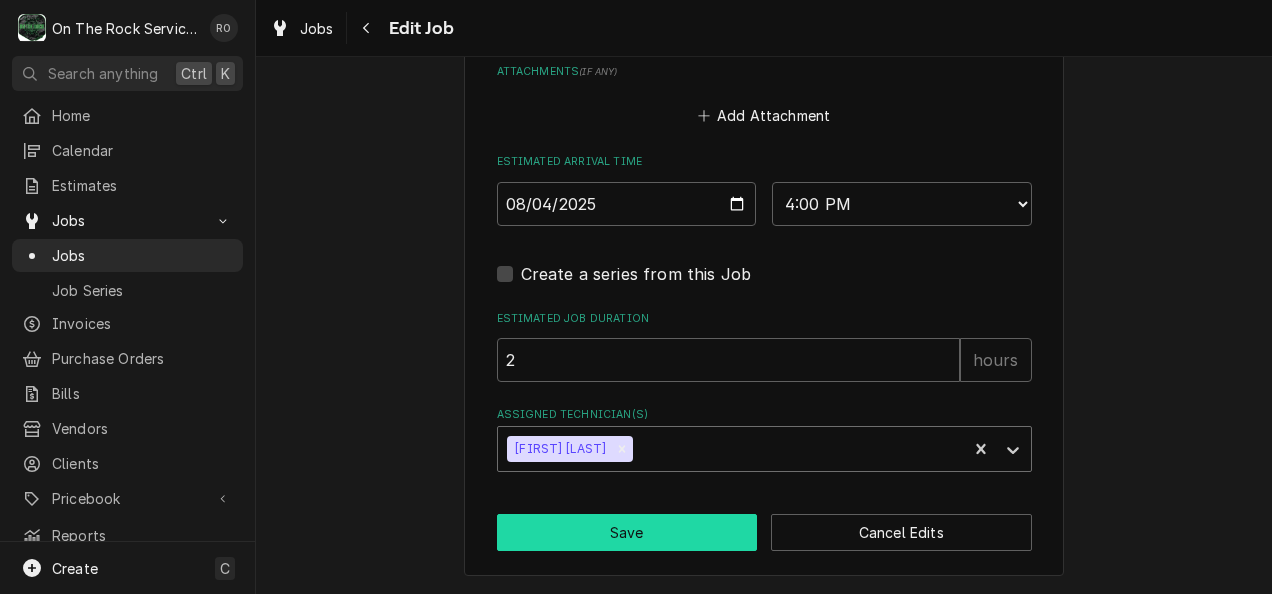 drag, startPoint x: 466, startPoint y: 497, endPoint x: 556, endPoint y: 530, distance: 95.85927 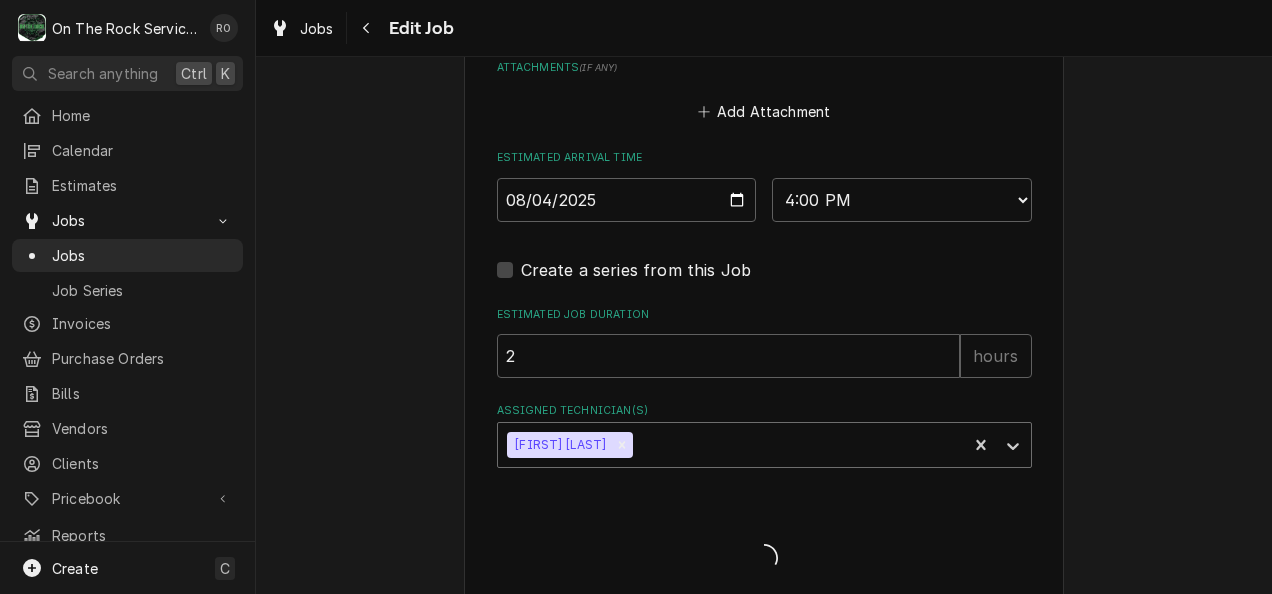 click on "Use the fields below to edit this job: Client Details Client AYVAZ PIZZA Client Notes NTE $750 Service Location Pizza Hut Simpsonville -PH39405 / 3831 Grandview Dr, Simpsonville, SC 29680 Job Details Date Received 2025-07-01 Service Type Labor Rate-Standard Job Type Reason For Call TASK# 3156171
NTE $750
Walk in freezer is freezing up. It’s reading 10° covered in ice. Technician Instructions  ( optional ) Get parts from Rich. Let side of evap seems to not be thawing. Install the new defrost heater limit on the left side of the evap and disconnect the old one. Priority No Priority Urgent High Medium Low Labels  ( optional ) Add Labels... Equipment Expected Is Equipment involved on this Job? Equipment Walk In Freezer Box South East Cooler Walk In Freezer Warranty: Untracked Walk In Freezer Evap Heat Craft LSF090BEK Warranty: Untracked Walk In Freezer Condensing Unit Heat Craft MOH025L63CF Warranty: Untracked View/Edit Logged Equipment    Who called in this service? Russel Kowalczyk (Area Coach)  Contact  ( )" at bounding box center [764, -478] 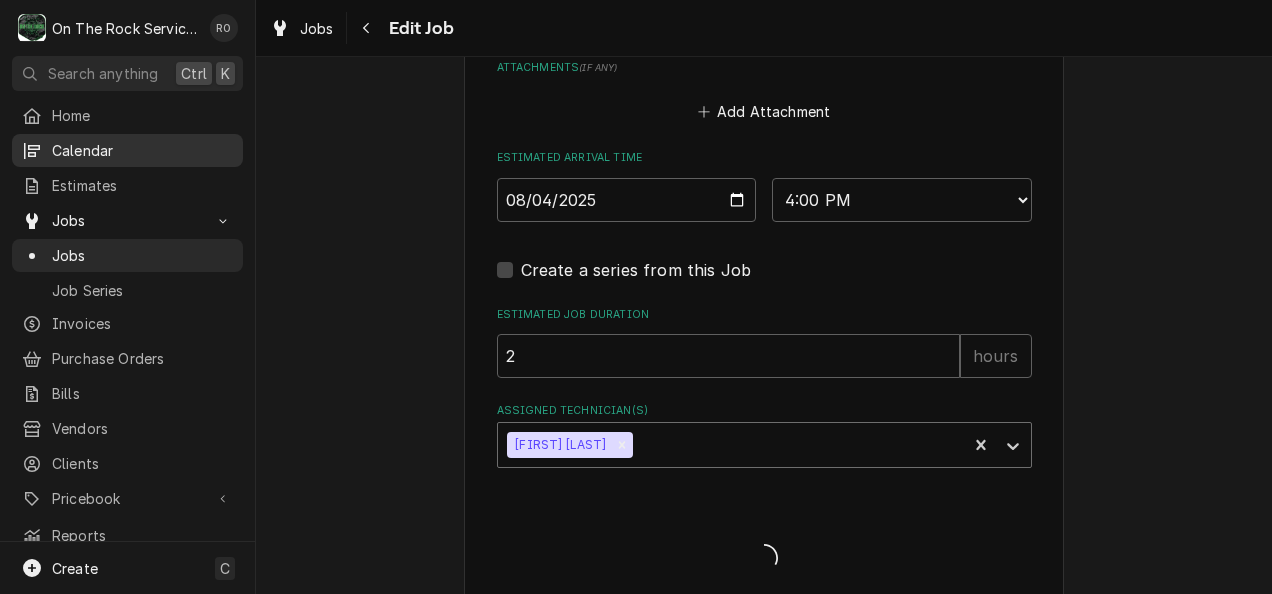 type on "x" 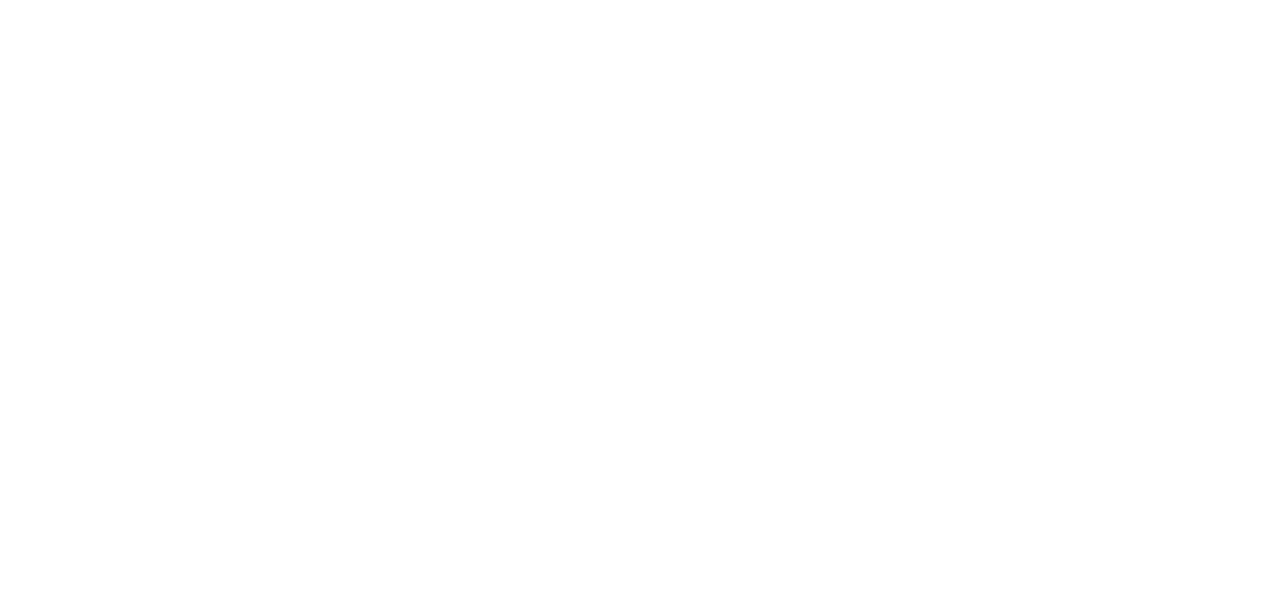 scroll, scrollTop: 0, scrollLeft: 0, axis: both 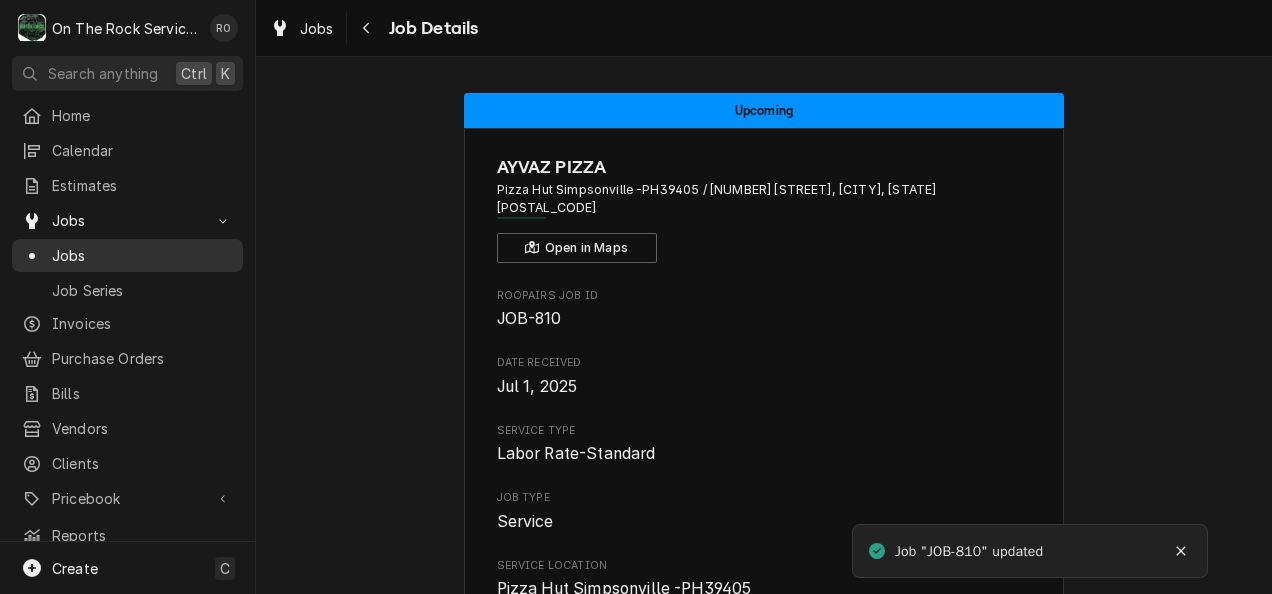 click on "Jobs" at bounding box center (142, 255) 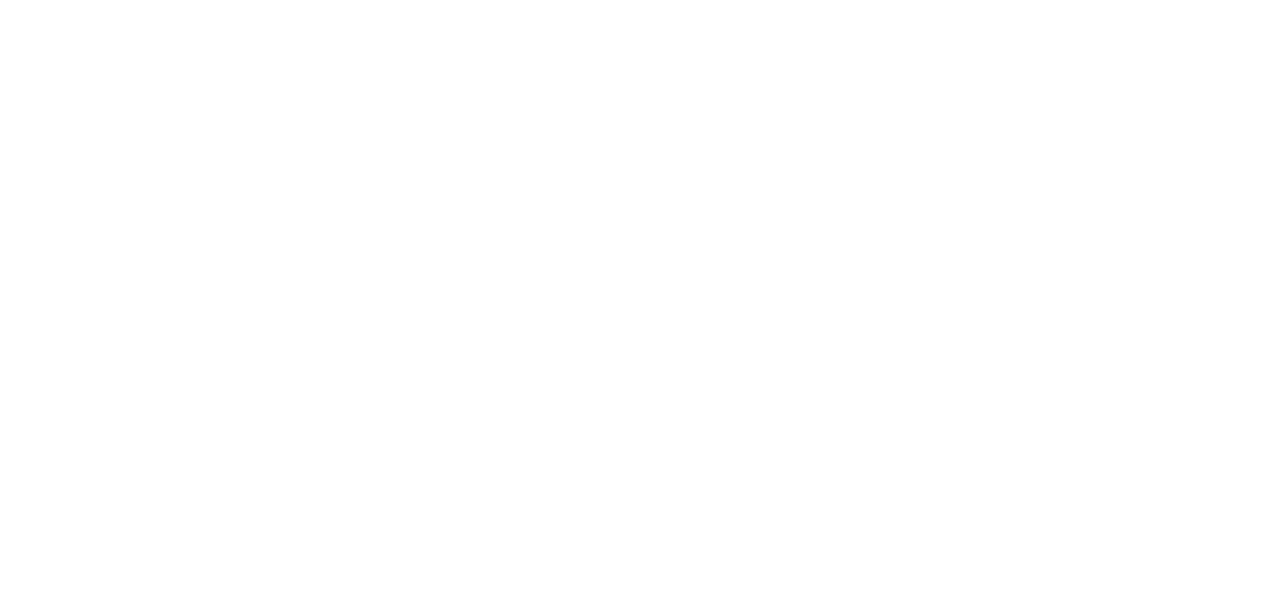 scroll, scrollTop: 0, scrollLeft: 0, axis: both 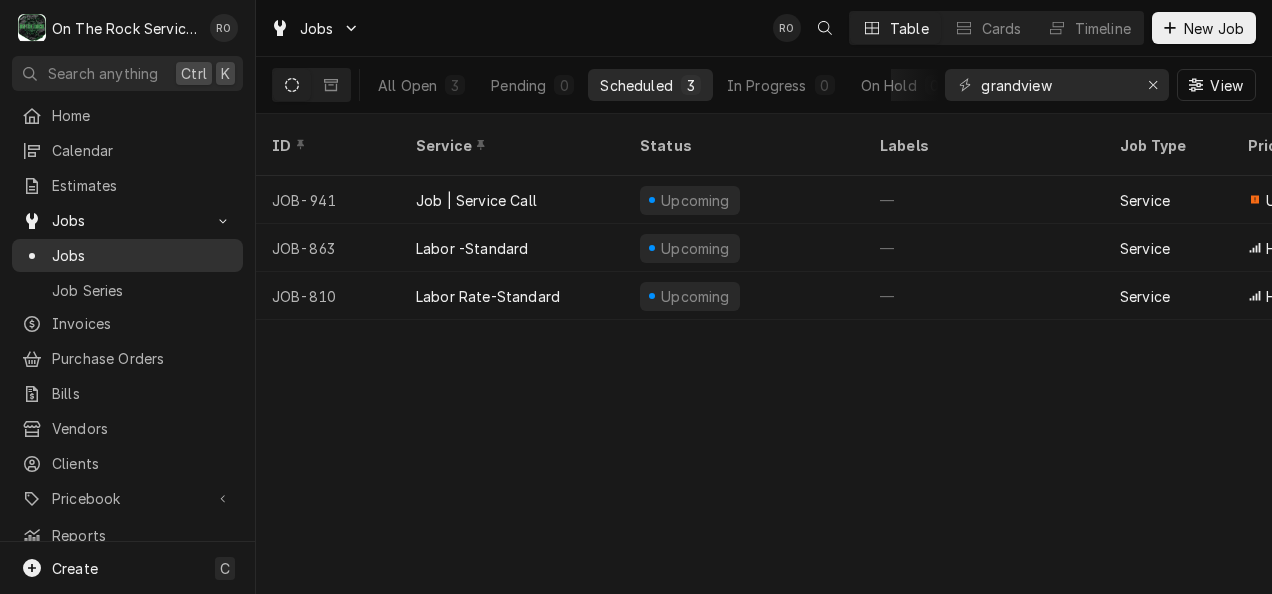 click on "Jobs" at bounding box center [142, 255] 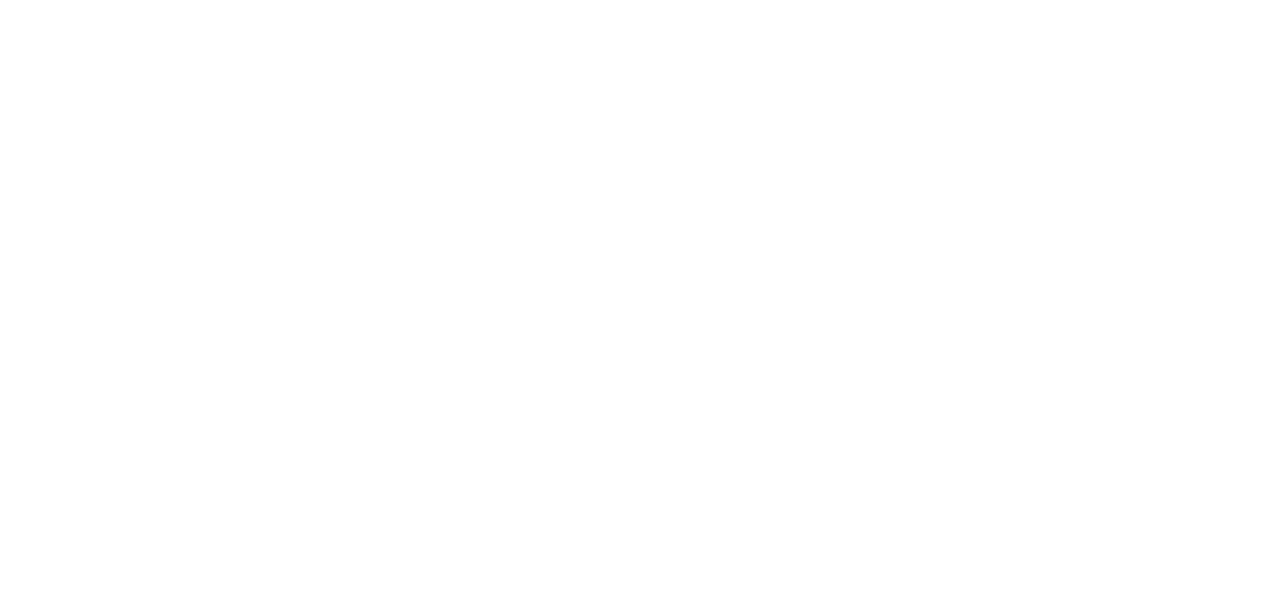 scroll, scrollTop: 0, scrollLeft: 0, axis: both 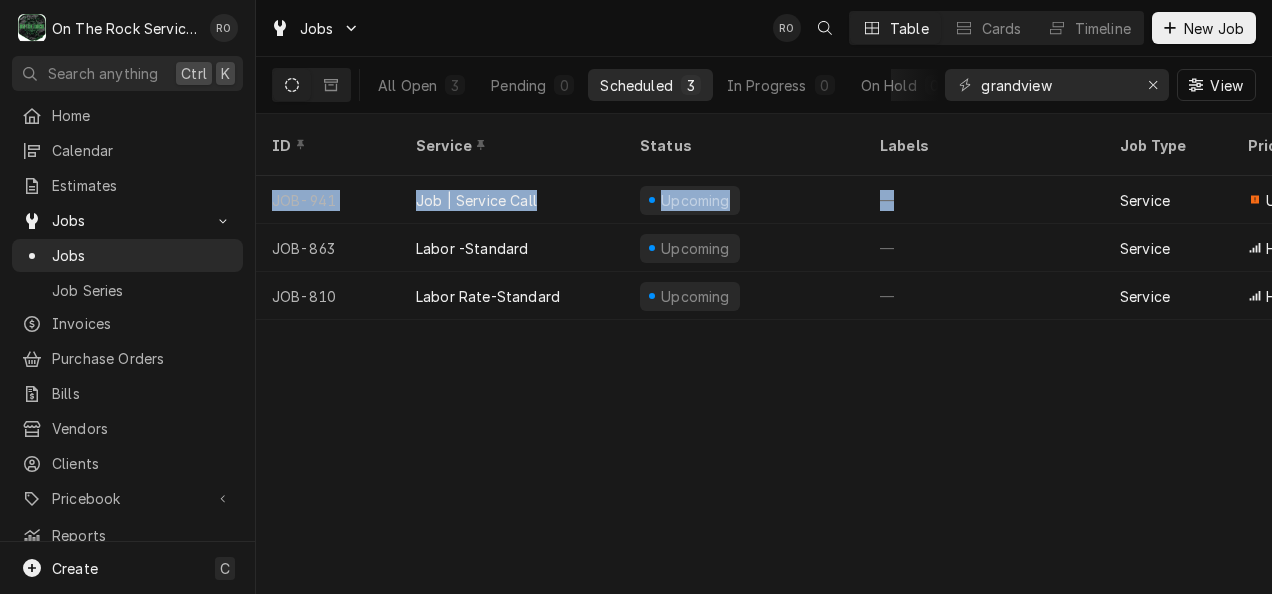 drag, startPoint x: 1102, startPoint y: 186, endPoint x: 1061, endPoint y: 362, distance: 180.71248 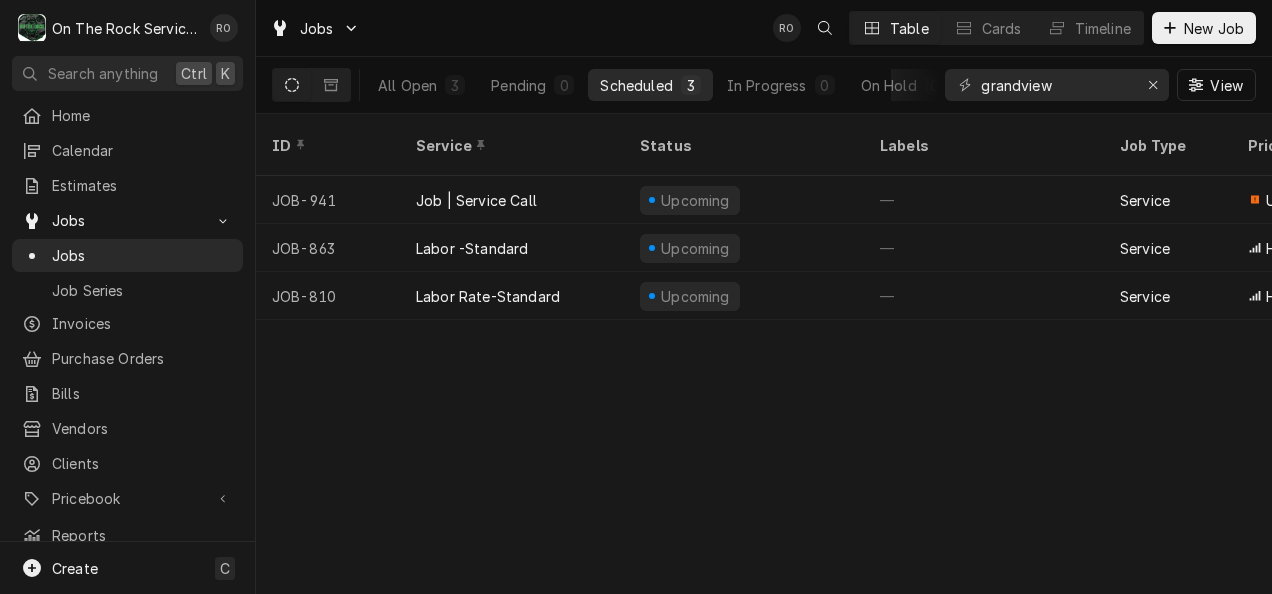 drag, startPoint x: 1061, startPoint y: 362, endPoint x: 908, endPoint y: 427, distance: 166.23477 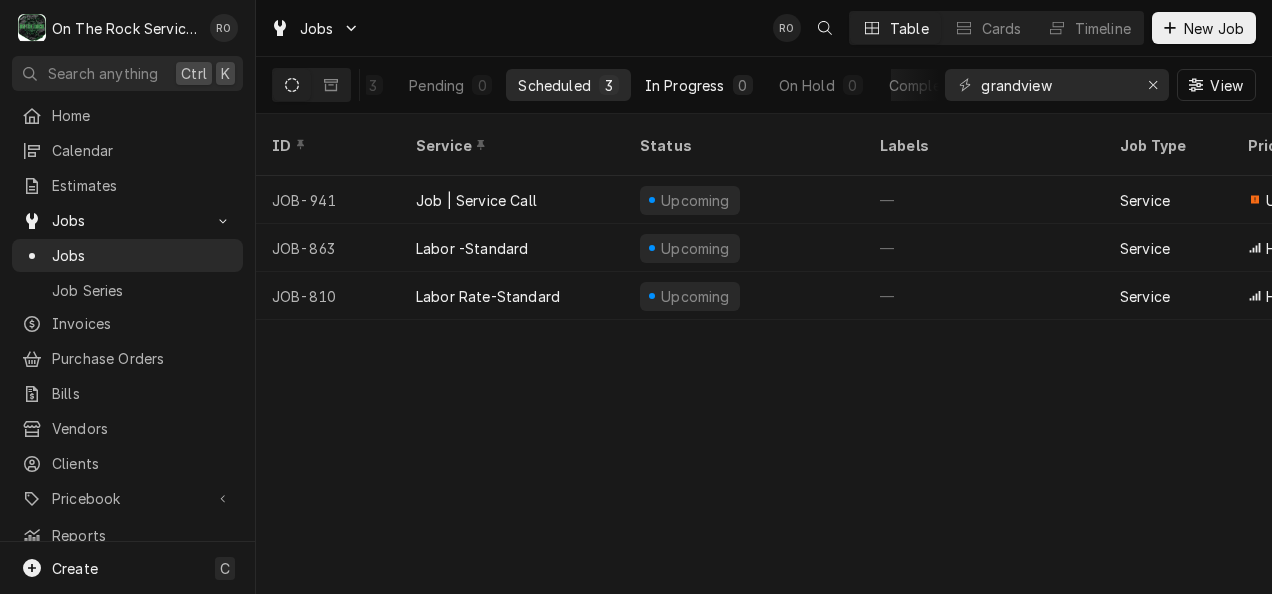 scroll, scrollTop: 0, scrollLeft: 0, axis: both 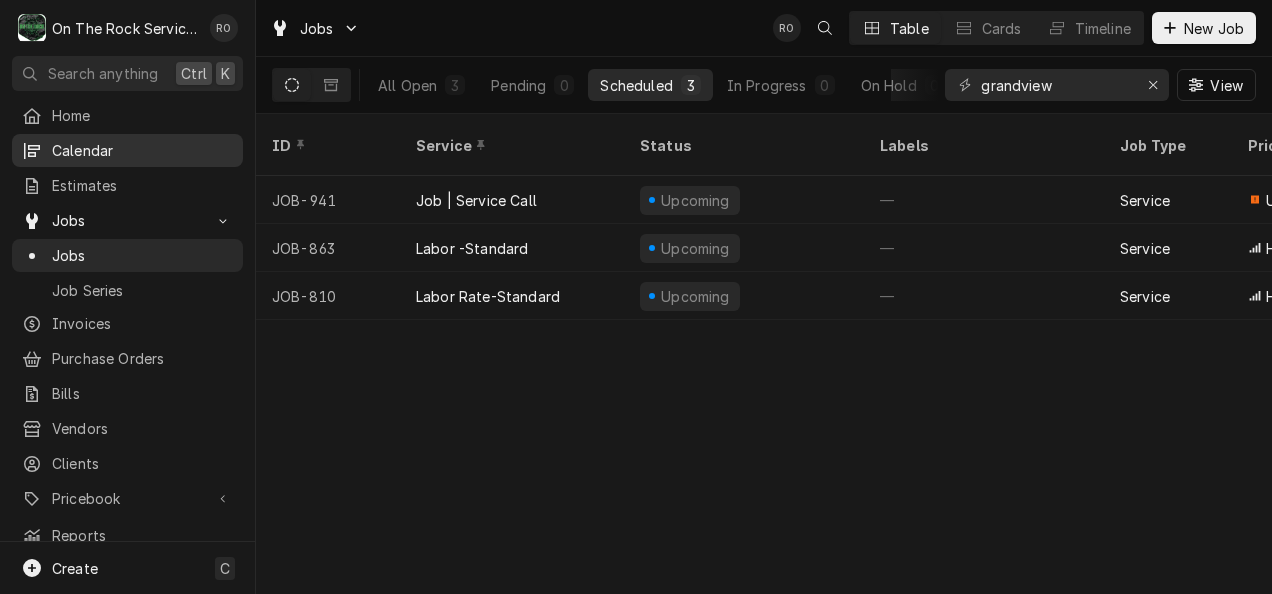 click on "Calendar" at bounding box center [142, 150] 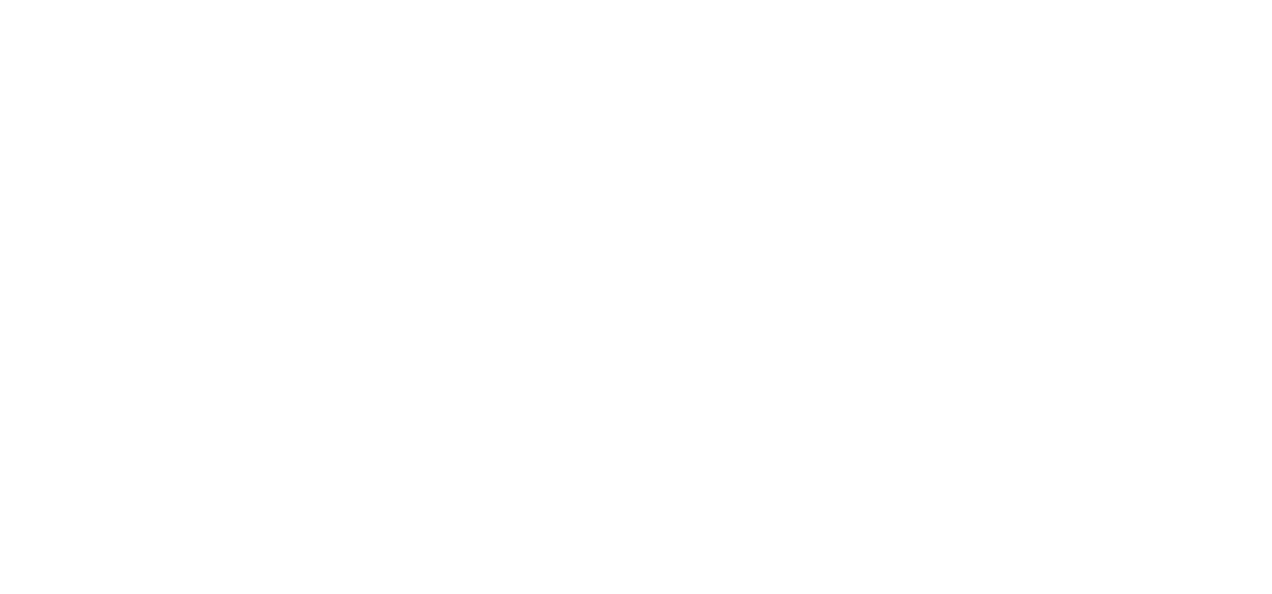 scroll, scrollTop: 0, scrollLeft: 0, axis: both 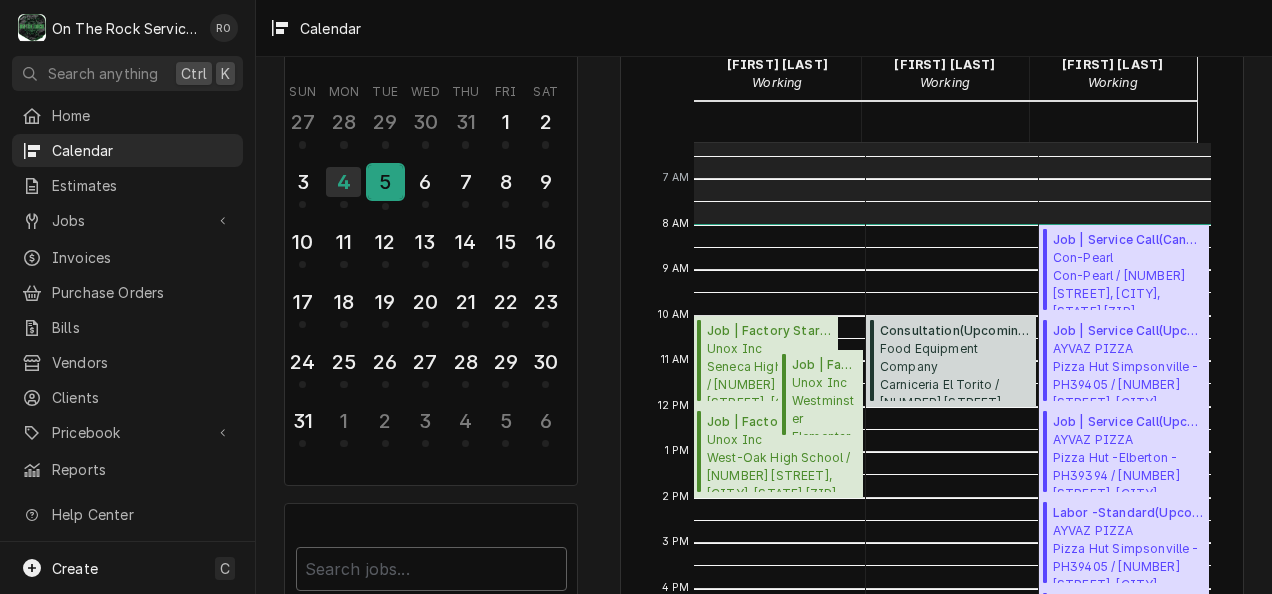 click on "5" at bounding box center (385, 182) 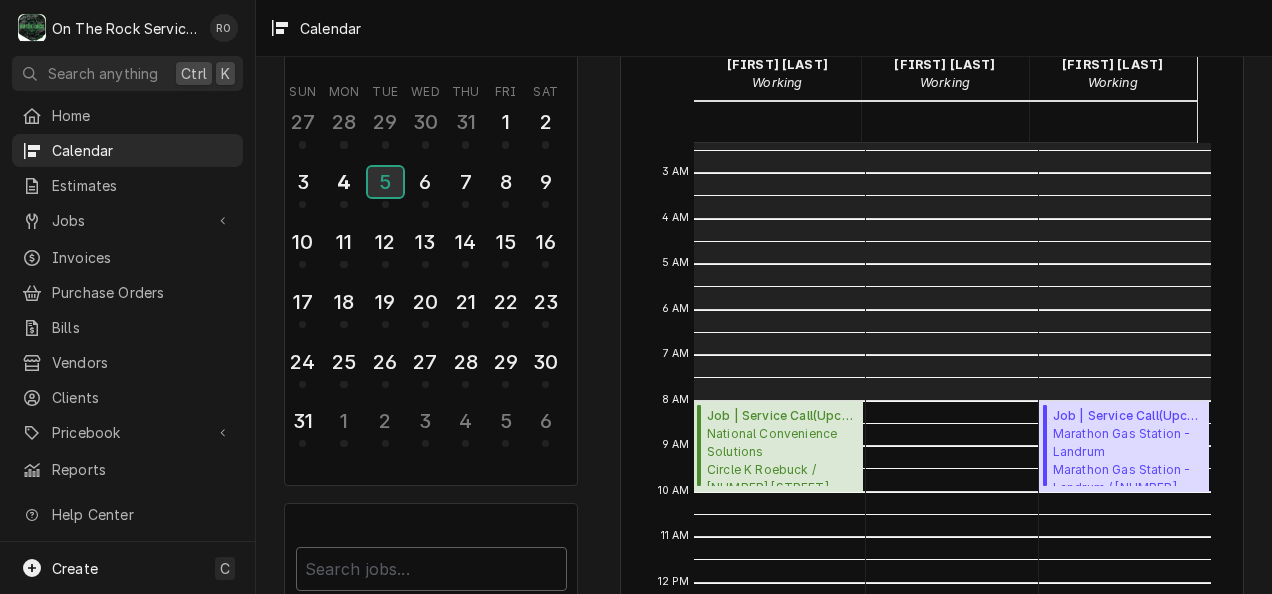 scroll, scrollTop: 0, scrollLeft: 0, axis: both 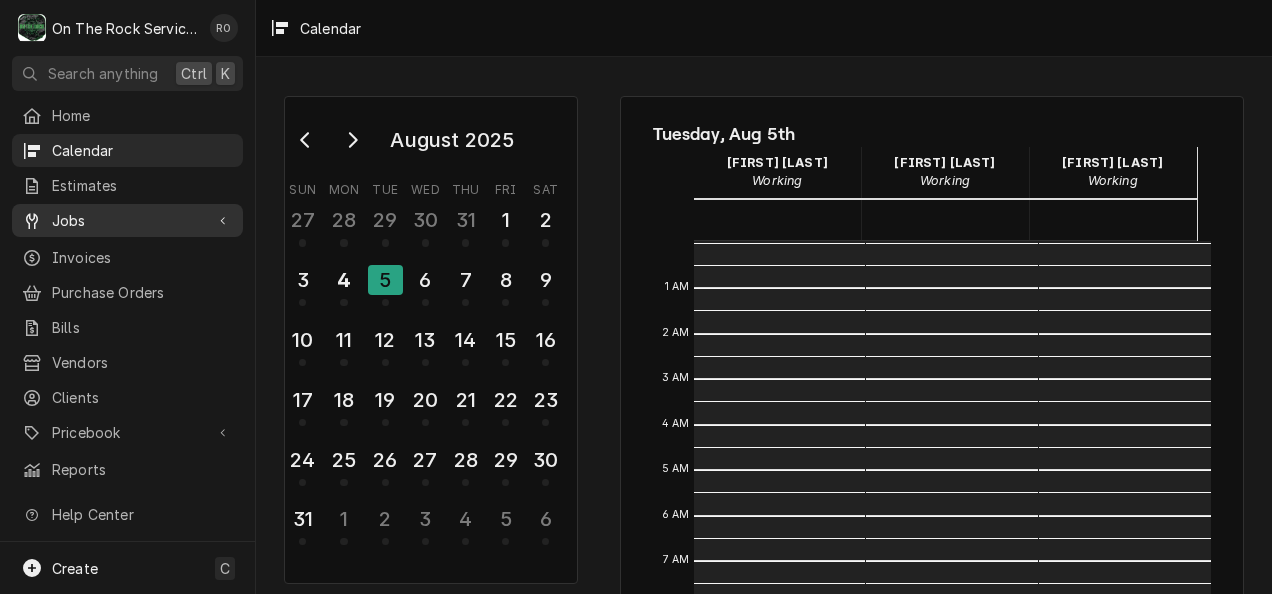 click on "Jobs" at bounding box center (127, 220) 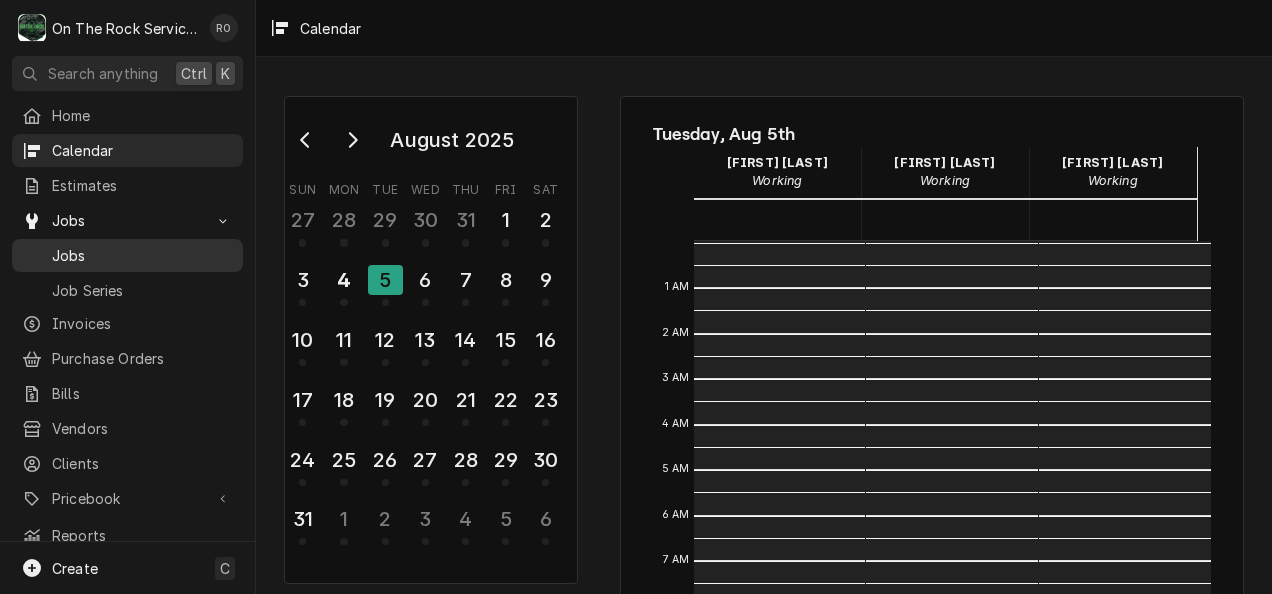 drag, startPoint x: 164, startPoint y: 209, endPoint x: 122, endPoint y: 243, distance: 54.037025 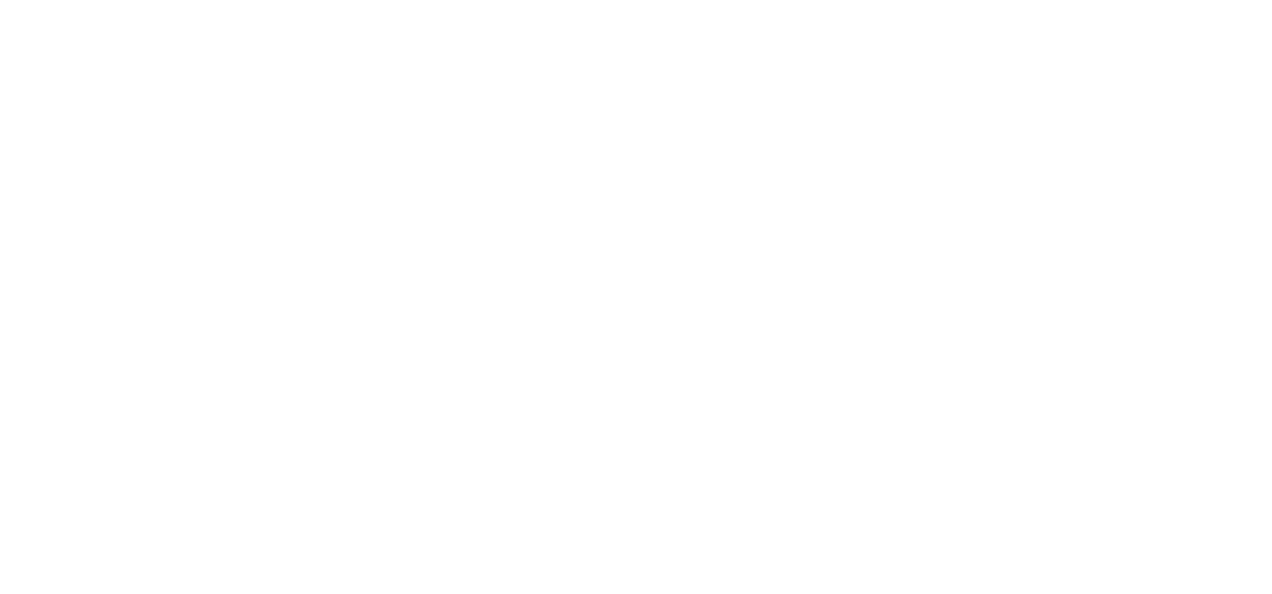 scroll, scrollTop: 0, scrollLeft: 0, axis: both 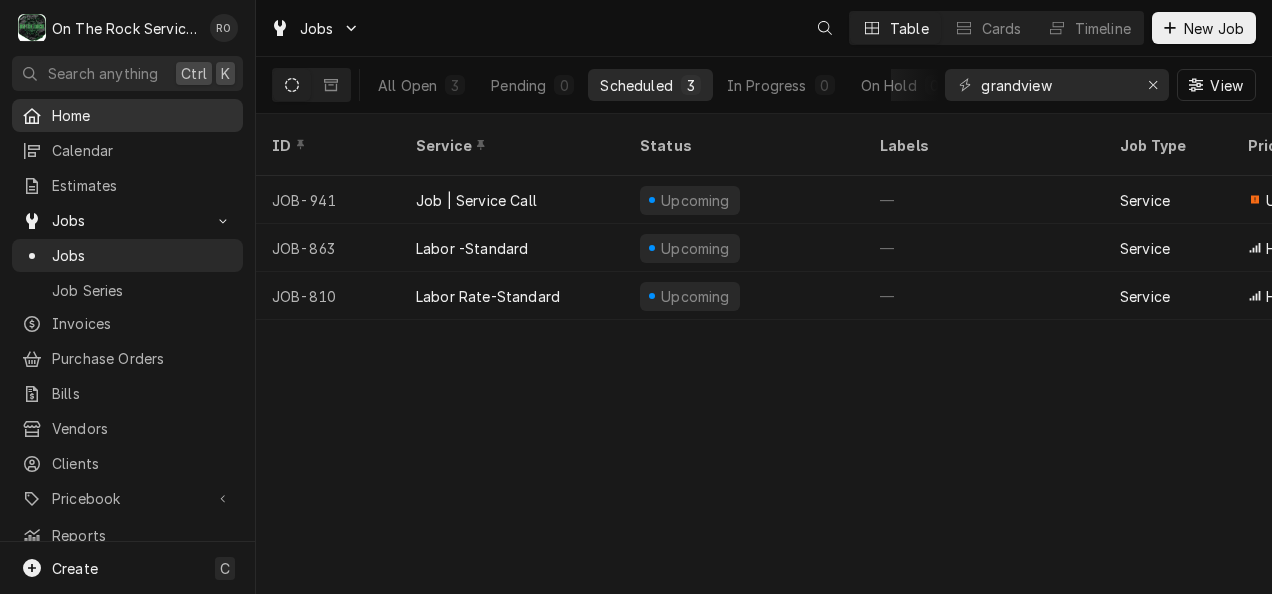 click on "Home" at bounding box center (142, 115) 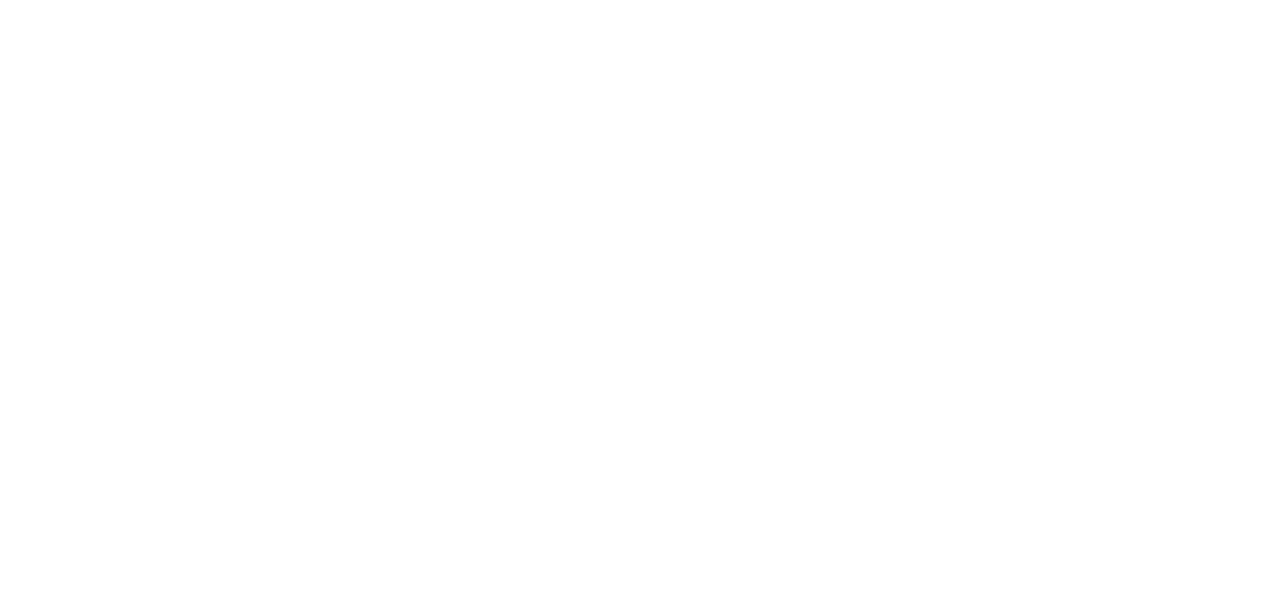 scroll, scrollTop: 0, scrollLeft: 0, axis: both 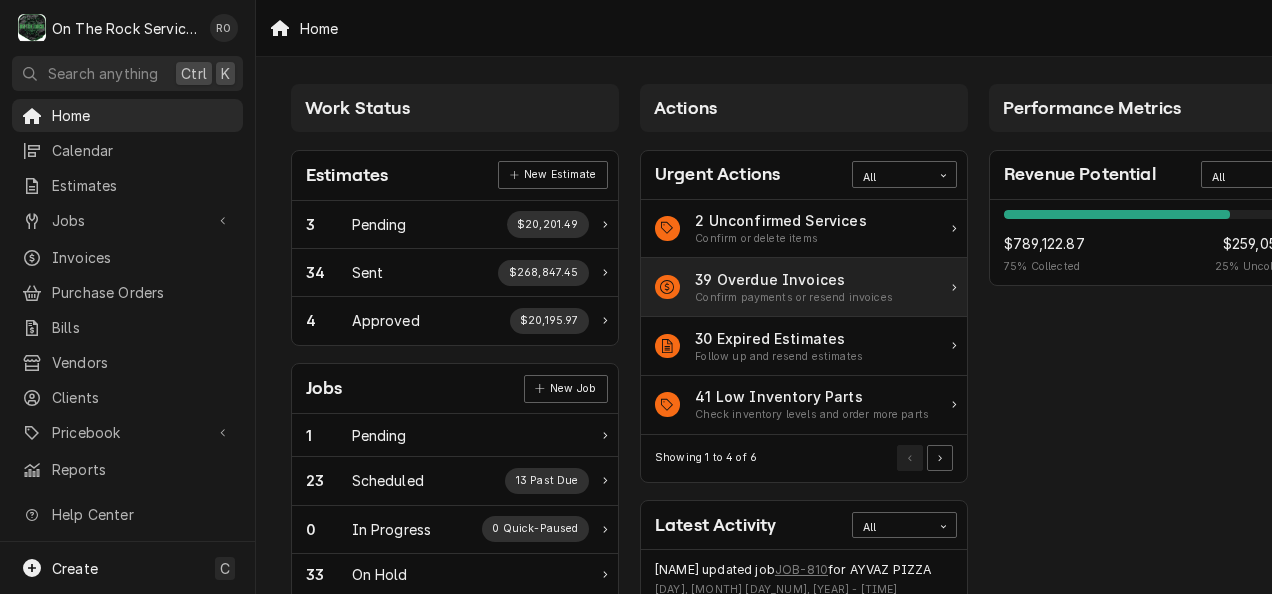 click on "39 Overdue Invoices" at bounding box center (794, 279) 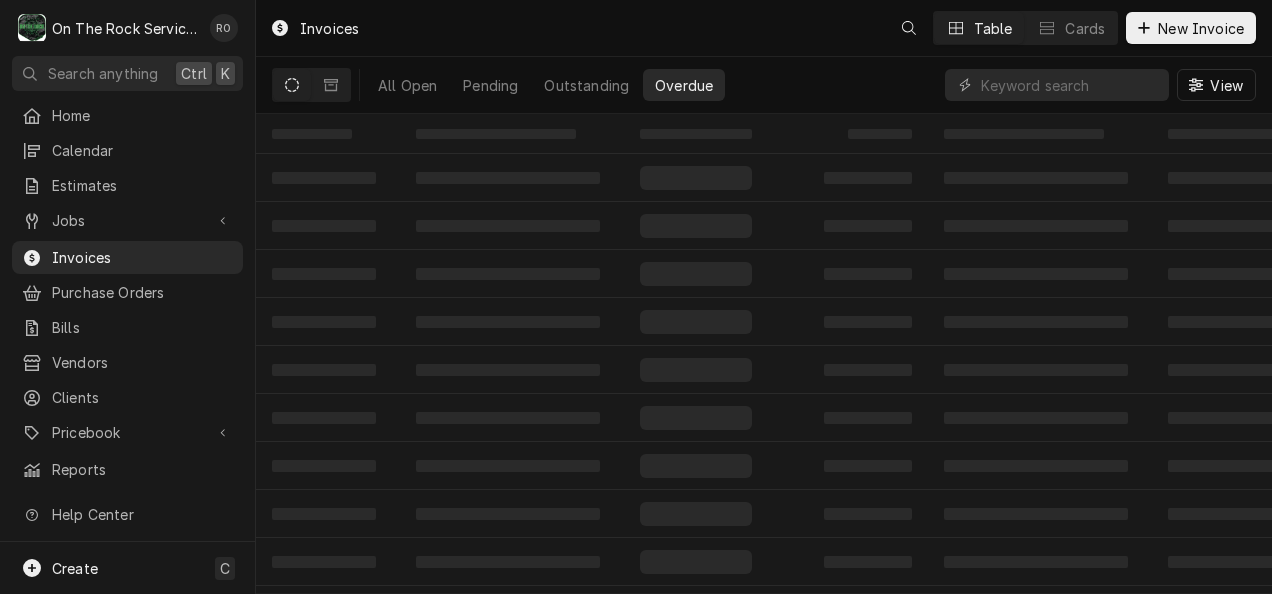 scroll, scrollTop: 0, scrollLeft: 0, axis: both 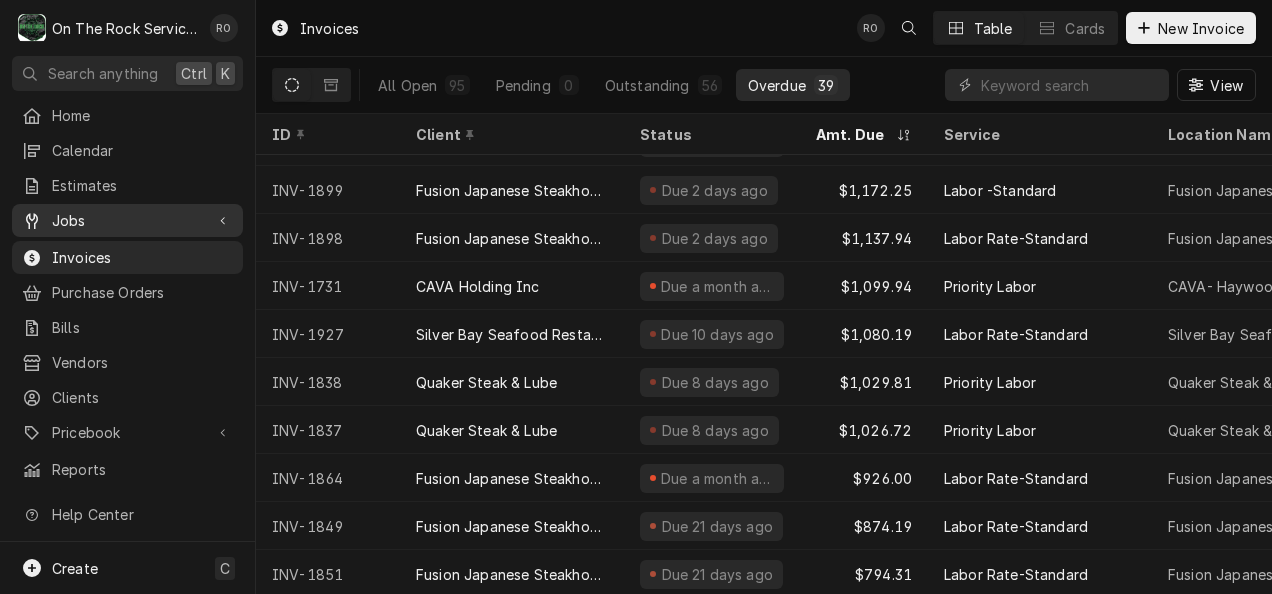 click on "Jobs" at bounding box center (127, 220) 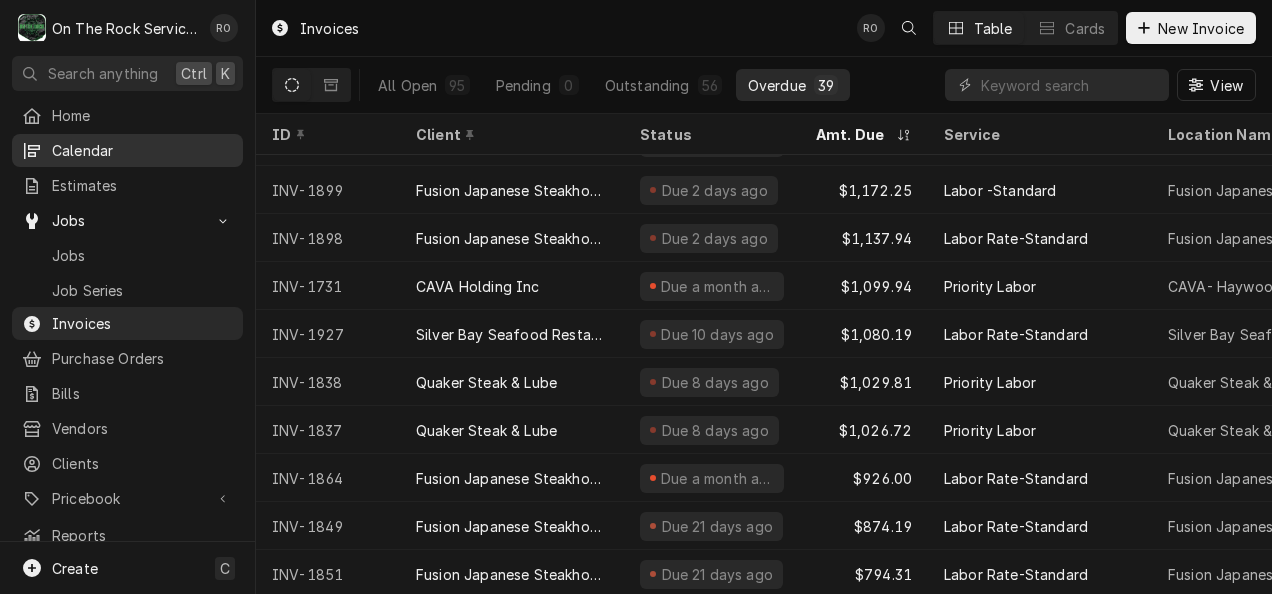 click on "Calendar" at bounding box center (142, 150) 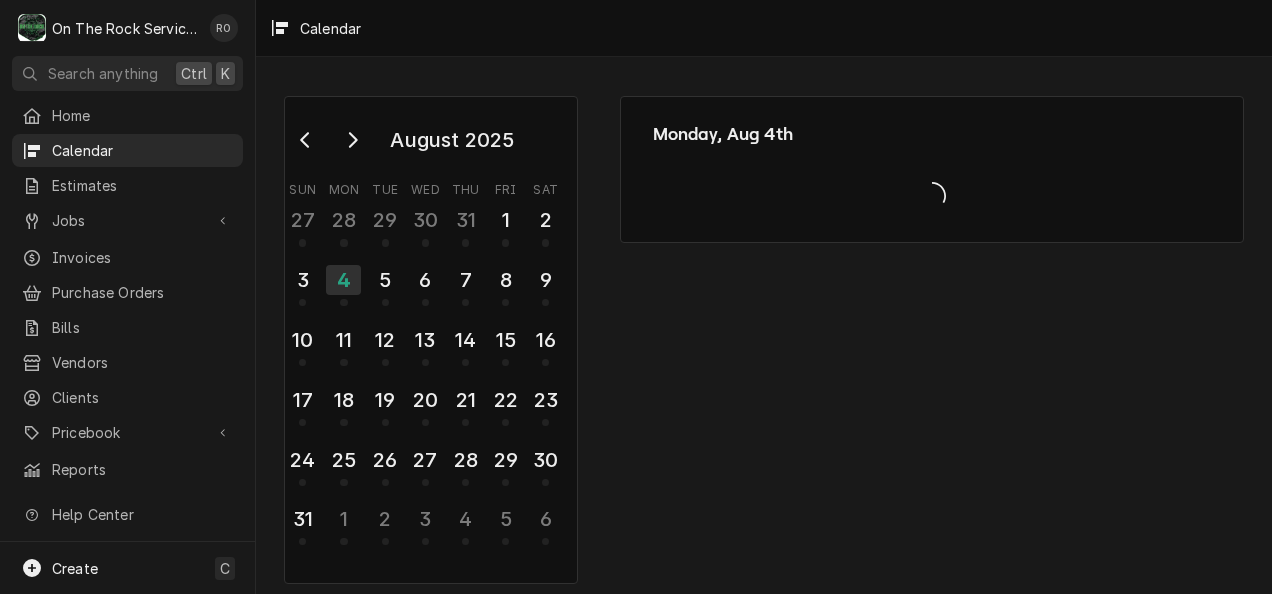 scroll, scrollTop: 0, scrollLeft: 0, axis: both 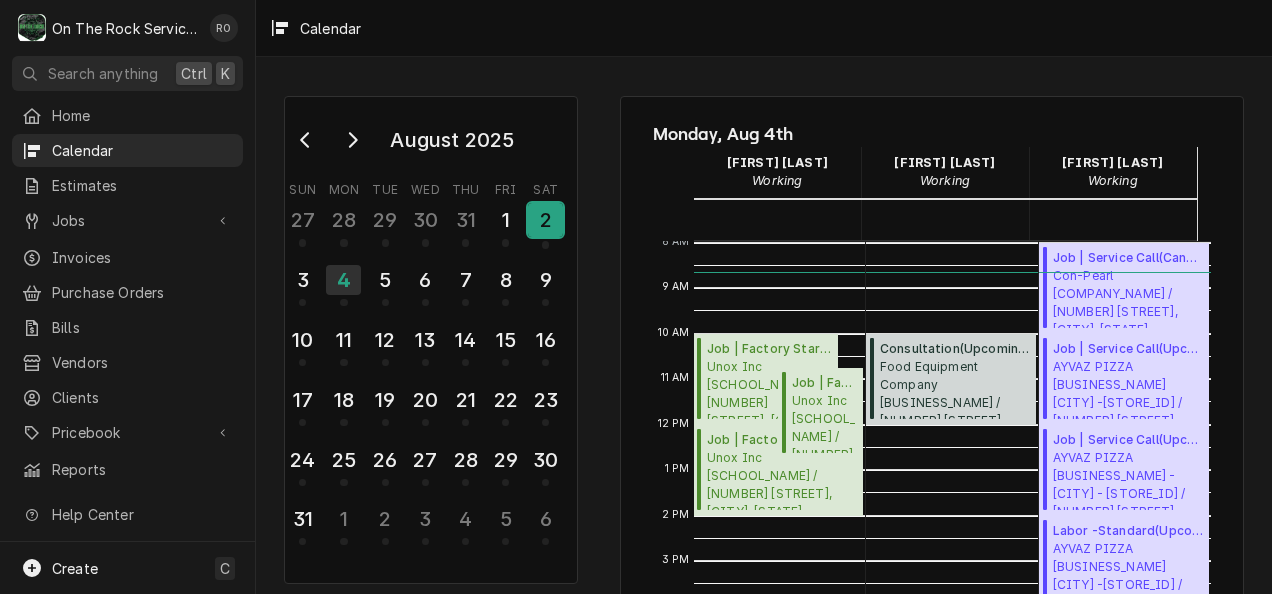 click on "2" at bounding box center [545, 220] 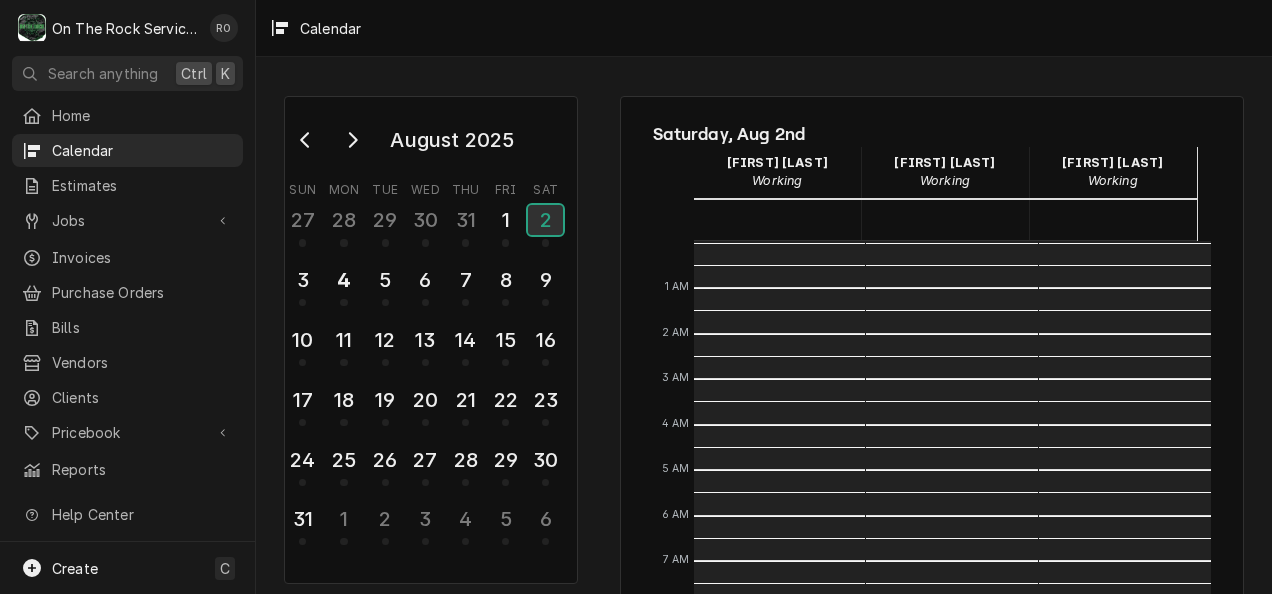 scroll, scrollTop: 364, scrollLeft: 0, axis: vertical 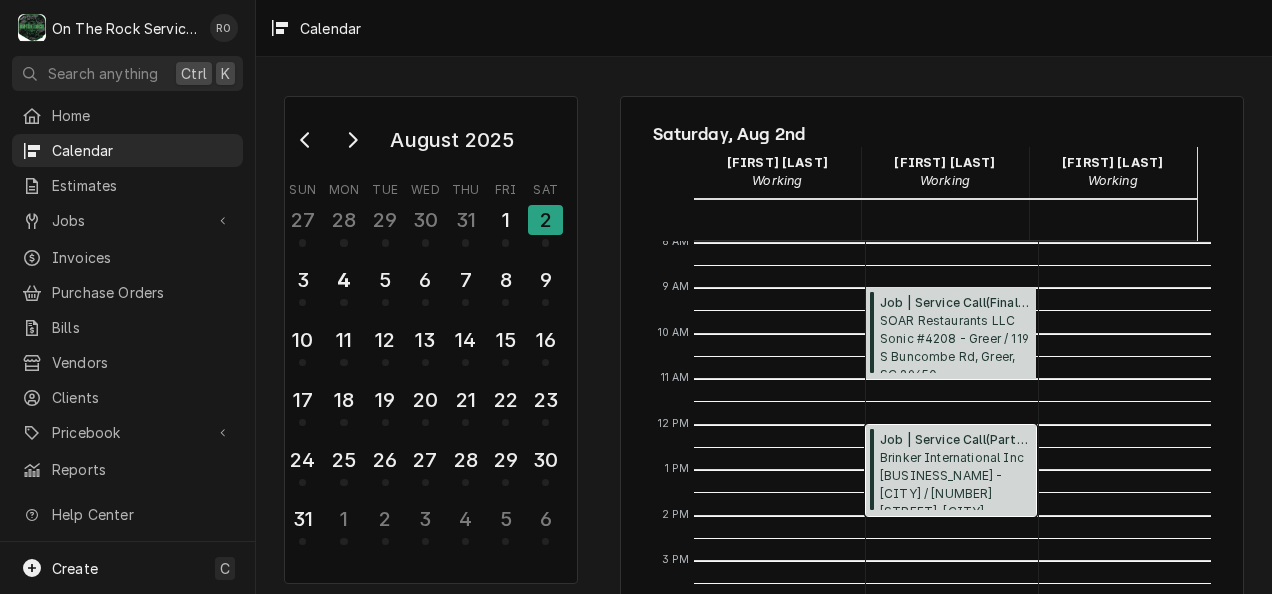 click on "Job | Service Call  ( Parts Needed/Research )" at bounding box center [955, 440] 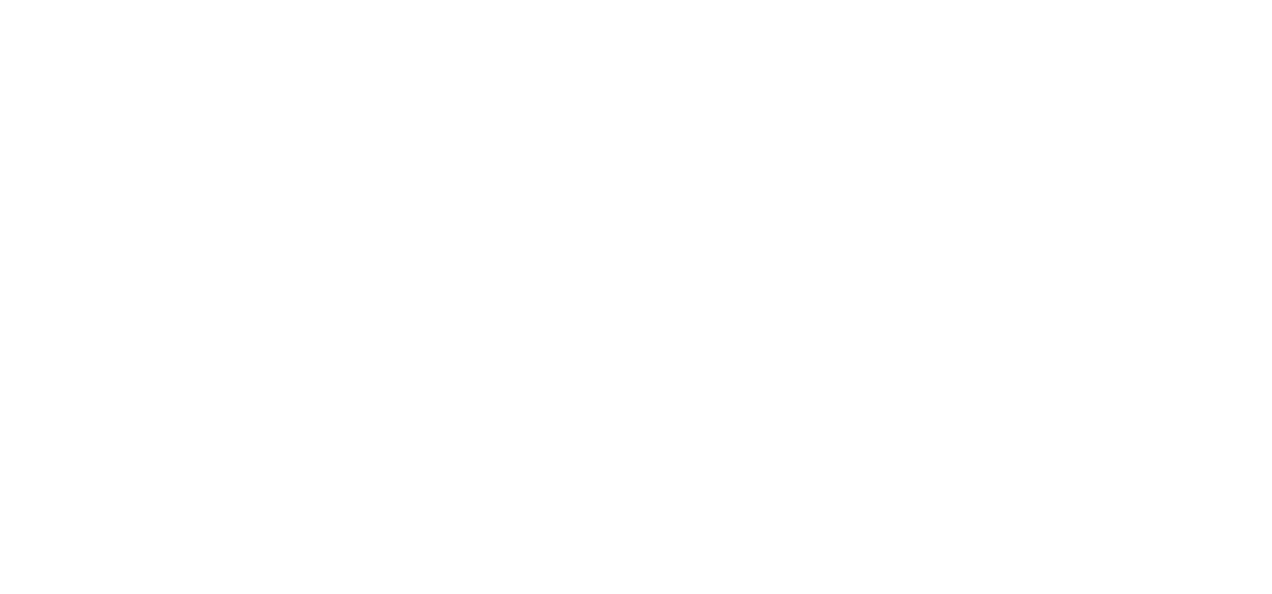scroll, scrollTop: 0, scrollLeft: 0, axis: both 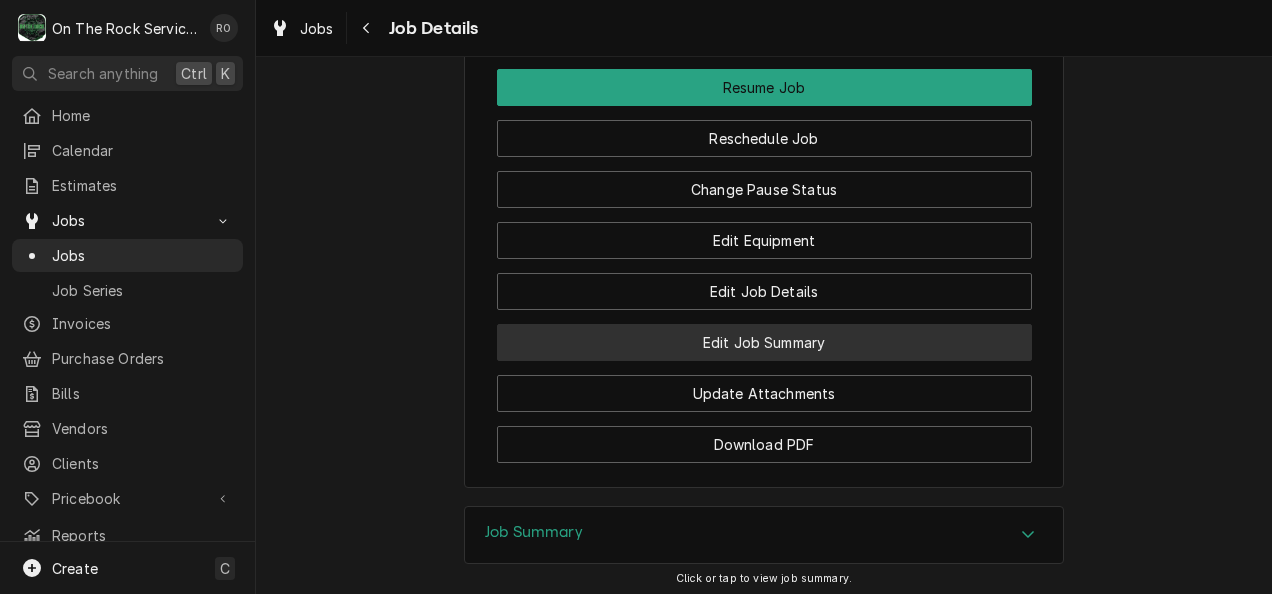 click on "Edit Job Summary" at bounding box center [764, 342] 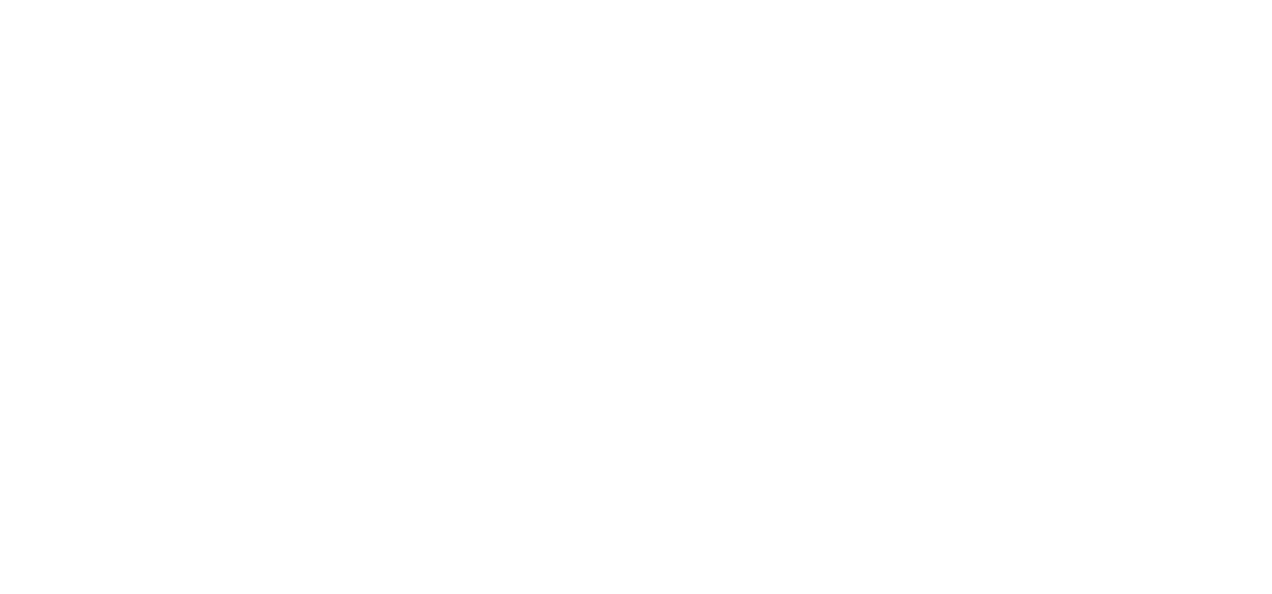 scroll, scrollTop: 0, scrollLeft: 0, axis: both 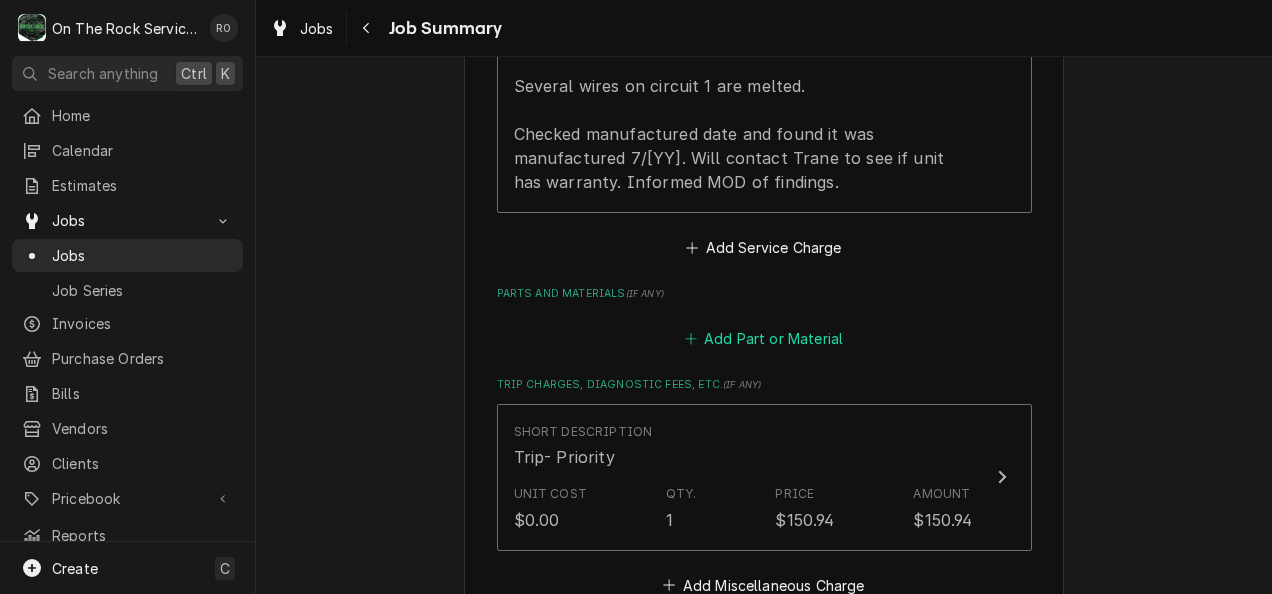 click on "Add Part or Material" at bounding box center (763, 338) 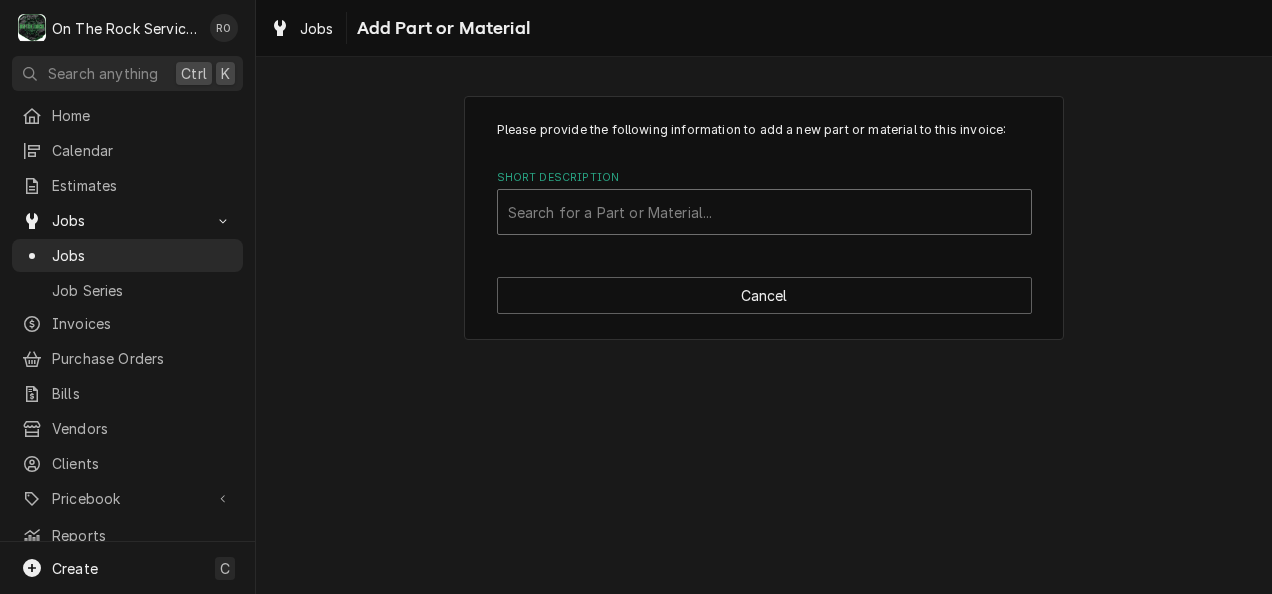 click at bounding box center (764, 212) 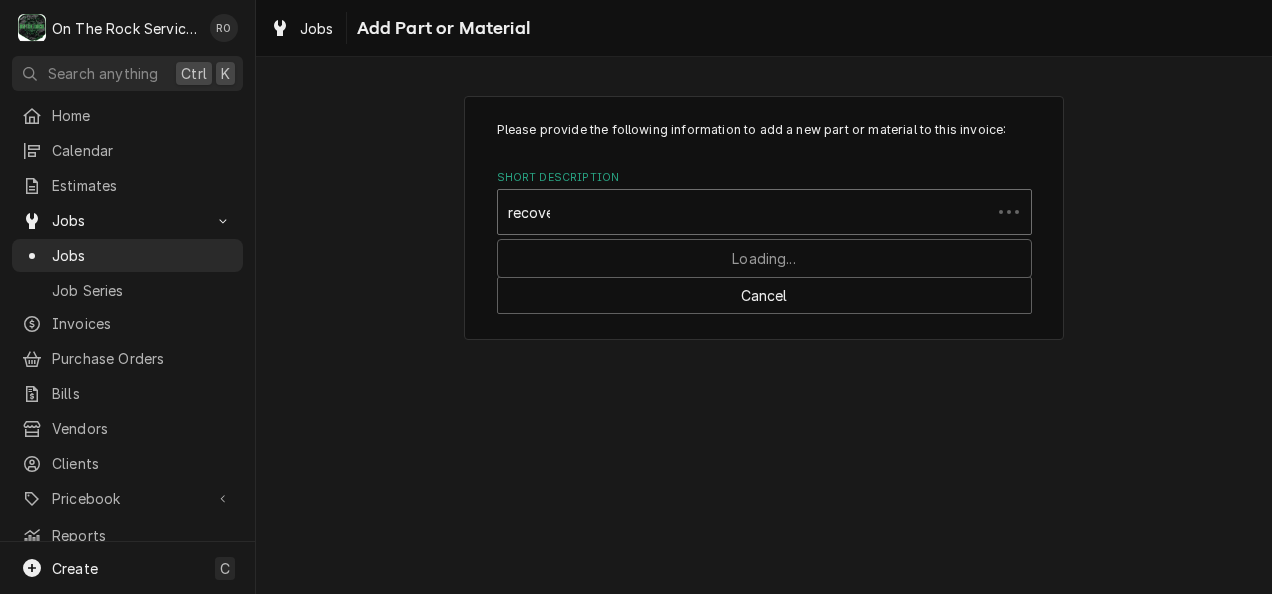 type on "recovery" 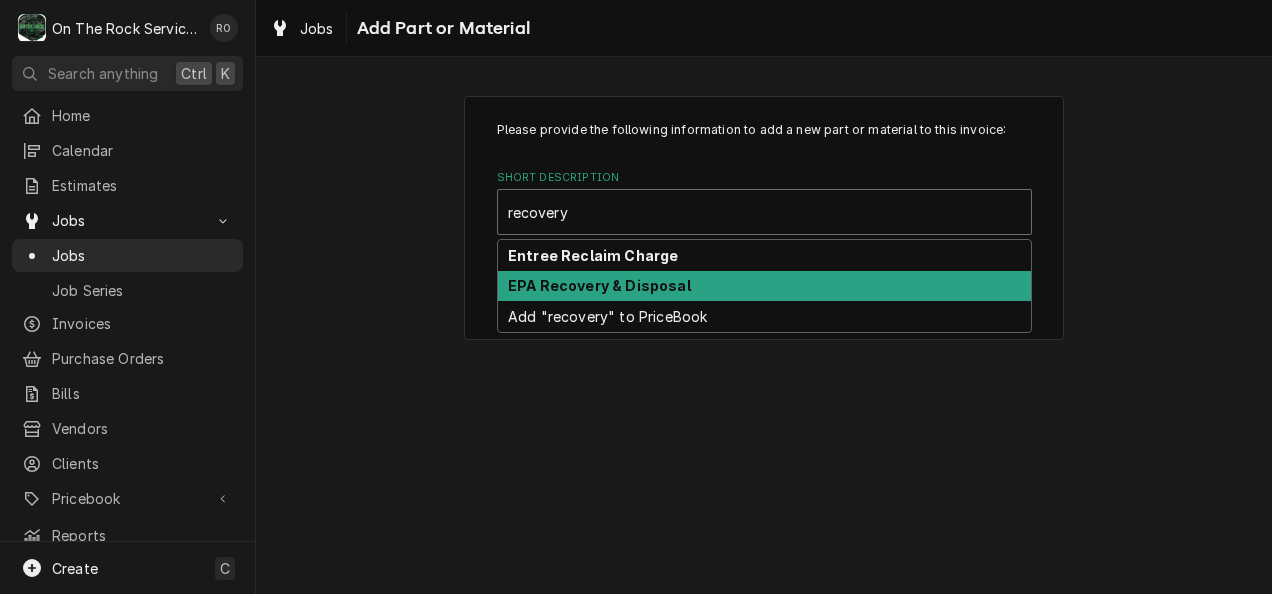 click on "EPA Recovery & Disposal" at bounding box center (599, 285) 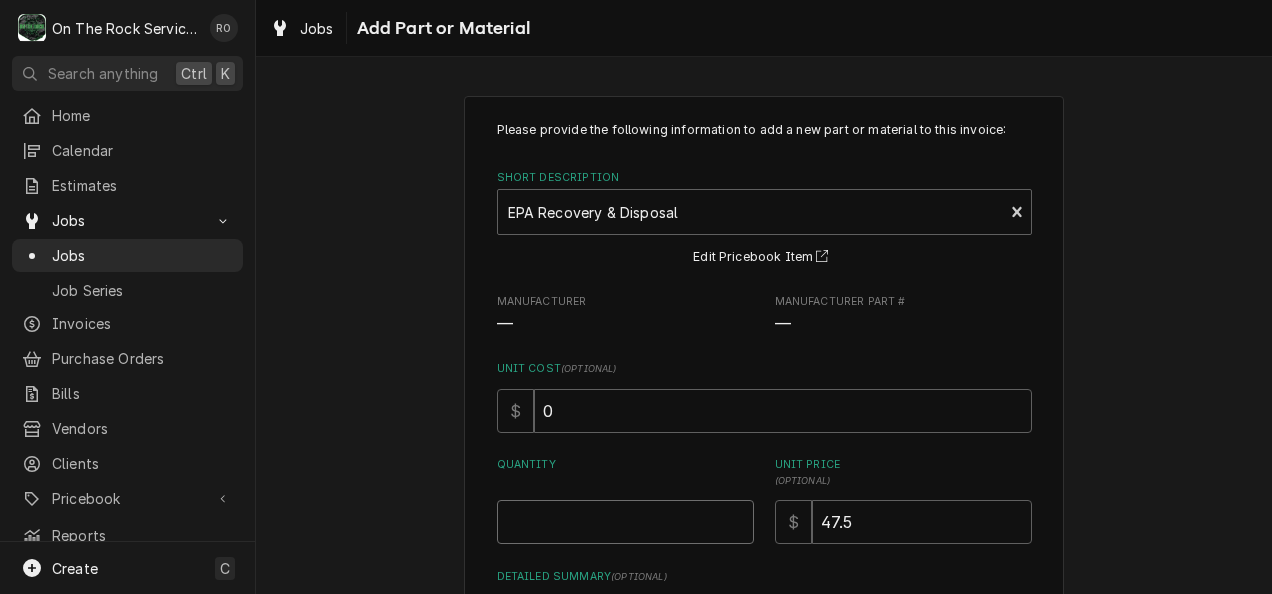 click on "Quantity" at bounding box center [625, 522] 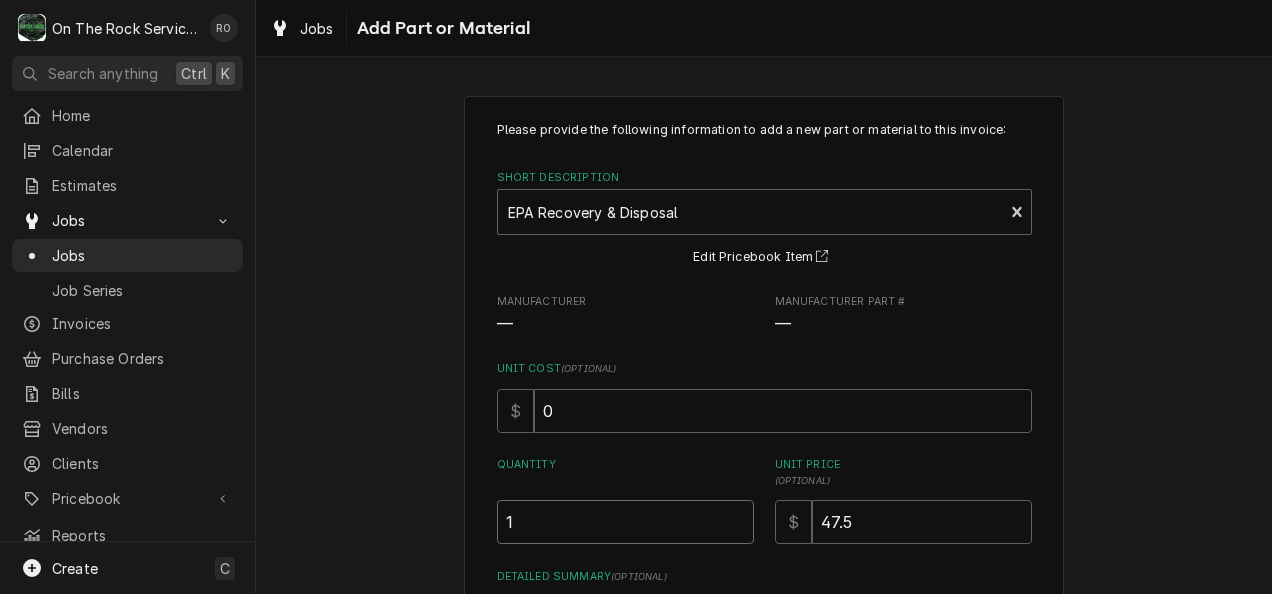 type on "1" 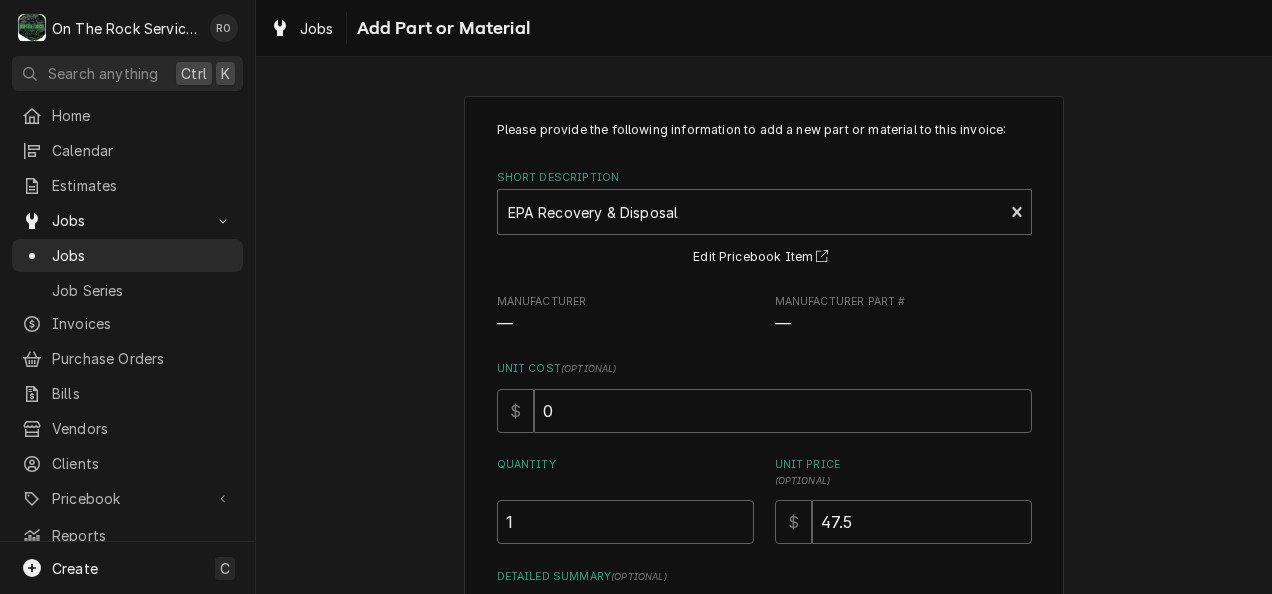 click on "Please provide the following information to add a new part or material to this invoice: Short Description EPA Recovery & Disposal Edit Pricebook Item    Manufacturer — Manufacturer Part # — Unit Cost  ( optional ) $ 0 Quantity 1 Unit Price  ( optional ) $ 47.5 Detailed Summary  ( optional ) Add Cancel" at bounding box center (764, 443) 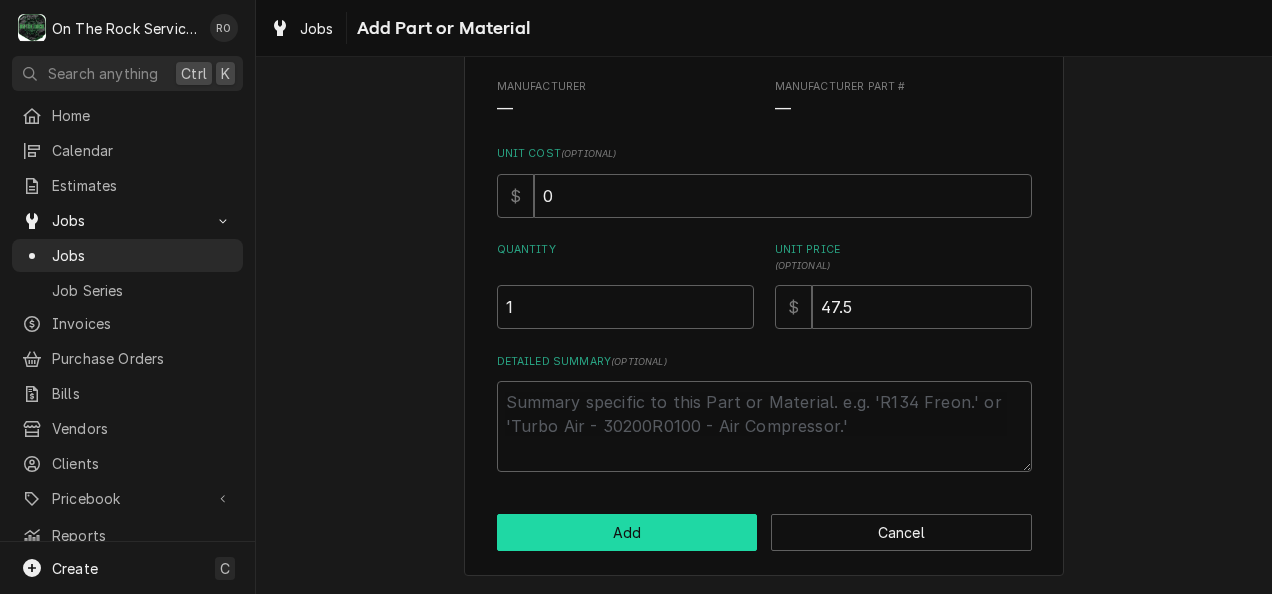 click on "Add" at bounding box center [627, 532] 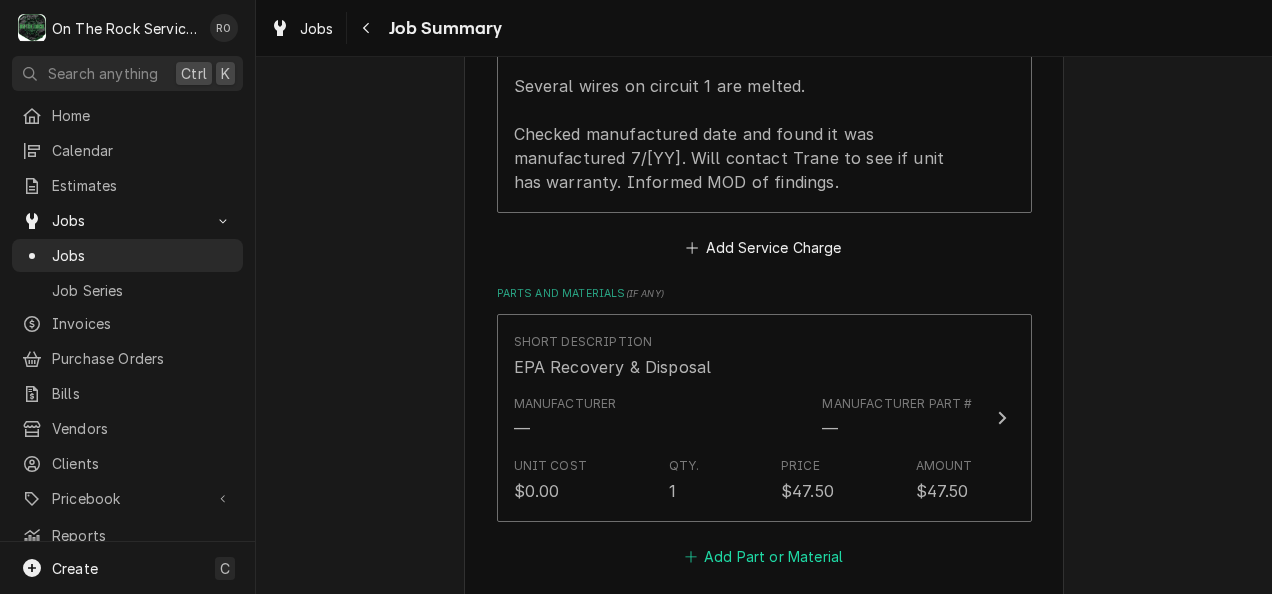 click on "Add Part or Material" at bounding box center [763, 557] 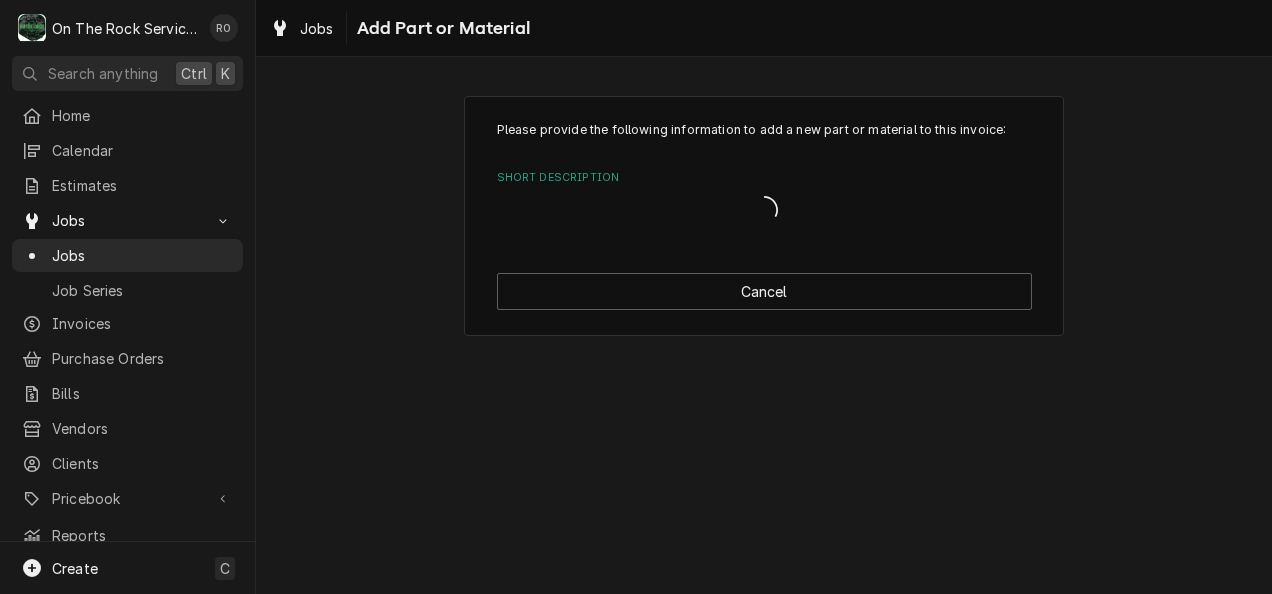 scroll, scrollTop: 0, scrollLeft: 0, axis: both 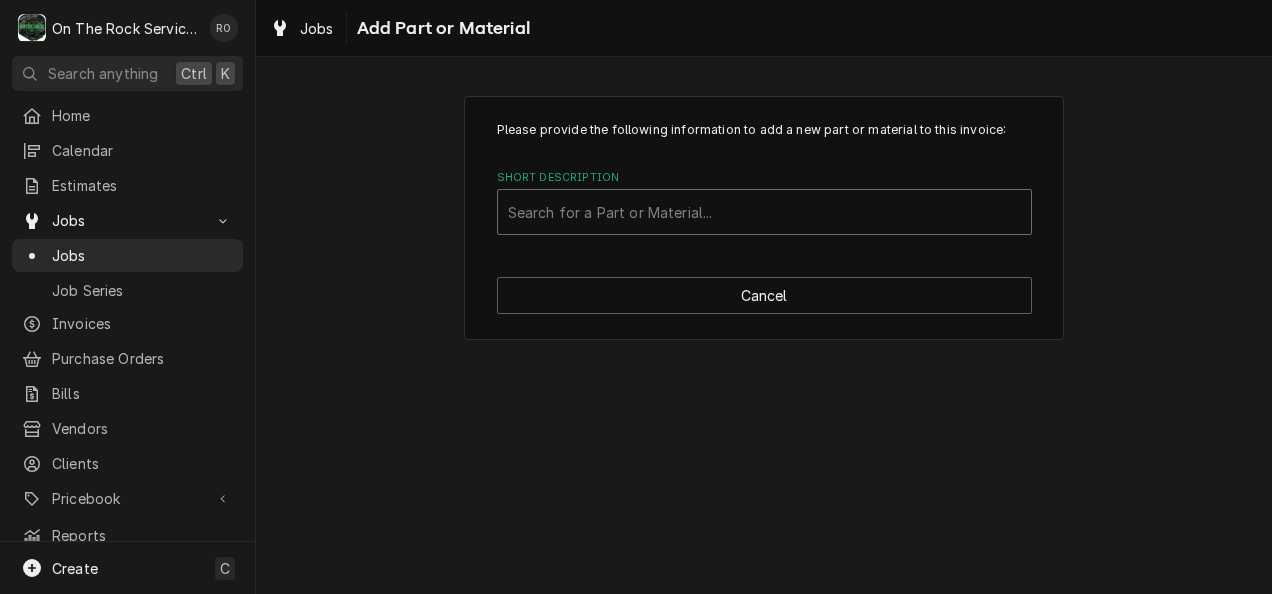 click at bounding box center (764, 212) 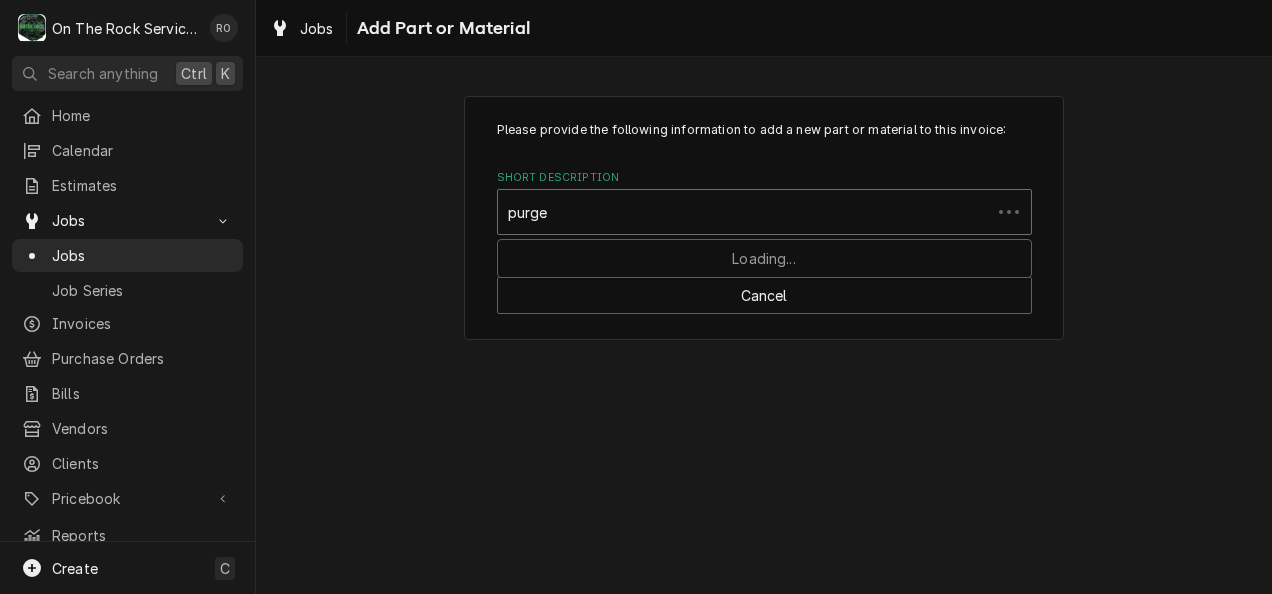 type on "purge &" 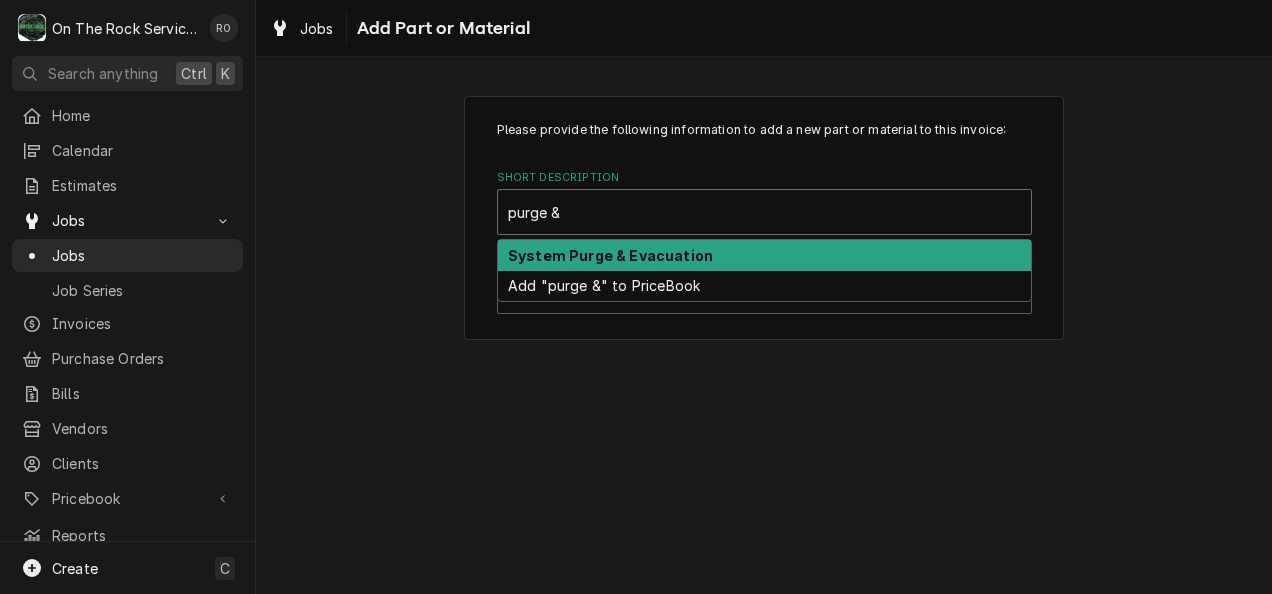 click on "System Purge & Evacuation" at bounding box center (610, 255) 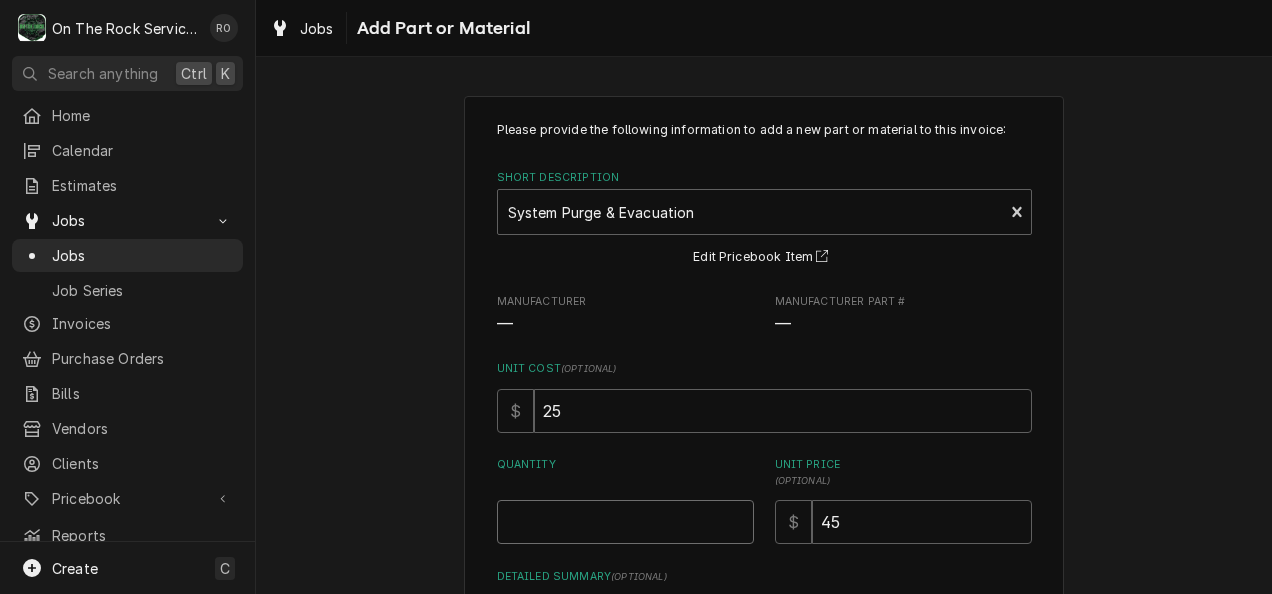 click on "Quantity" at bounding box center (625, 522) 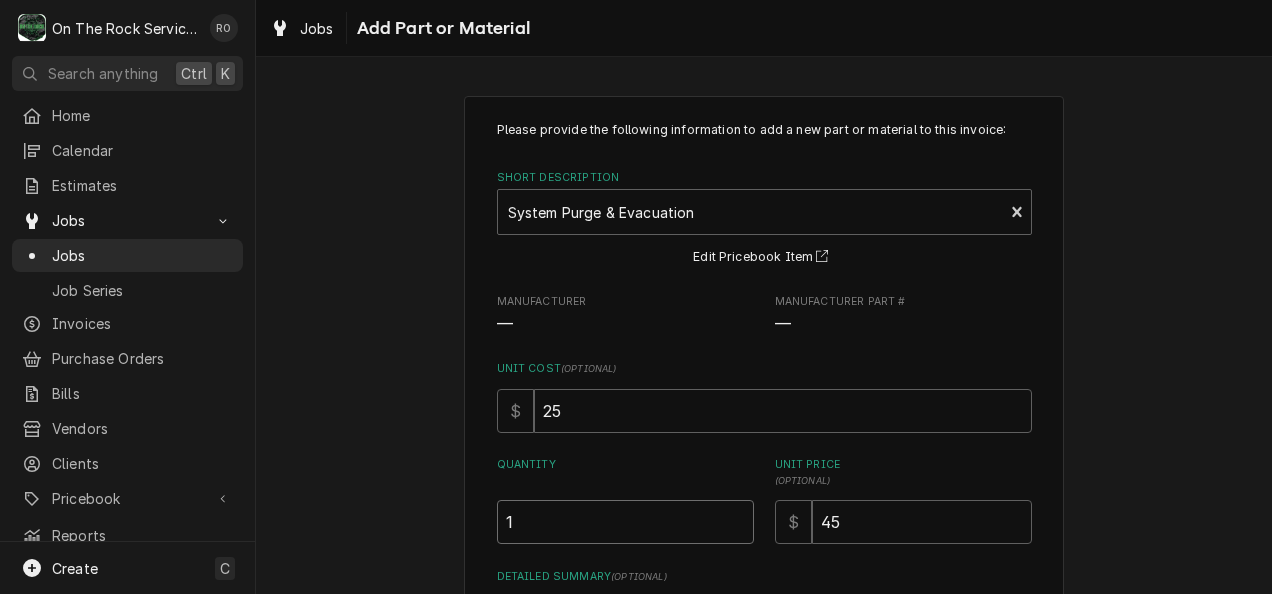 type on "1" 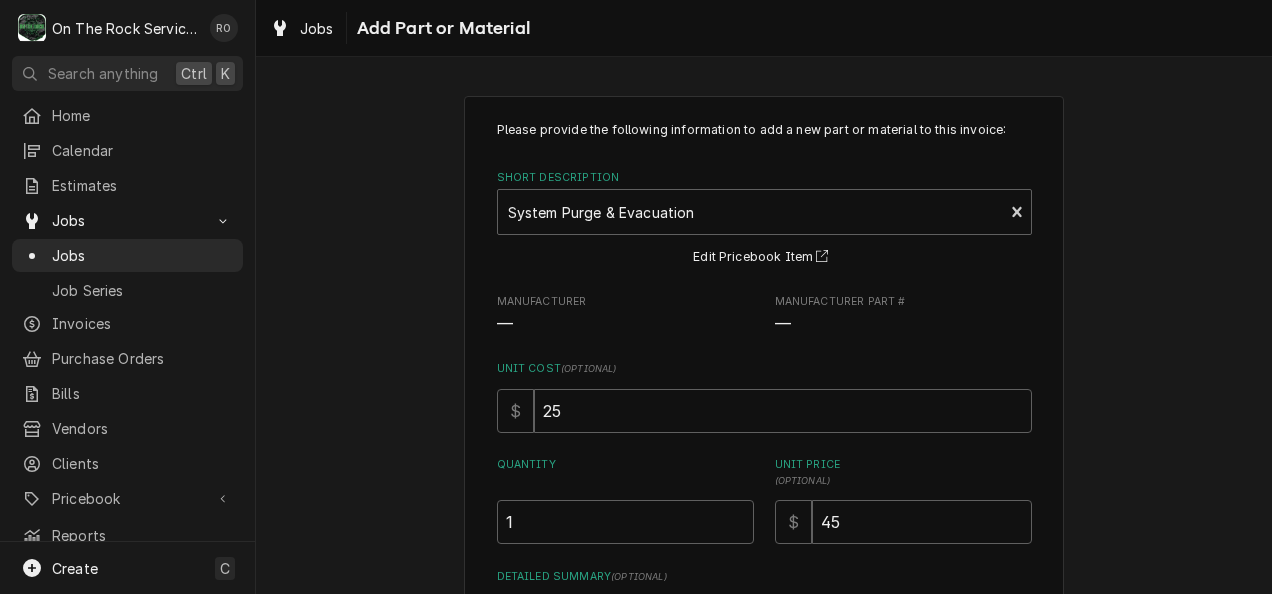 scroll, scrollTop: 215, scrollLeft: 0, axis: vertical 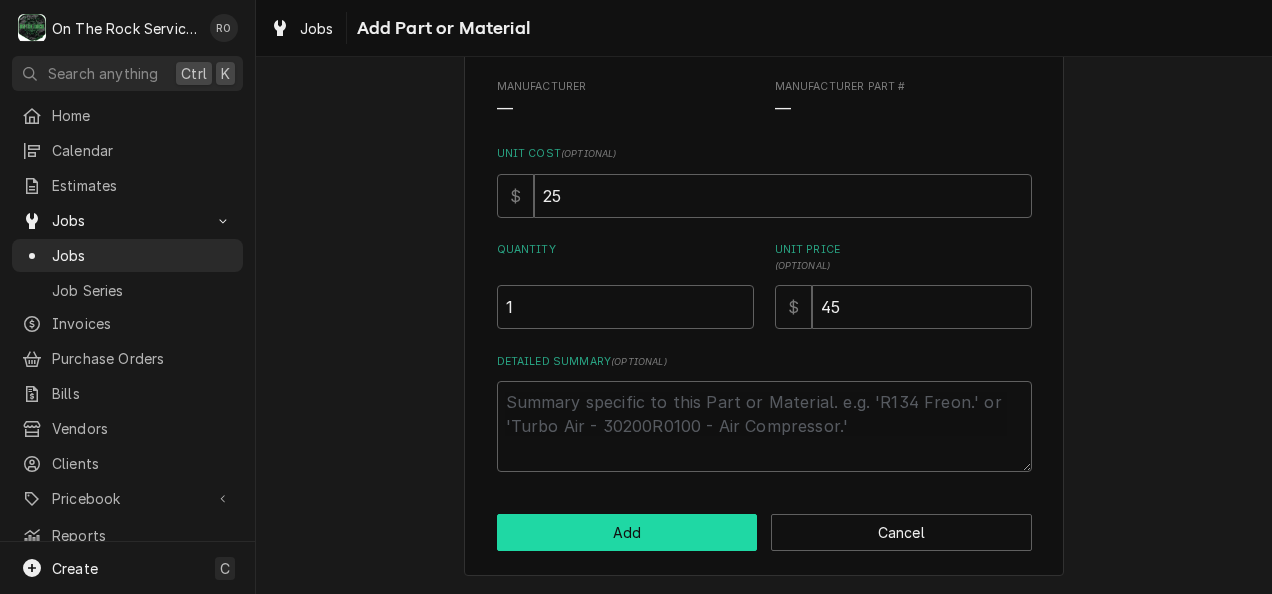 click on "Add" at bounding box center [627, 532] 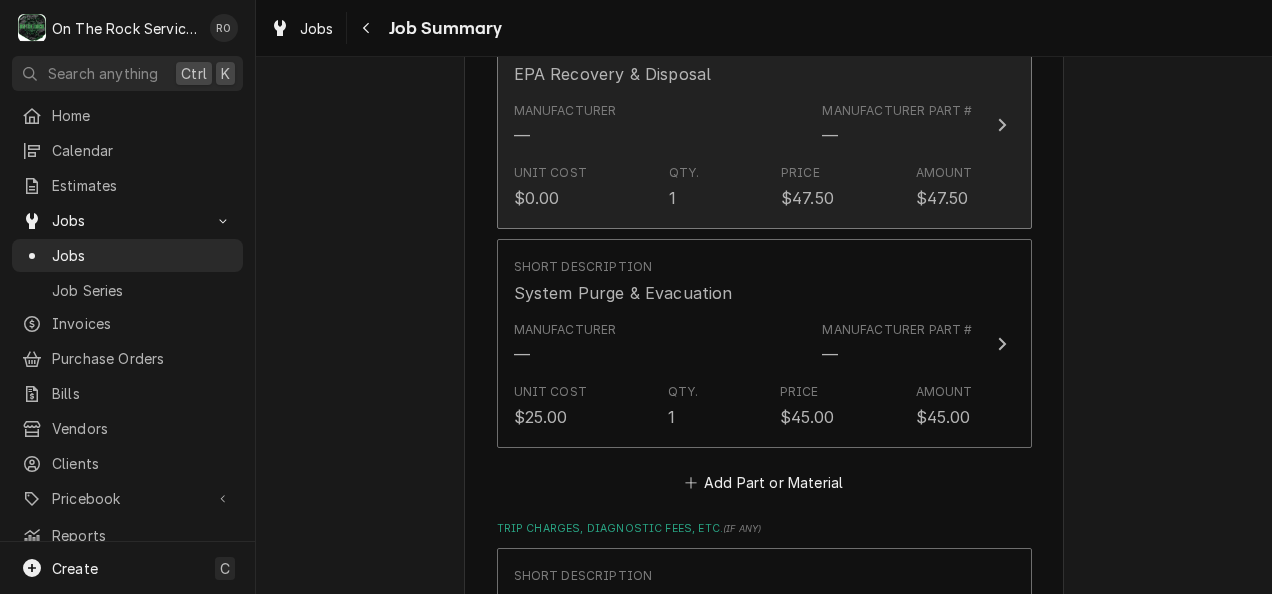 scroll, scrollTop: 2116, scrollLeft: 0, axis: vertical 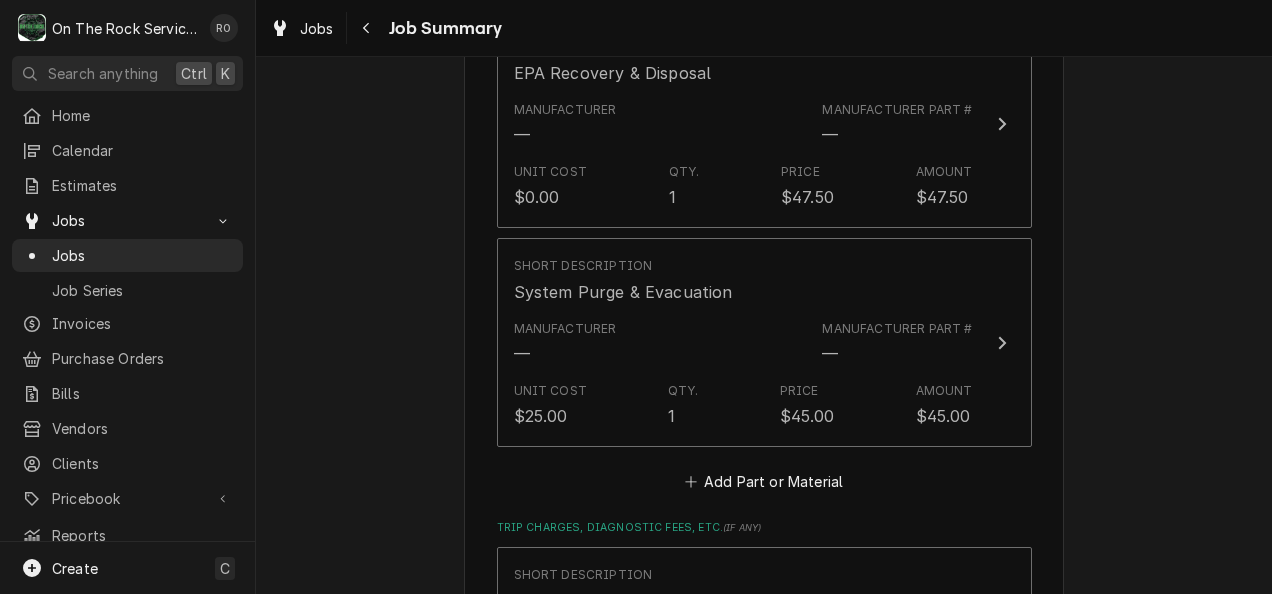 click on "Short Description EPA Recovery & Disposal Manufacturer — Manufacturer Part # — Unit Cost $[PRICE] Qty. 1 Price $[PRICE] Amount $[PRICE] Short Description System Purge & Evacuation Manufacturer — Manufacturer Part # — Unit Cost $[PRICE] Qty. 1 Price $[PRICE] Amount $[PRICE] Add Part or Material" at bounding box center (764, 258) 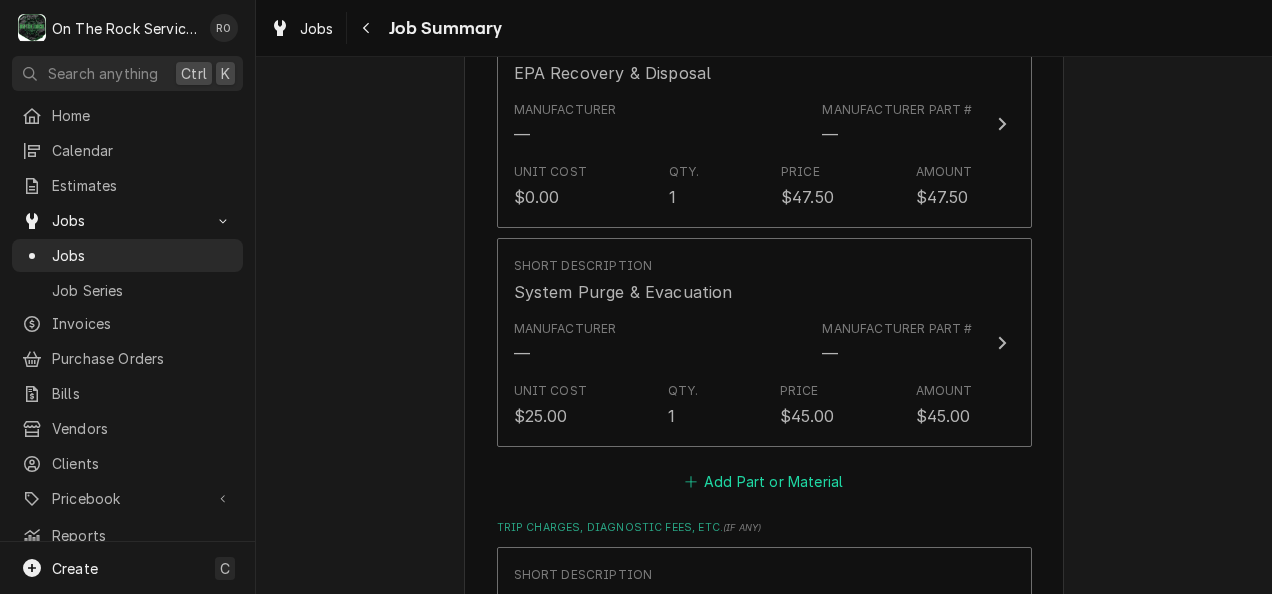 click on "Add Part or Material" at bounding box center [763, 481] 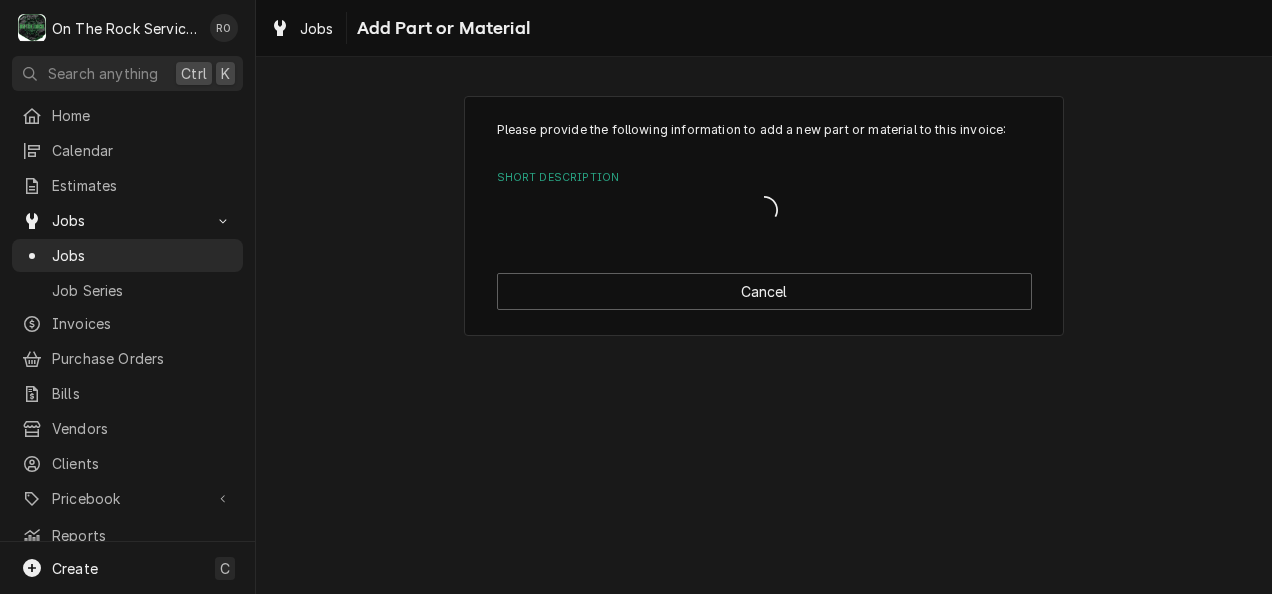 scroll, scrollTop: 0, scrollLeft: 0, axis: both 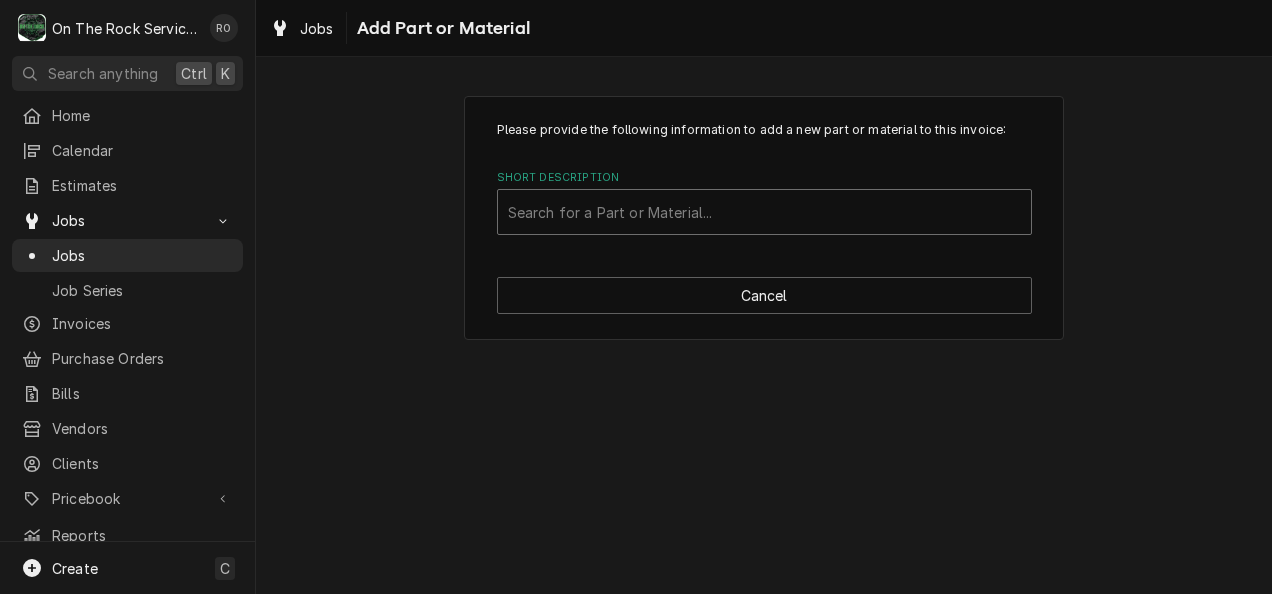 click on "Search for a Part or Material..." at bounding box center [764, 212] 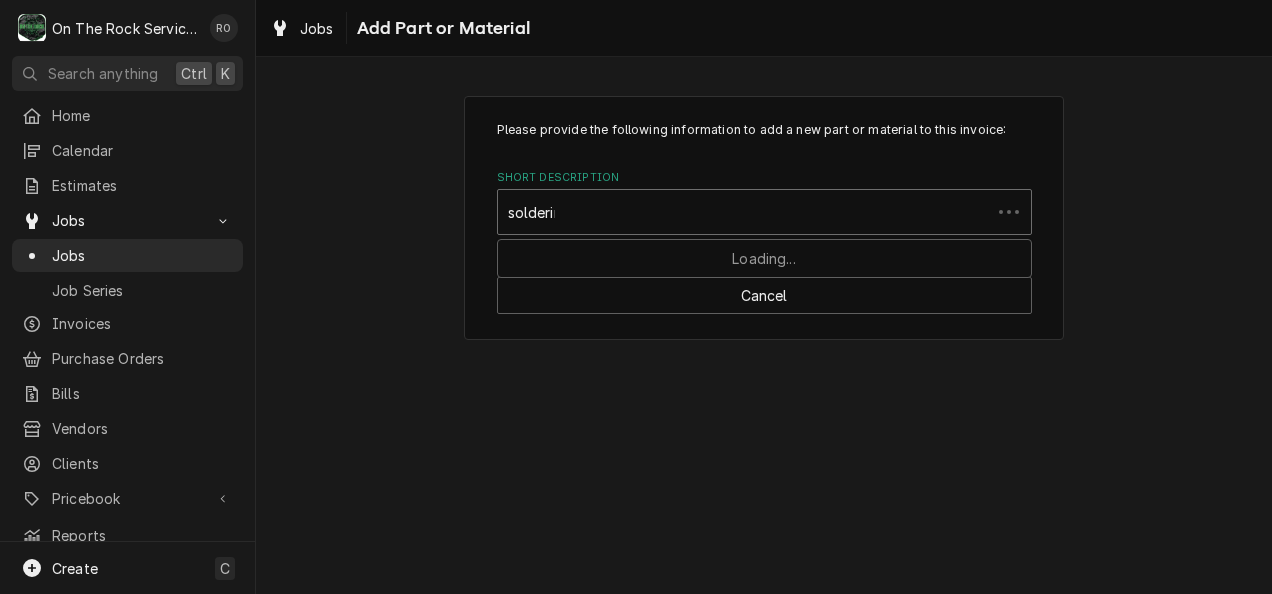 type on "soldering" 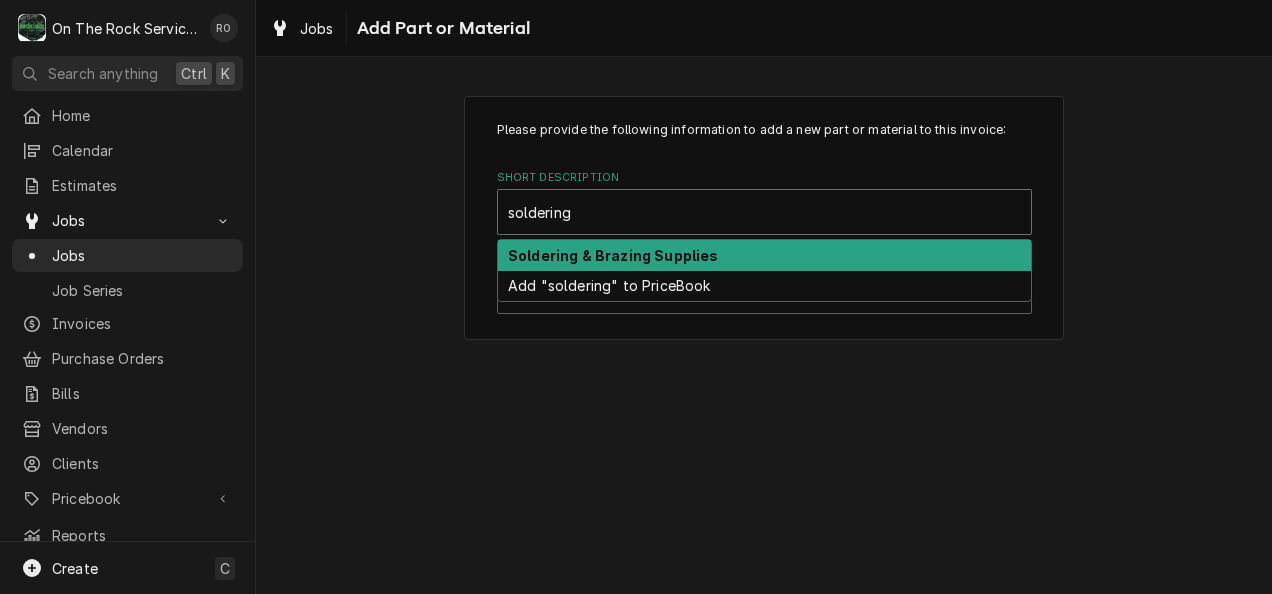 click on "Soldering & Brazing Supplies" at bounding box center (764, 255) 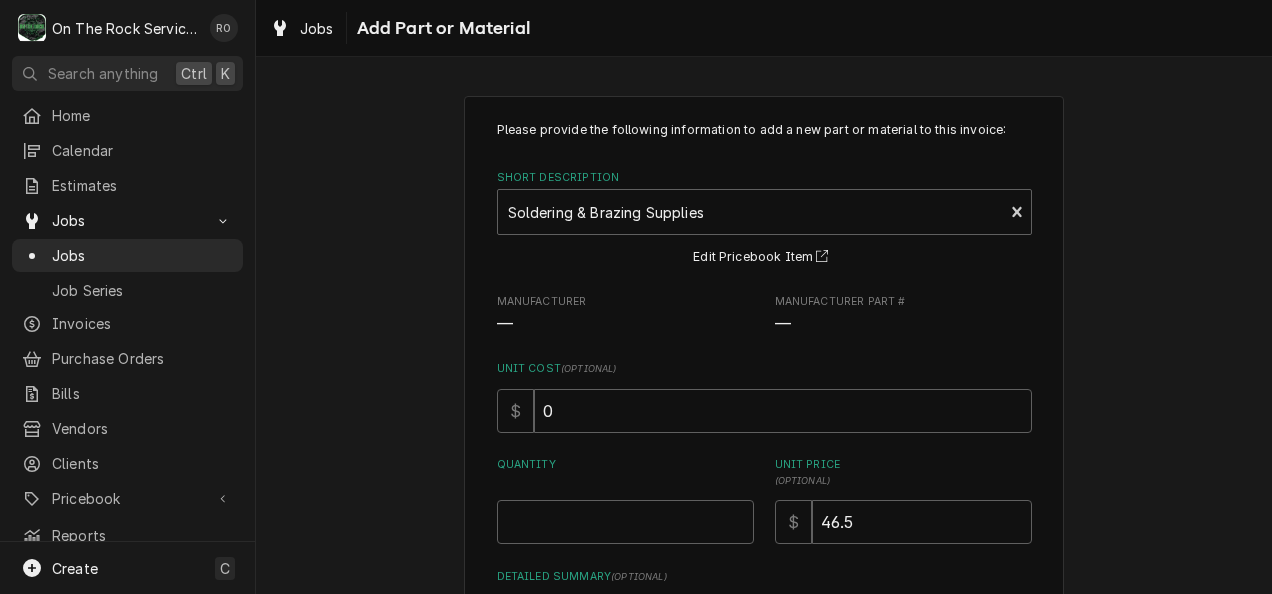 scroll, scrollTop: 215, scrollLeft: 0, axis: vertical 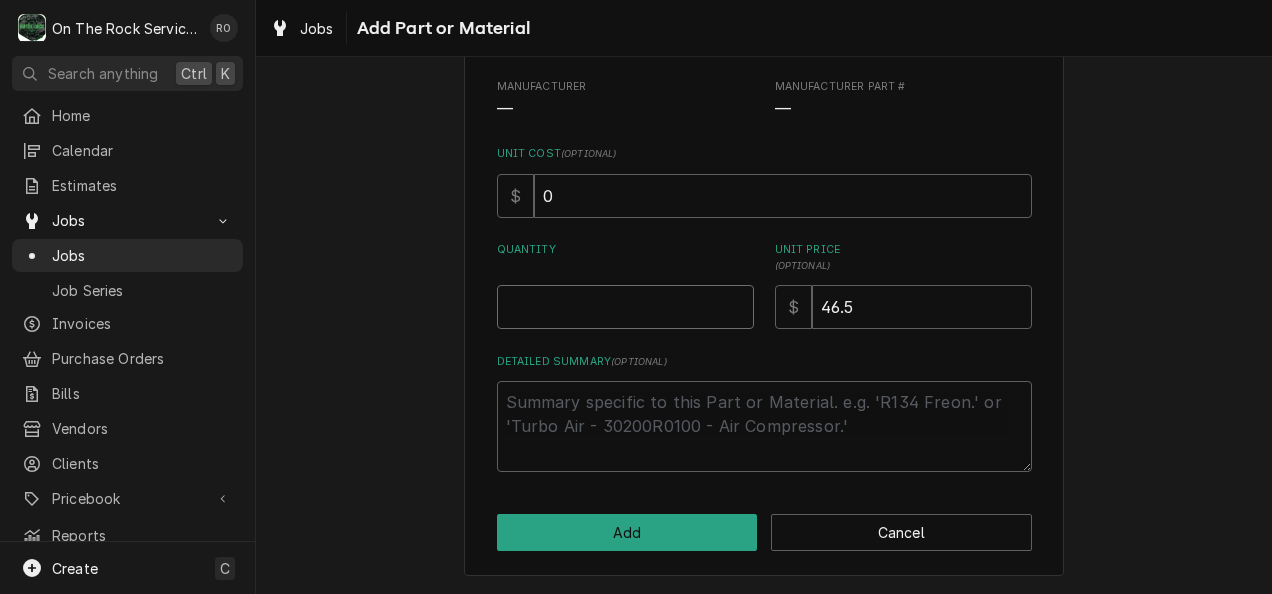 click on "Quantity" at bounding box center [625, 307] 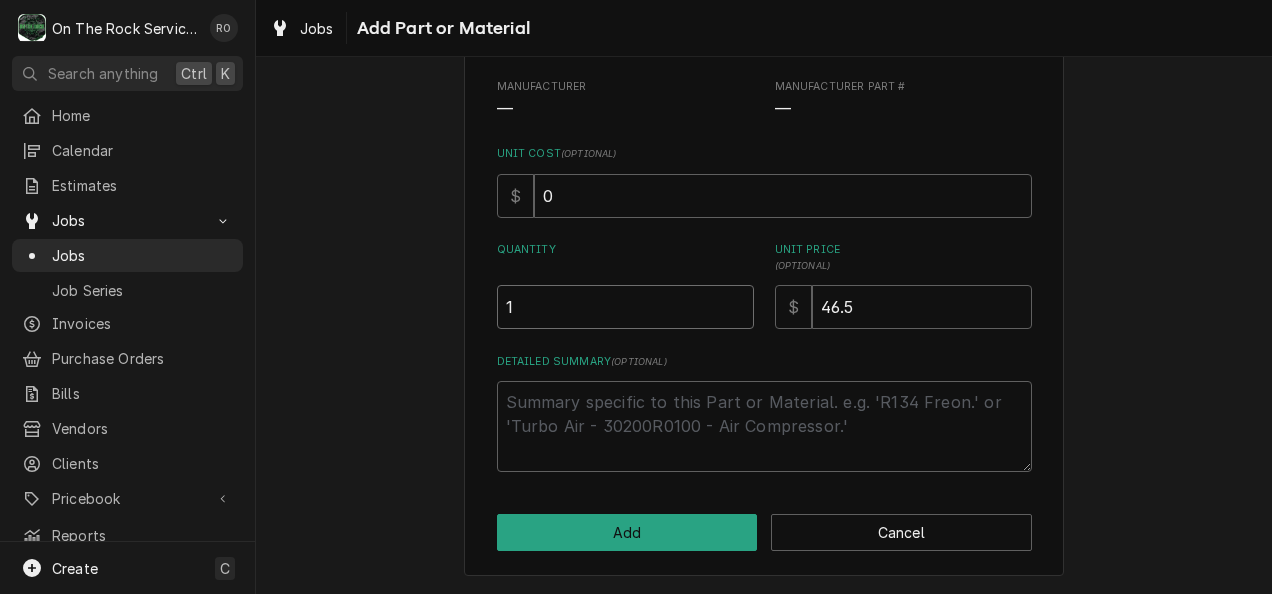 type on "1" 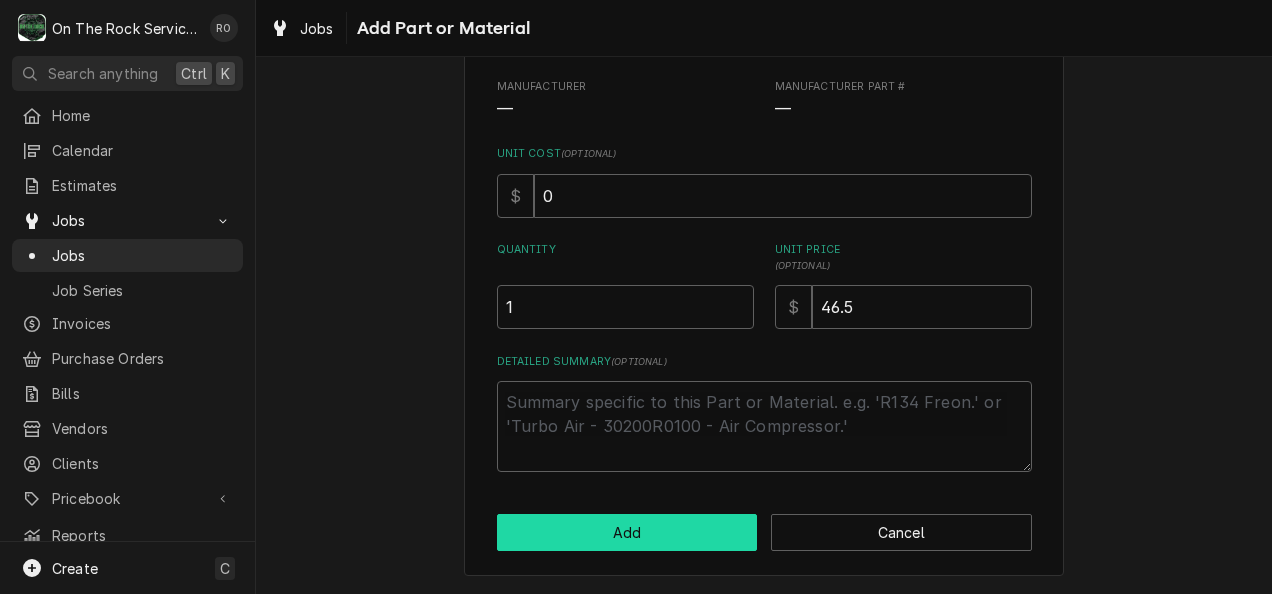click on "Add" at bounding box center [627, 532] 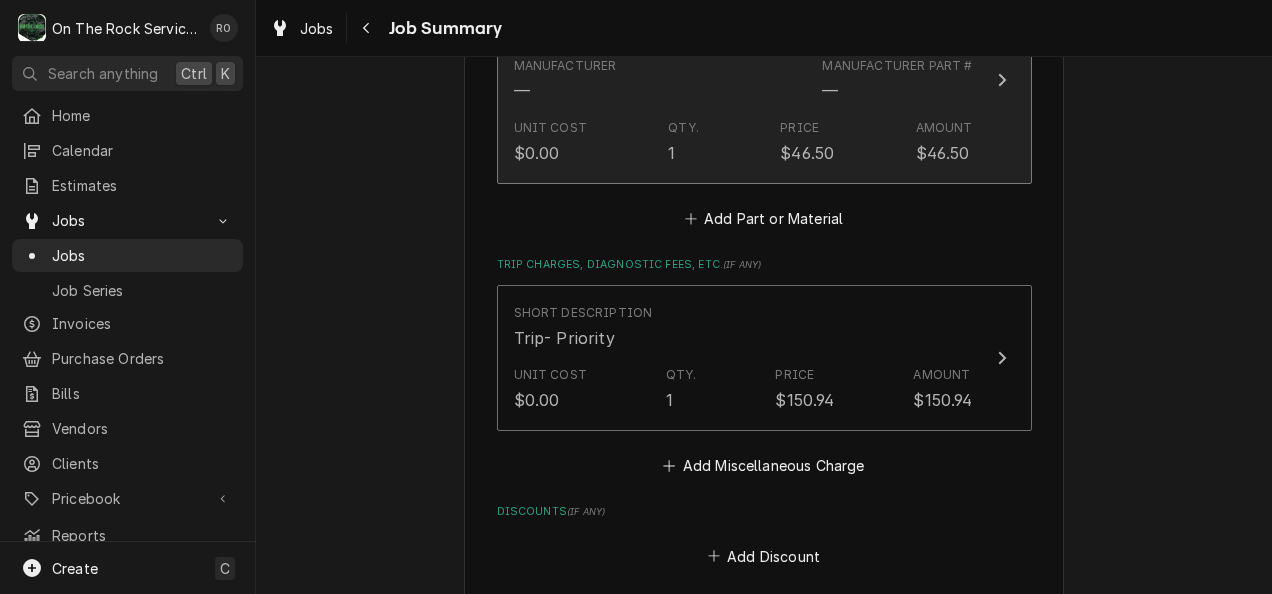 scroll, scrollTop: 2598, scrollLeft: 0, axis: vertical 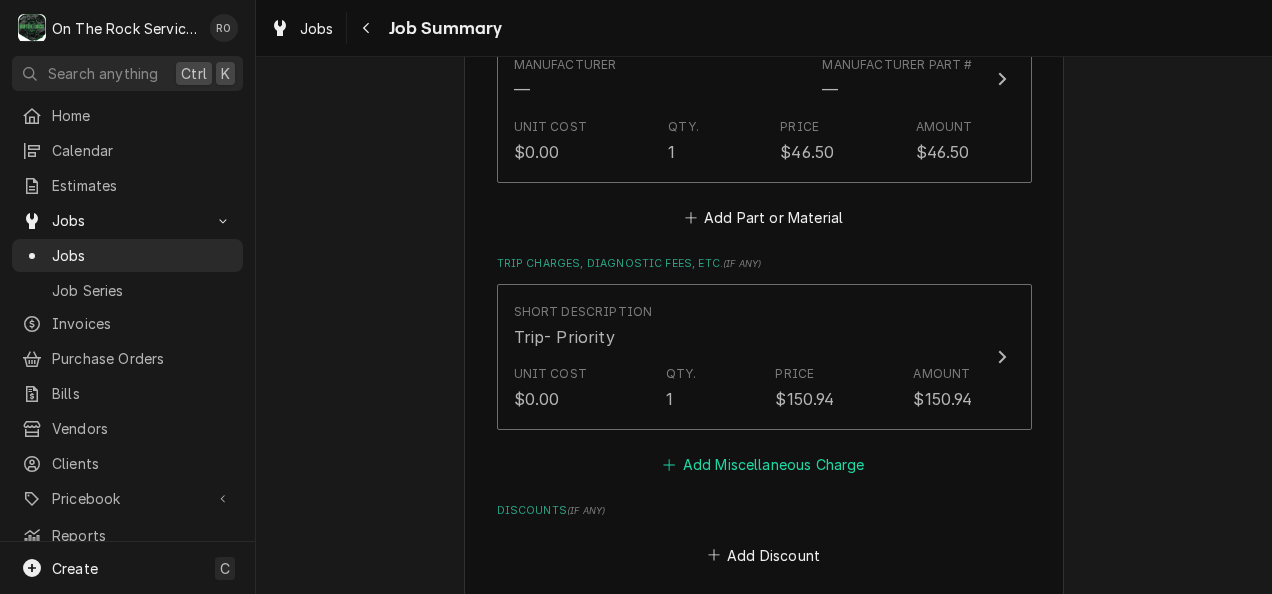 click on "Add Miscellaneous Charge" at bounding box center [764, 465] 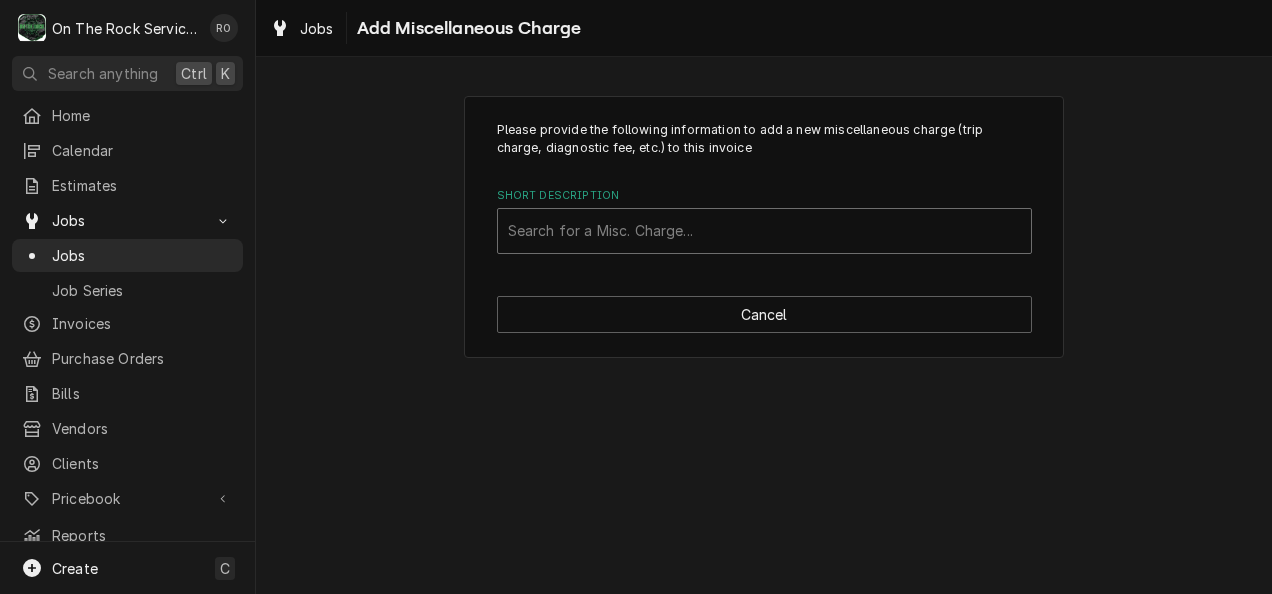click at bounding box center (764, 231) 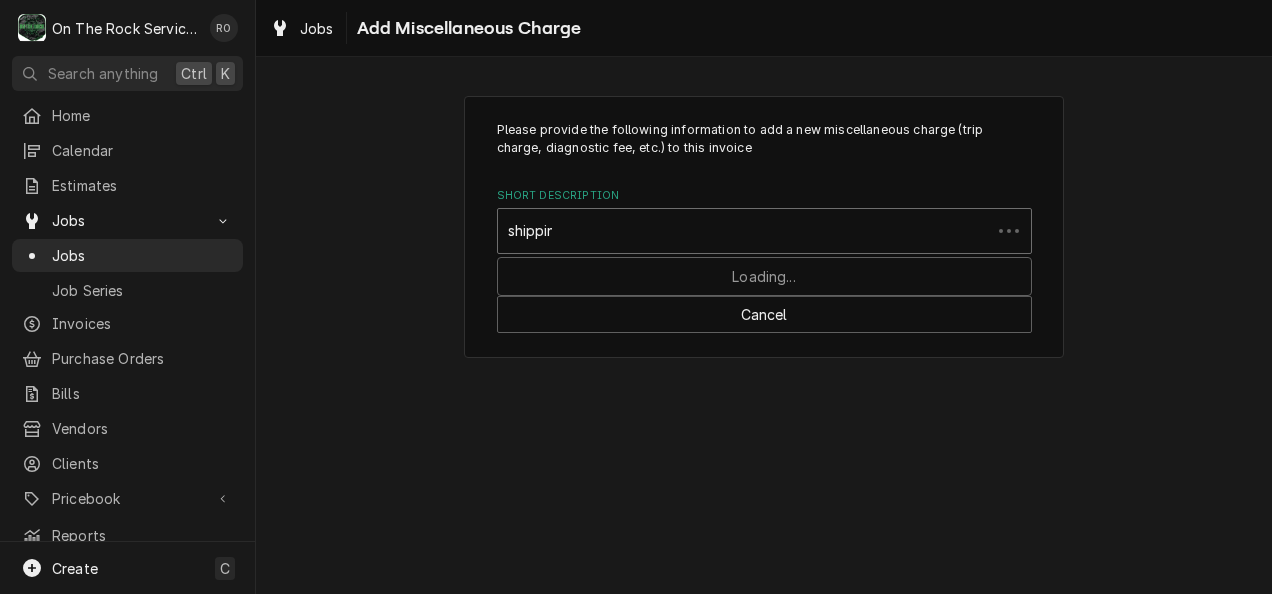 type on "shipping" 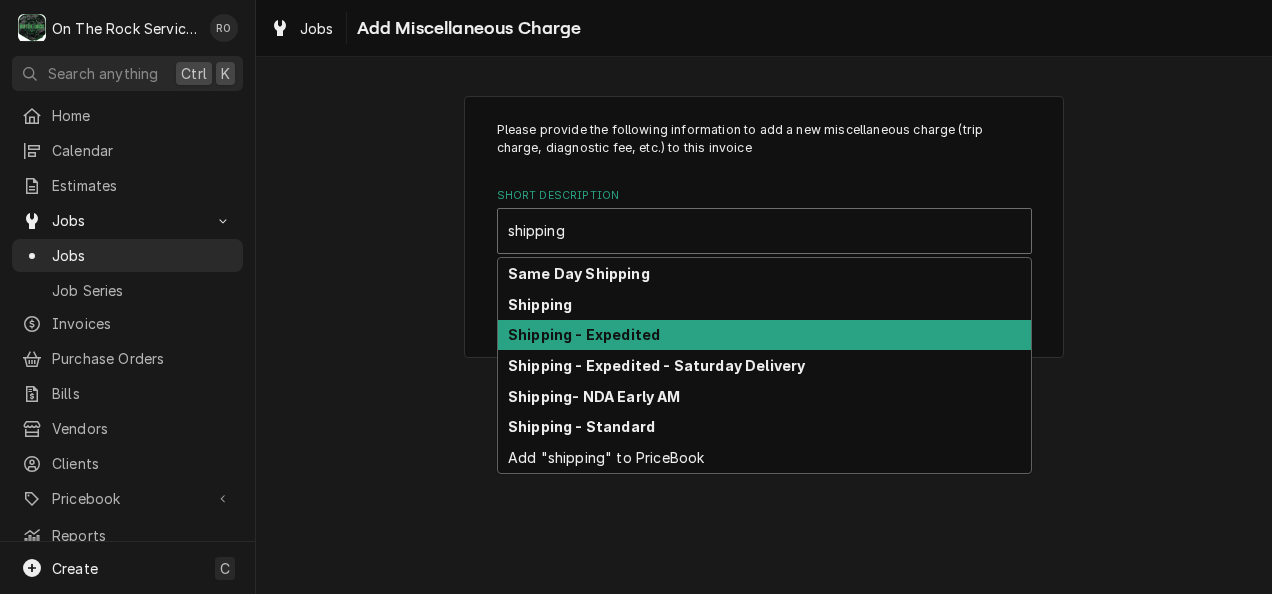 click on "Shipping - Expedited" at bounding box center [764, 335] 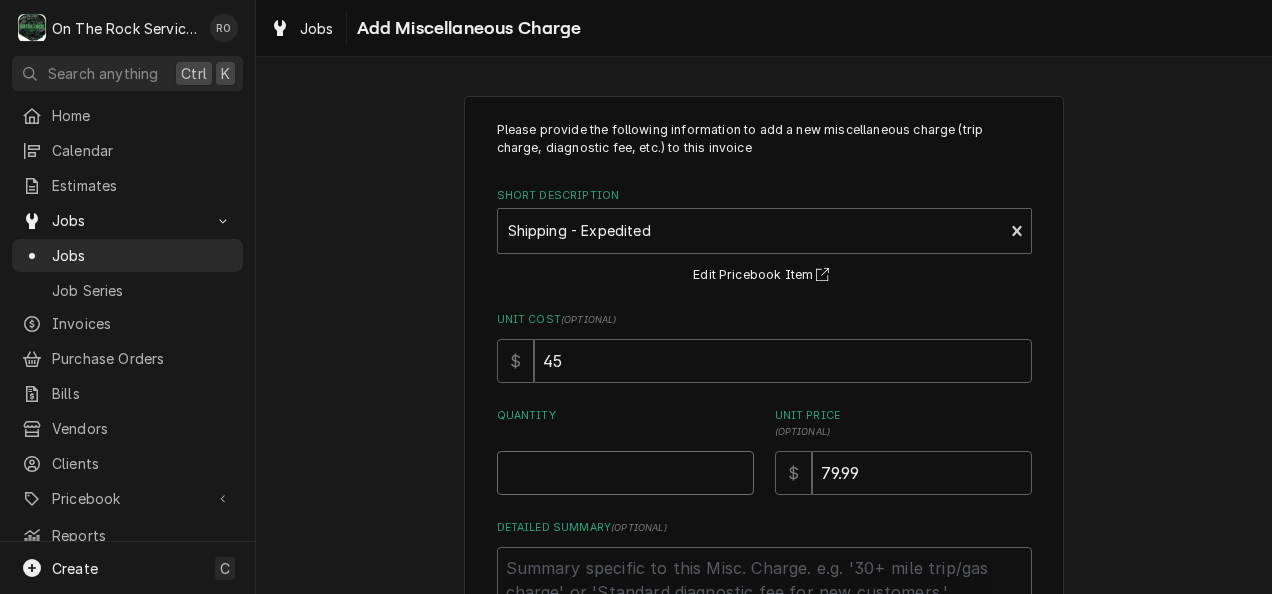 click on "Quantity" at bounding box center (625, 473) 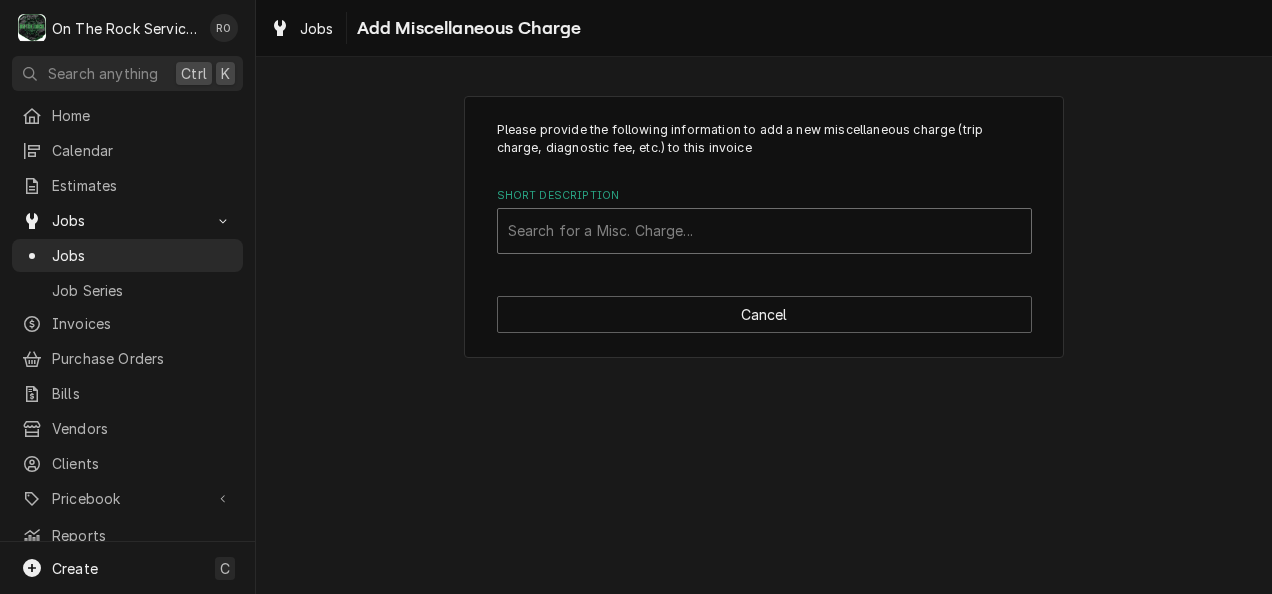 click at bounding box center [764, 231] 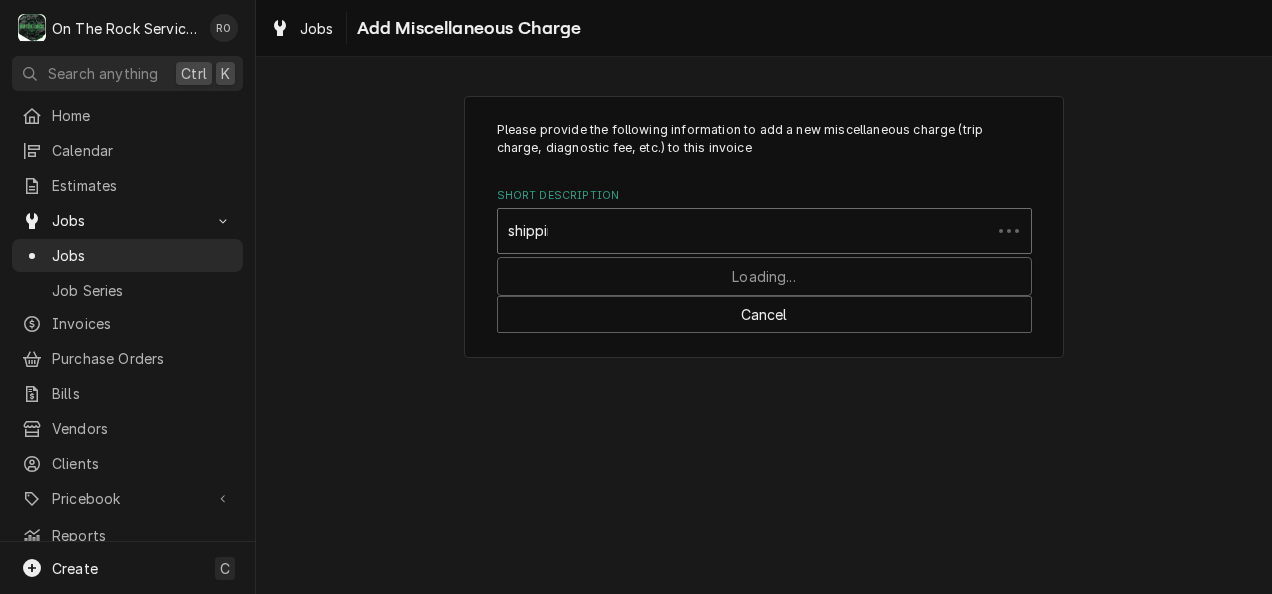 type on "shipping" 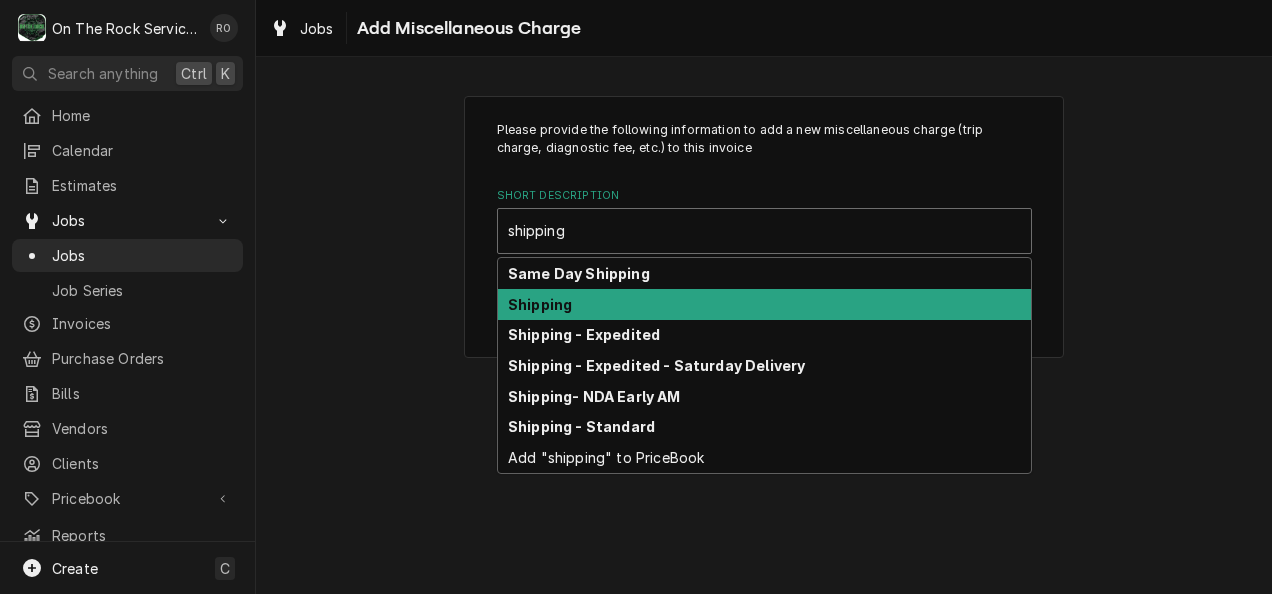 click on "Shipping" at bounding box center (764, 304) 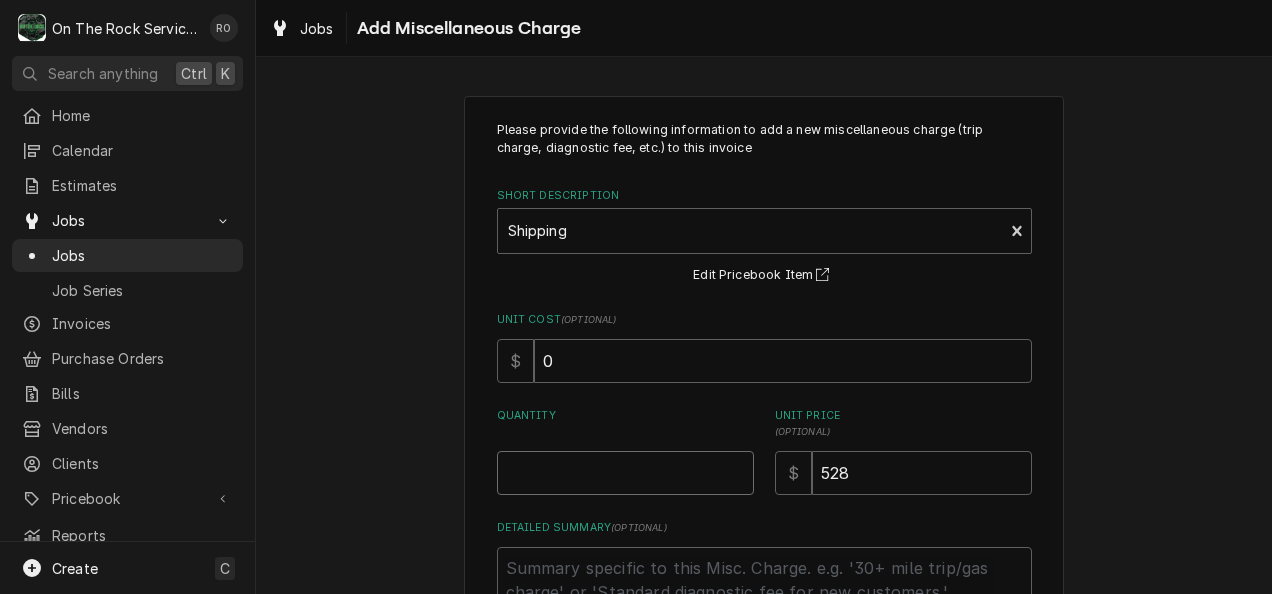click on "Quantity" at bounding box center (625, 473) 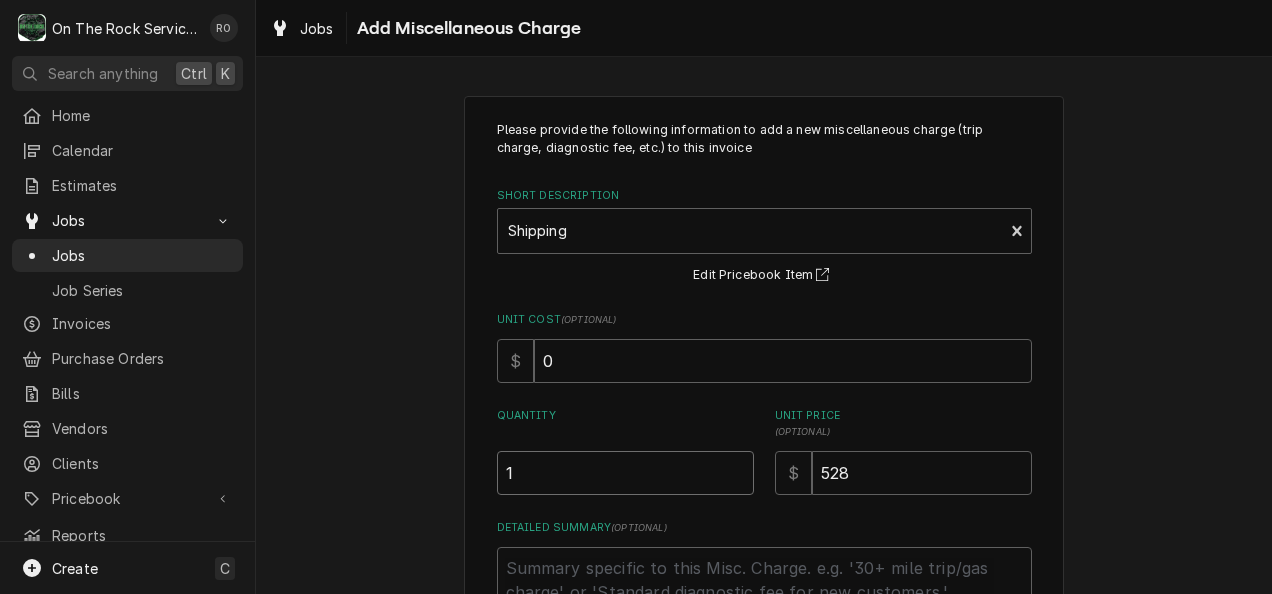 type on "1" 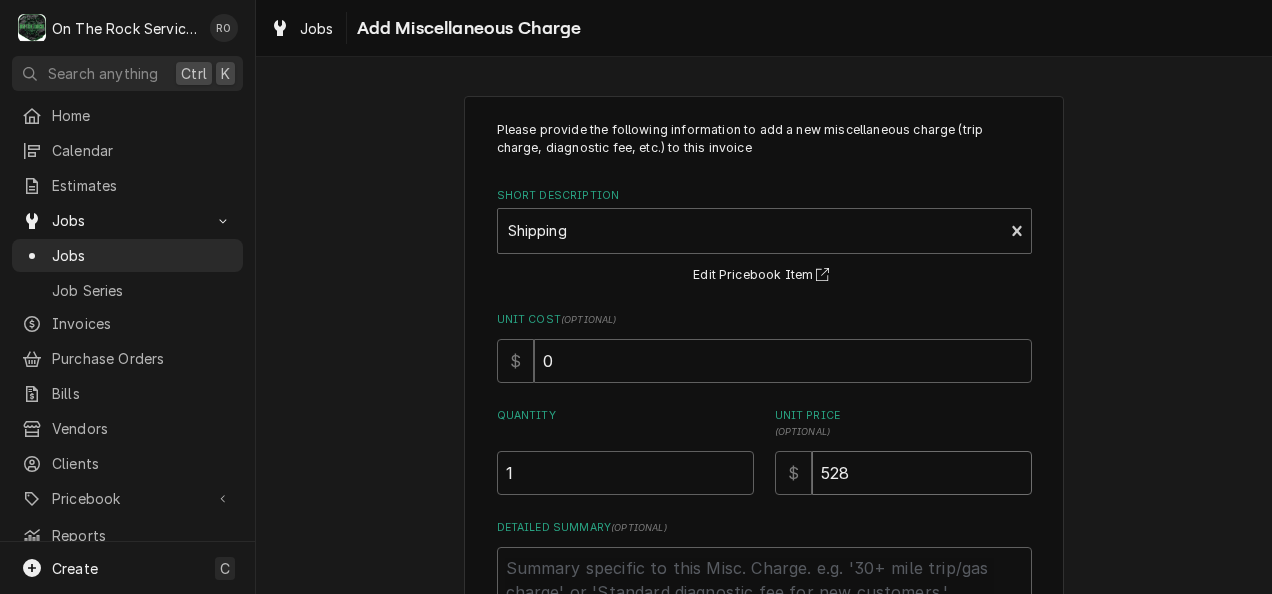 drag, startPoint x: 915, startPoint y: 476, endPoint x: 646, endPoint y: 450, distance: 270.25357 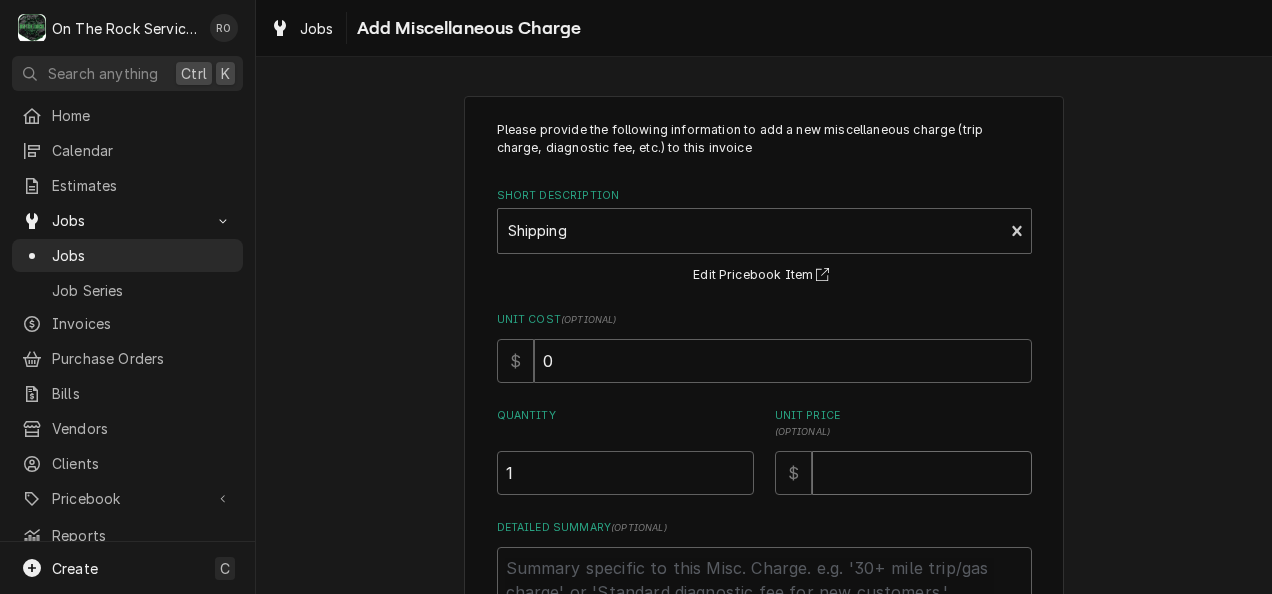 type on "x" 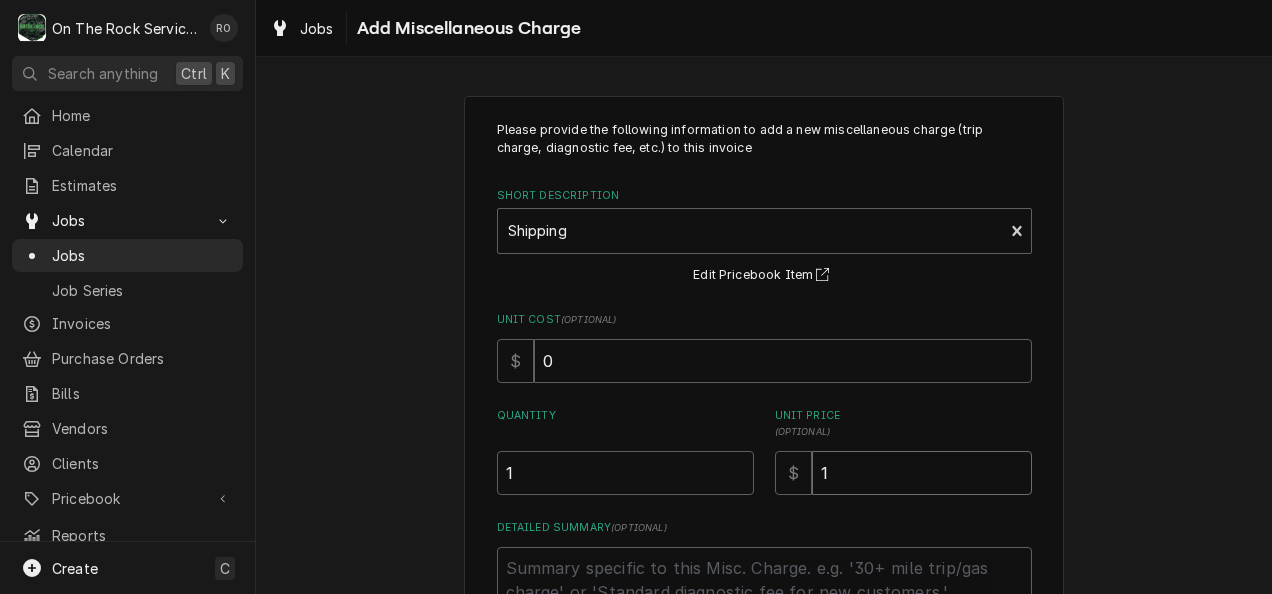type on "x" 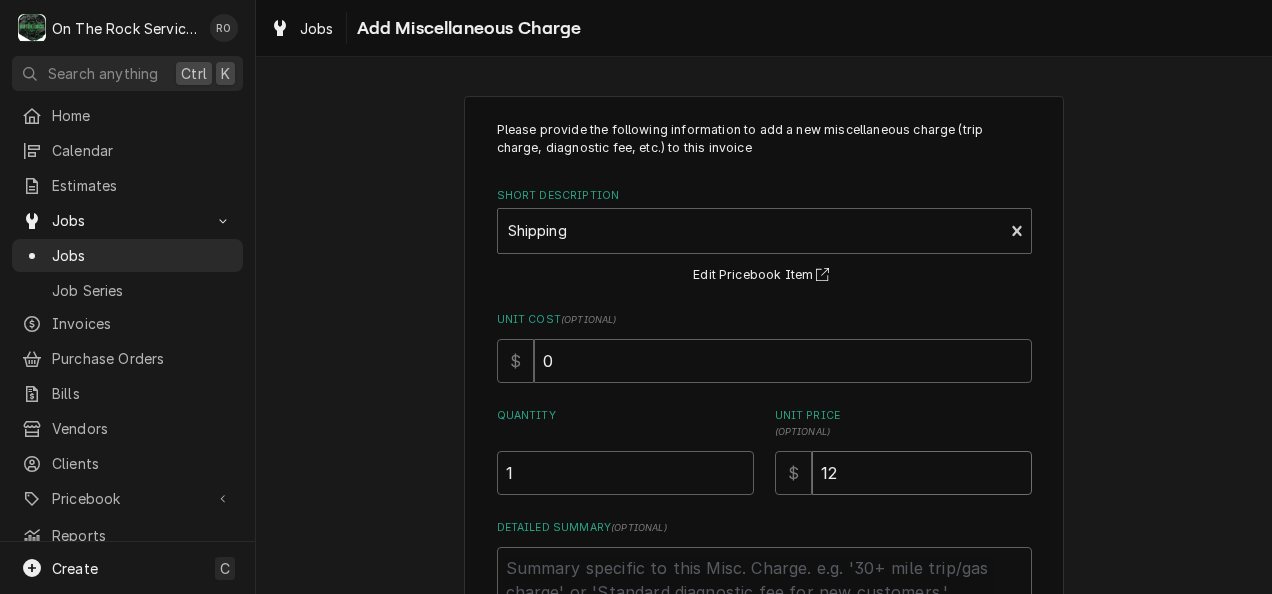 type on "x" 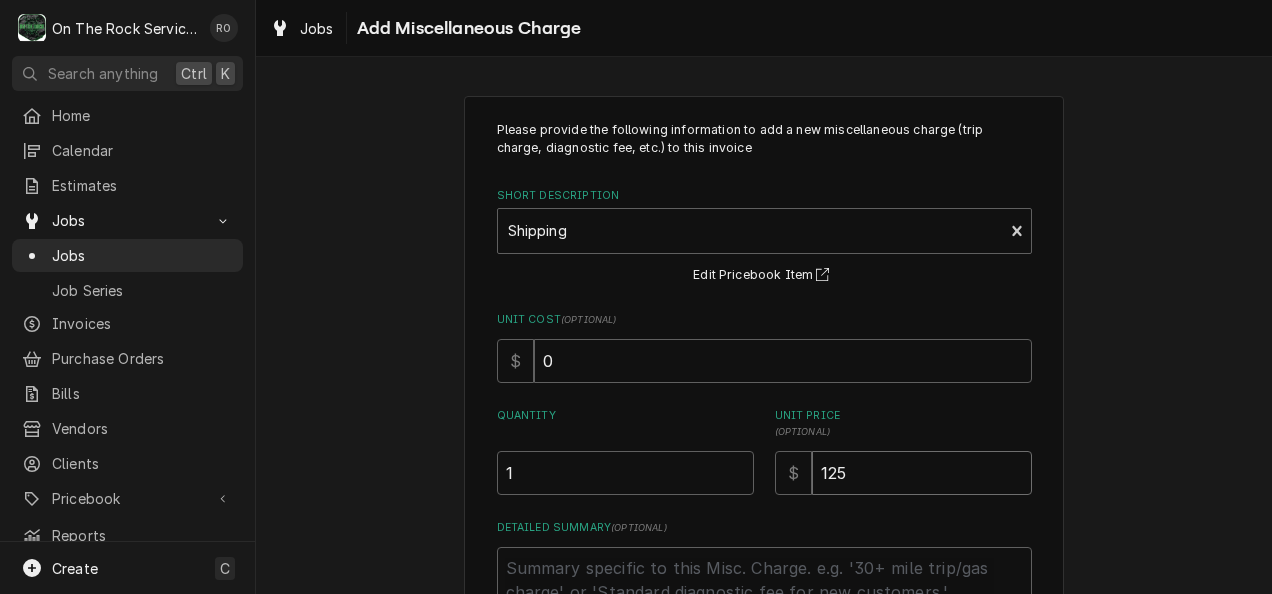 type on "125" 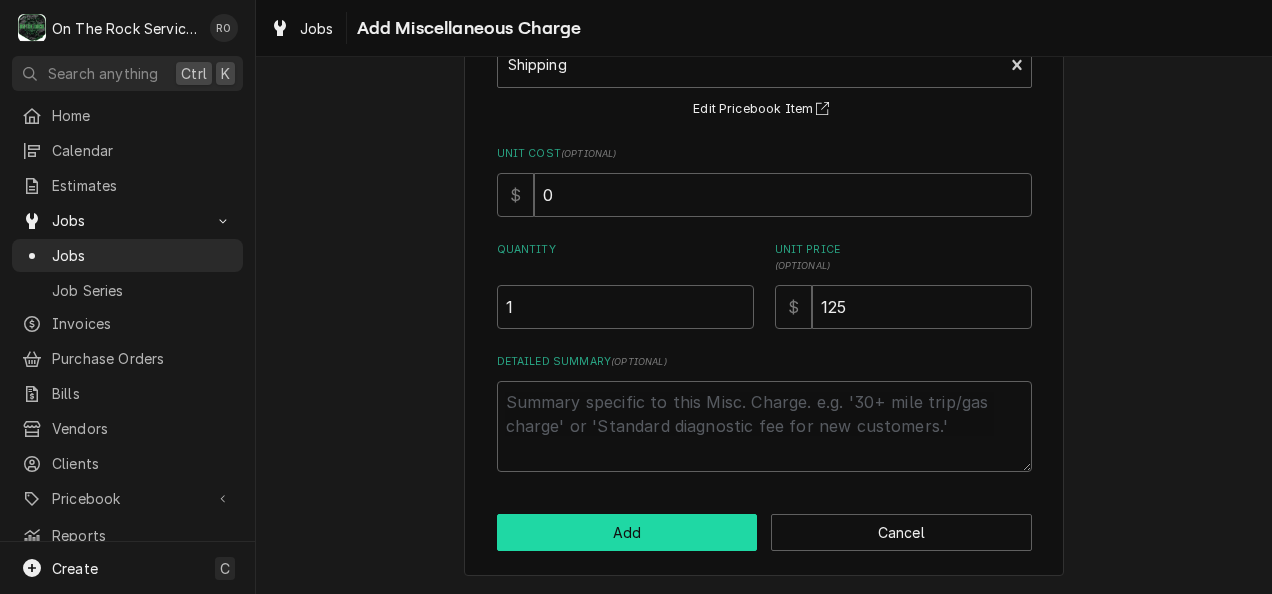 click on "Add" at bounding box center [627, 532] 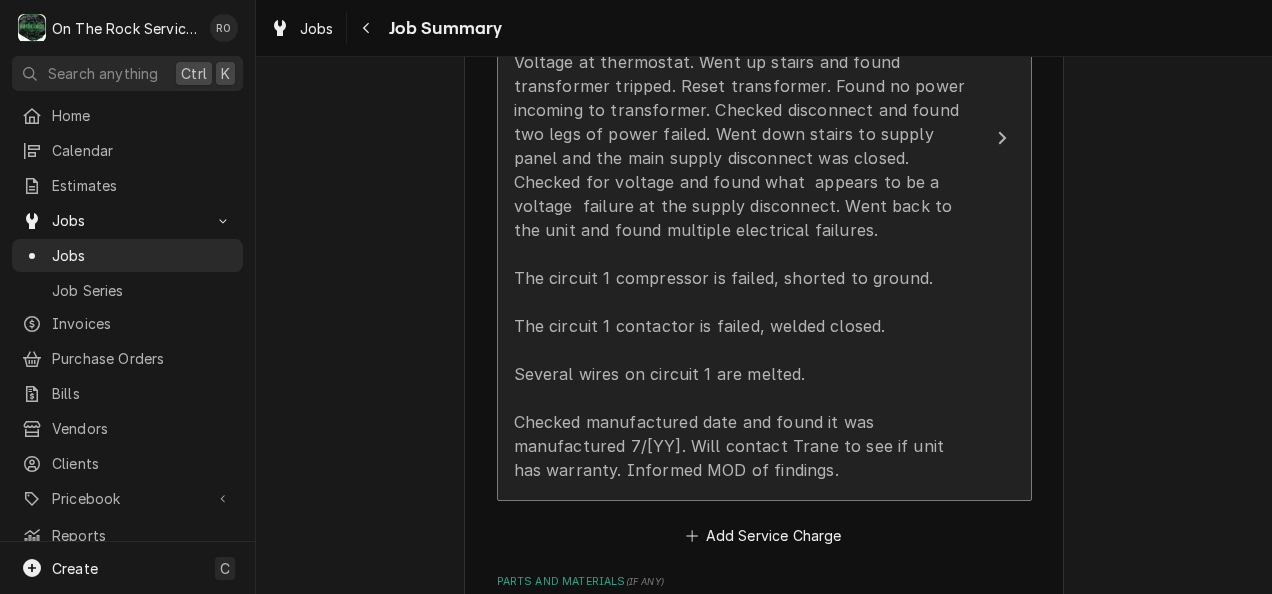 click on "8/[MM]/[YY] [NAME] provided labor and service. Found no
Voltage at thermostat. Went up stairs and found transformer tripped. Reset transformer. Found no power incoming to transformer. Checked disconnect and found two legs of power failed. Went down stairs to supply panel and the main supply disconnect was closed. Checked for voltage and found what  appears to be a voltage  failure at the supply disconnect. Went back to the unit and found multiple electrical failures.
The circuit 1 compressor is failed, shorted to ground.
The circuit 1 contactor is failed, welded closed.
Several wires on circuit 1 are melted.
Checked manufactured date and found it was manufactured 7/[YY]. Will contact Trane to see if unit has warranty. Informed MOD of findings." at bounding box center [743, 242] 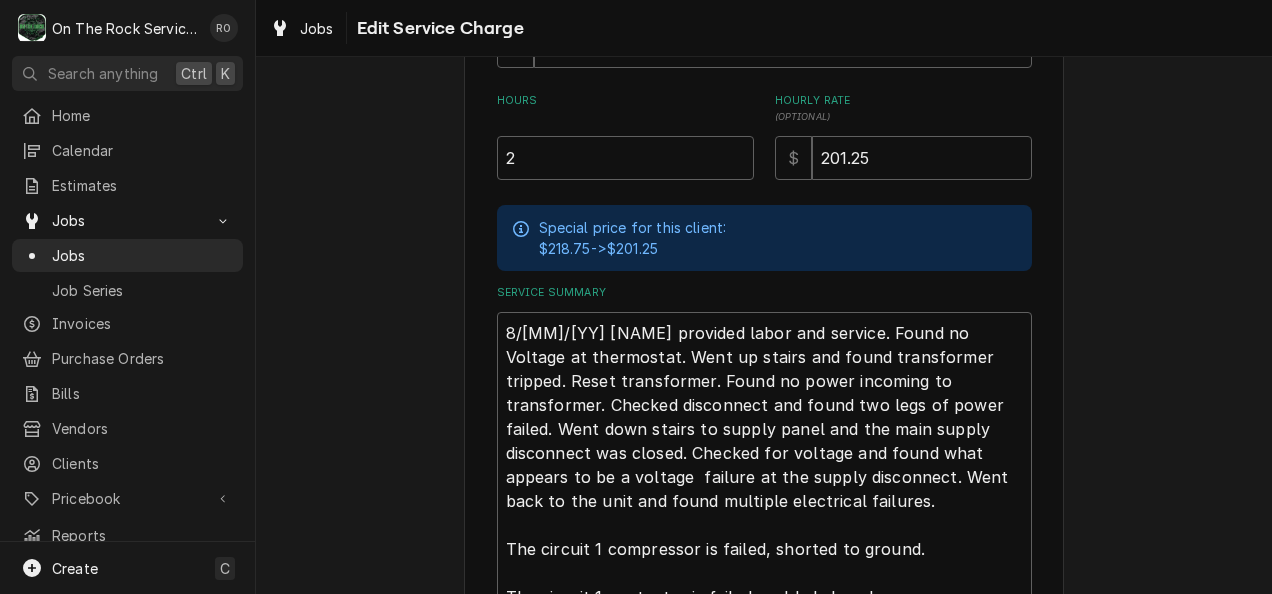 scroll, scrollTop: 896, scrollLeft: 0, axis: vertical 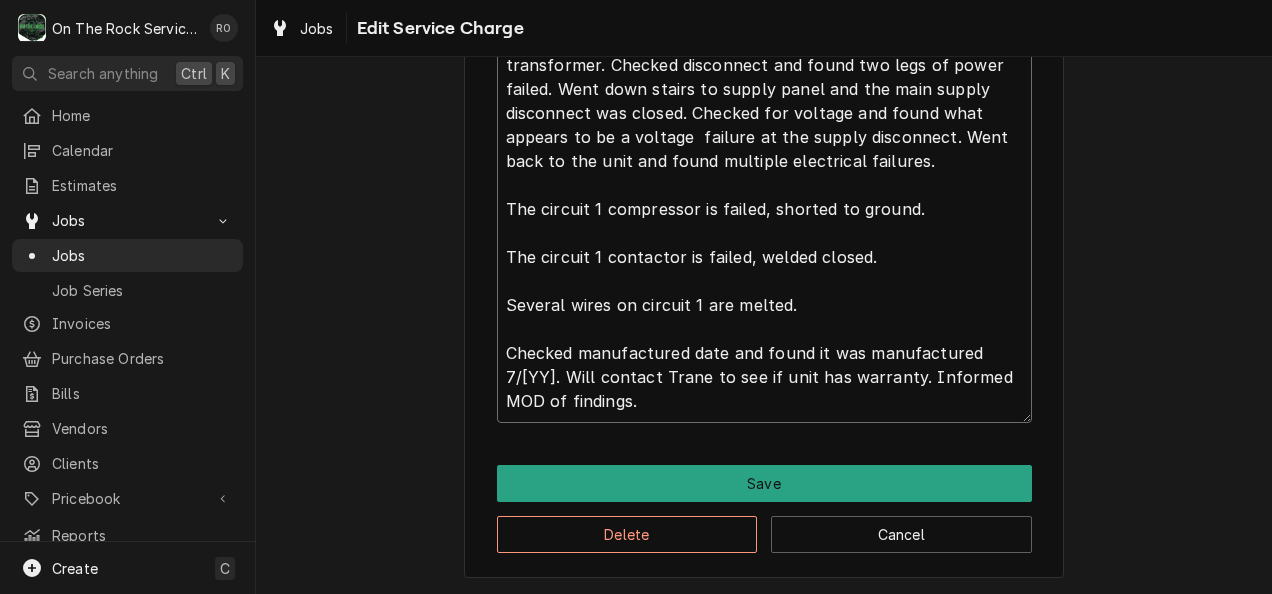 click on "8/[MM]/[YY] [NAME] provided labor and service. Found no
Voltage at thermostat. Went up stairs and found transformer tripped. Reset transformer. Found no power incoming to transformer. Checked disconnect and found two legs of power failed. Went down stairs to supply panel and the main supply disconnect was closed. Checked for voltage and found what  appears to be a voltage  failure at the supply disconnect. Went back to the unit and found multiple electrical failures.
The circuit 1 compressor is failed, shorted to ground.
The circuit 1 contactor is failed, welded closed.
Several wires on circuit 1 are melted.
Checked manufactured date and found it was manufactured 7/[YY]. Will contact Trane to see if unit has warranty. Informed MOD of findings." at bounding box center (764, 197) 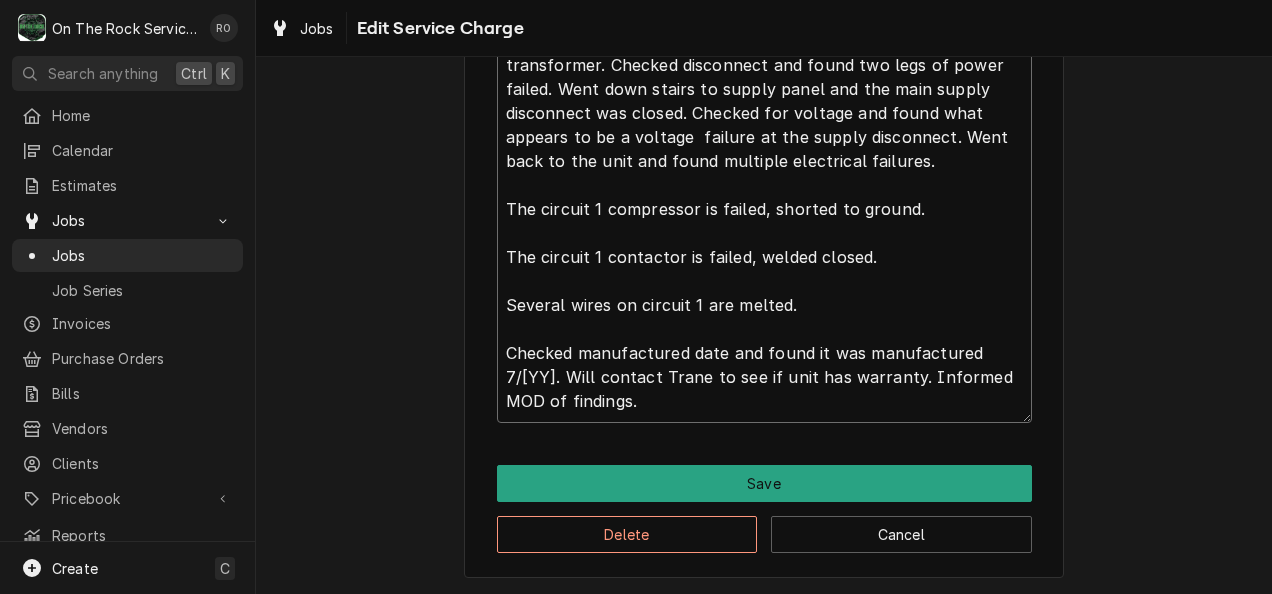type on "x" 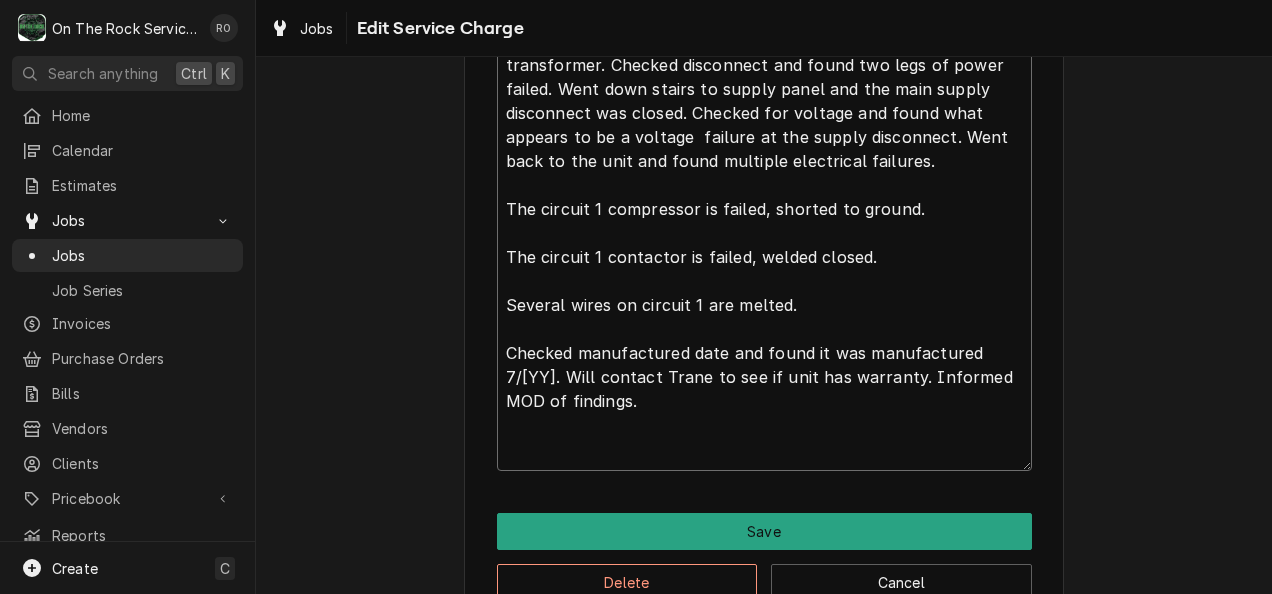 type on "x" 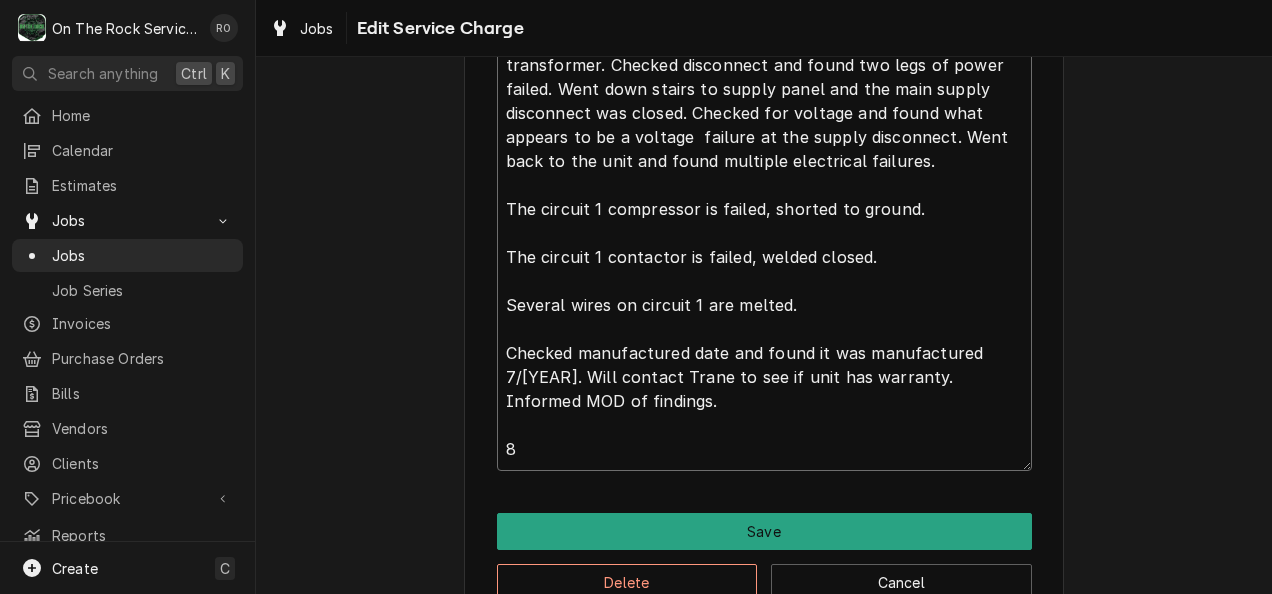 type on "x" 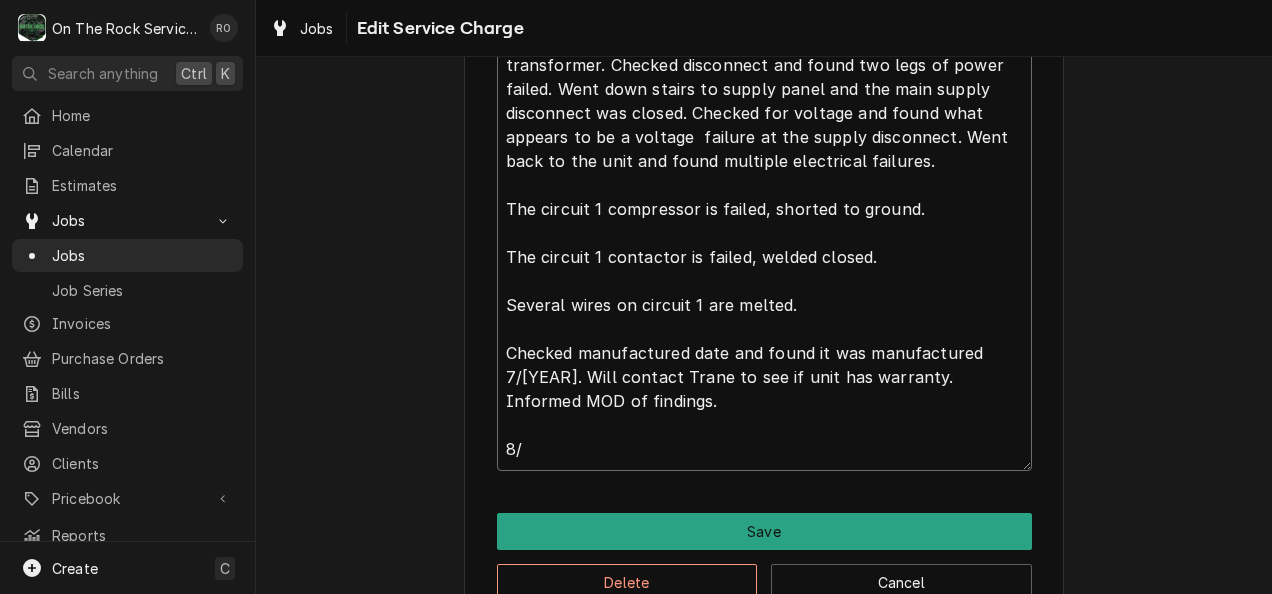 type on "x" 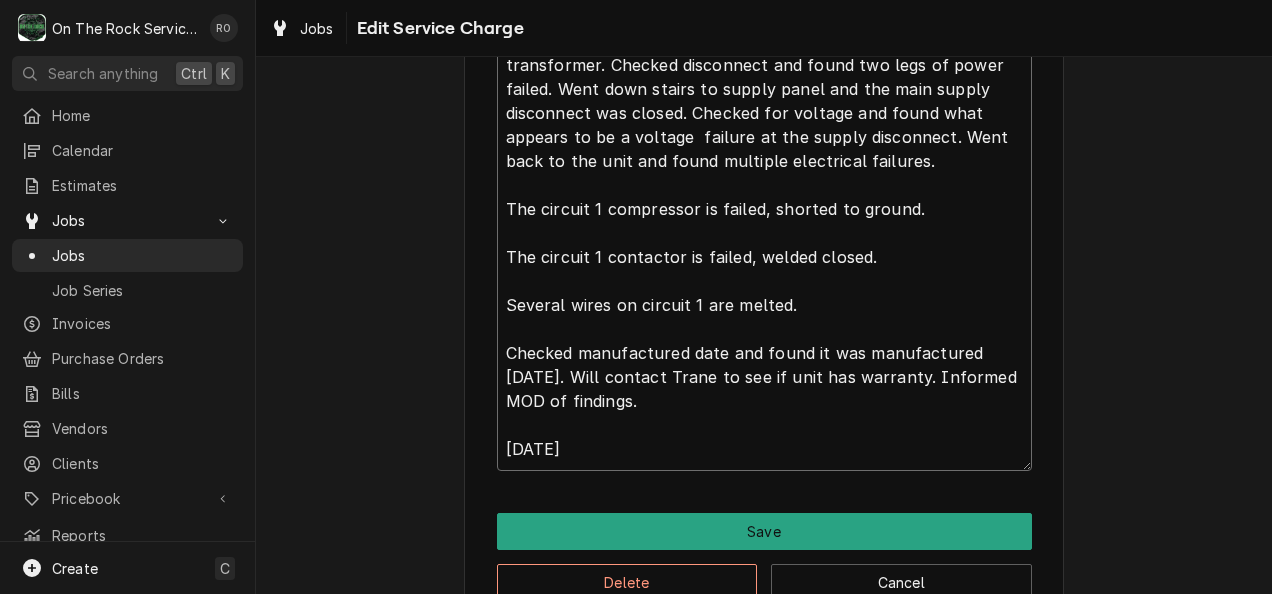 type on "x" 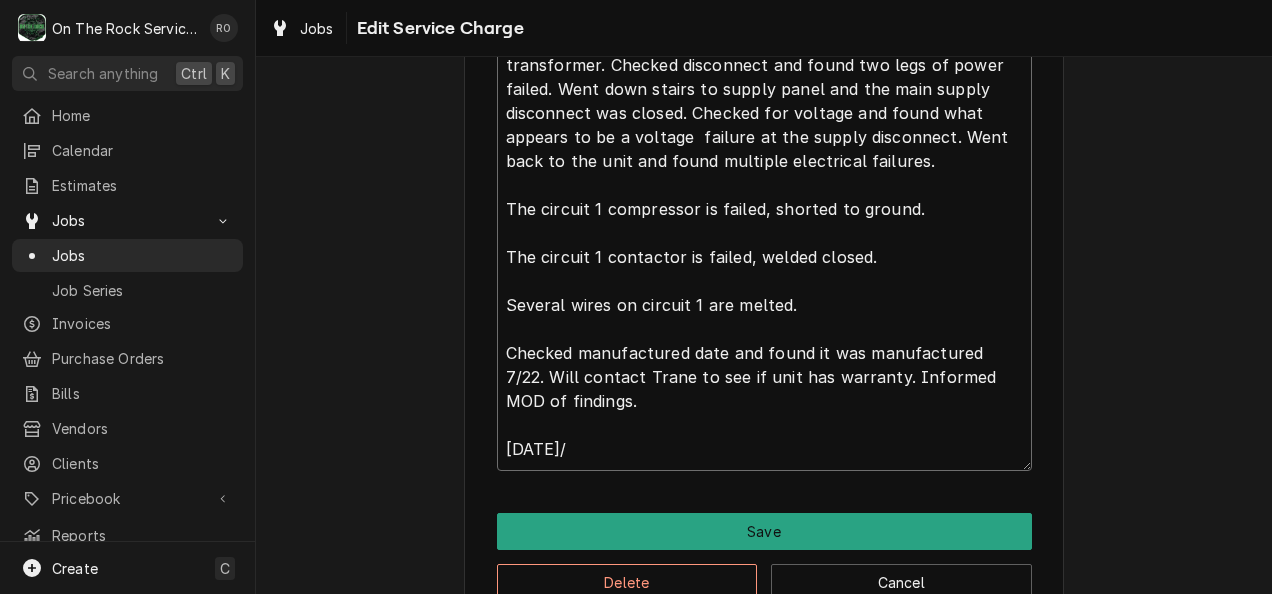 type on "x" 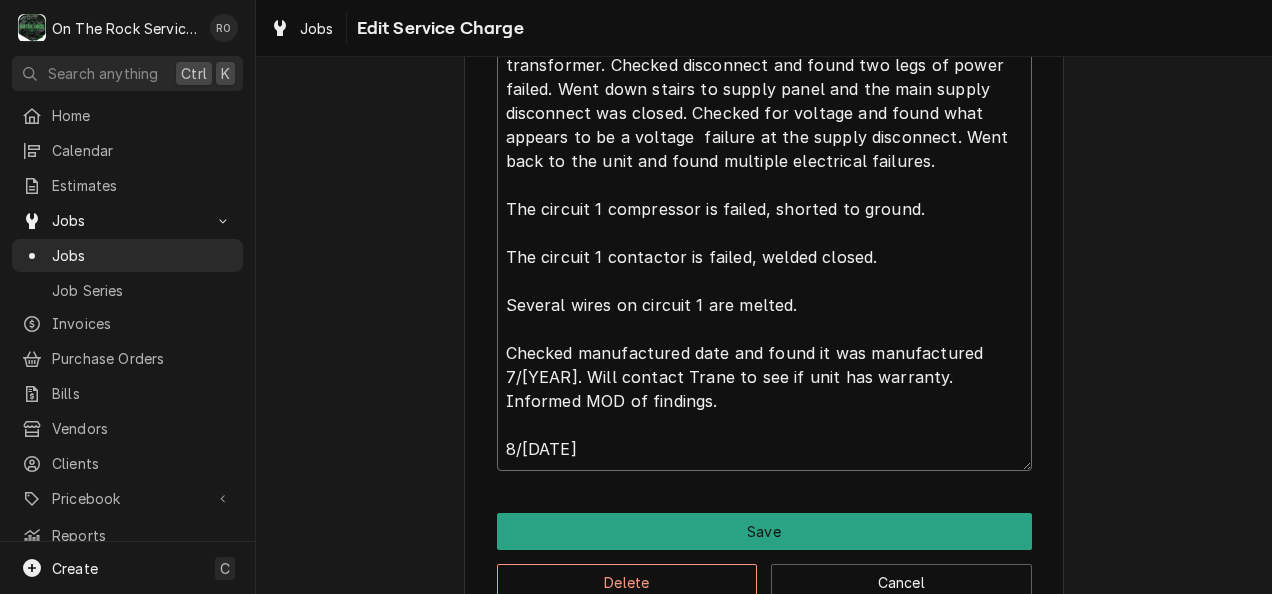 type on "x" 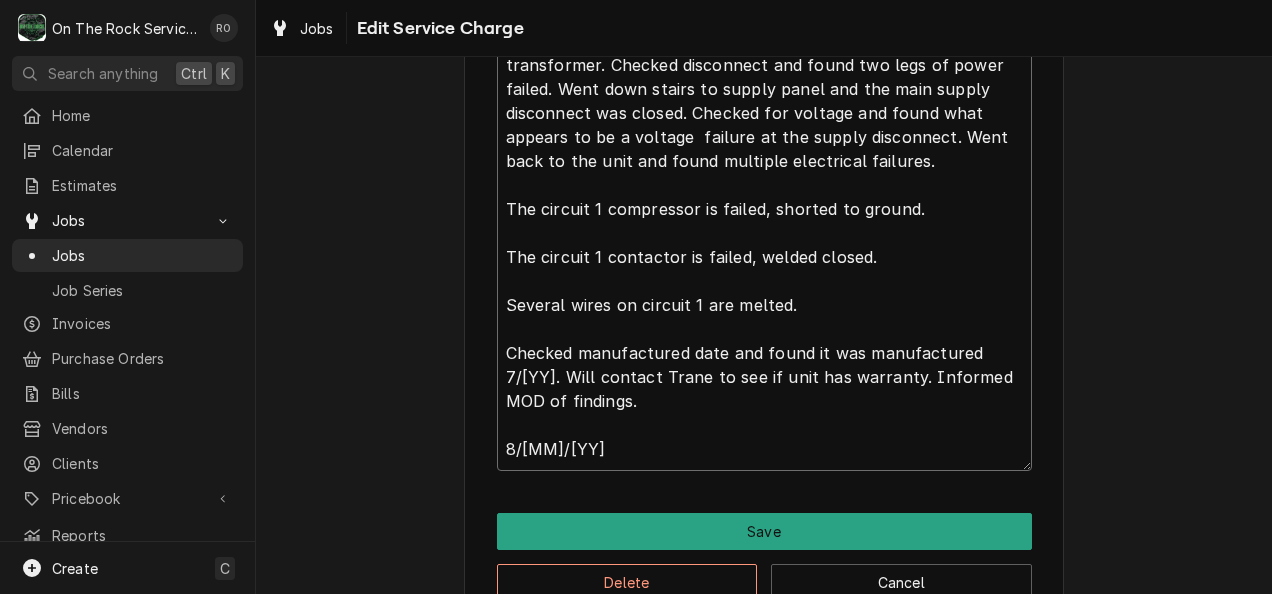 type on "x" 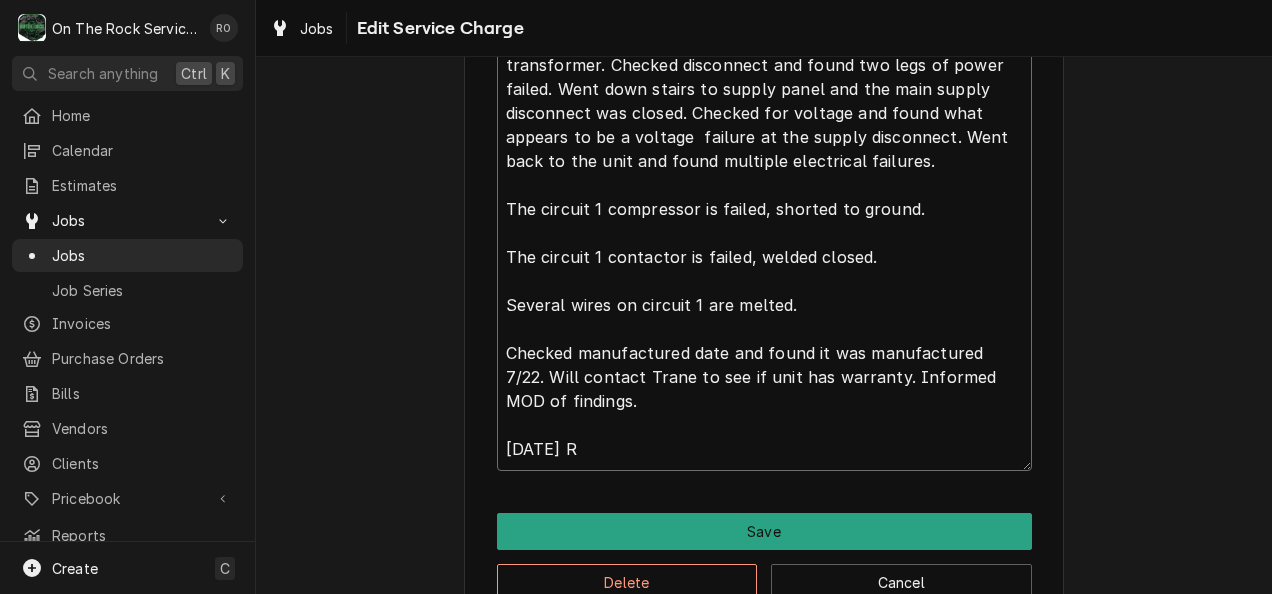 type on "x" 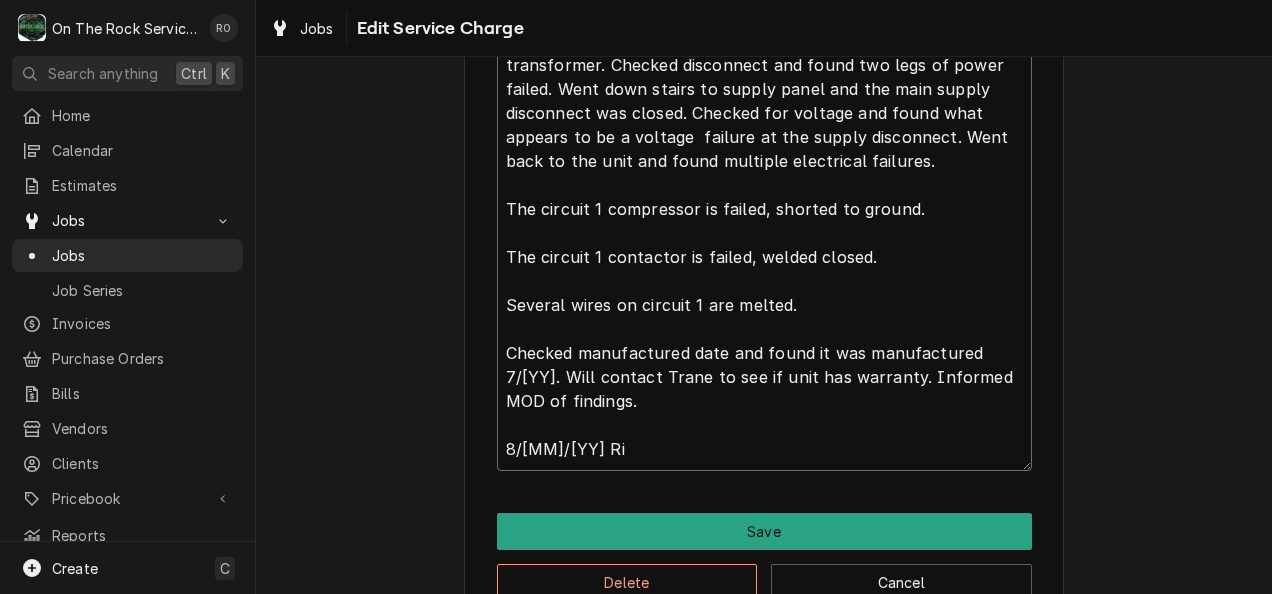 type on "x" 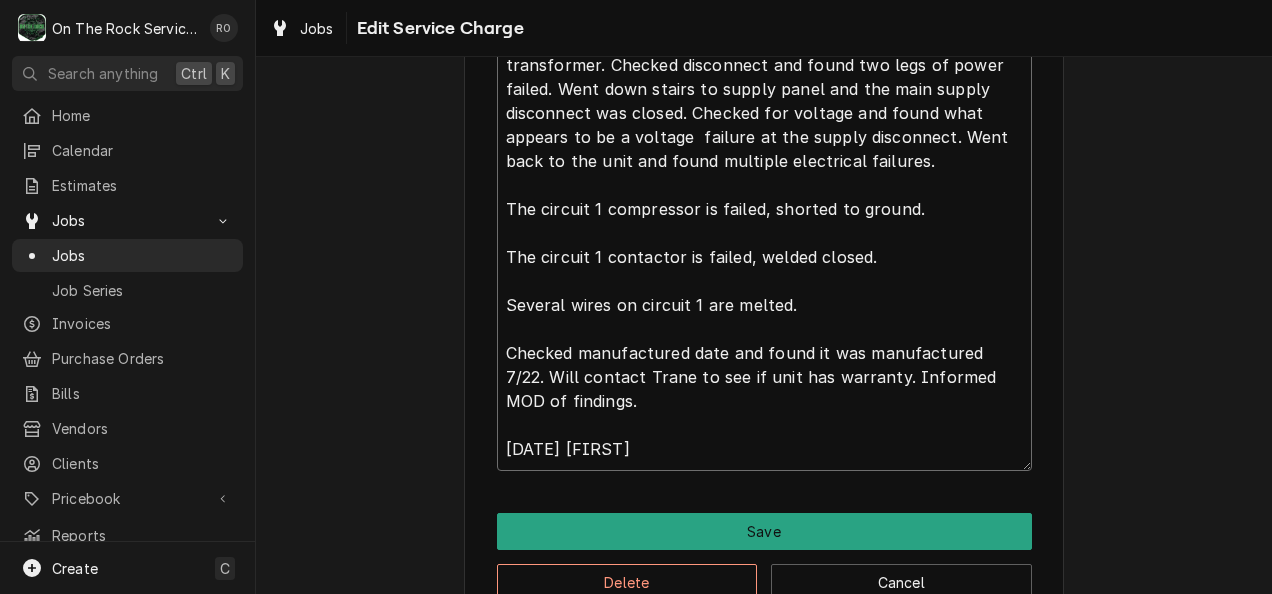 type on "x" 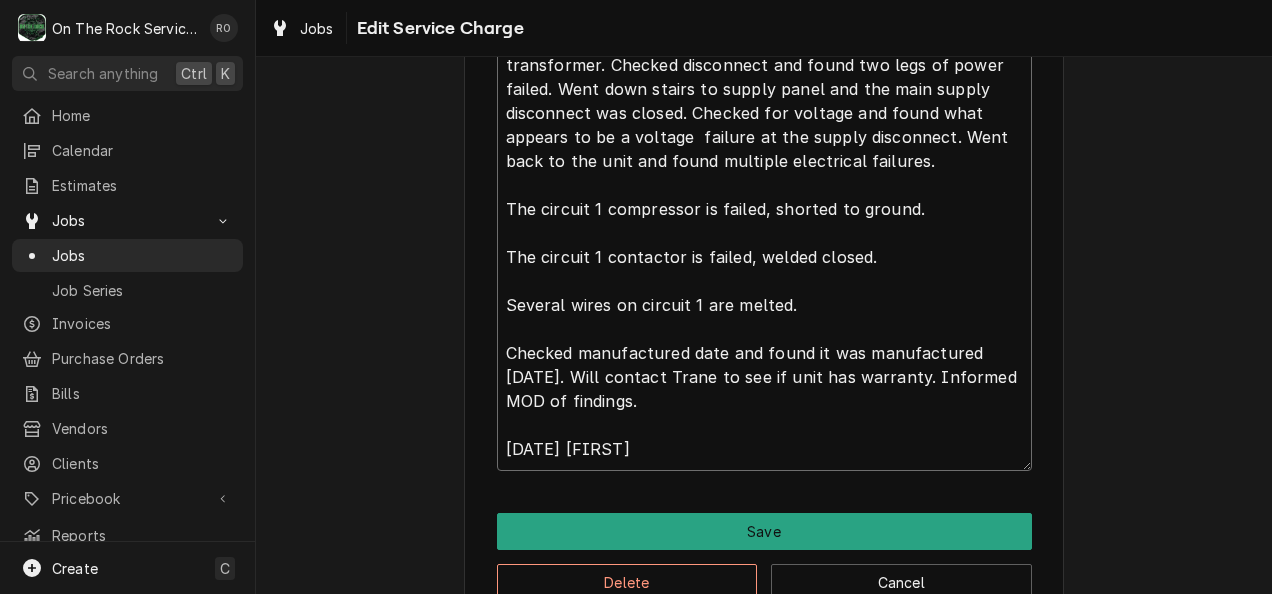 type on "x" 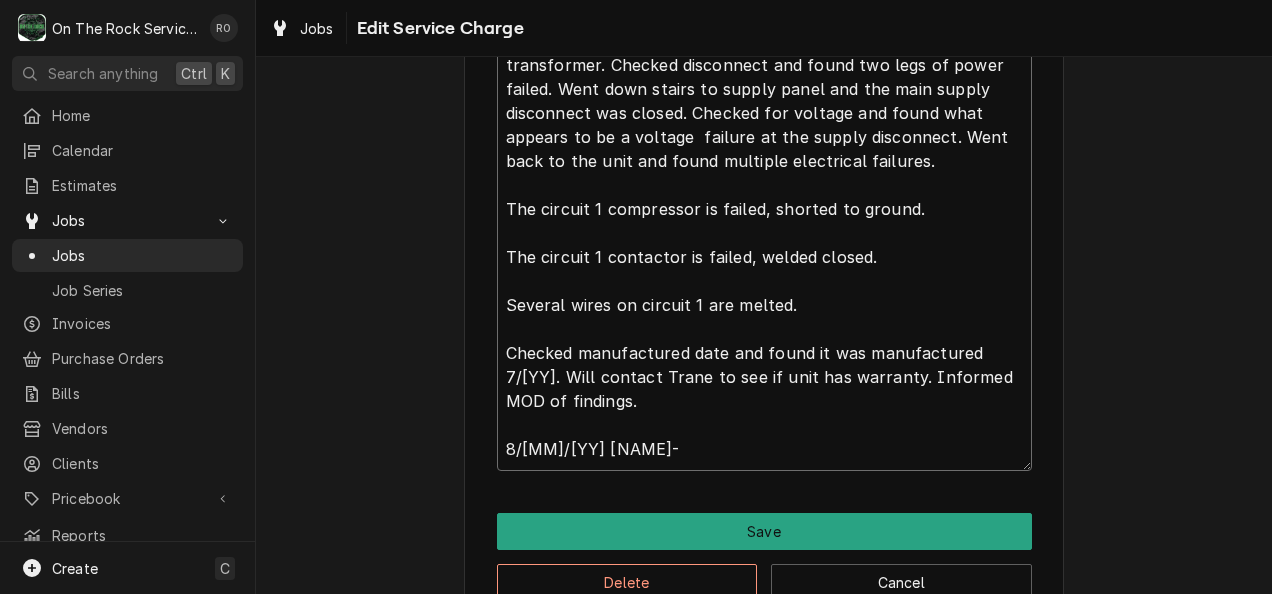 type on "x" 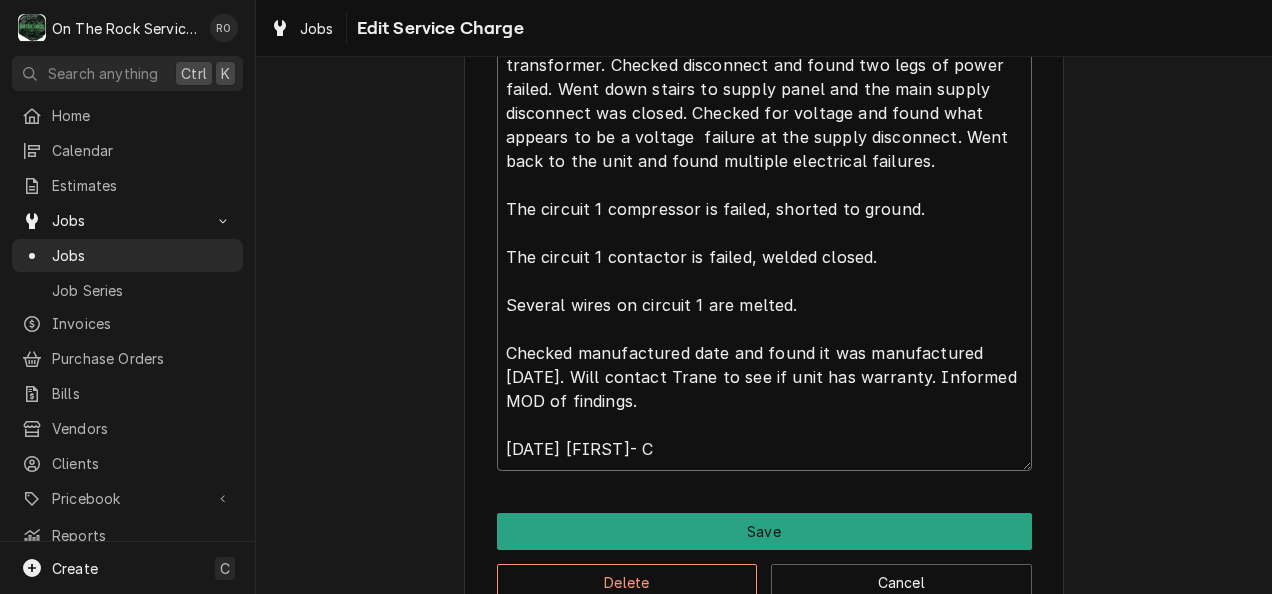 type on "x" 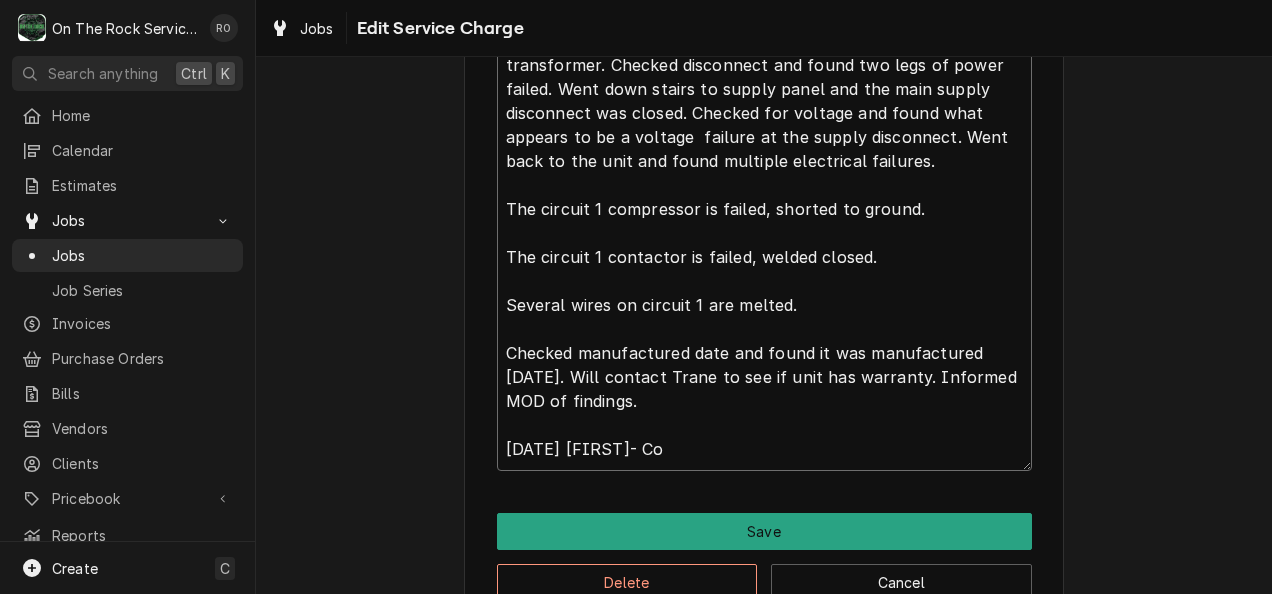 type on "x" 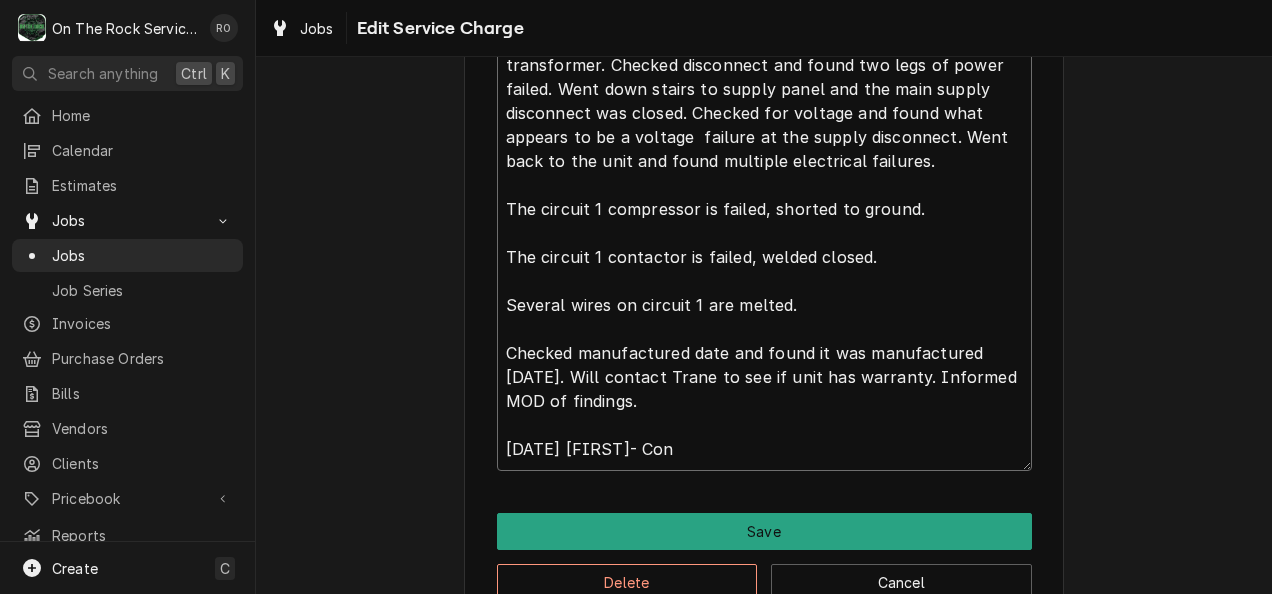 type on "[DATE] [FIRST] provided labor and service. Found no
Voltage at thermostat. Went up stairs and found transformer tripped. Reset transformer. Found no power incoming to transformer. Checked disconnect and found two legs of power failed. Went down stairs to supply panel and the main supply disconnect was closed. Checked for voltage and found what  appears to be a voltage  failure at the supply disconnect. Went back to the unit and found multiple electrical failures.
The circuit 1 compressor is failed, shorted to ground.
The circuit 1 contactor is failed, welded closed.
Several wires on circuit 1 are melted.
Checked manufactured date and found it was manufactured [DATE]. Will contact Trane to see if unit has warranty. Informed MOD of findings.
[DATE] [FIRST]- Cont" 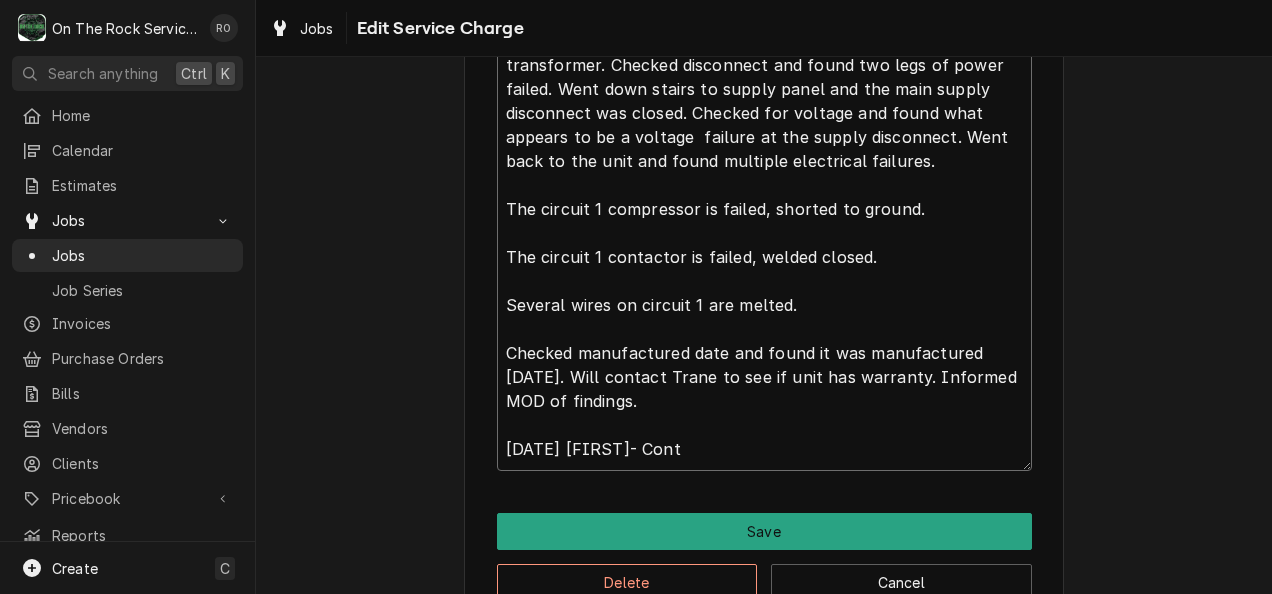 type on "x" 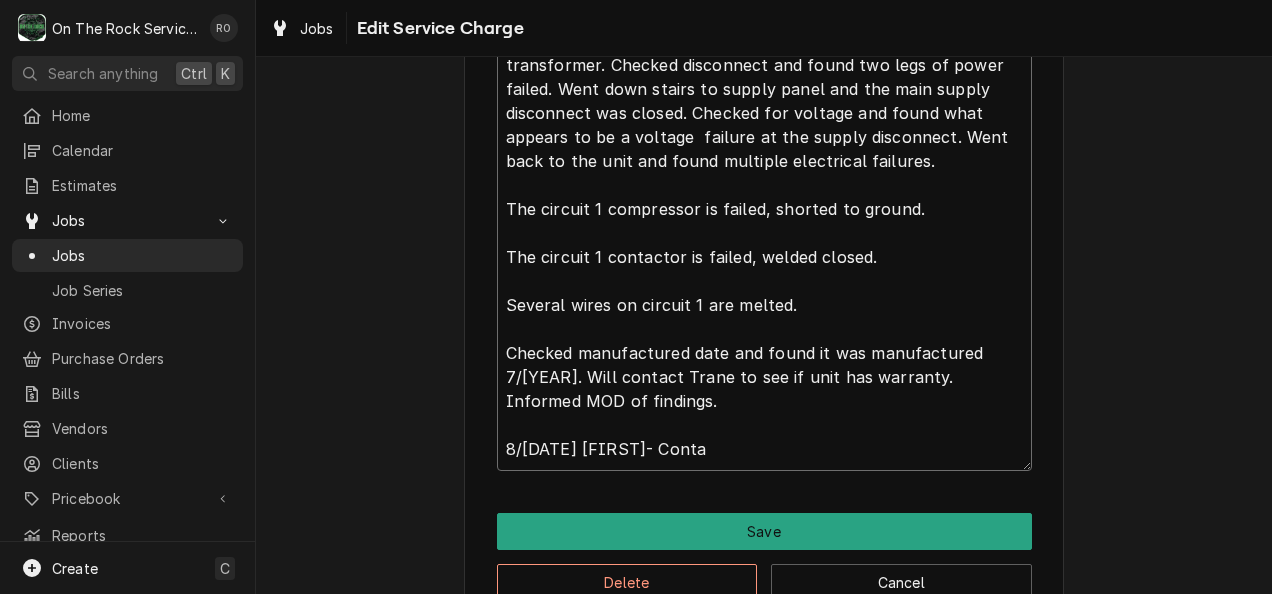 type on "x" 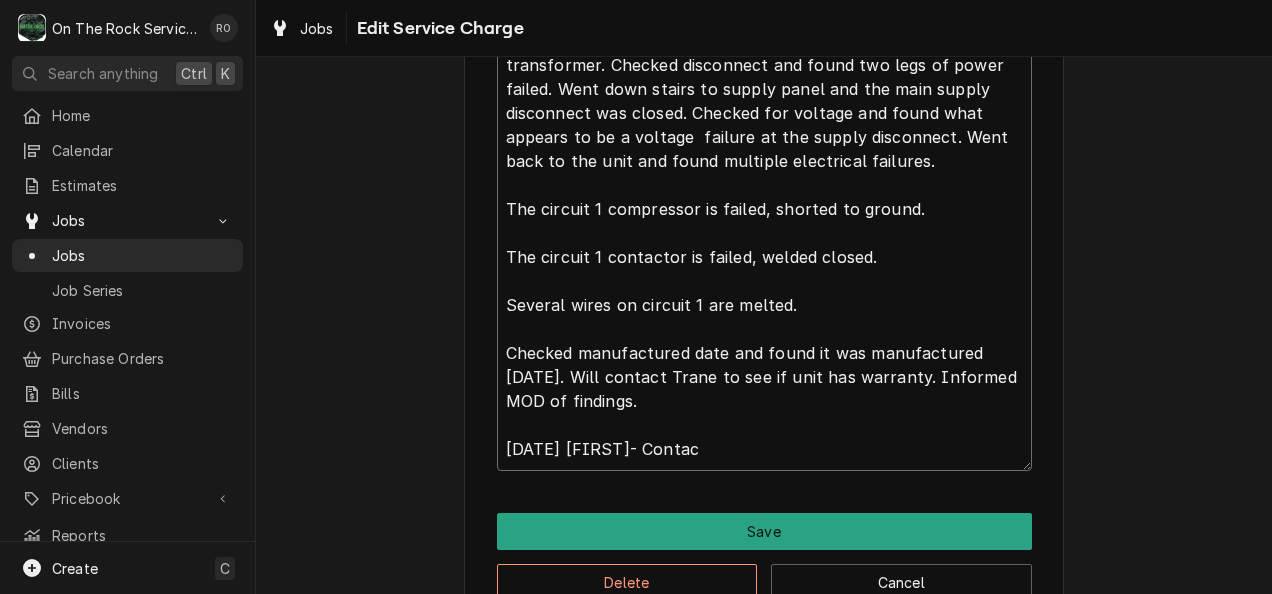 type on "x" 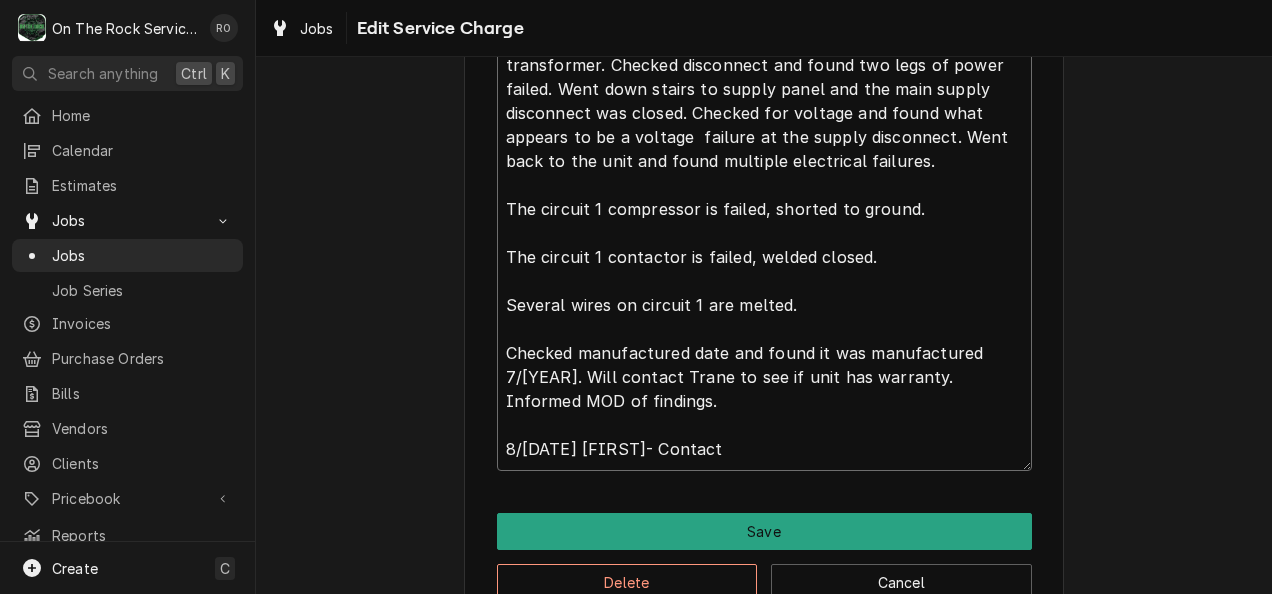 type on "x" 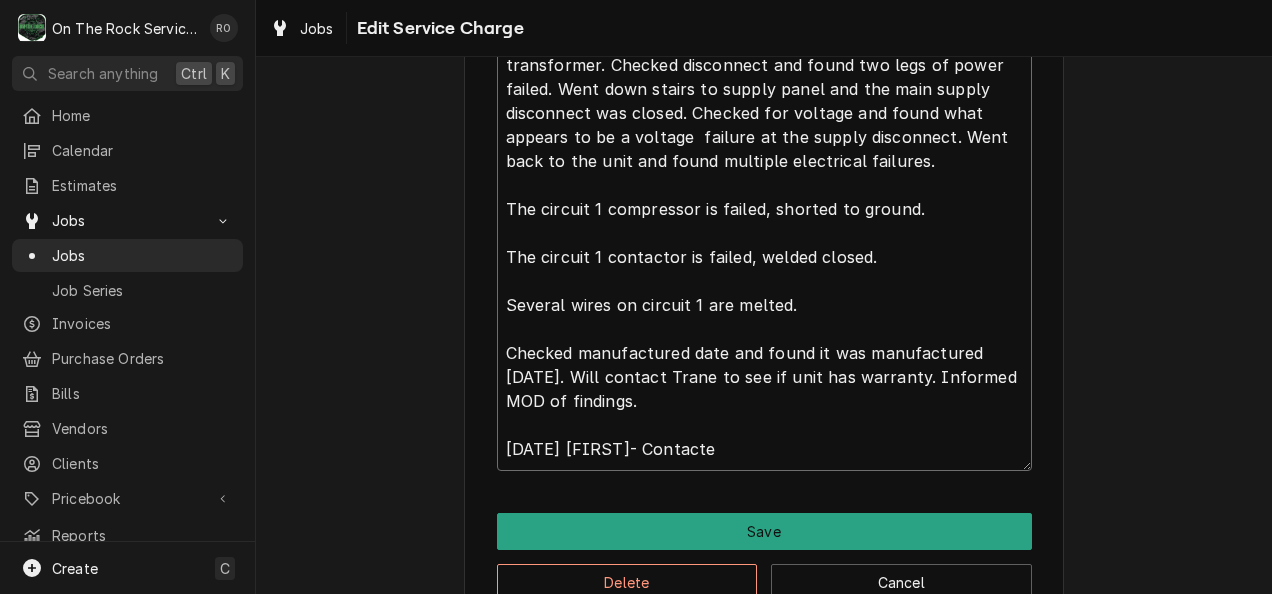 type on "x" 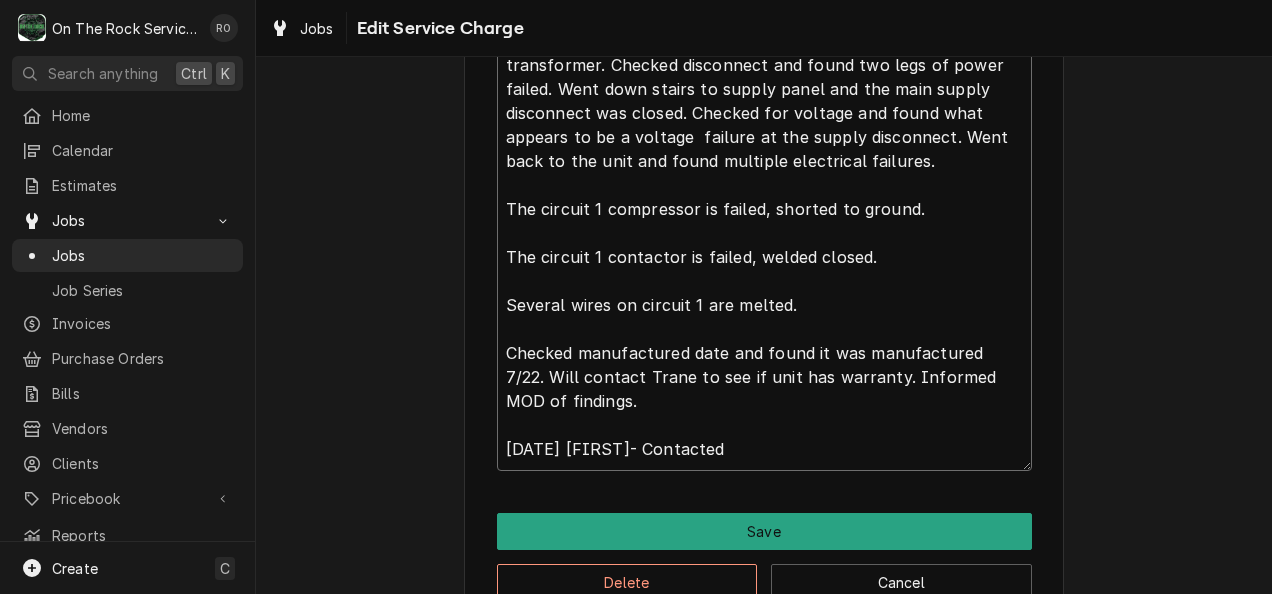 type on "x" 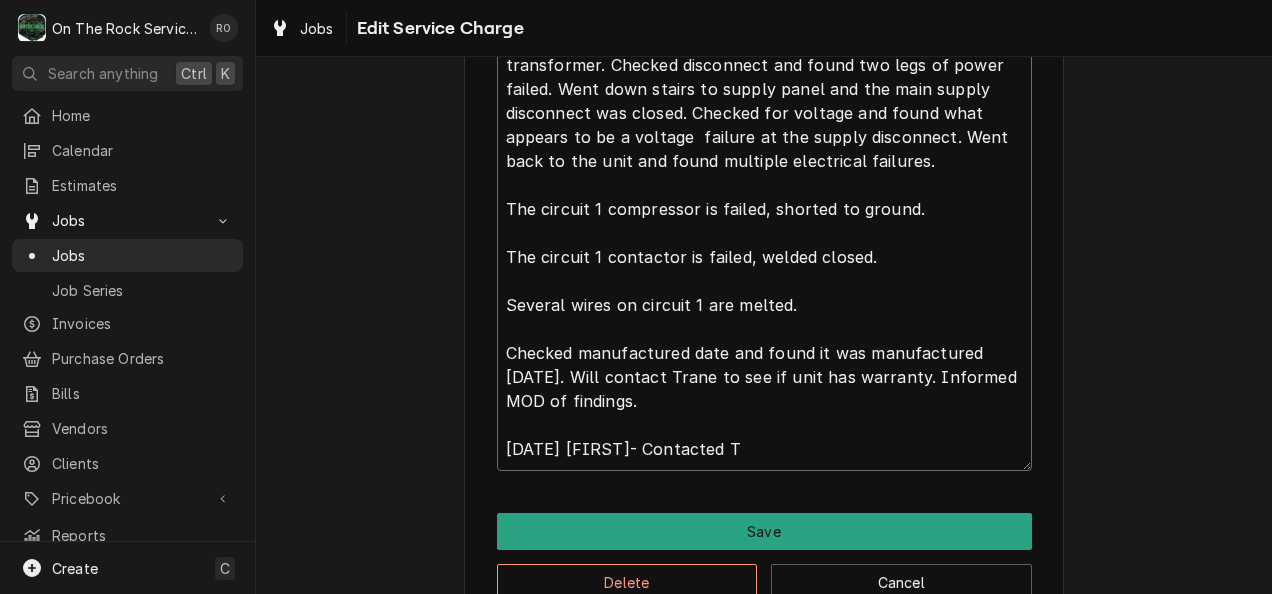 type on "x" 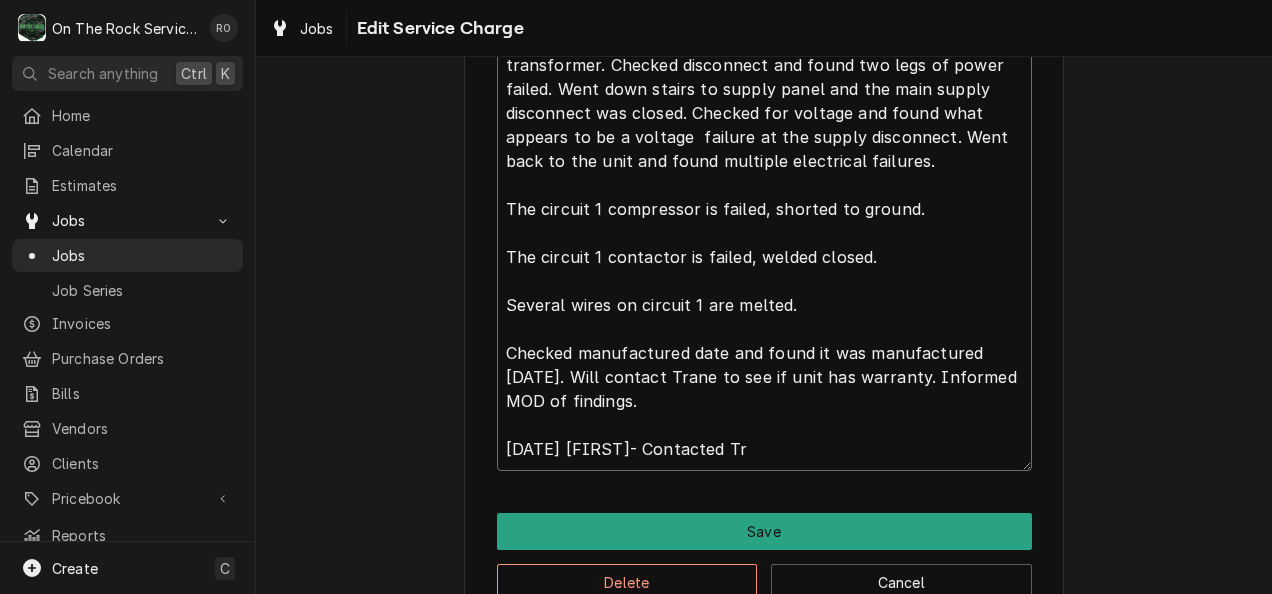 type on "x" 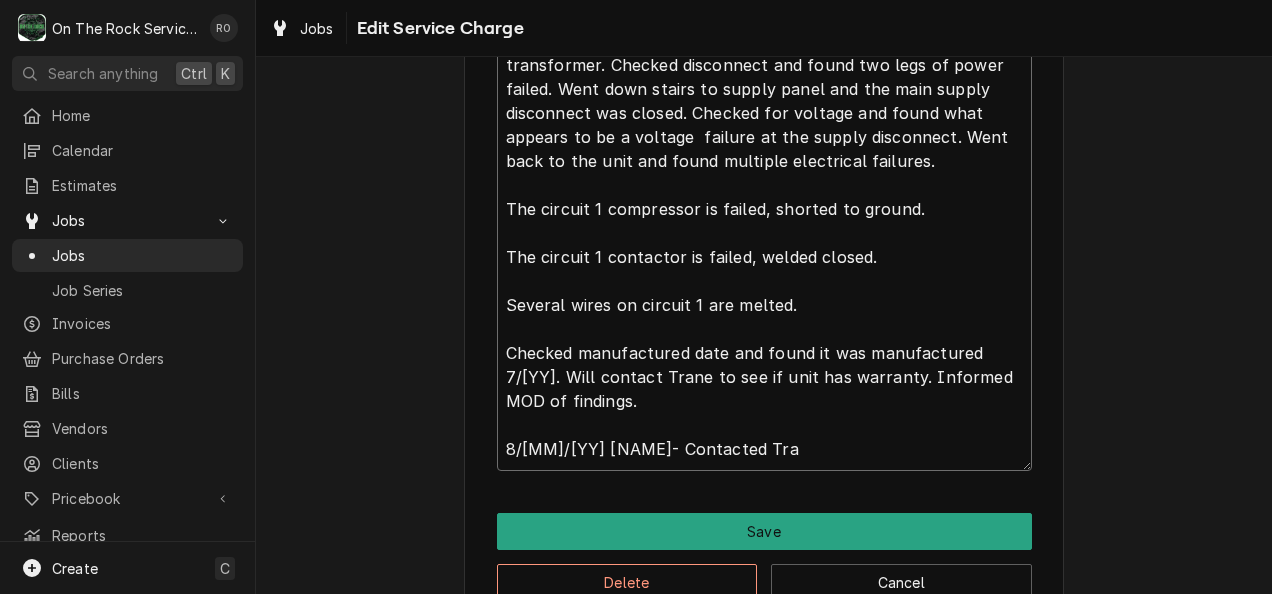 type on "x" 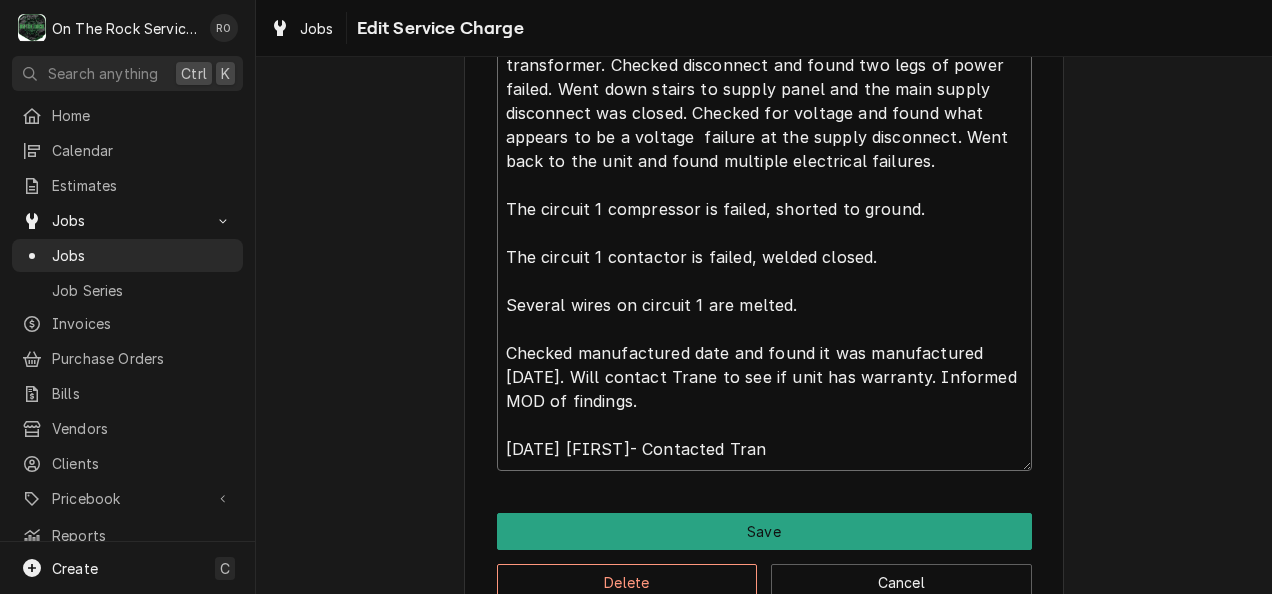 type on "x" 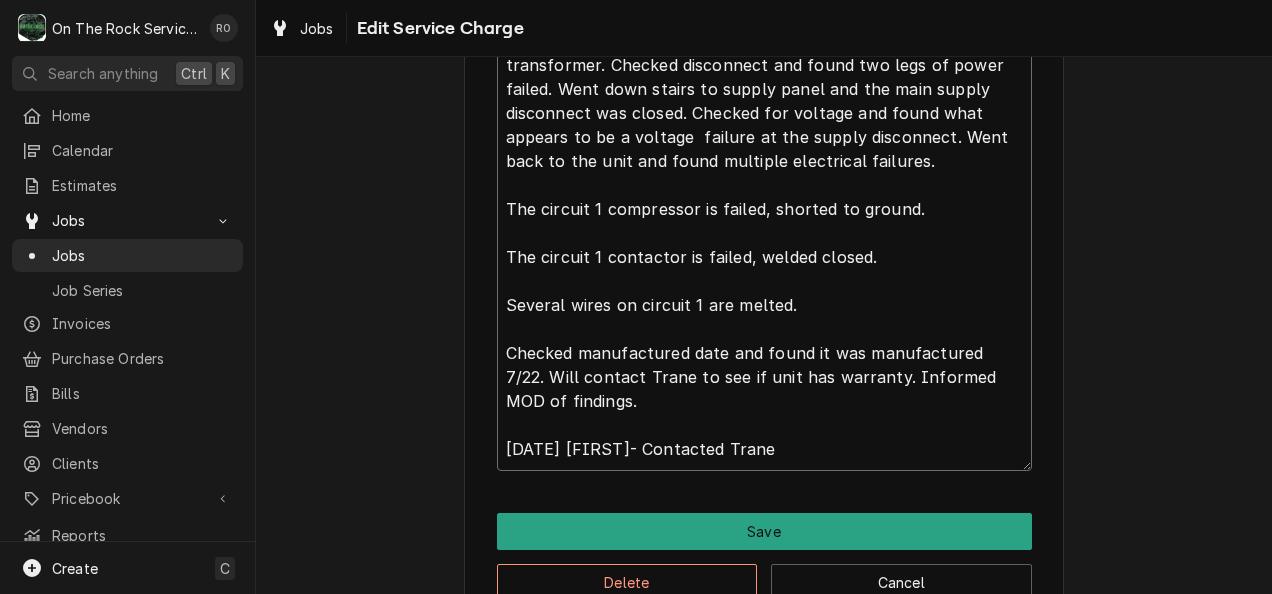 type on "x" 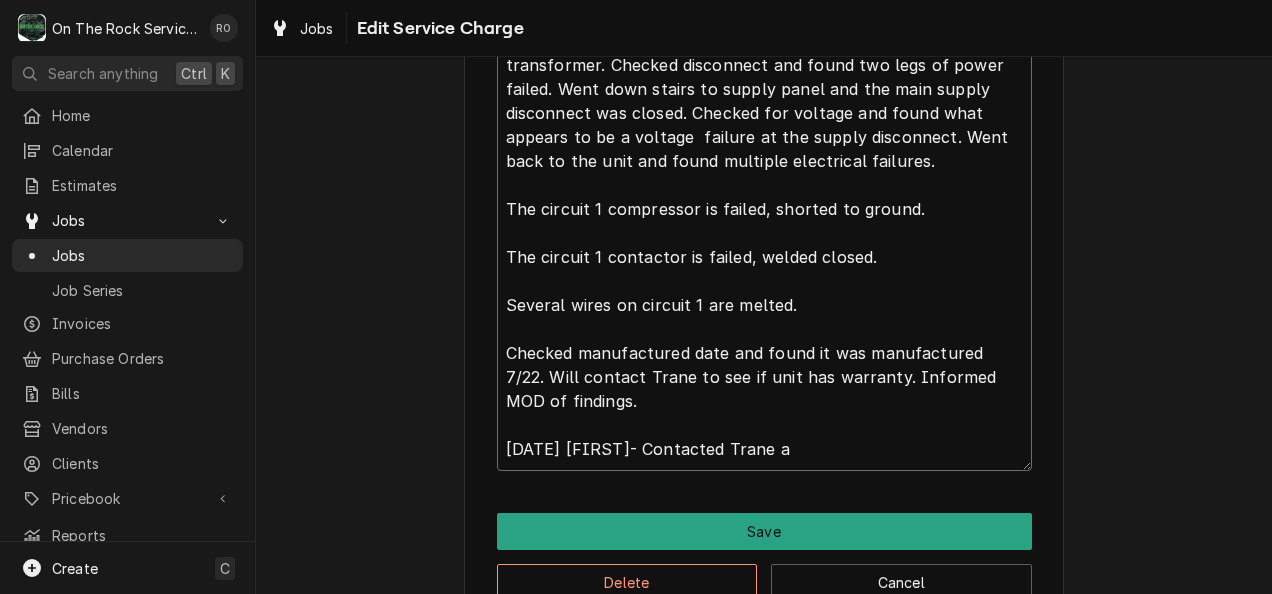 type on "x" 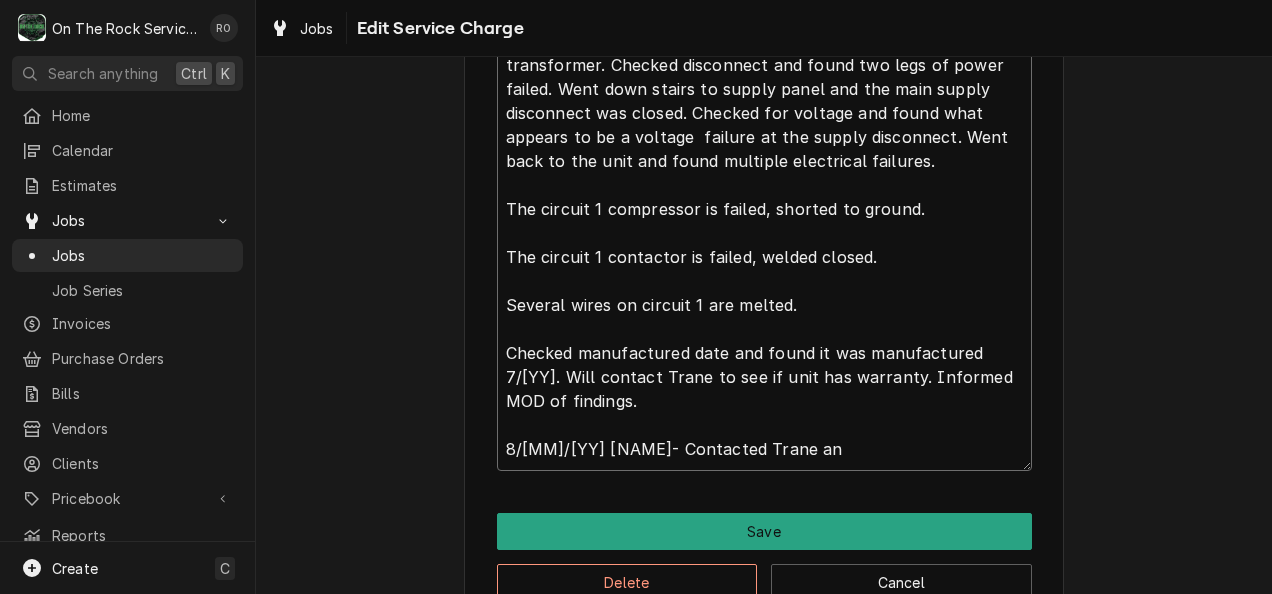 type on "x" 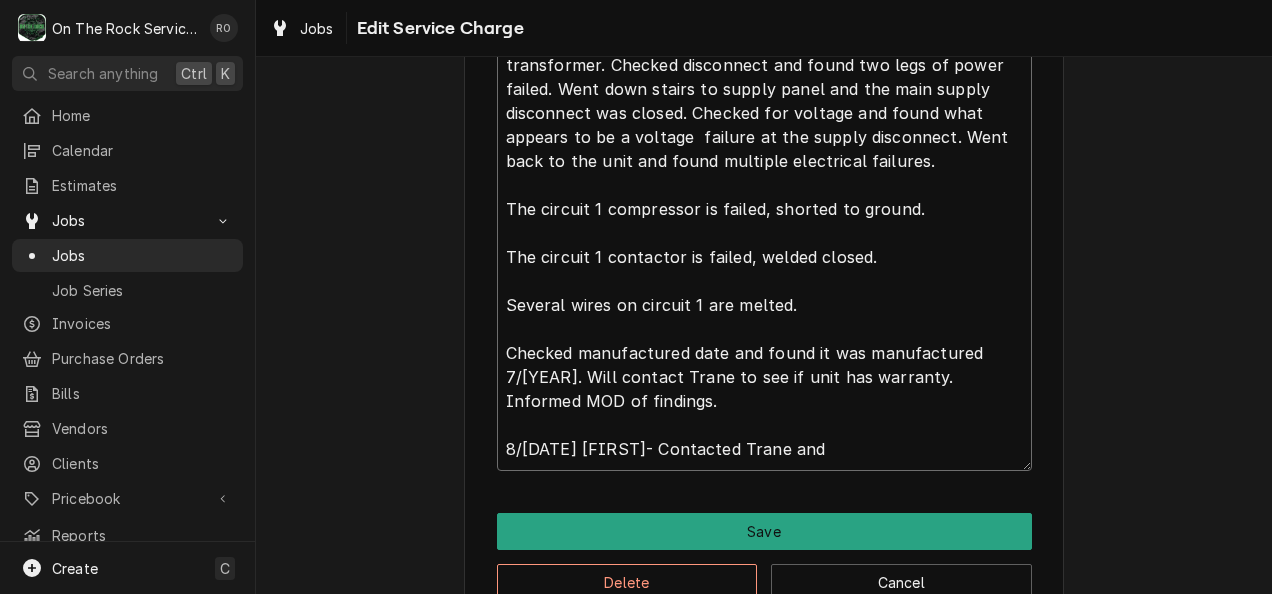 type on "x" 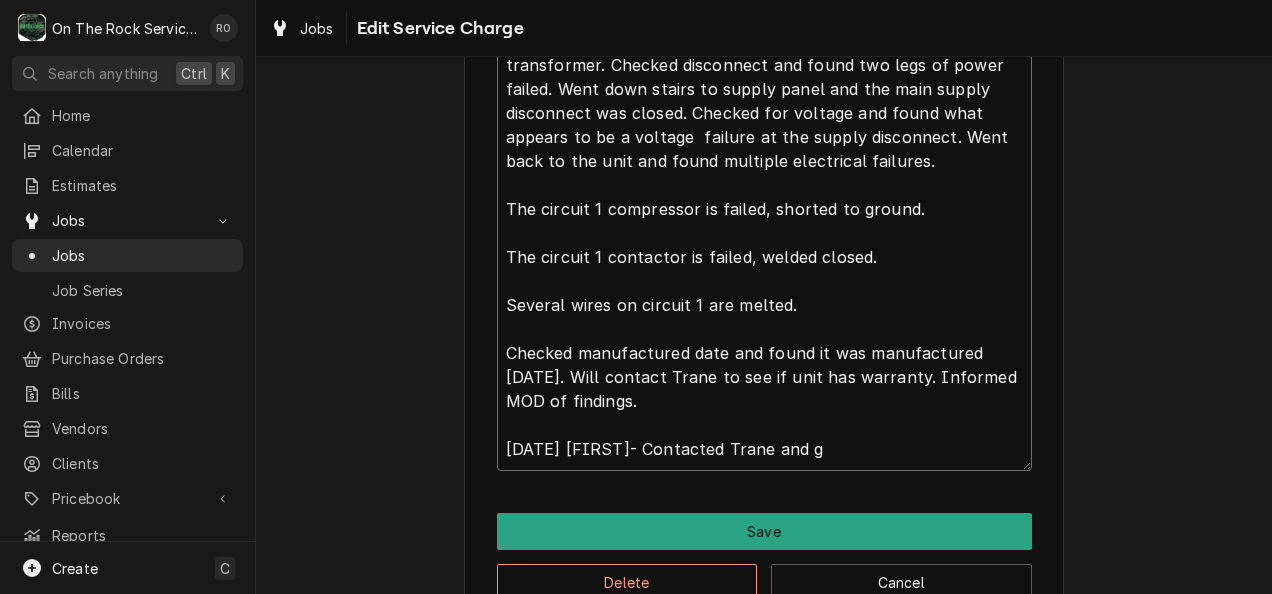 type on "x" 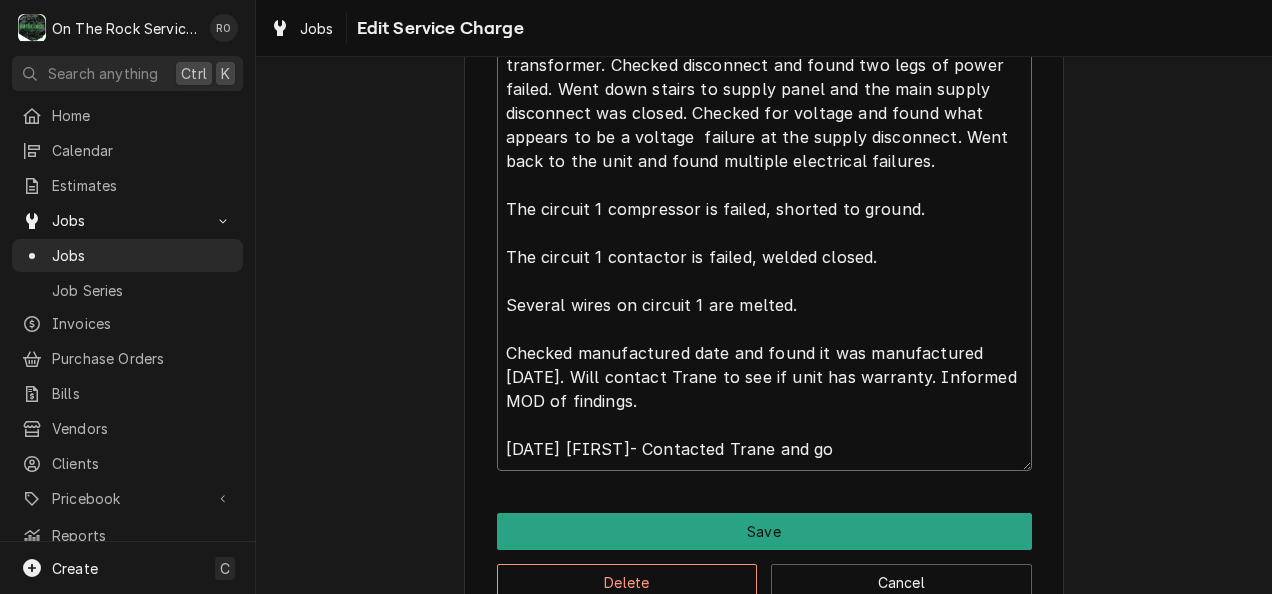 type on "x" 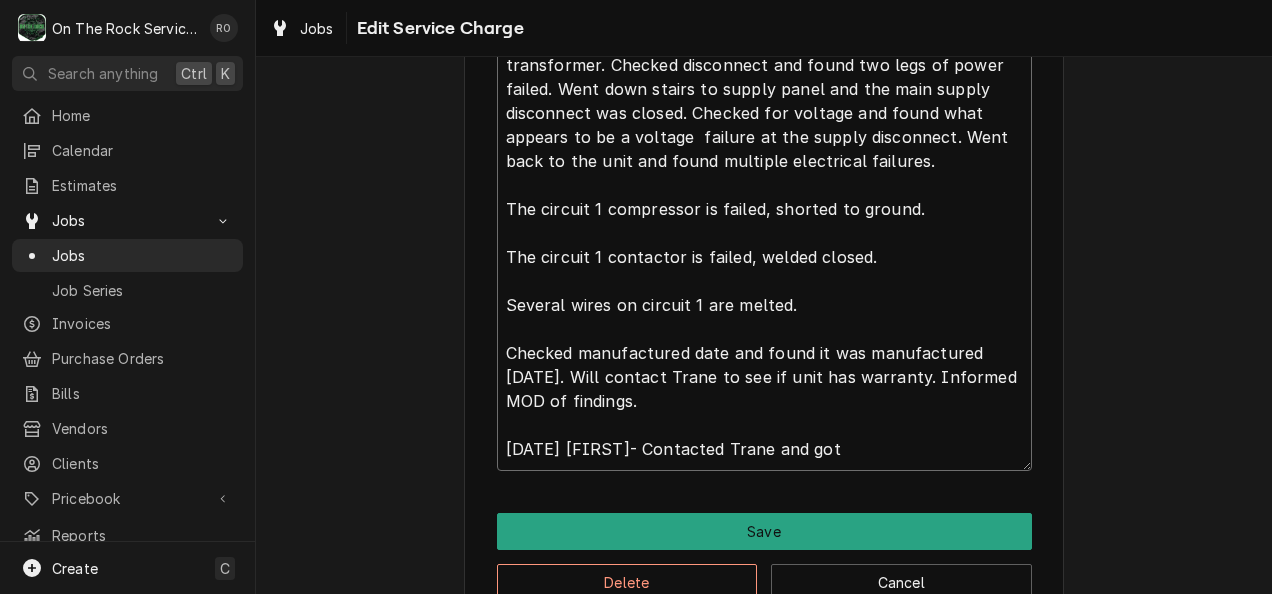 type on "[DATE] [FIRST] provided labor and service. Found no
Voltage at thermostat. Went up stairs and found transformer tripped. Reset transformer. Found no power incoming to transformer. Checked disconnect and found two legs of power failed. Went down stairs to supply panel and the main supply disconnect was closed. Checked for voltage and found what  appears to be a voltage  failure at the supply disconnect. Went back to the unit and found multiple electrical failures.
The circuit 1 compressor is failed, shorted to ground.
The circuit 1 contactor is failed, welded closed.
Several wires on circuit 1 are melted.
Checked manufactured date and found it was manufactured [DATE]. Will contact Trane to see if unit has warranty. Informed MOD of findings.
[DATE] [FIRST]- Contacted Trane and got" 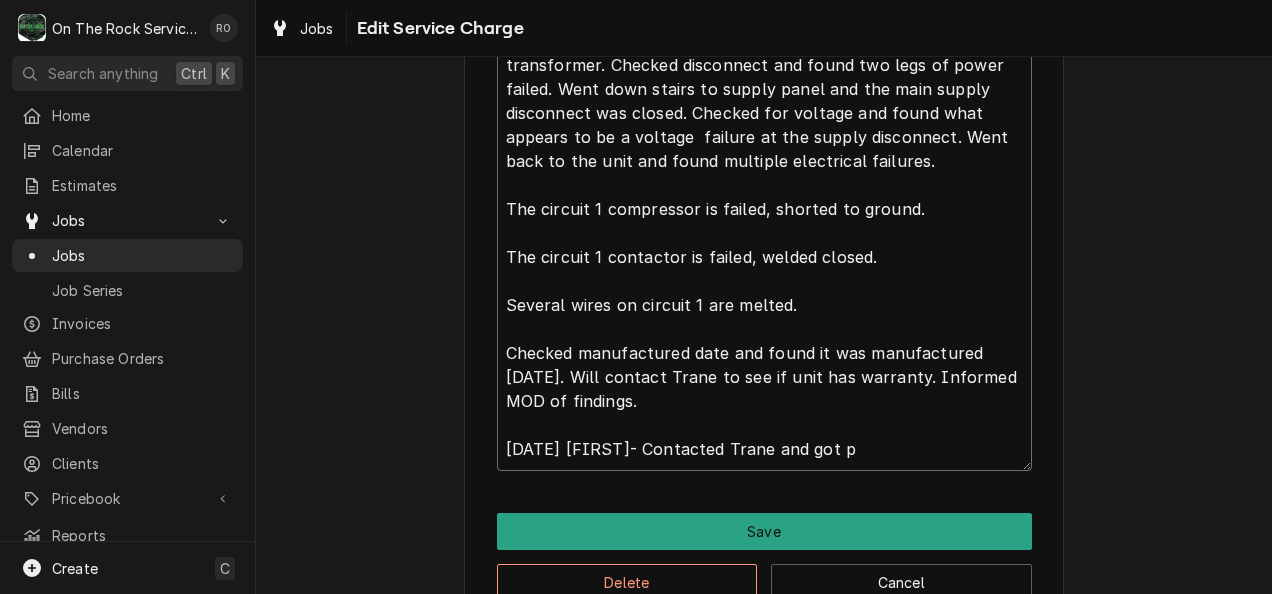 type on "[DATE] [FIRST] provided labor and service. Found no
Voltage at thermostat. Went up stairs and found transformer tripped. Reset transformer. Found no power incoming to transformer. Checked disconnect and found two legs of power failed. Went down stairs to supply panel and the main supply disconnect was closed. Checked for voltage and found what  appears to be a voltage  failure at the supply disconnect. Went back to the unit and found multiple electrical failures.
The circuit 1 compressor is failed, shorted to ground.
The circuit 1 contactor is failed, welded closed.
Several wires on circuit 1 are melted.
Checked manufactured date and found it was manufactured 7/22. Will contact Trane to see if unit has warranty. Informed MOD of findings.
[DATE] [FIRST]- Contacted Trane and got pa" 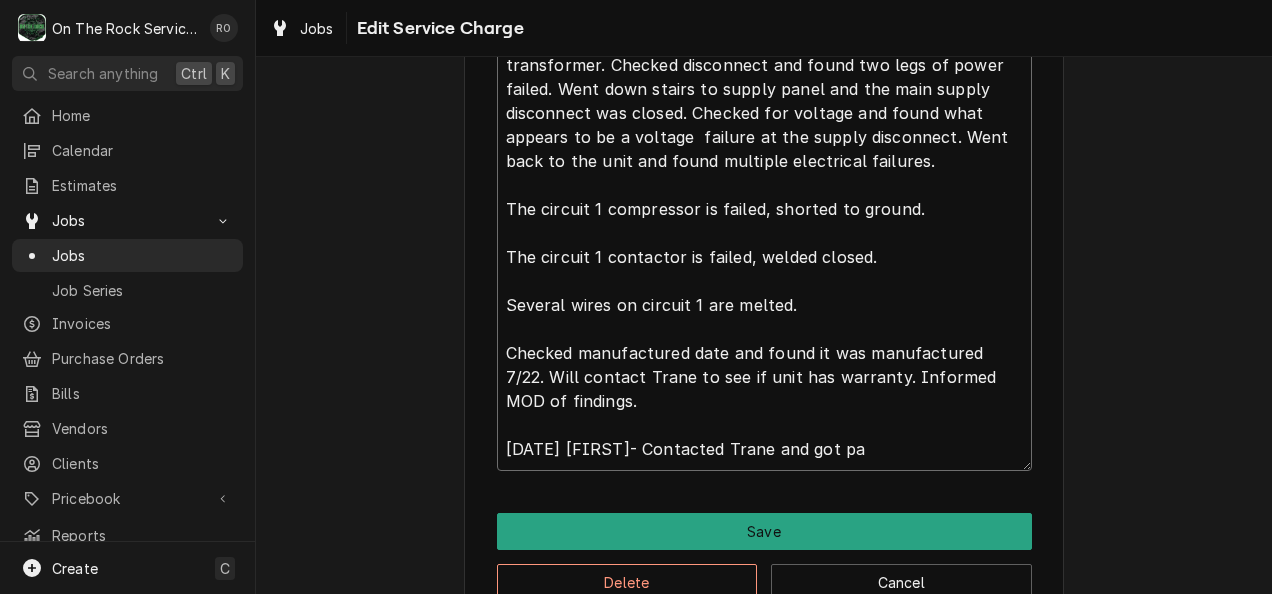 type on "x" 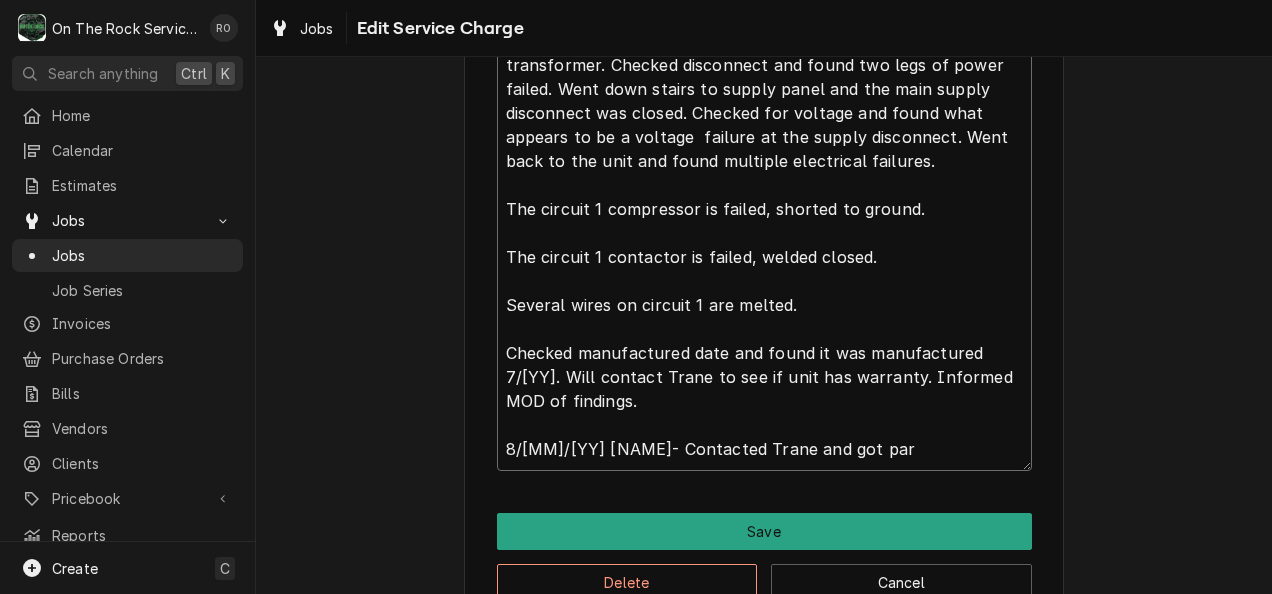 type on "x" 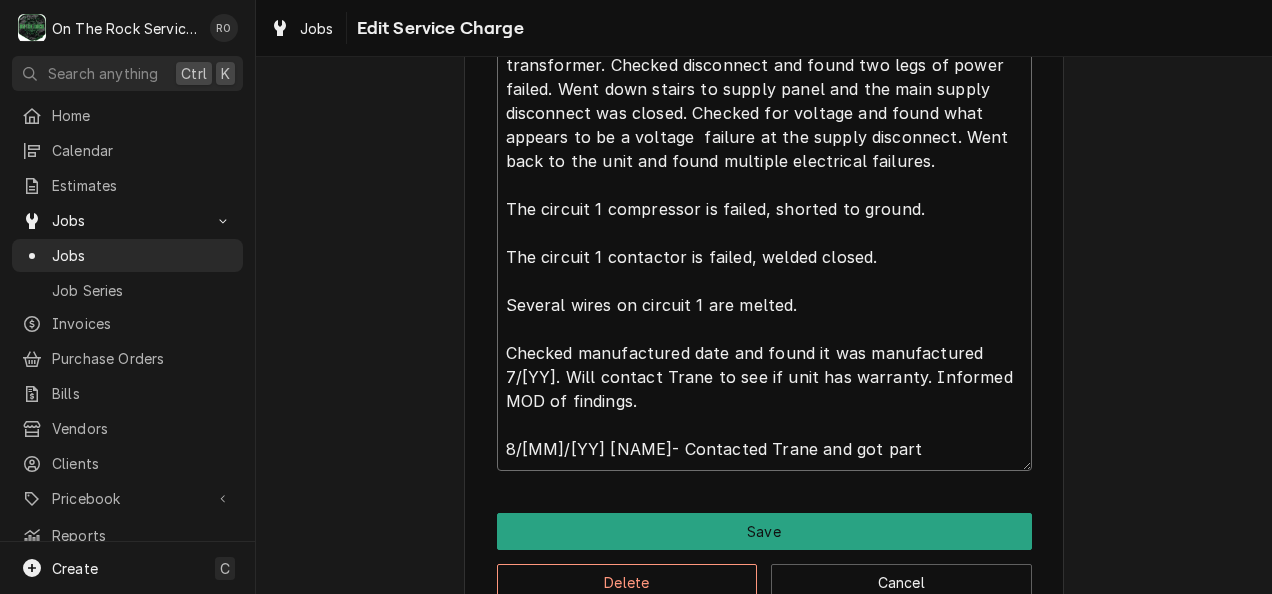 type on "x" 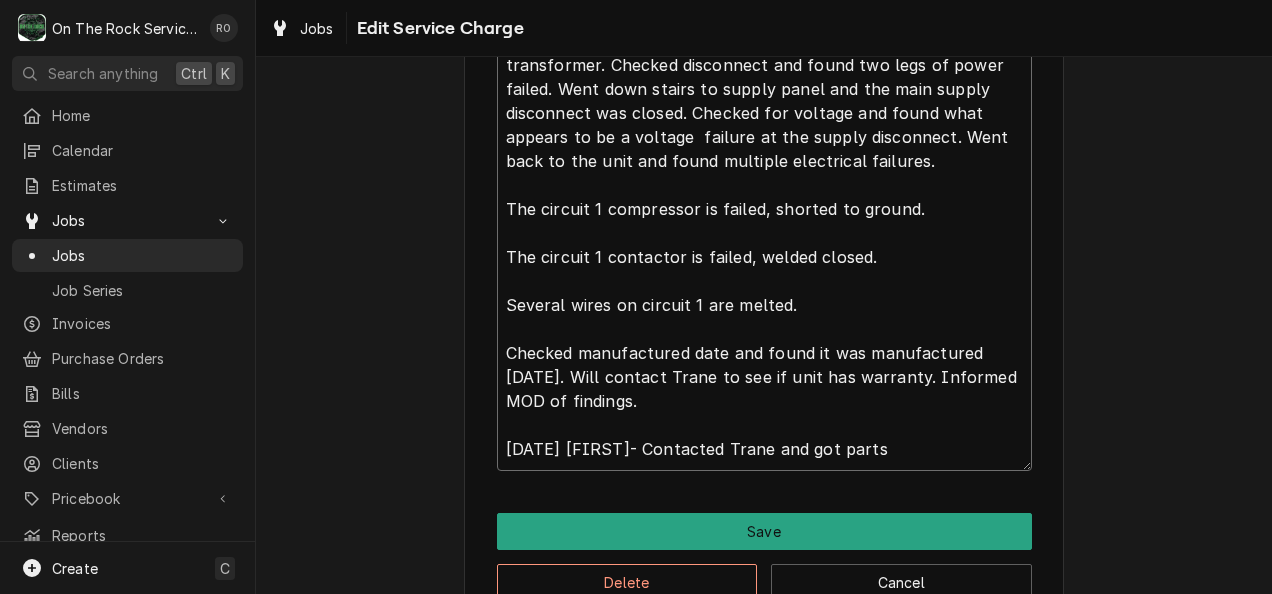 type on "[DATE] [FIRST] provided labor and service. Found no
Voltage at thermostat. Went up stairs and found transformer tripped. Reset transformer. Found no power incoming to transformer. Checked disconnect and found two legs of power failed. Went down stairs to supply panel and the main supply disconnect was closed. Checked for voltage and found what  appears to be a voltage  failure at the supply disconnect. Went back to the unit and found multiple electrical failures.
The circuit 1 compressor is failed, shorted to ground.
The circuit 1 contactor is failed, welded closed.
Several wires on circuit 1 are melted.
Checked manufactured date and found it was manufactured [DATE]. Will contact Trane to see if unit has warranty. Informed MOD of findings.
[DATE] [FIRST]- Contacted Trane and got parts" 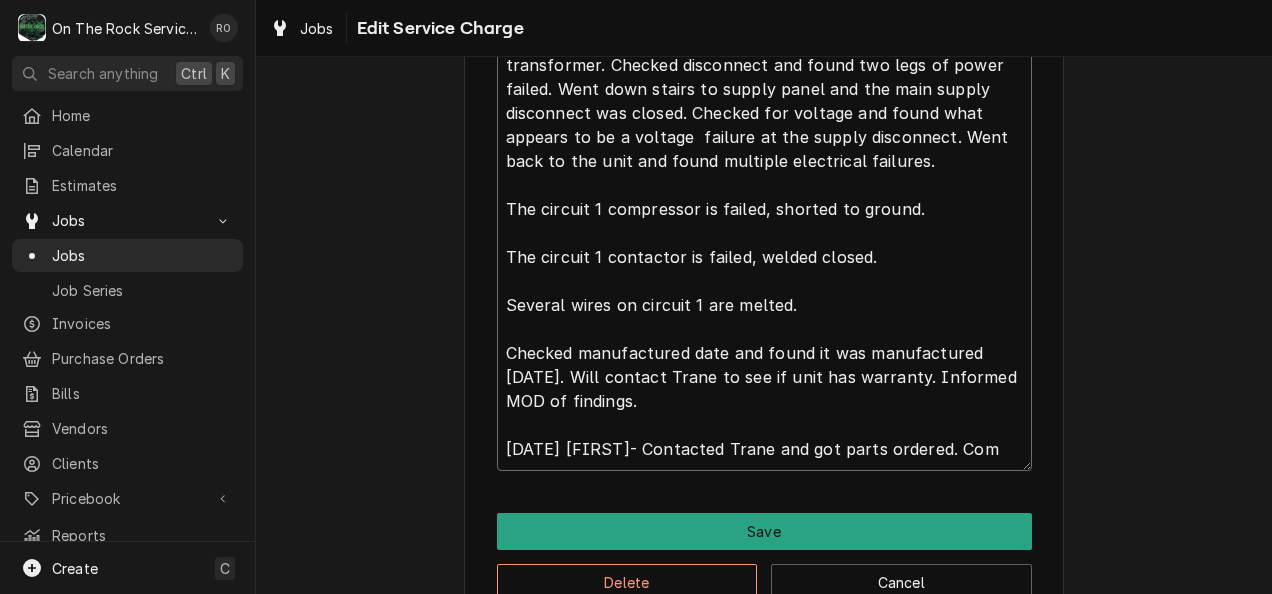 type on "x" 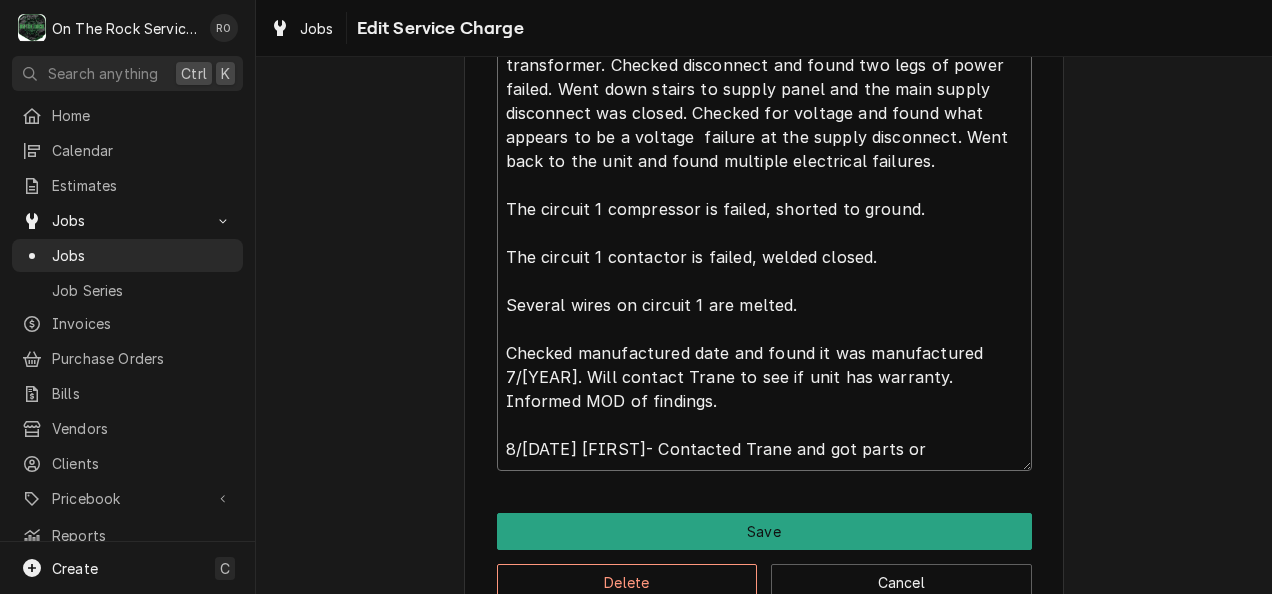 type on "x" 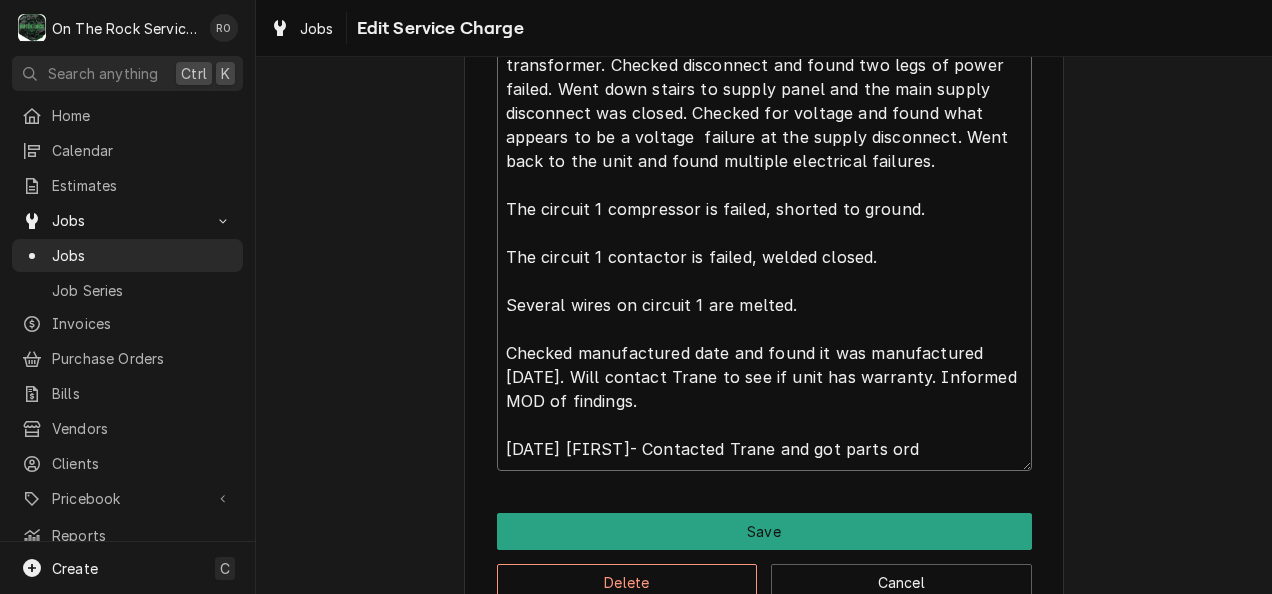 type on "x" 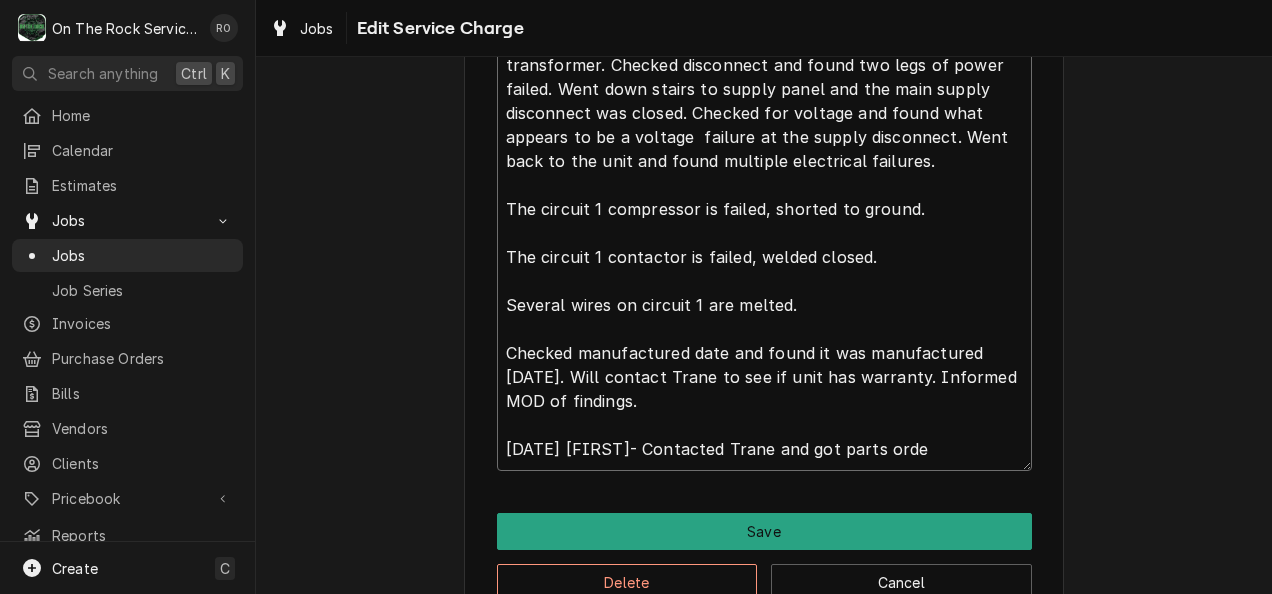 type on "[DATE] [FIRST] provided labor and service. Found no
Voltage at thermostat. Went up stairs and found transformer tripped. Reset transformer. Found no power incoming to transformer. Checked disconnect and found two legs of power failed. Went down stairs to supply panel and the main supply disconnect was closed. Checked for voltage and found what  appears to be a voltage  failure at the supply disconnect. Went back to the unit and found multiple electrical failures.
The circuit 1 compressor is failed, shorted to ground.
The circuit 1 contactor is failed, welded closed.
Several wires on circuit 1 are melted.
Checked manufactured date and found it was manufactured [DATE]. Will contact Trane to see if unit has warranty. Informed MOD of findings.
[DATE] [FIRST]- Contacted Trane and got parts order" 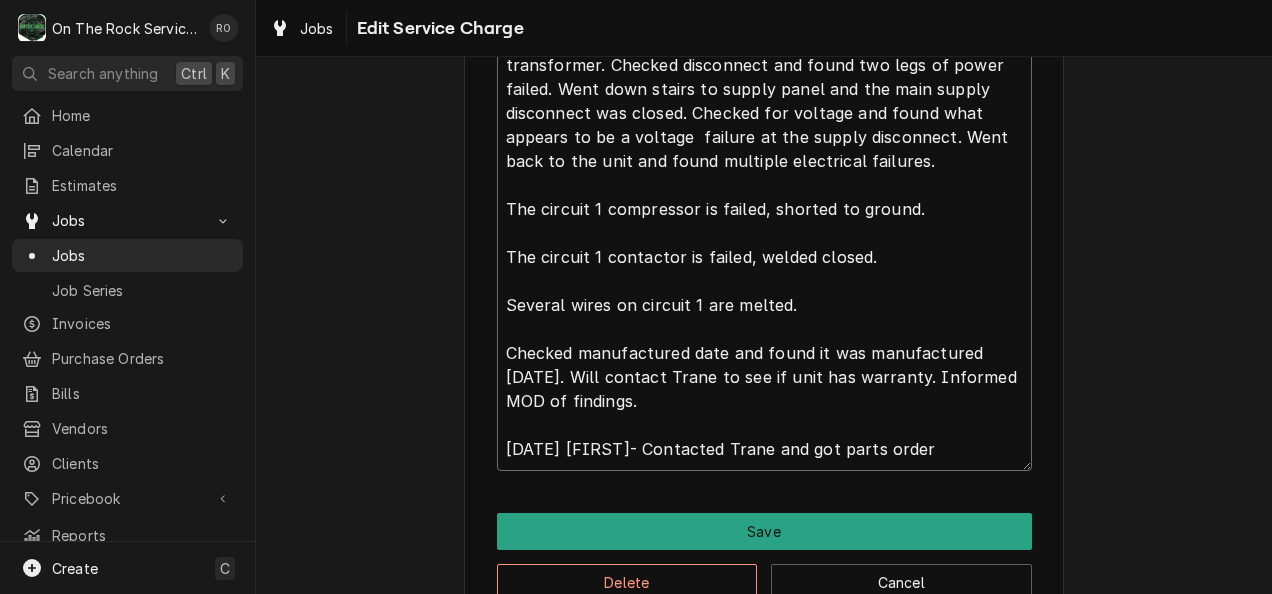 type on "x" 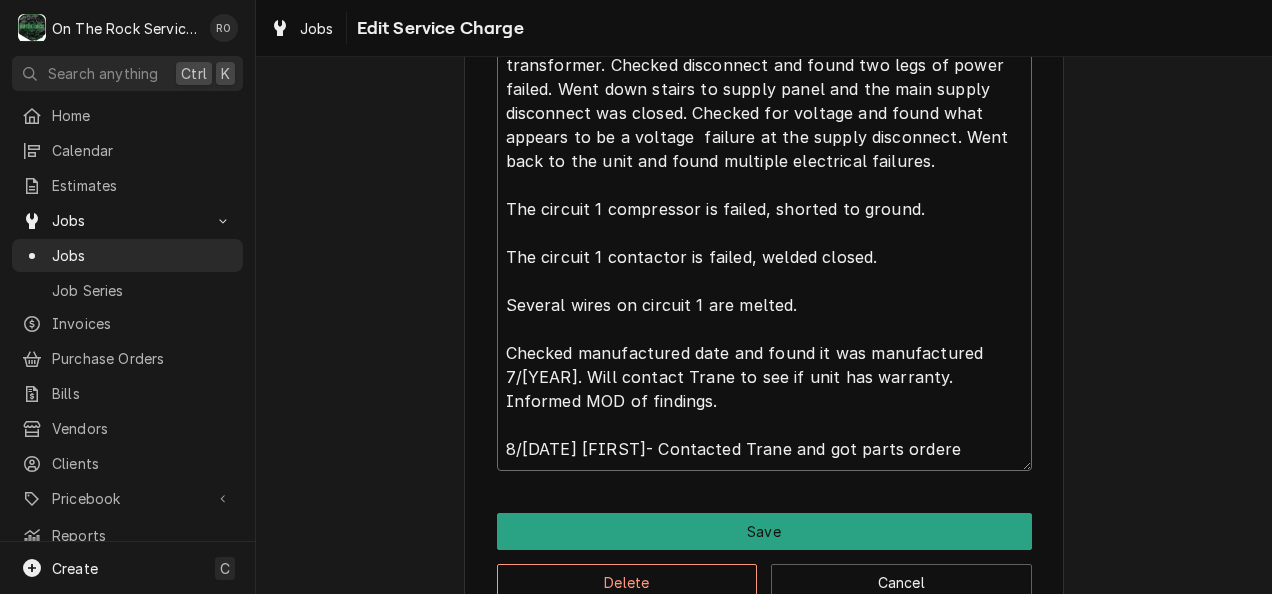 type on "x" 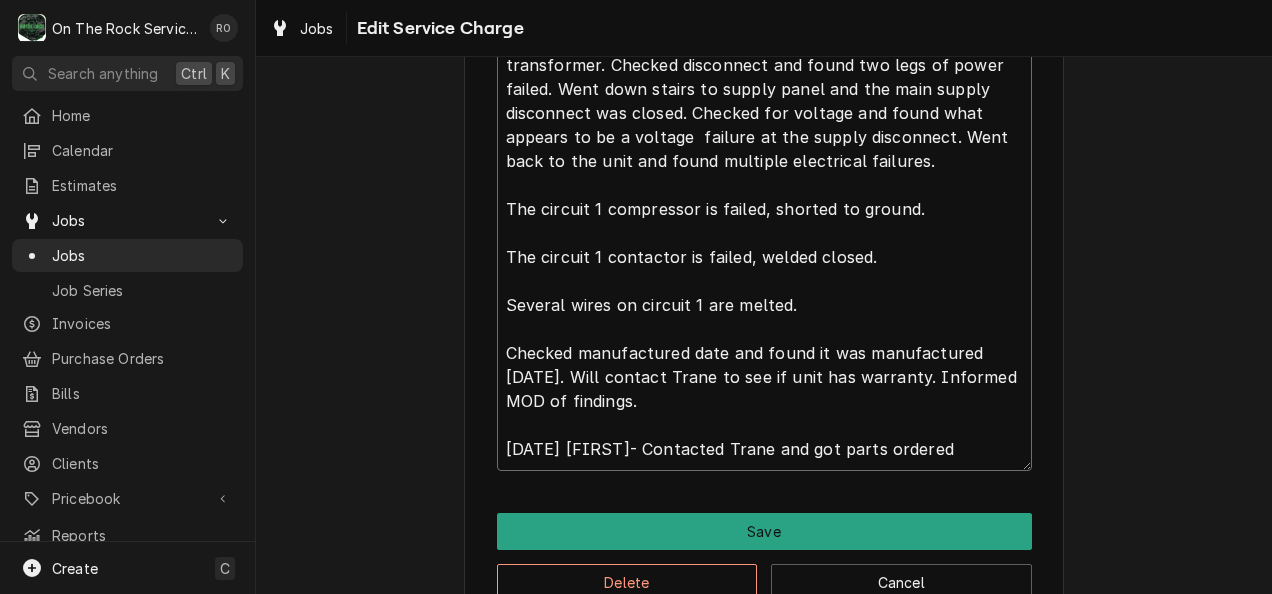 type on "x" 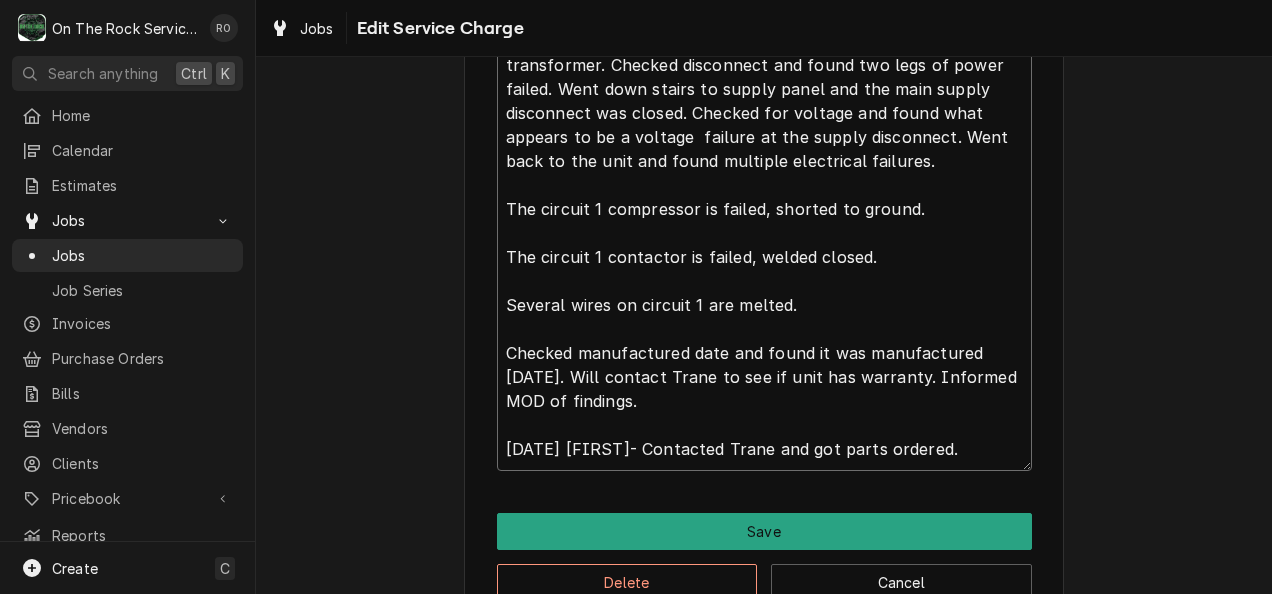 type on "x" 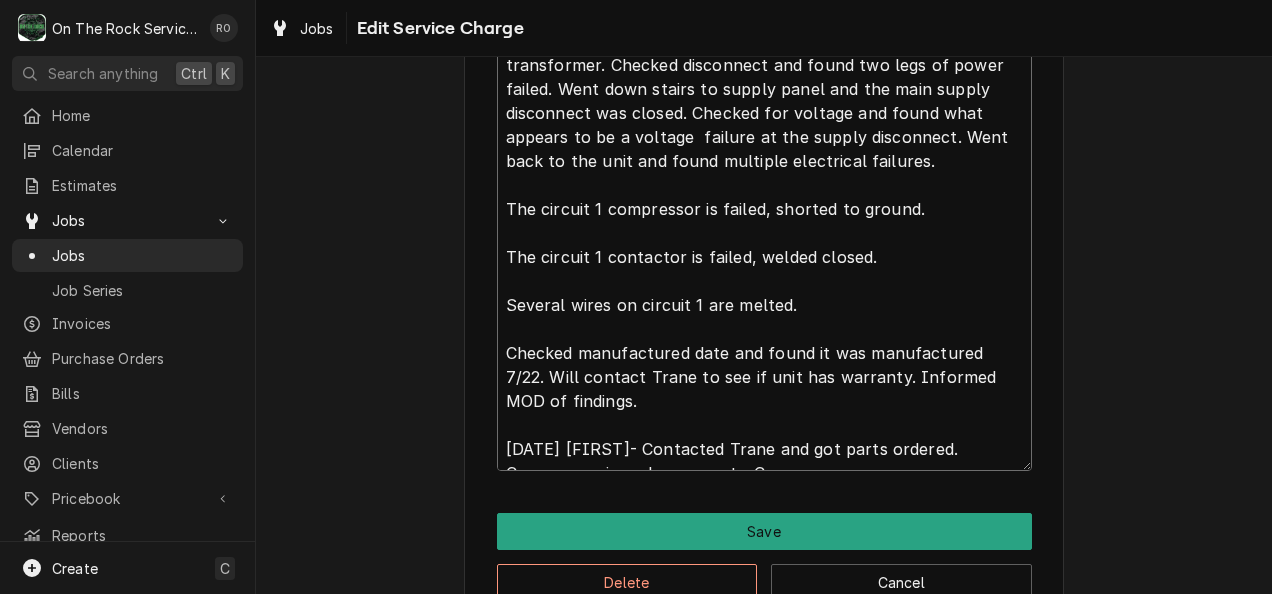 type on "8/[MM]/[YY] [NAME] provided labor and service. Found no
Voltage at thermostat. Went up stairs and found transformer tripped. Reset transformer. Found no power incoming to transformer. Checked disconnect and found two legs of power failed. Went down stairs to supply panel and the main supply disconnect was closed. Checked for voltage and found what  appears to be a voltage  failure at the supply disconnect. Went back to the unit and found multiple electrical failures.
The circuit 1 compressor is failed, shorted to ground.
The circuit 1 contactor is failed, welded closed.
Several wires on circuit 1 are melted.
Checked manufactured date and found it was manufactured 7/[YY]. Will contact Trane to see if unit has warranty. Informed MOD of findings.
8/[MM]/[YY] [NAME]- Contacted Trane and got parts ordered. Co" 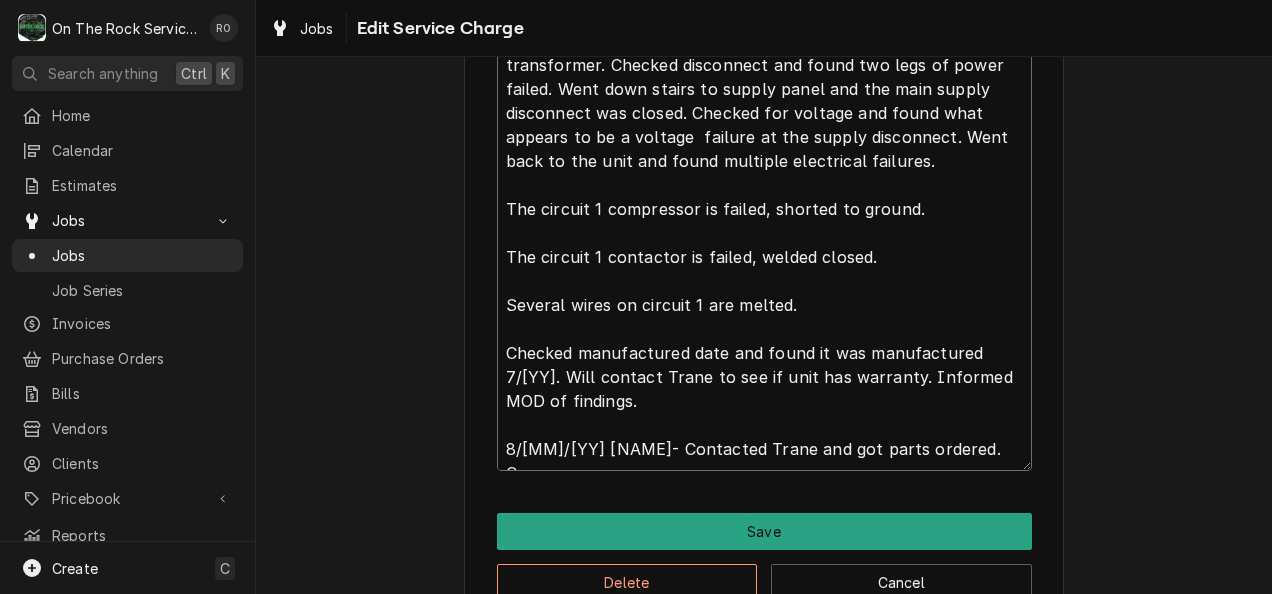 type on "x" 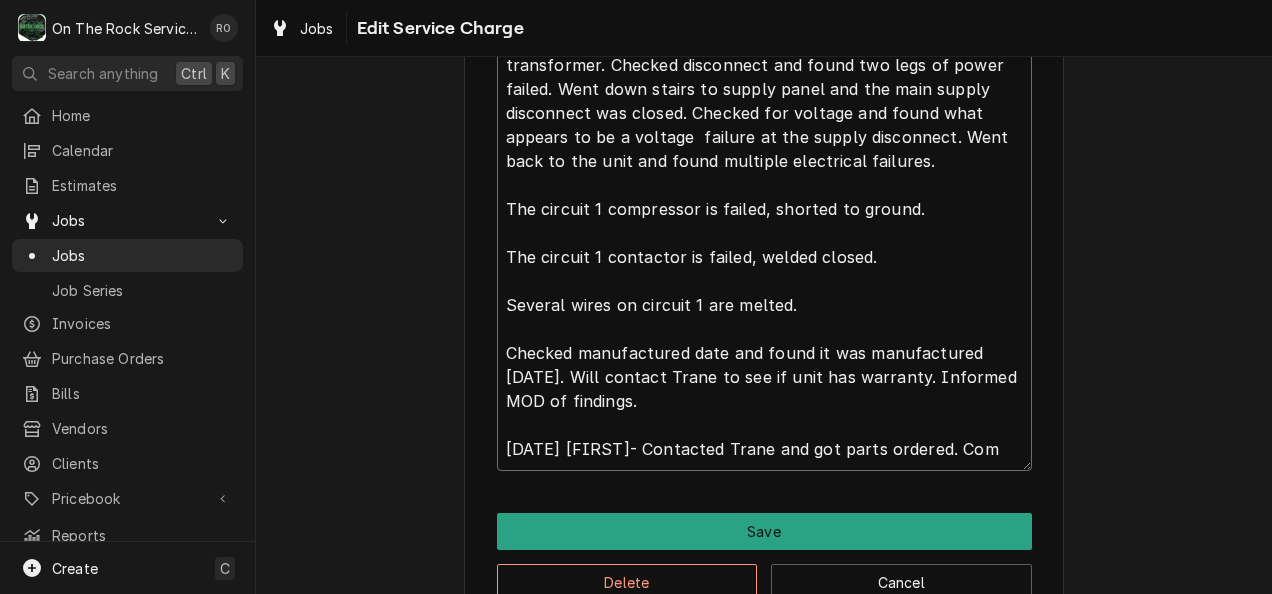 type on "x" 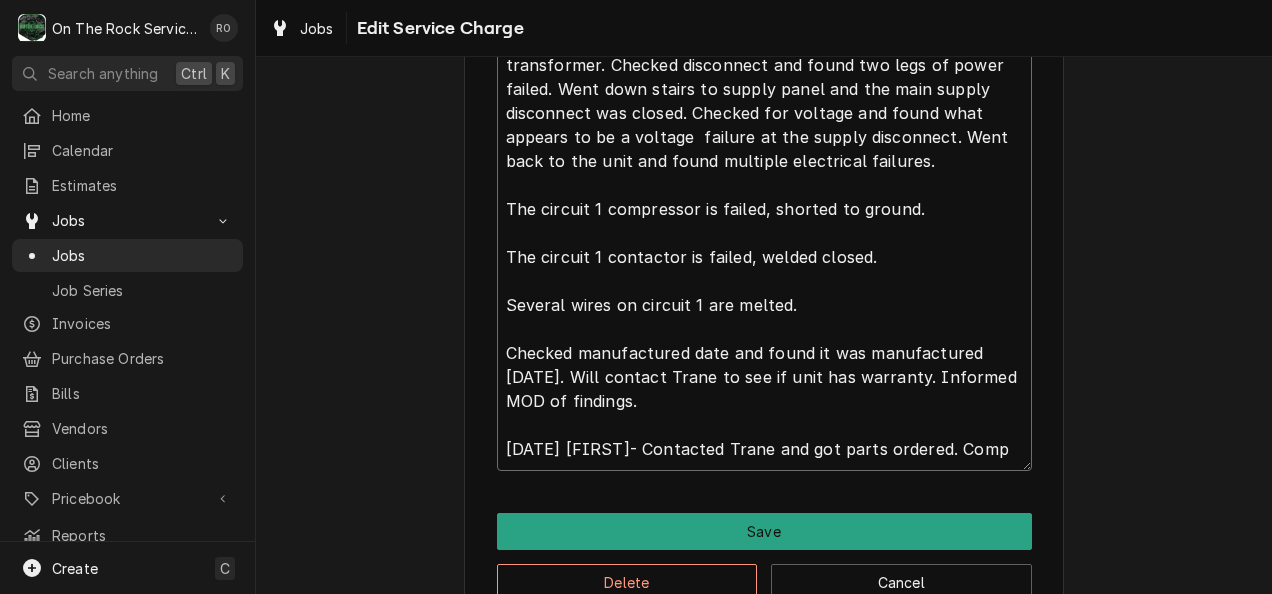 type on "x" 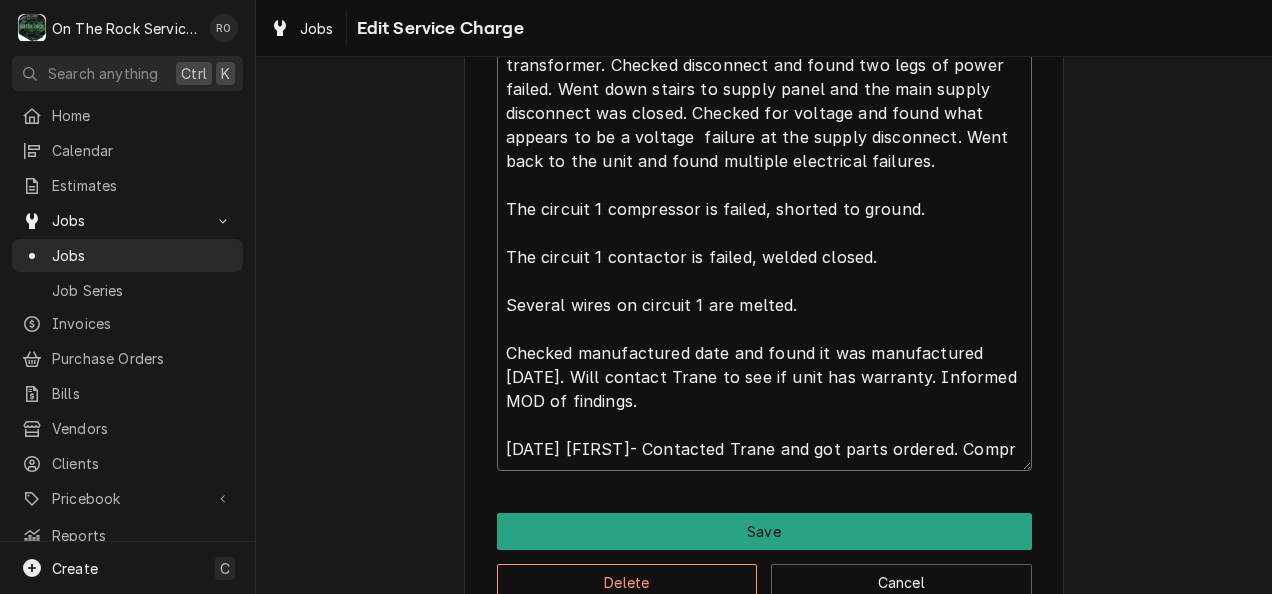 type on "x" 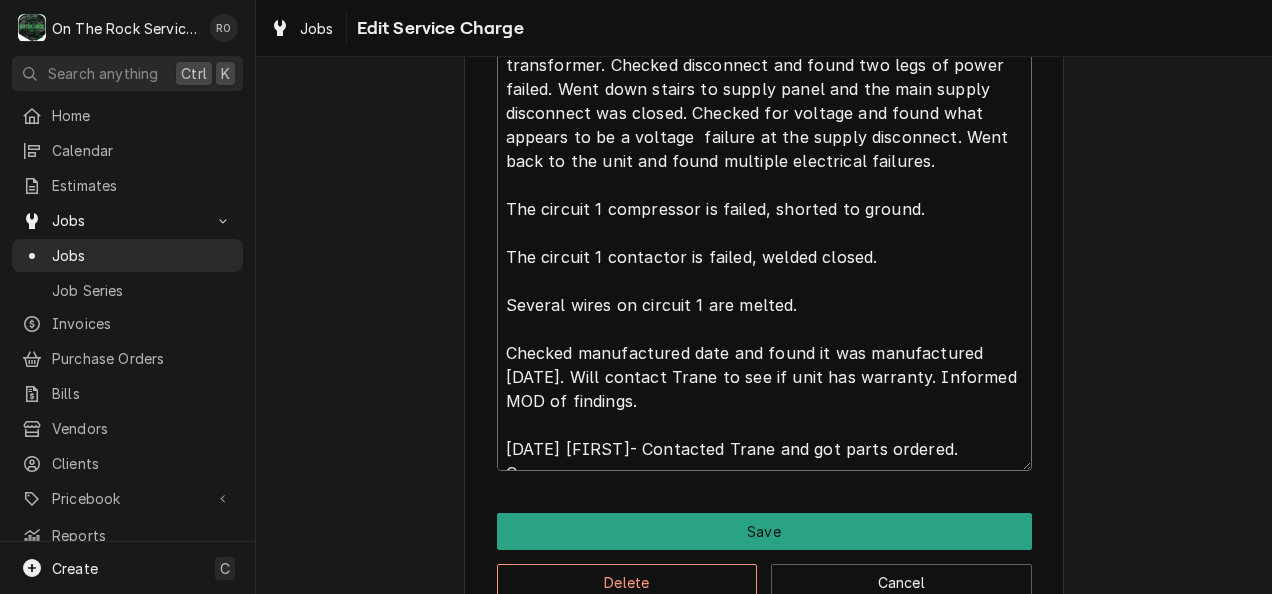 type on "x" 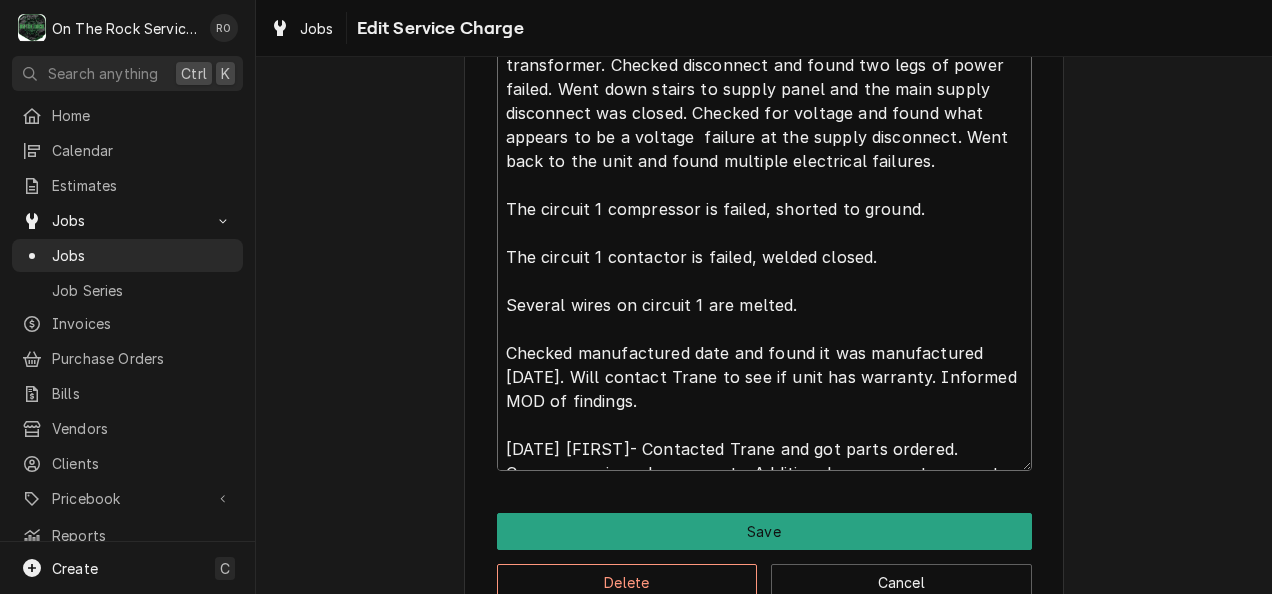 type on "x" 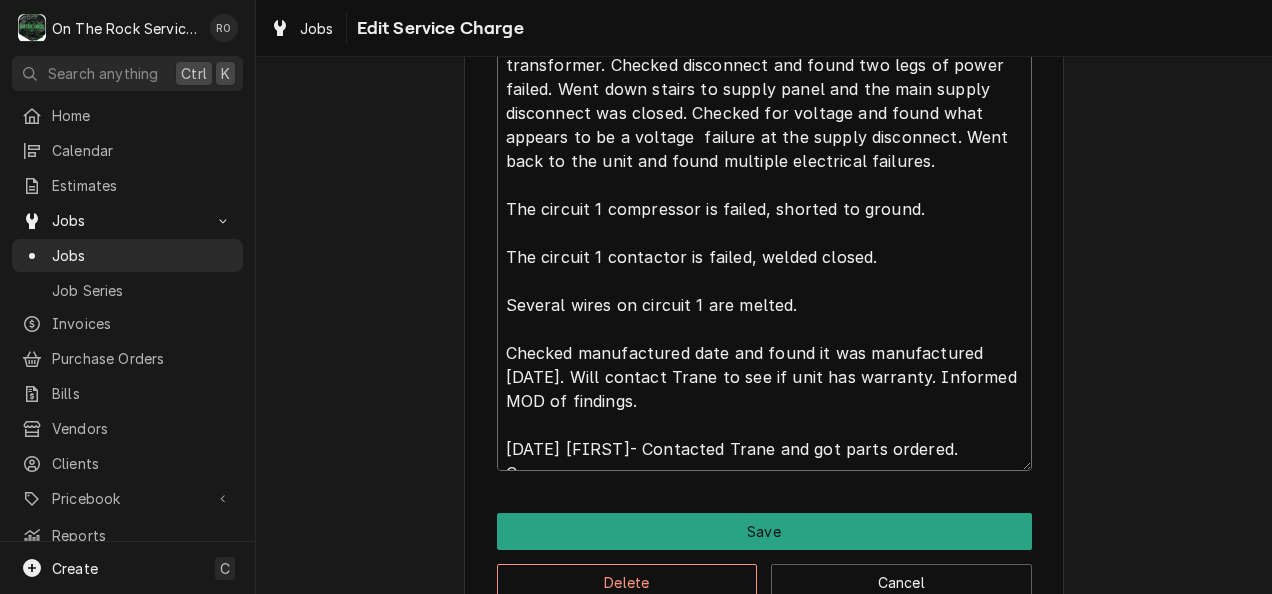 type on "x" 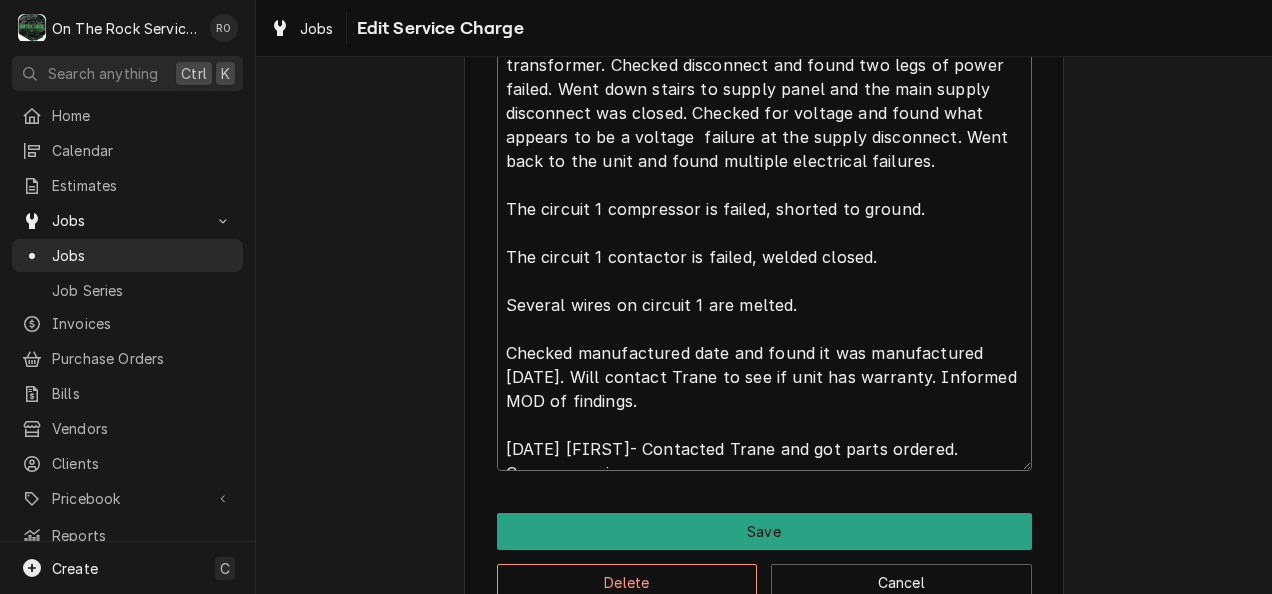type on "x" 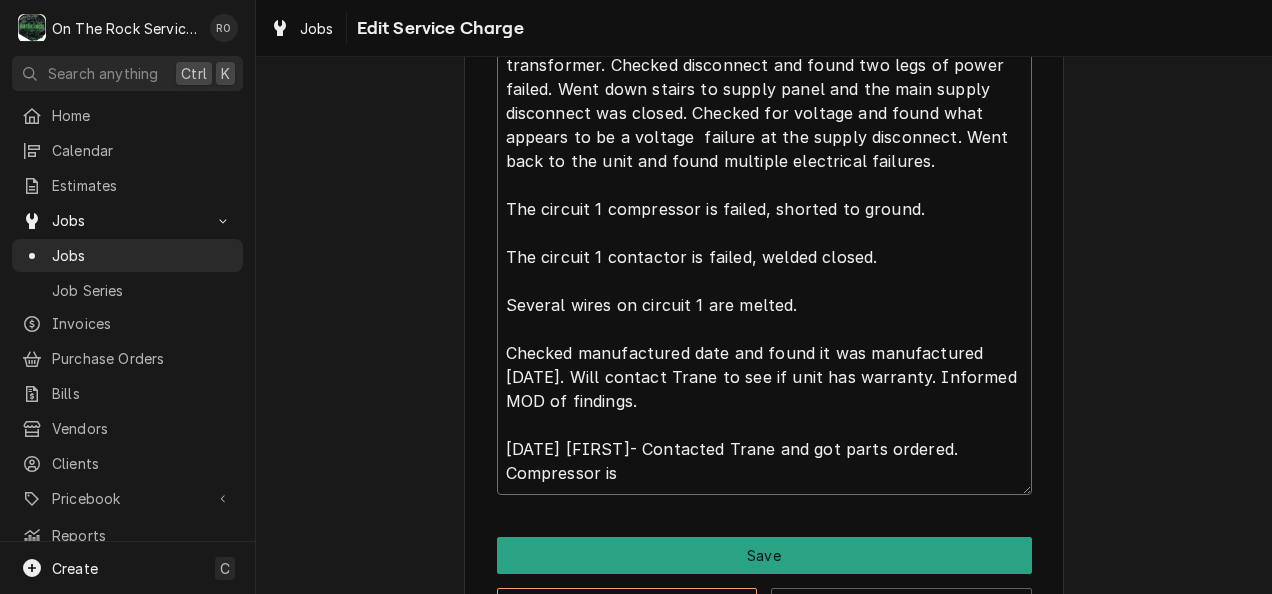 type on "x" 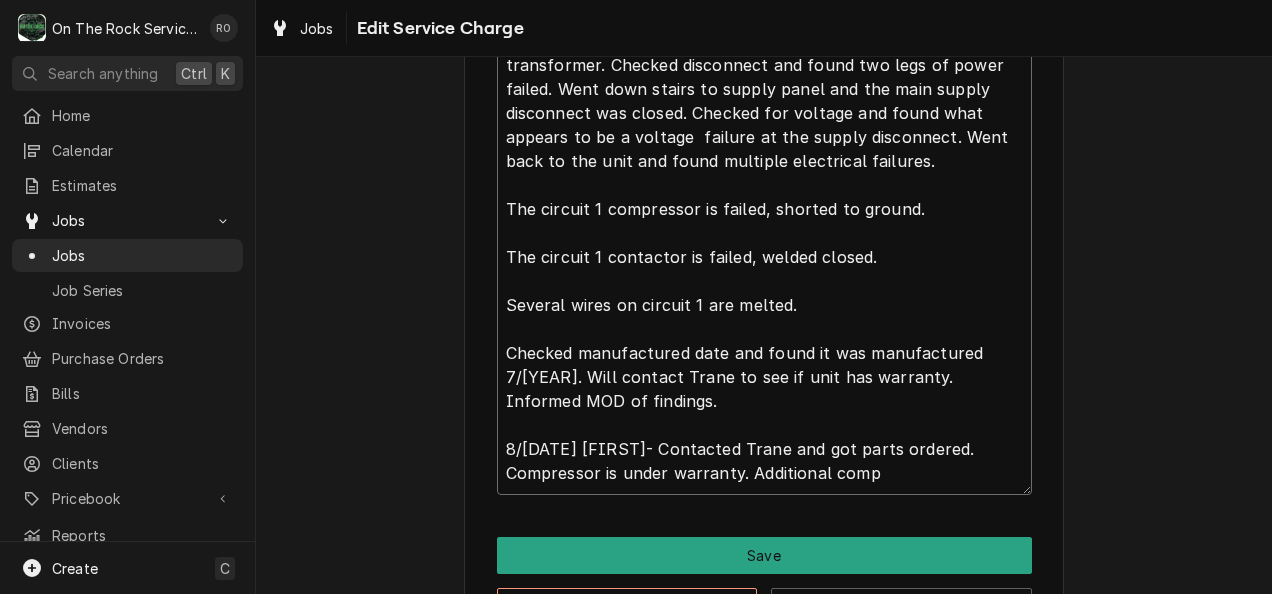 type on "x" 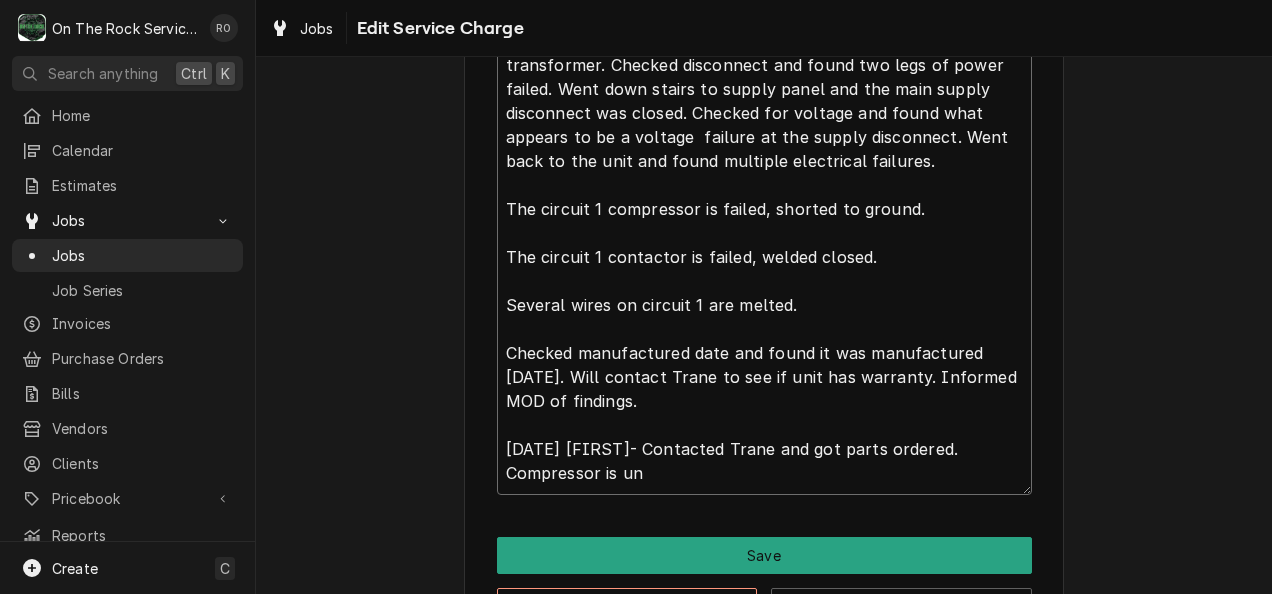 type on "x" 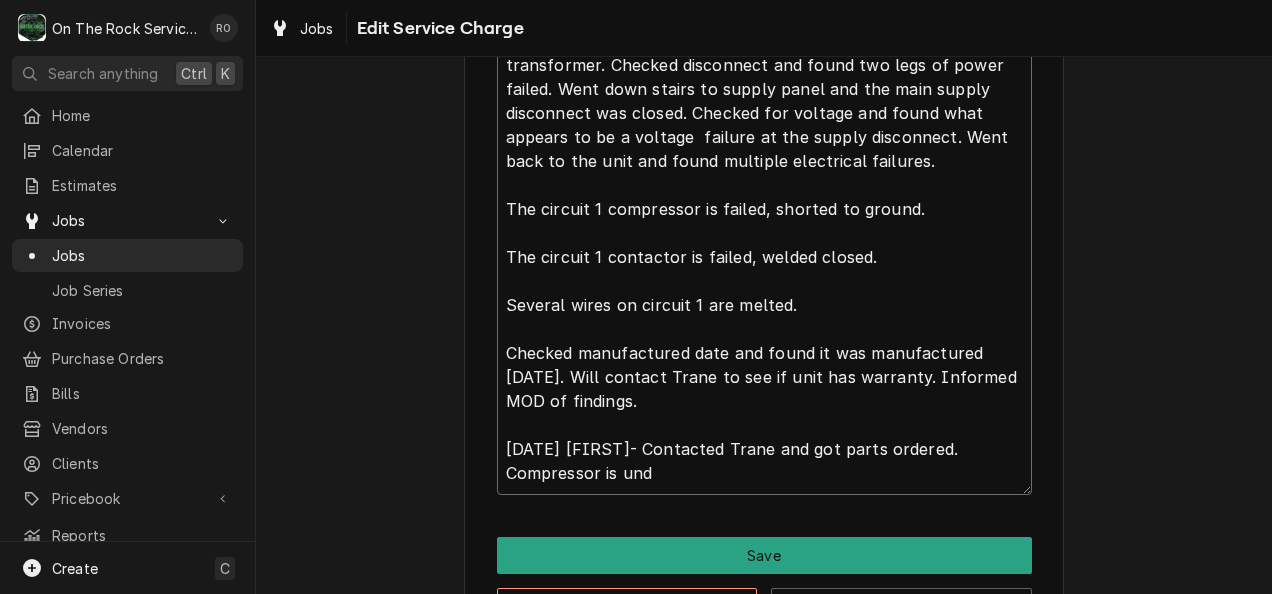 type on "x" 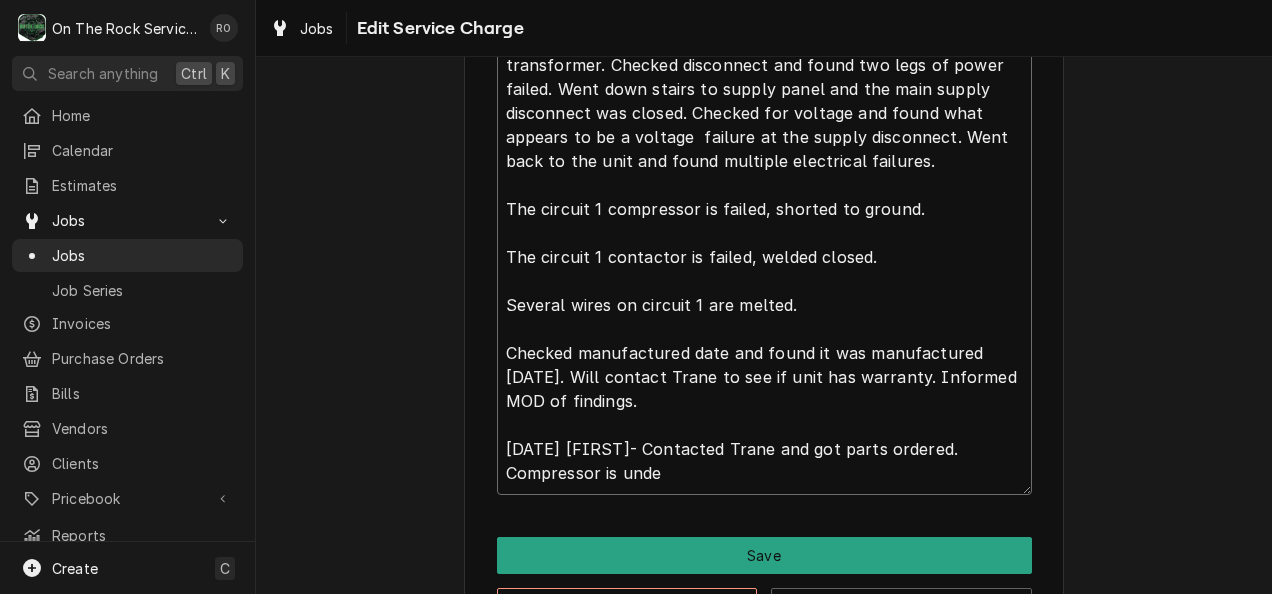 type on "x" 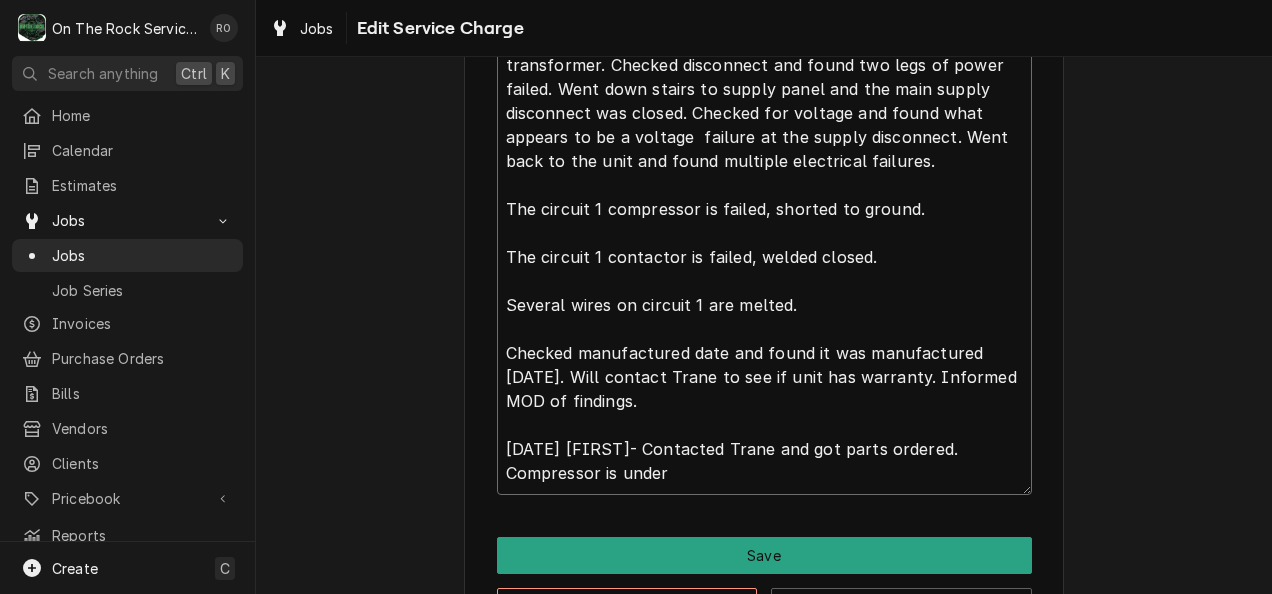 type on "[DATE] [FIRST] provided labor and service. Found no
Voltage at thermostat. Went up stairs and found transformer tripped. Reset transformer. Found no power incoming to transformer. Checked disconnect and found two legs of power failed. Went down stairs to supply panel and the main supply disconnect was closed. Checked for voltage and found what  appears to be a voltage  failure at the supply disconnect. Went back to the unit and found multiple electrical failures.
The circuit 1 compressor is failed, shorted to ground.
The circuit 1 contactor is failed, welded closed.
Several wires on circuit 1 are melted.
Checked manufactured date and found it was manufactured [DATE]. Will contact Trane to see if unit has warranty. Informed MOD of findings.
[DATE] [FIRST]- Contacted Trane and got parts ordered. Compressor is under" 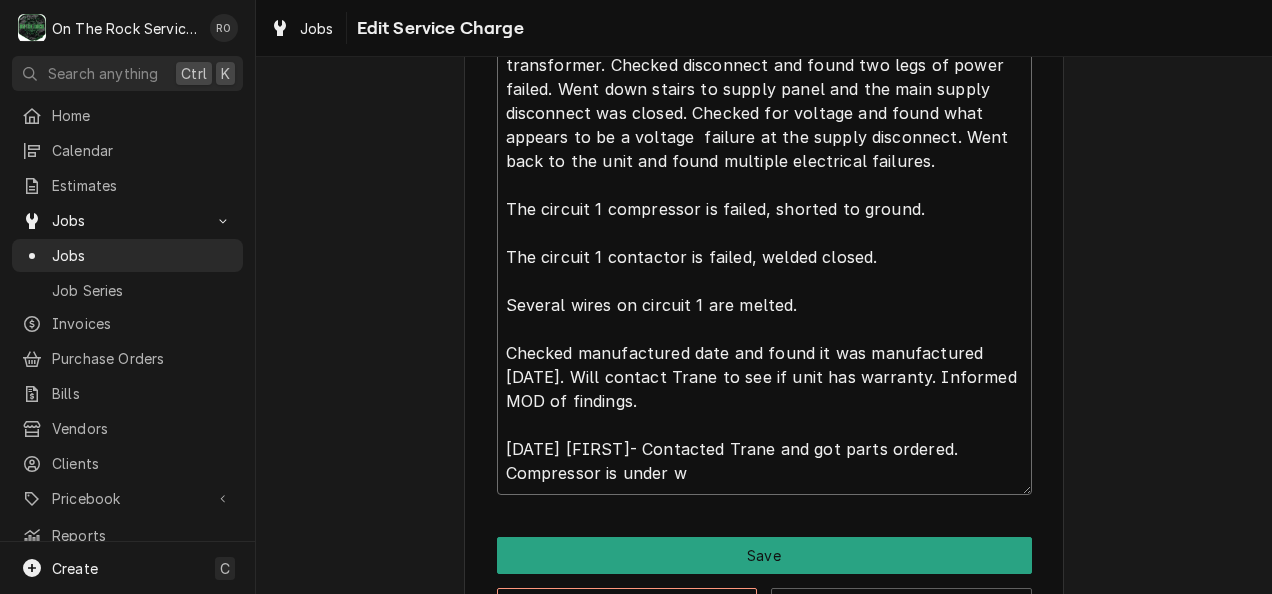 type on "x" 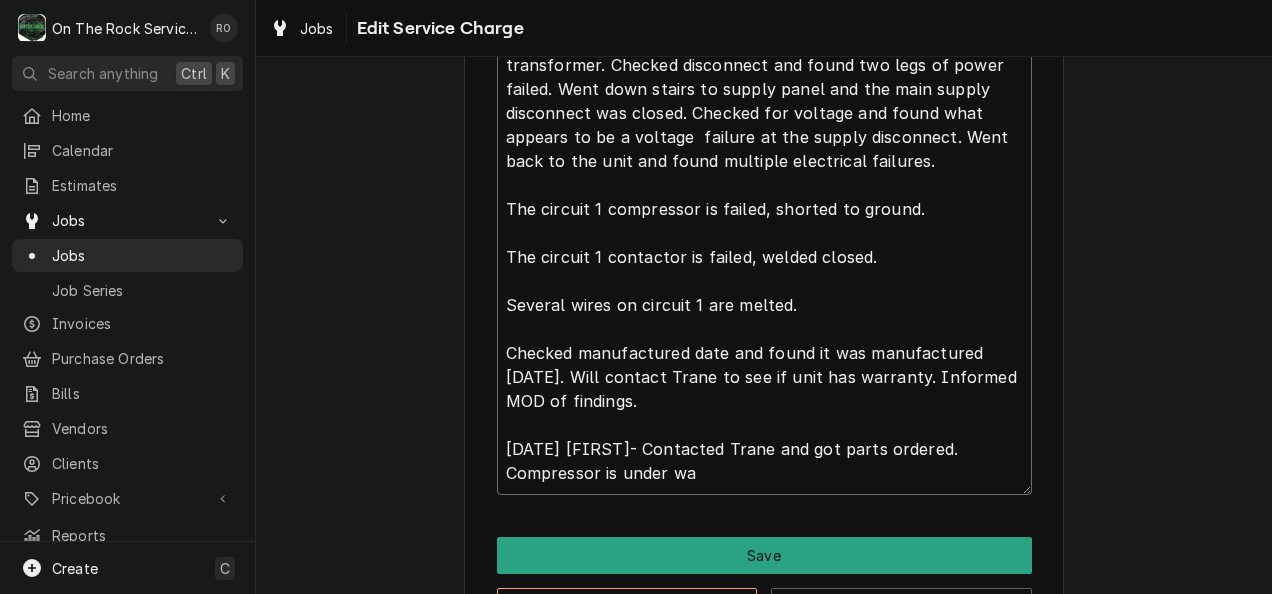 type on "x" 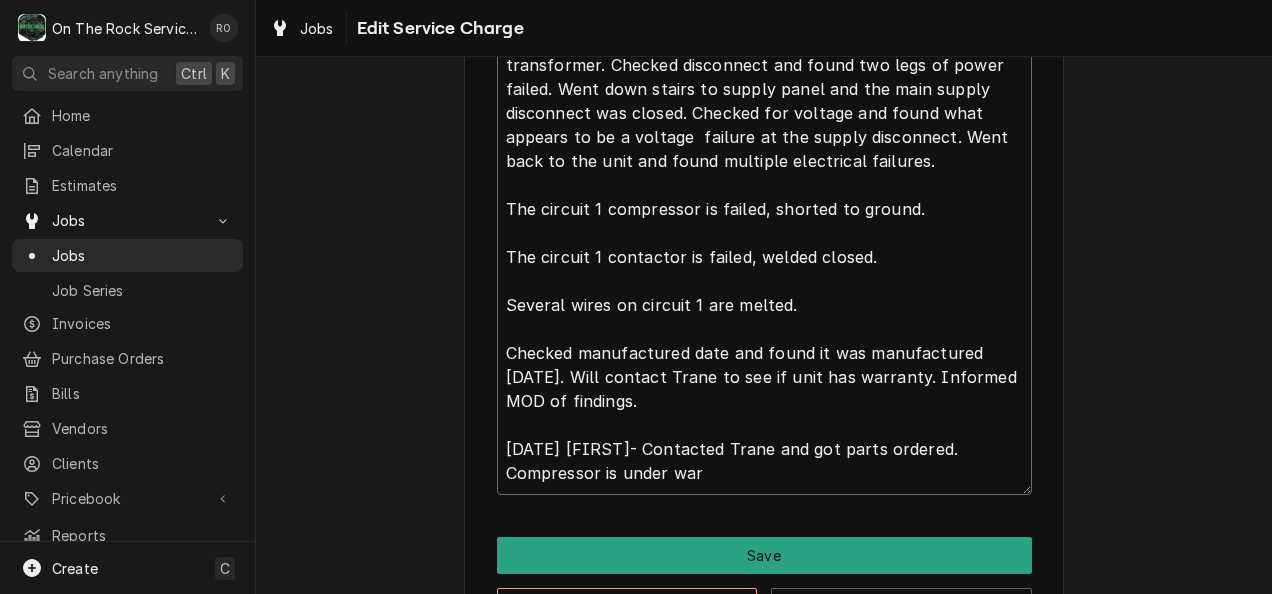 type on "8/[MM]/[YY] [NAME] provided labor and service. Found no
Voltage at thermostat. Went up stairs and found transformer tripped. Reset transformer. Found no power incoming to transformer. Checked disconnect and found two legs of power failed. Went down stairs to supply panel and the main supply disconnect was closed. Checked for voltage and found what  appears to be a voltage  failure at the supply disconnect. Went back to the unit and found multiple electrical failures.
The circuit 1 compressor is failed, shorted to ground.
The circuit 1 contactor is failed, welded closed.
Several wires on circuit 1 are melted.
Checked manufactured date and found it was manufactured 7/[YY]. Will contact Trane to see if unit has warranty. Informed MOD of findings.
8/[MM]/[YY] [NAME]- Contacted Trane and got parts ordered. Compressor is under warr" 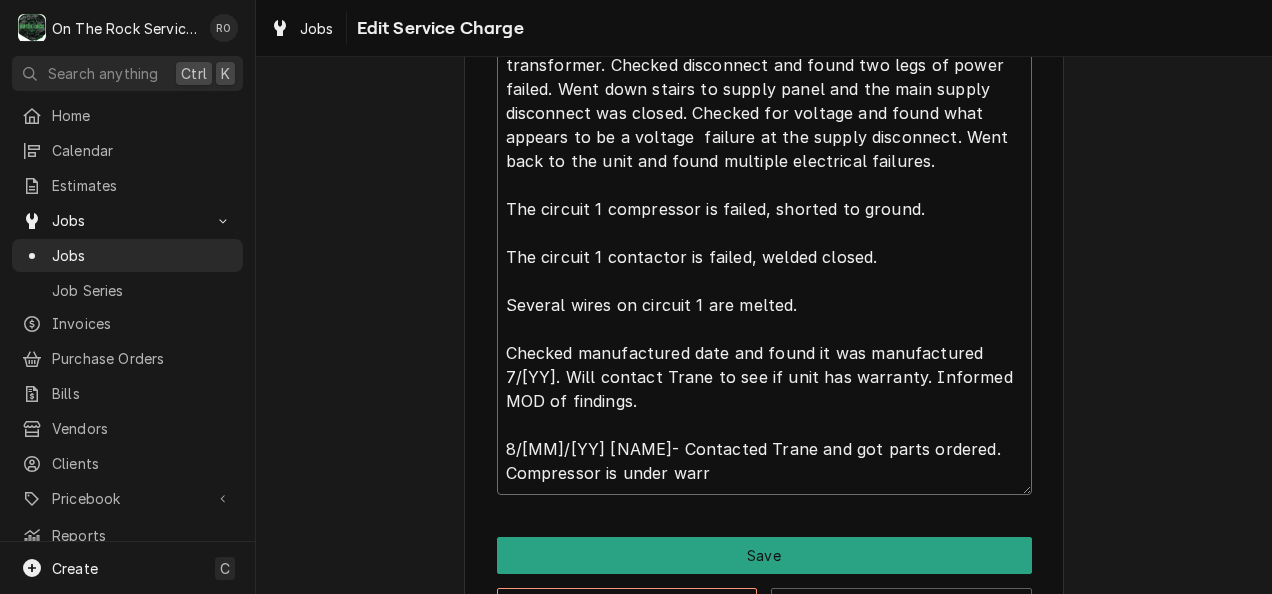 type on "x" 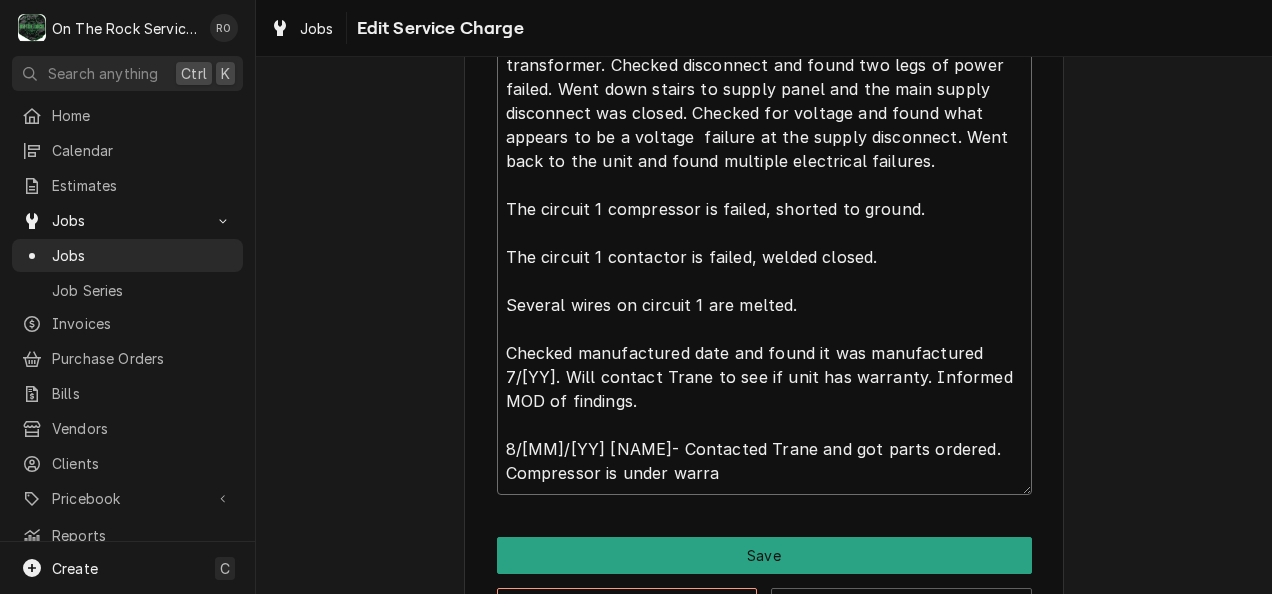 type on "x" 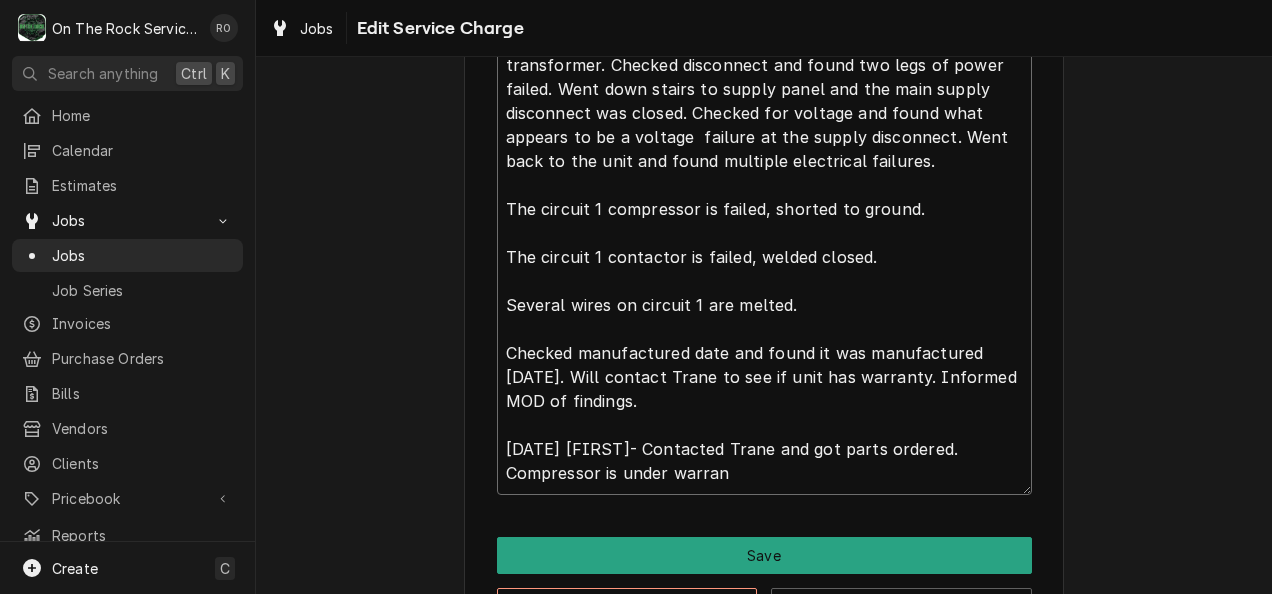 type on "x" 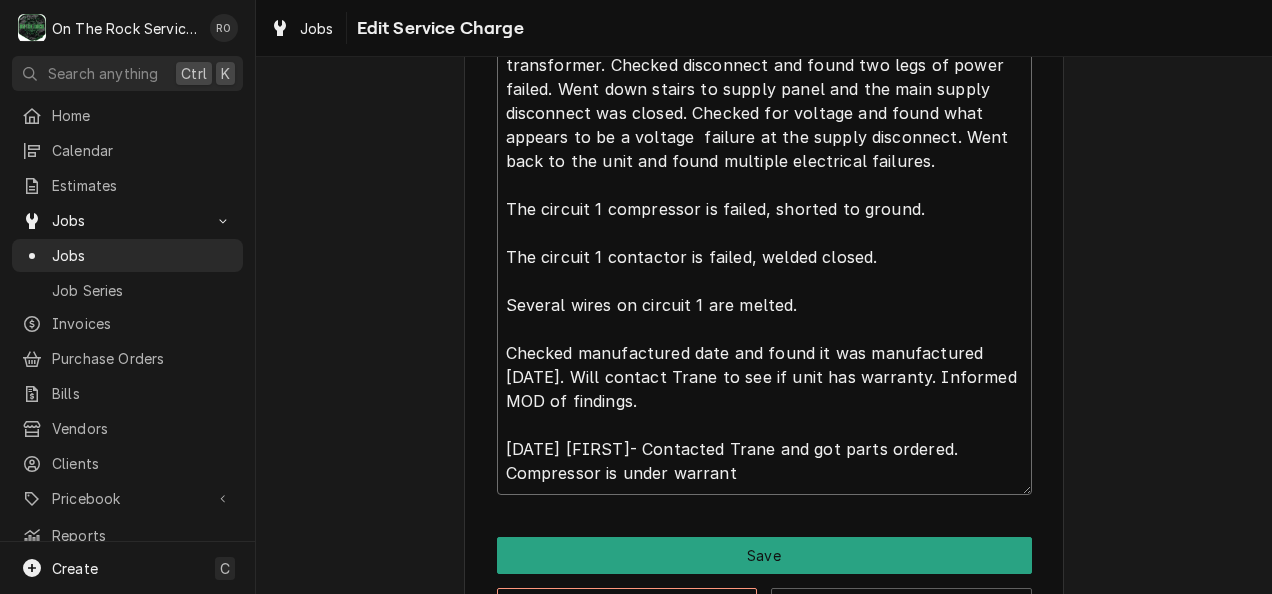 type on "x" 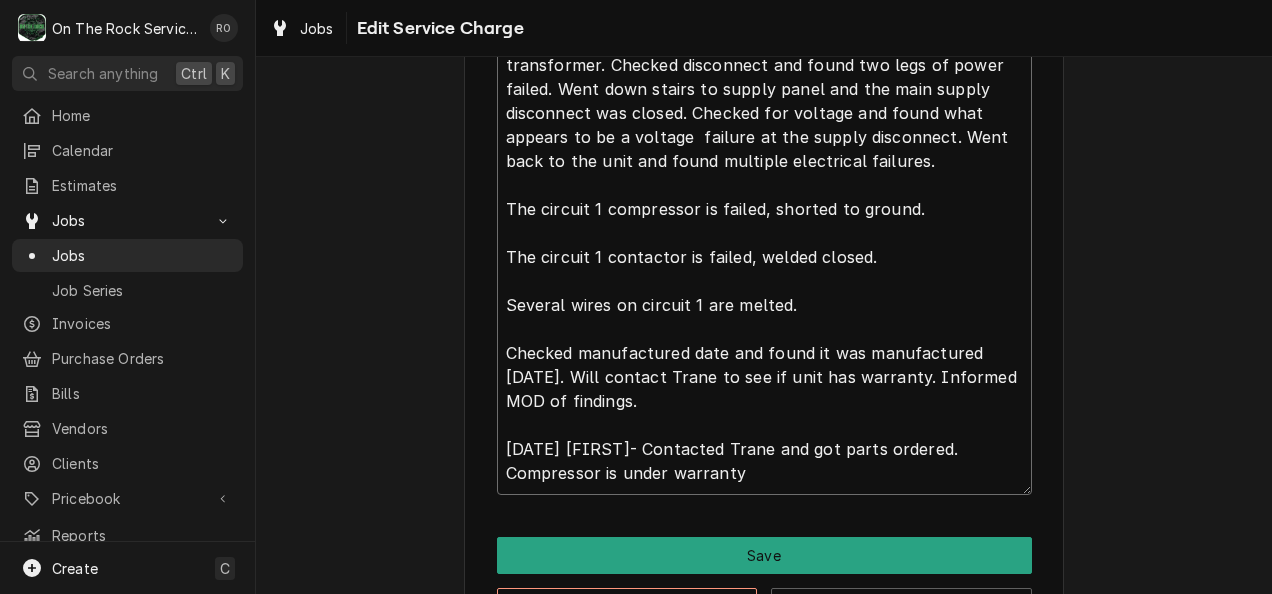 type on "x" 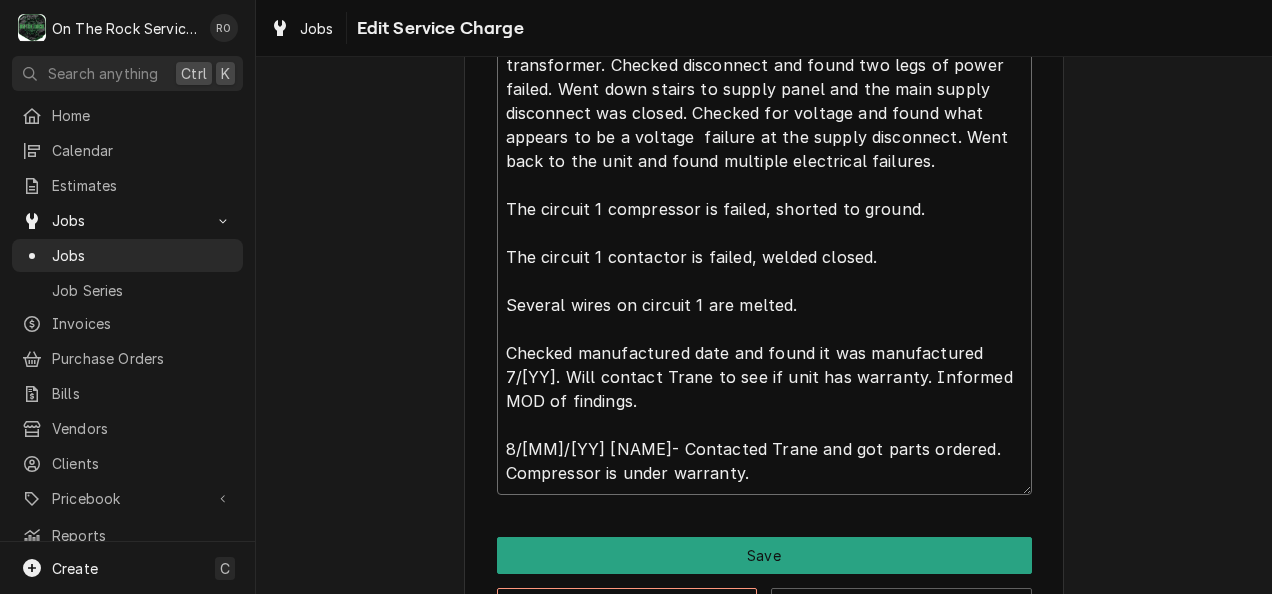 type on "8/[MM]/[YY] [NAME] provided labor and service. Found no
Voltage at thermostat. Went up stairs and found transformer tripped. Reset transformer. Found no power incoming to transformer. Checked disconnect and found two legs of power failed. Went down stairs to supply panel and the main supply disconnect was closed. Checked for voltage and found what  appears to be a voltage  failure at the supply disconnect. Went back to the unit and found multiple electrical failures.
The circuit 1 compressor is failed, shorted to ground.
The circuit 1 contactor is failed, welded closed.
Several wires on circuit 1 are melted.
Checked manufactured date and found it was manufactured 7/[YY]. Will contact Trane to see if unit has warranty. Informed MOD of findings.
8/[MM]/[YY] [NAME]- Contacted Trane and got parts ordered. Compressor is under warranty." 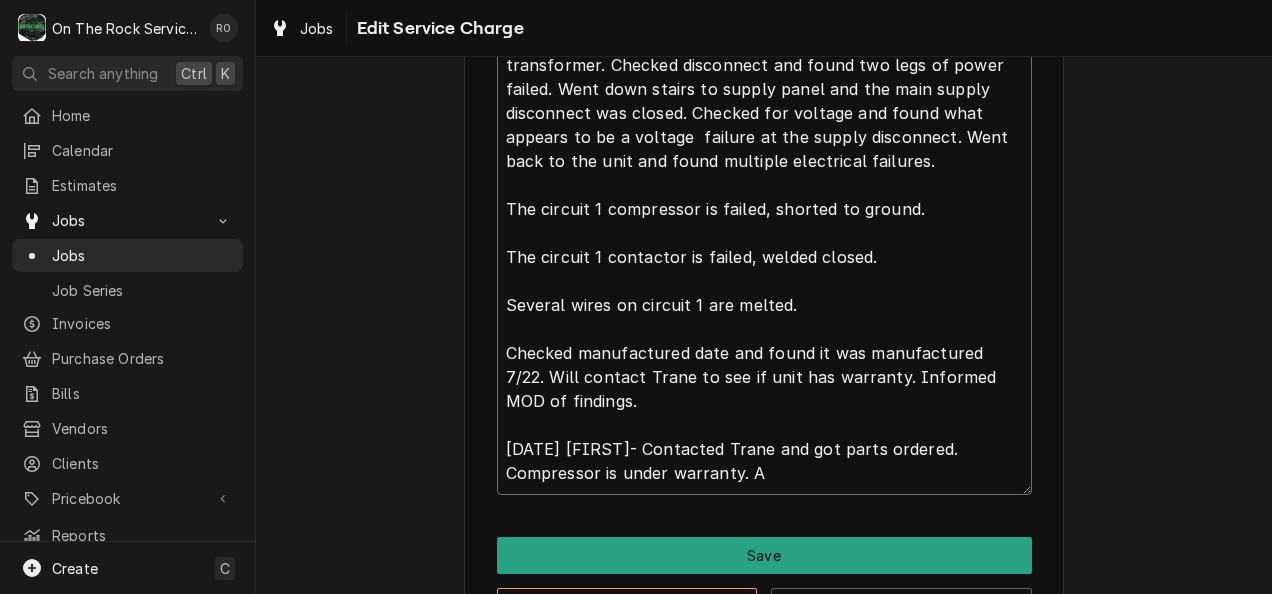 type on "x" 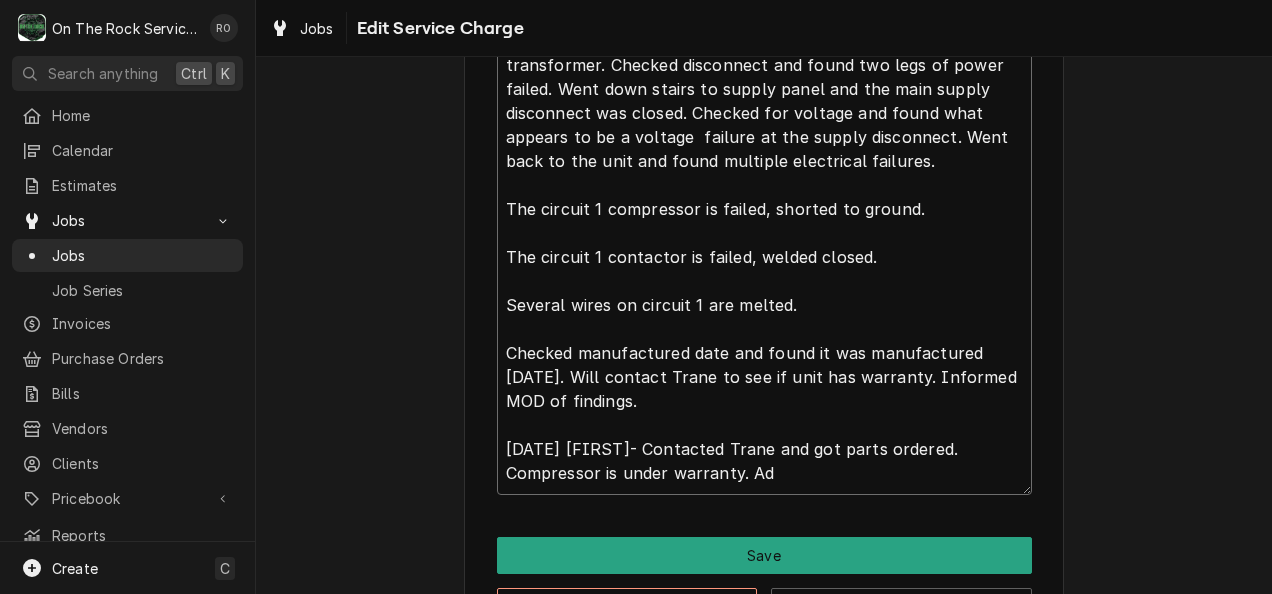 type on "x" 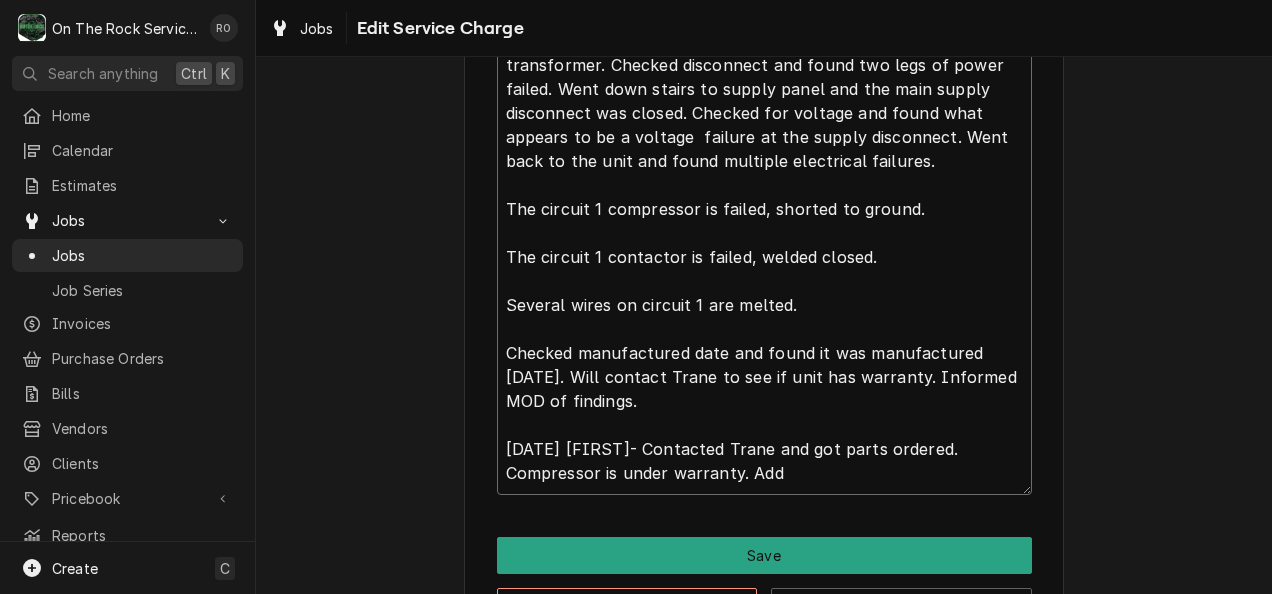 type on "x" 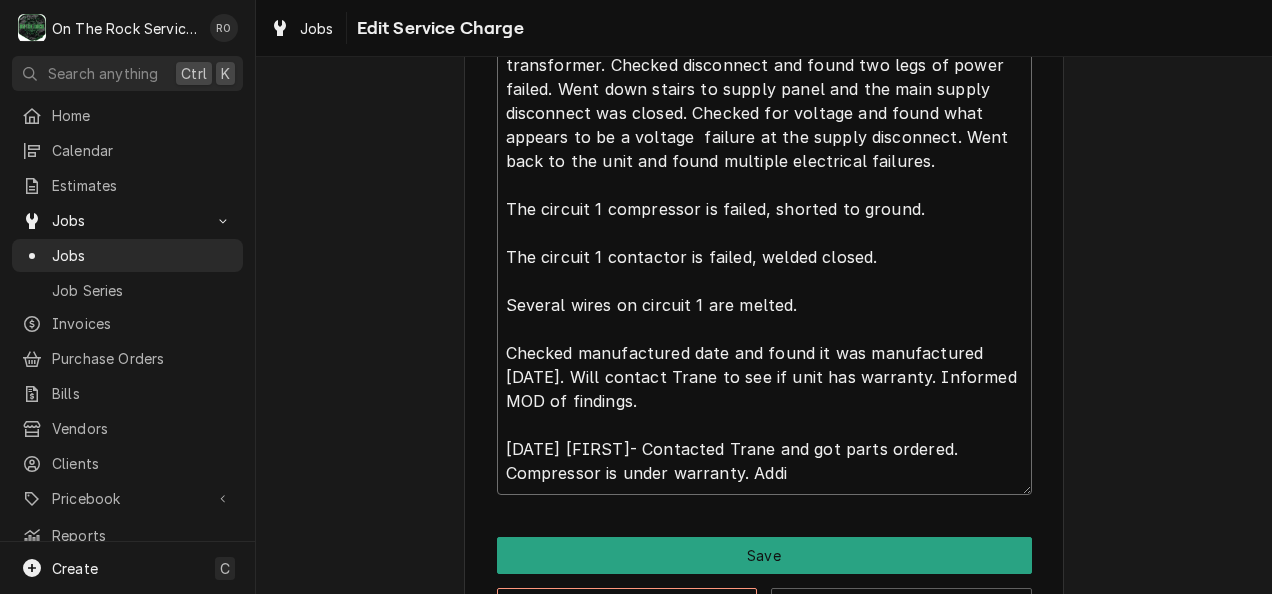 type on "x" 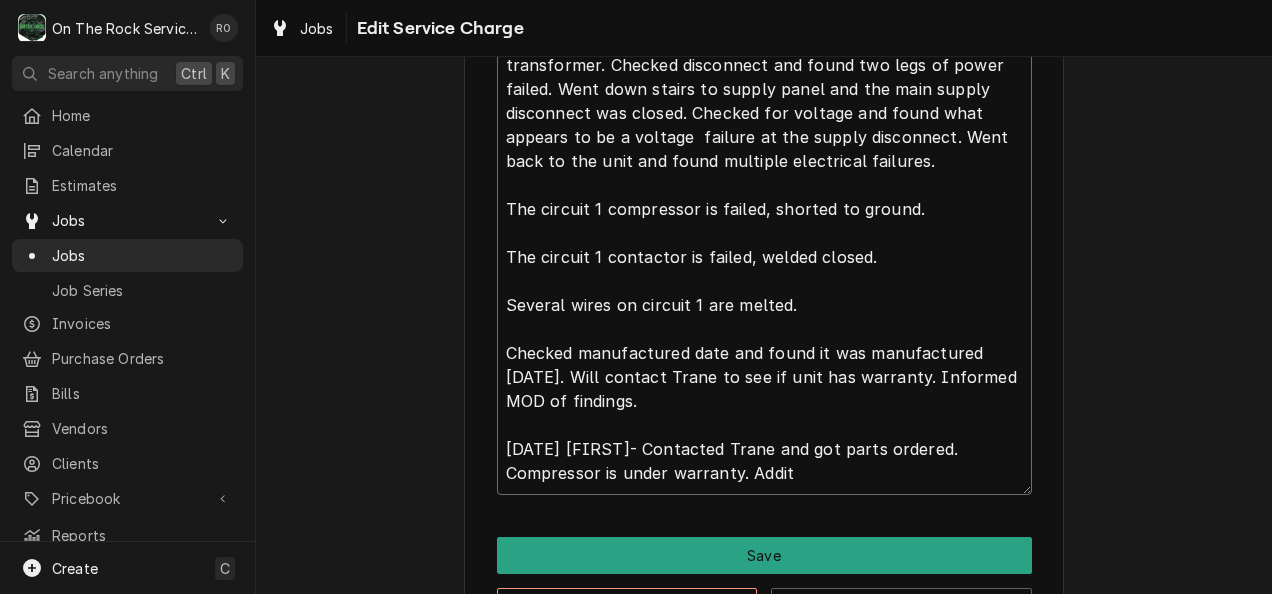 type on "x" 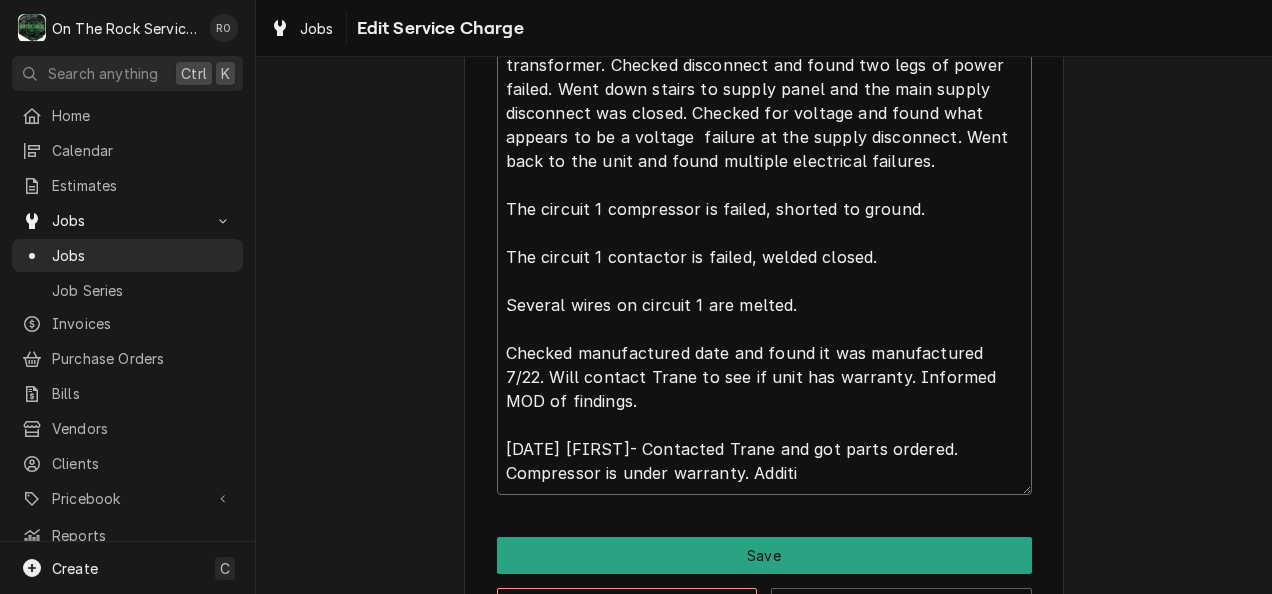 type on "x" 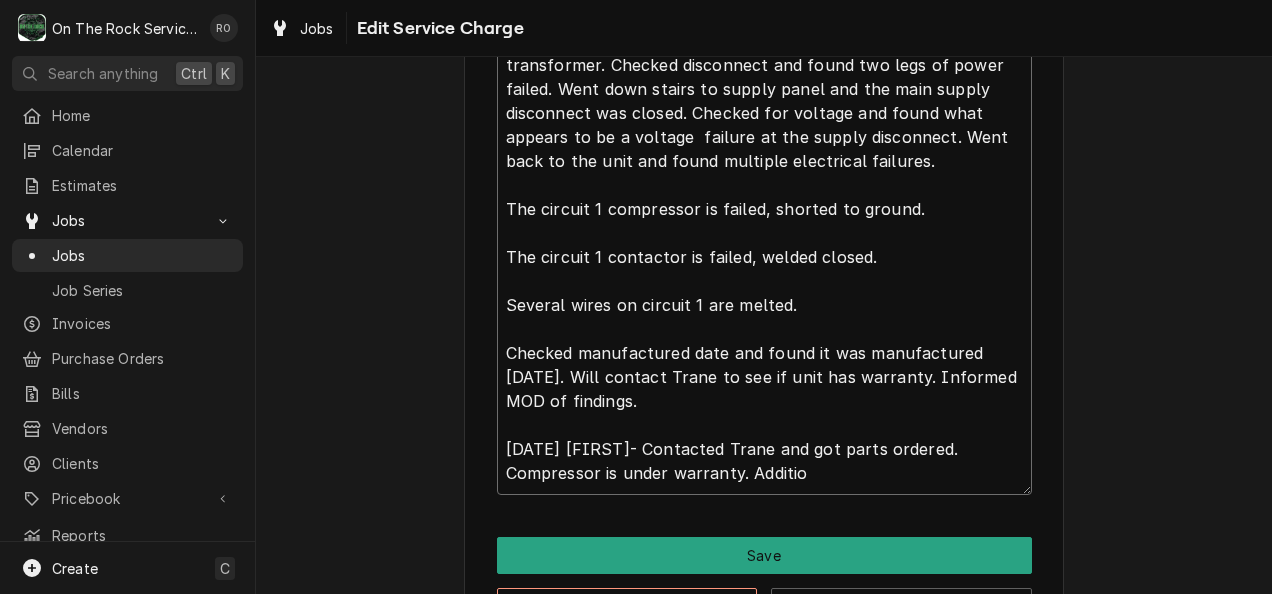 type on "x" 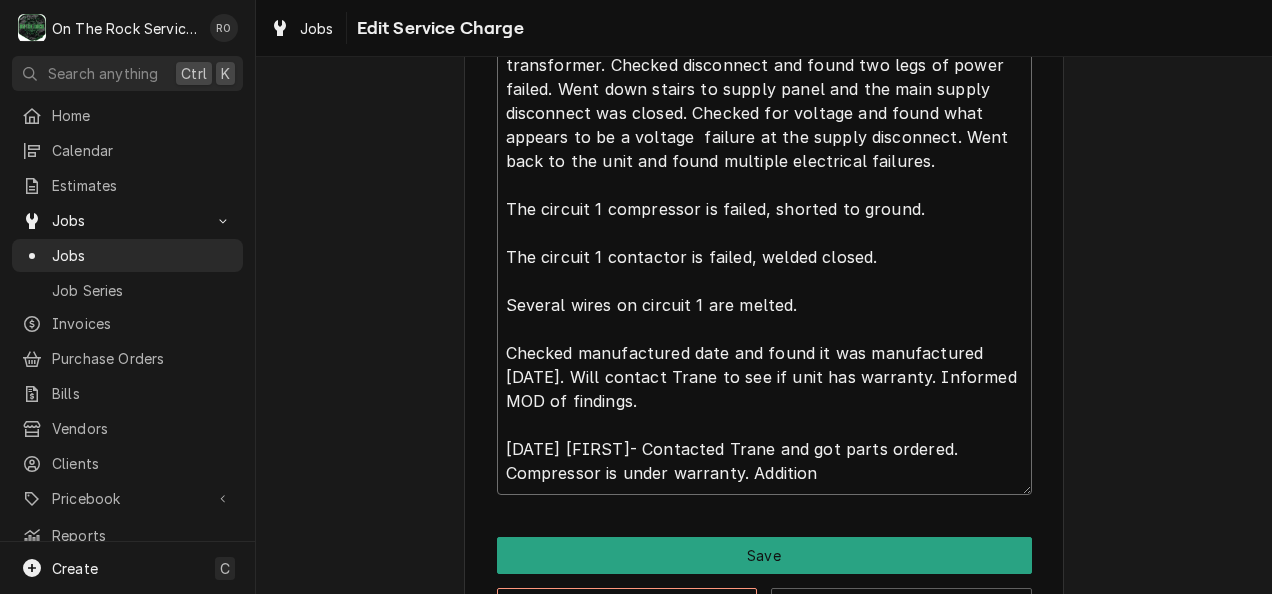type on "x" 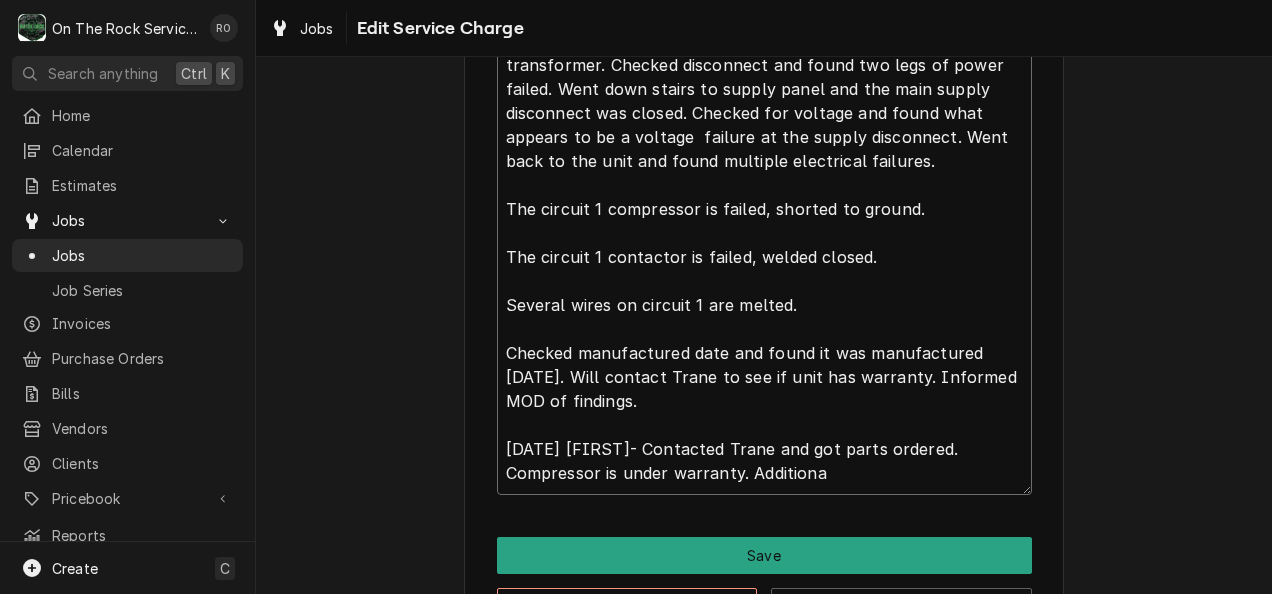 type on "x" 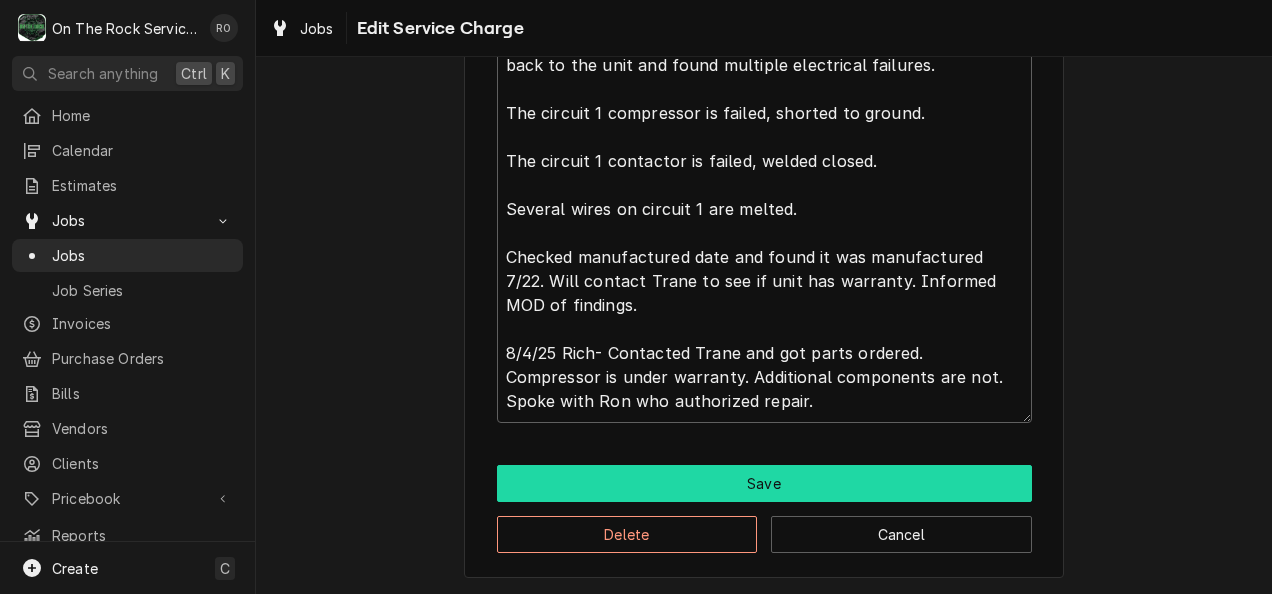 click on "Save" at bounding box center [764, 483] 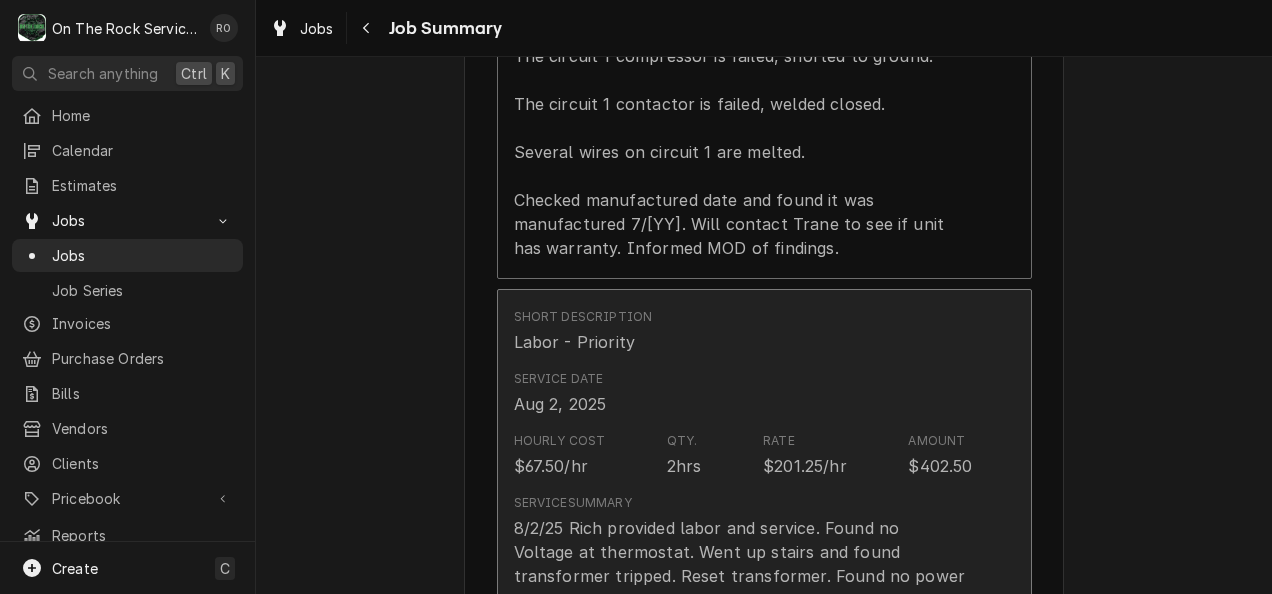 scroll, scrollTop: 1019, scrollLeft: 0, axis: vertical 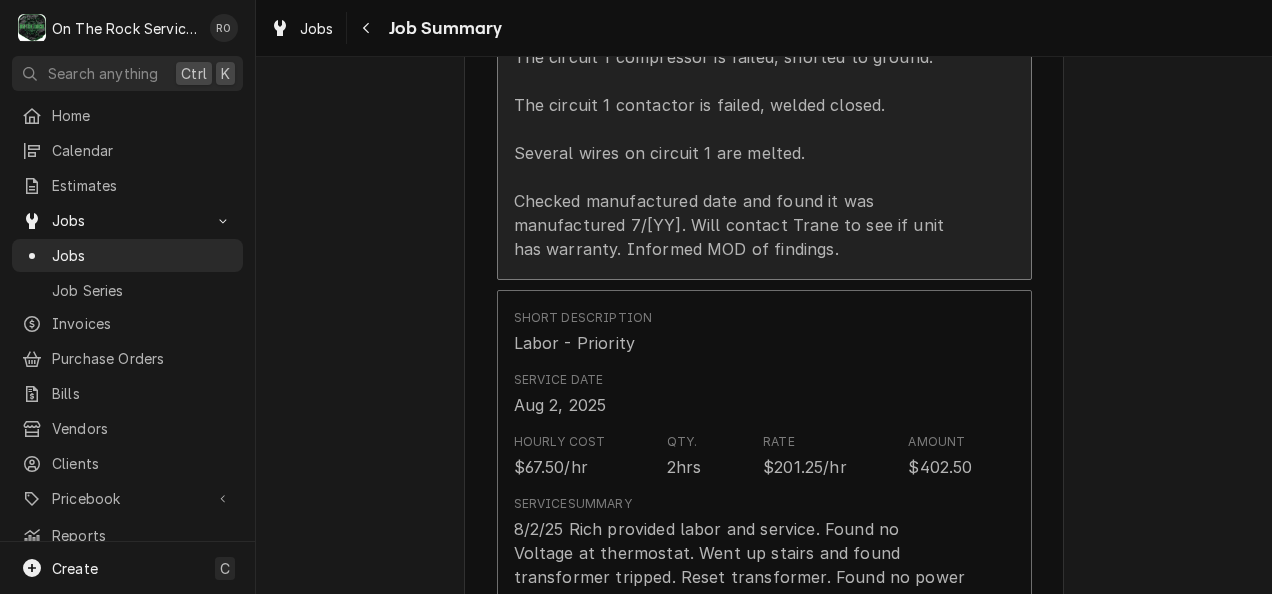 click on "8/[MM]/[YY] [NAME] provided labor and service. Found no
Voltage at thermostat. Went up stairs and found transformer tripped. Reset transformer. Found no power incoming to transformer. Checked disconnect and found two legs of power failed. Went down stairs to supply panel and the main supply disconnect was closed. Checked for voltage and found what  appears to be a voltage  failure at the supply disconnect. Went back to the unit and found multiple electrical failures.
The circuit 1 compressor is failed, shorted to ground.
The circuit 1 contactor is failed, welded closed.
Several wires on circuit 1 are melted.
Checked manufactured date and found it was manufactured 7/[YY]. Will contact Trane to see if unit has warranty. Informed MOD of findings." at bounding box center [743, 21] 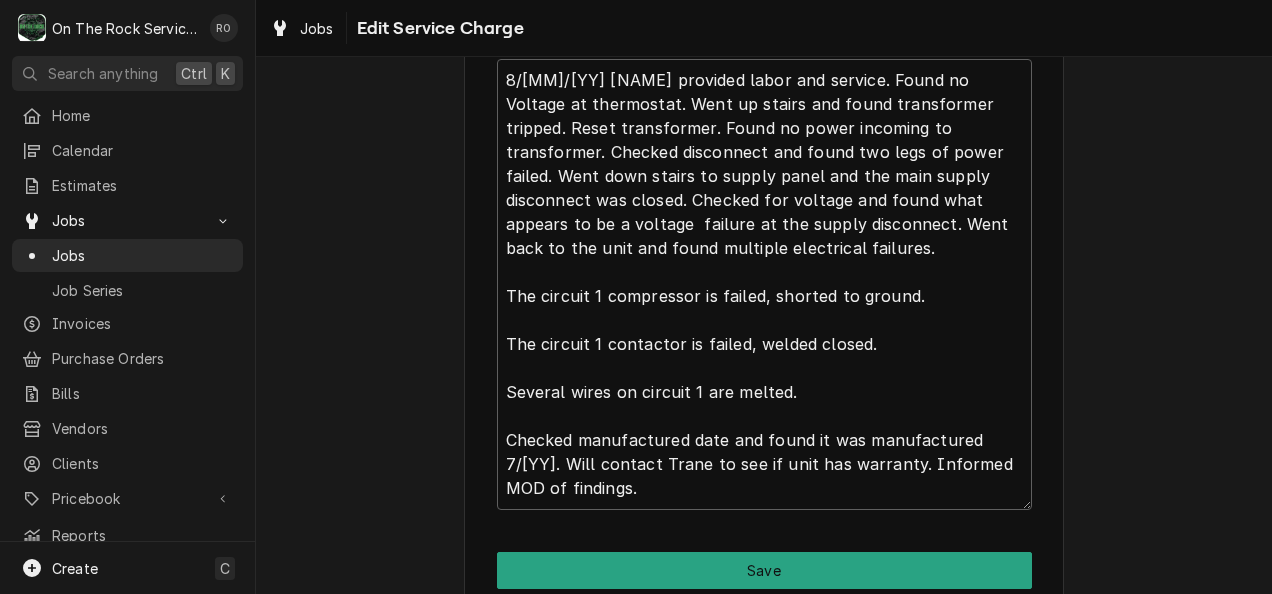 scroll, scrollTop: 818, scrollLeft: 0, axis: vertical 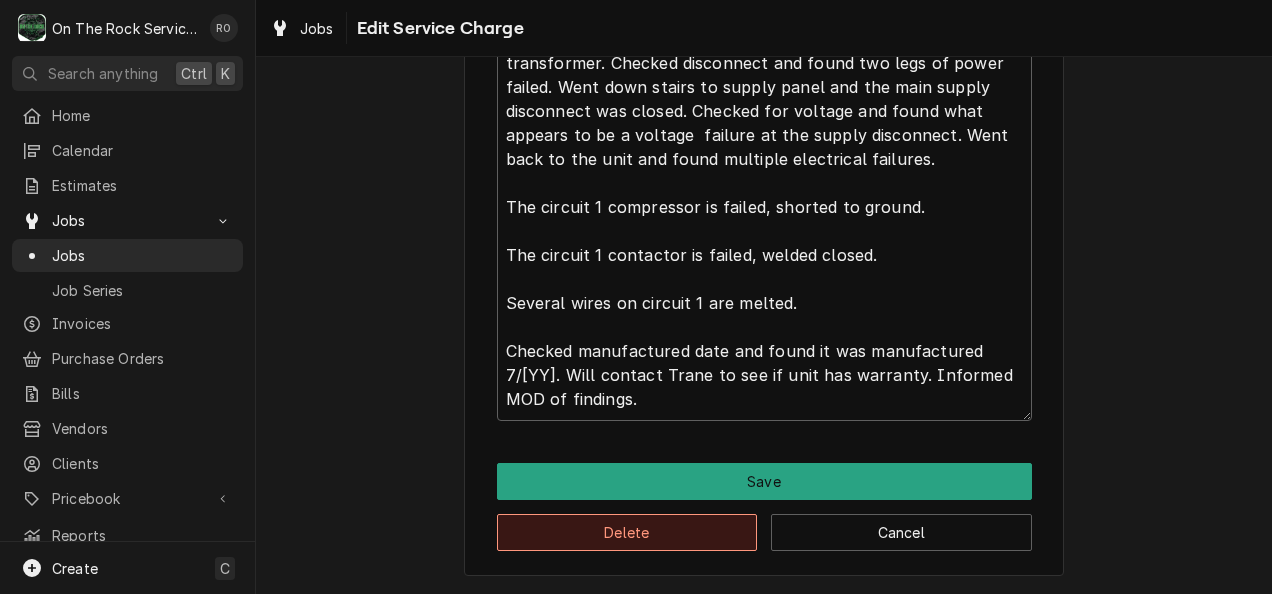 click on "Delete" at bounding box center [627, 532] 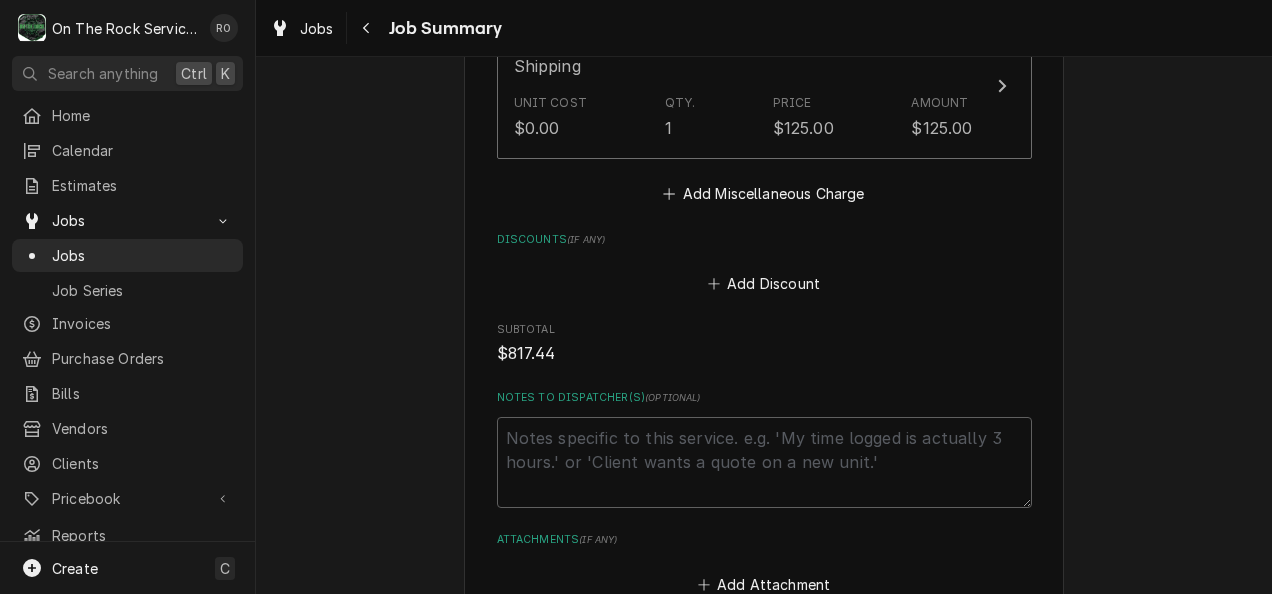 scroll, scrollTop: 2584, scrollLeft: 0, axis: vertical 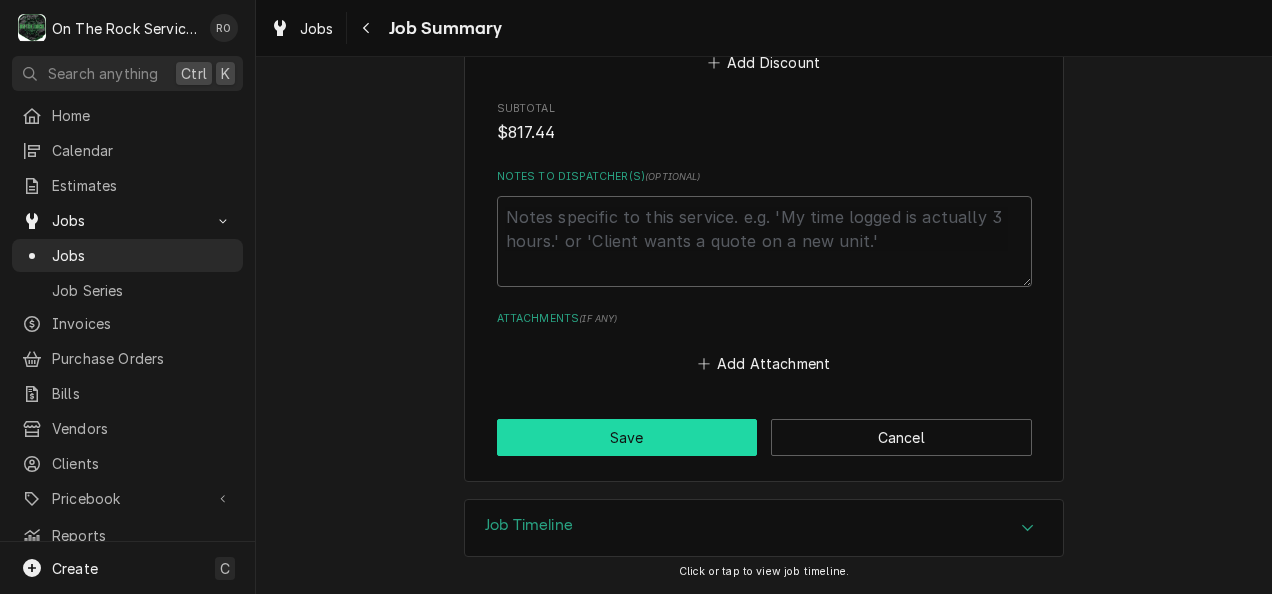click on "Save" at bounding box center [627, 437] 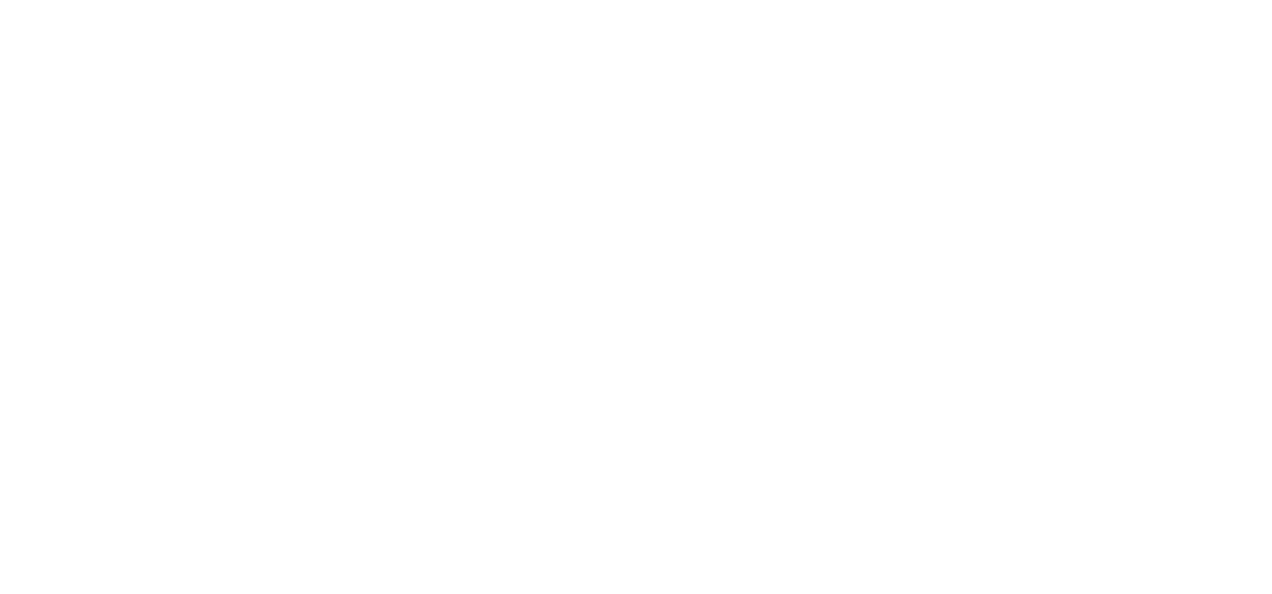 scroll, scrollTop: 0, scrollLeft: 0, axis: both 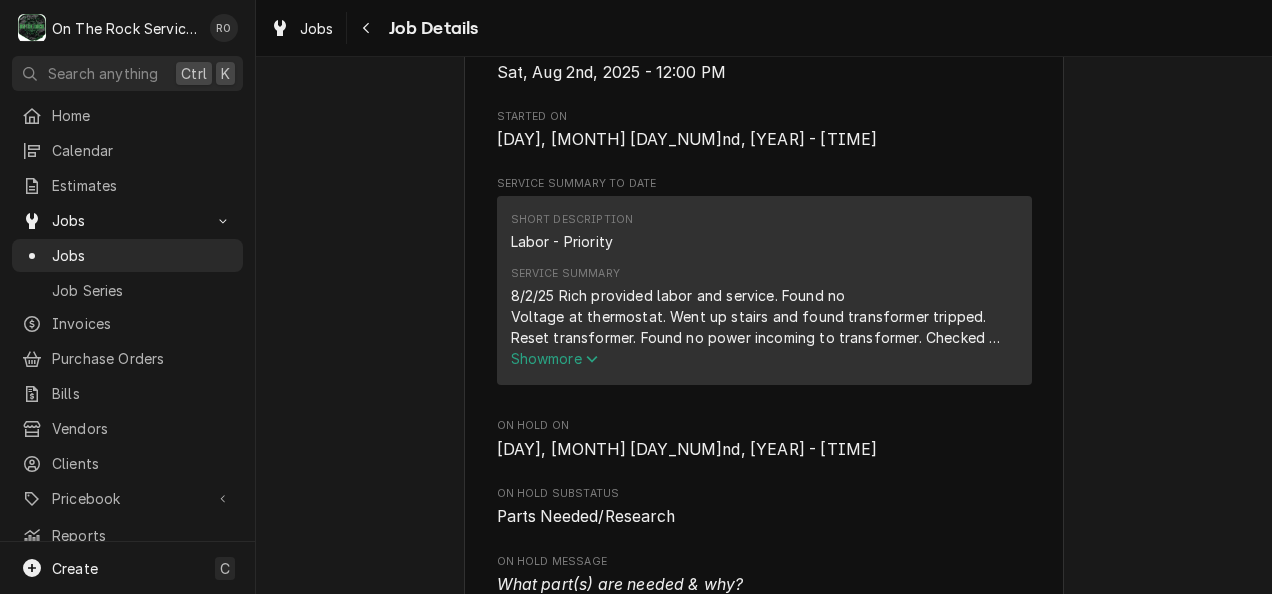 click on "8/2/25 Rich provided labor and service. Found no
Voltage at thermostat. Went up stairs and found transformer tripped. Reset transformer. Found no power incoming to transformer. Checked disconnect and found two legs of power failed. Went down stairs to supply panel and the main supply disconnect was closed. Checked for voltage and found what  appears to be a voltage  failure at the supply disconnect. Went back to the unit and found multiple electrical failures.
The circuit 1 compressor is failed, shorted to ground.
The circuit 1 contactor is failed, welded closed.
Several wires on circuit 1 are melted.
Checked manufactured date and found it was manufactured 7/22. Will contact Trane to see if unit has warranty. Informed MOD of findings.
8/4/25 Rich- Contacted Trane and got parts ordered. Compressor is under warranty. Additional components are not. Spoke with Ron who authorized repair." at bounding box center [764, 316] 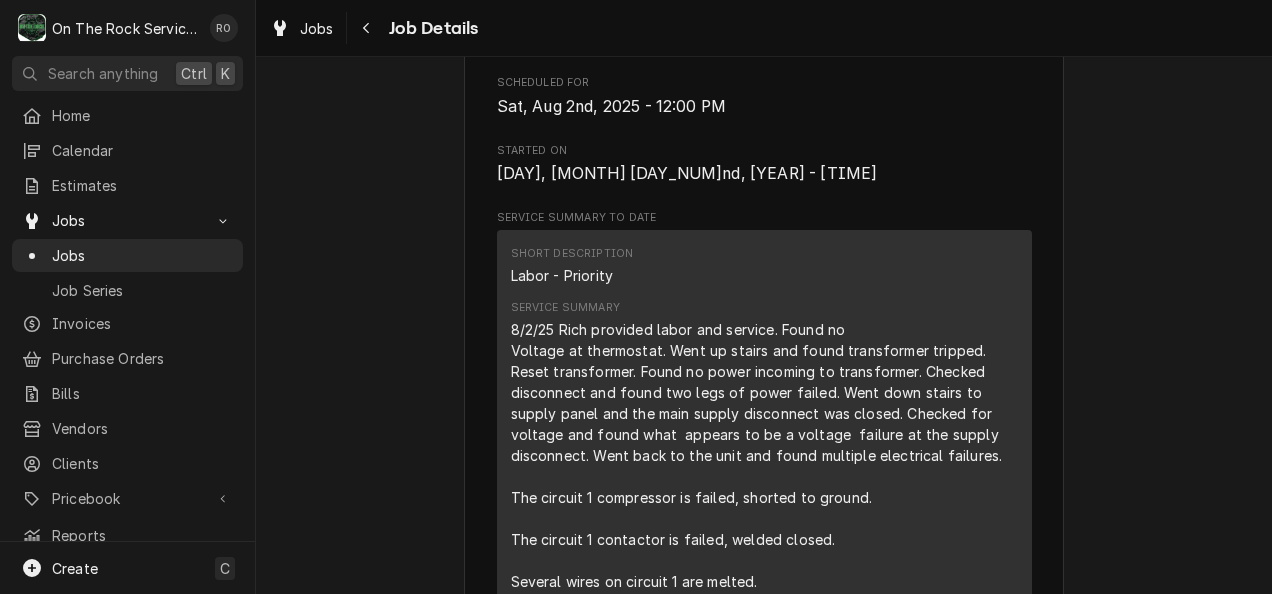 scroll, scrollTop: 668, scrollLeft: 0, axis: vertical 